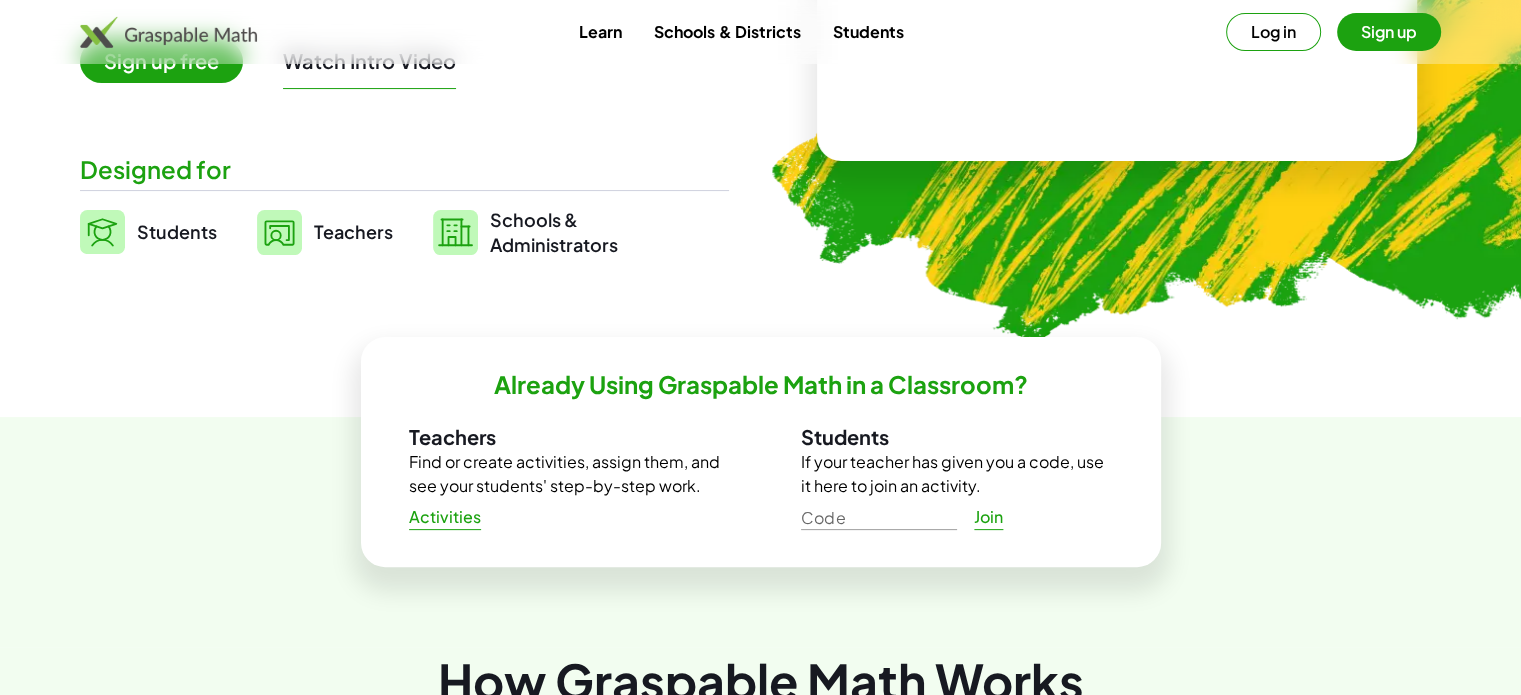 scroll, scrollTop: 0, scrollLeft: 0, axis: both 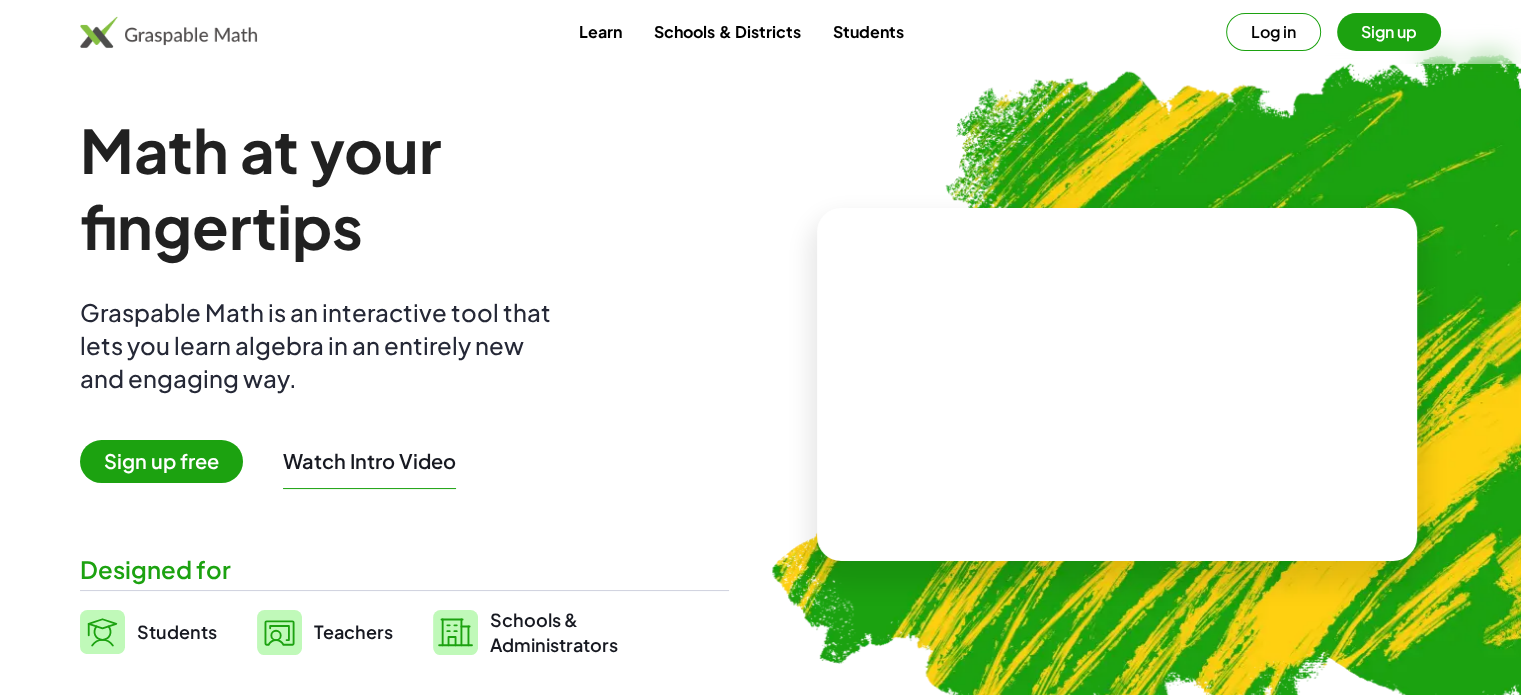 click on "Students" at bounding box center [177, 631] 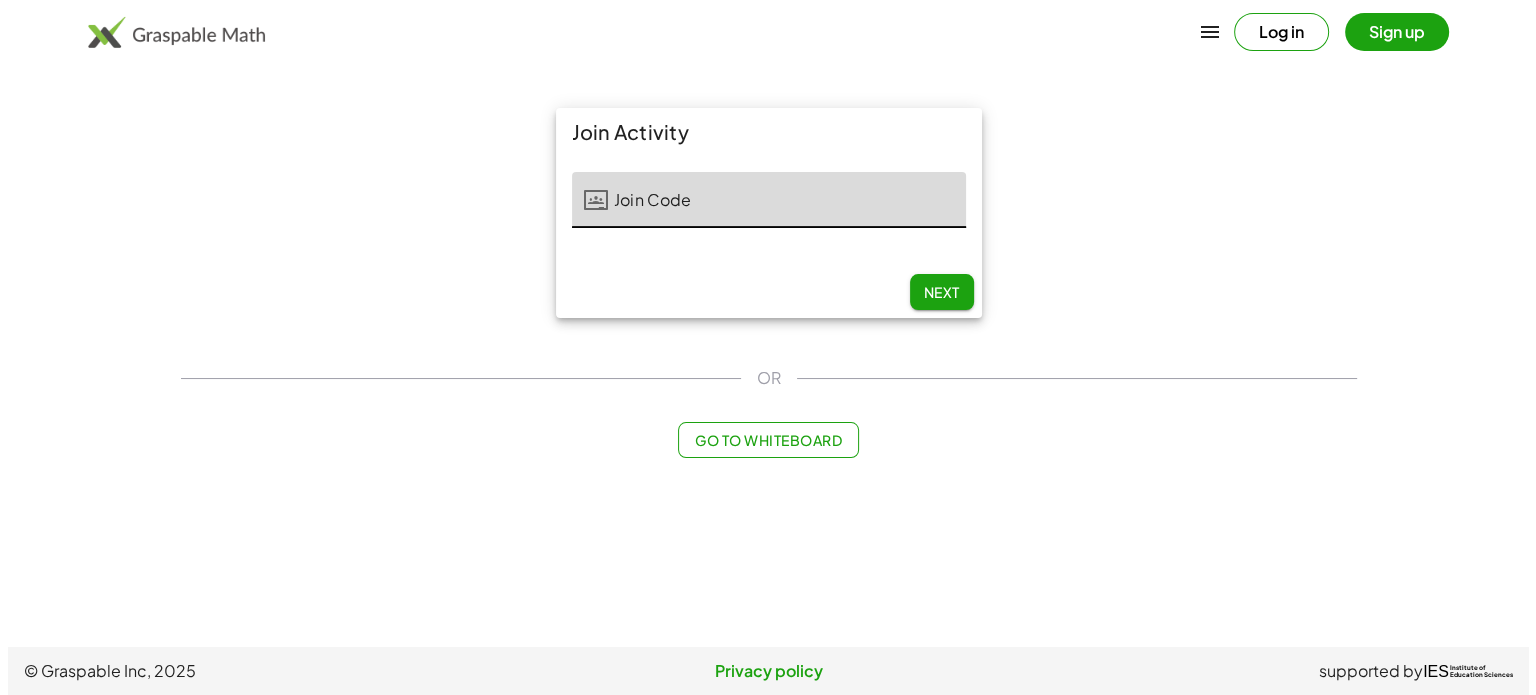 scroll, scrollTop: 0, scrollLeft: 0, axis: both 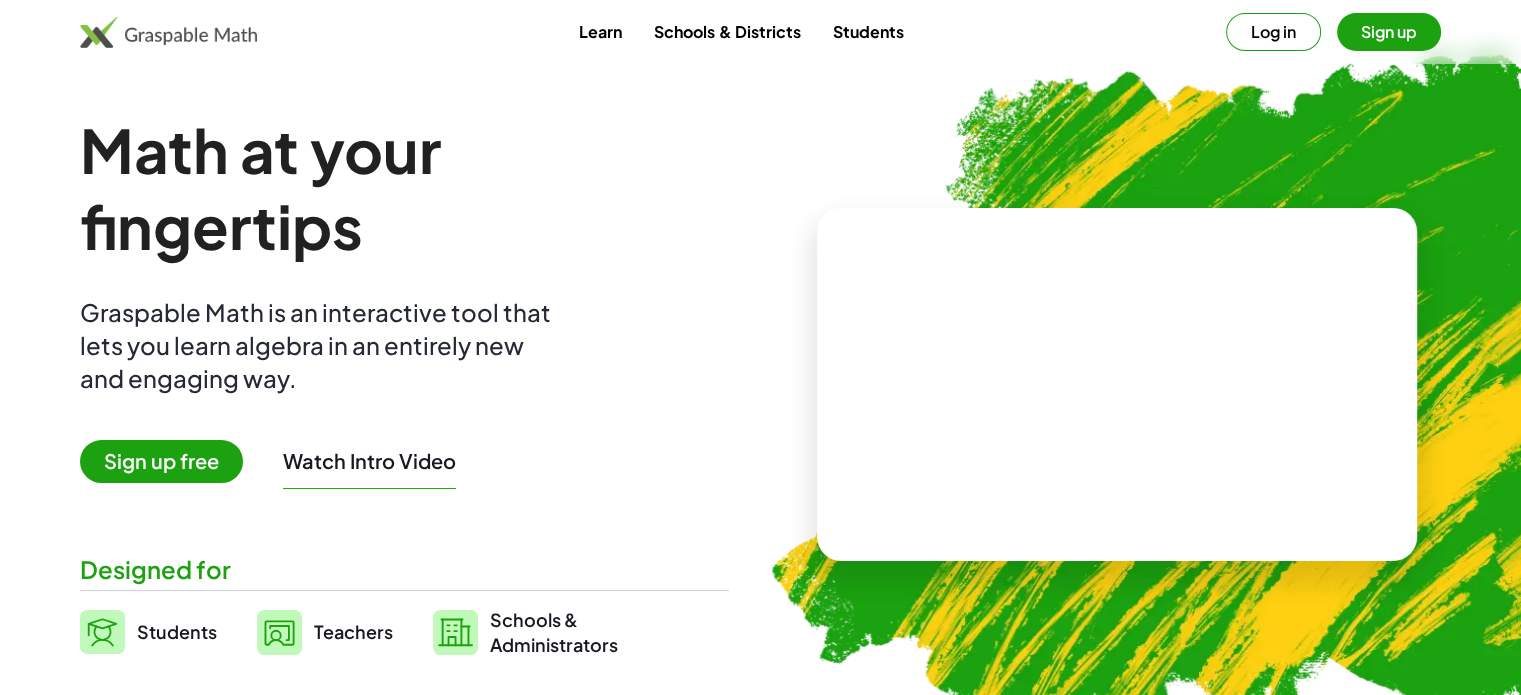 drag, startPoint x: 1453, startPoint y: 0, endPoint x: 372, endPoint y: 129, distance: 1088.6698 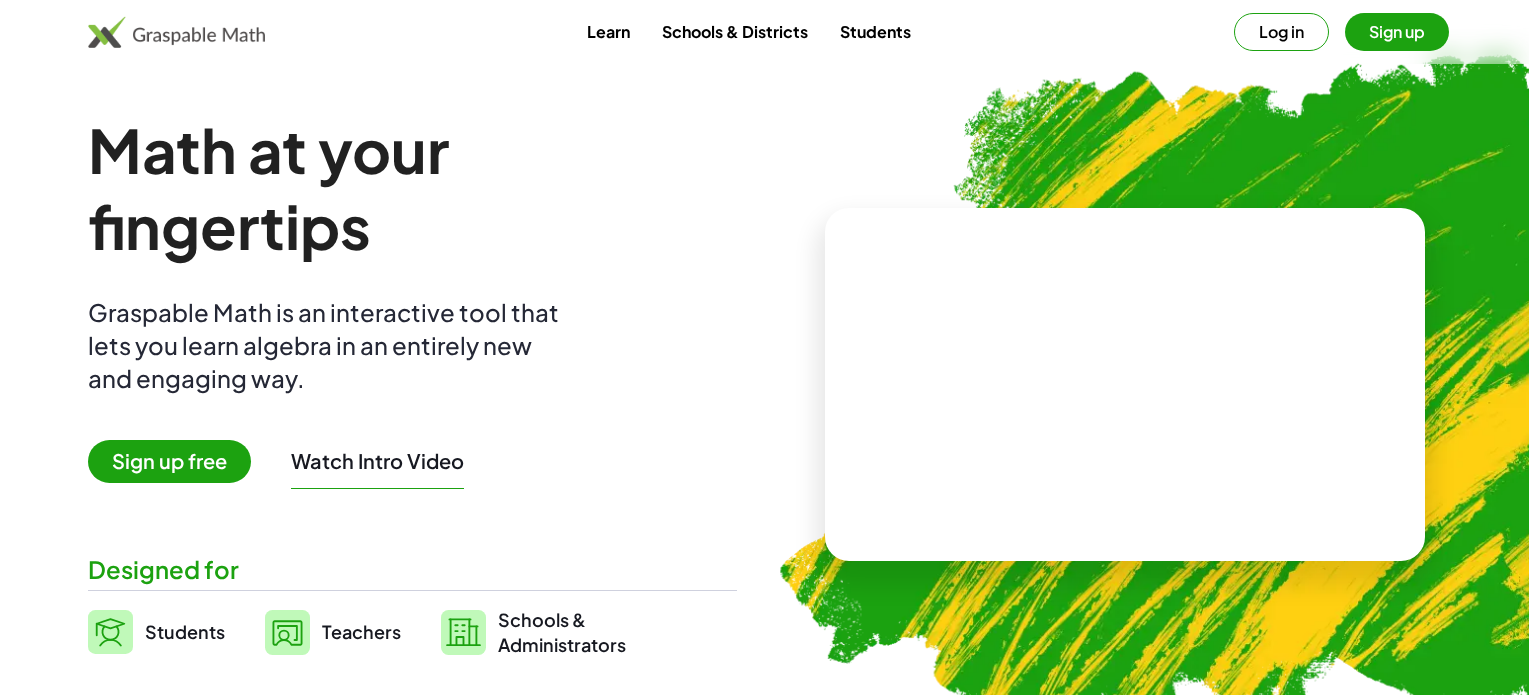 scroll, scrollTop: 0, scrollLeft: 0, axis: both 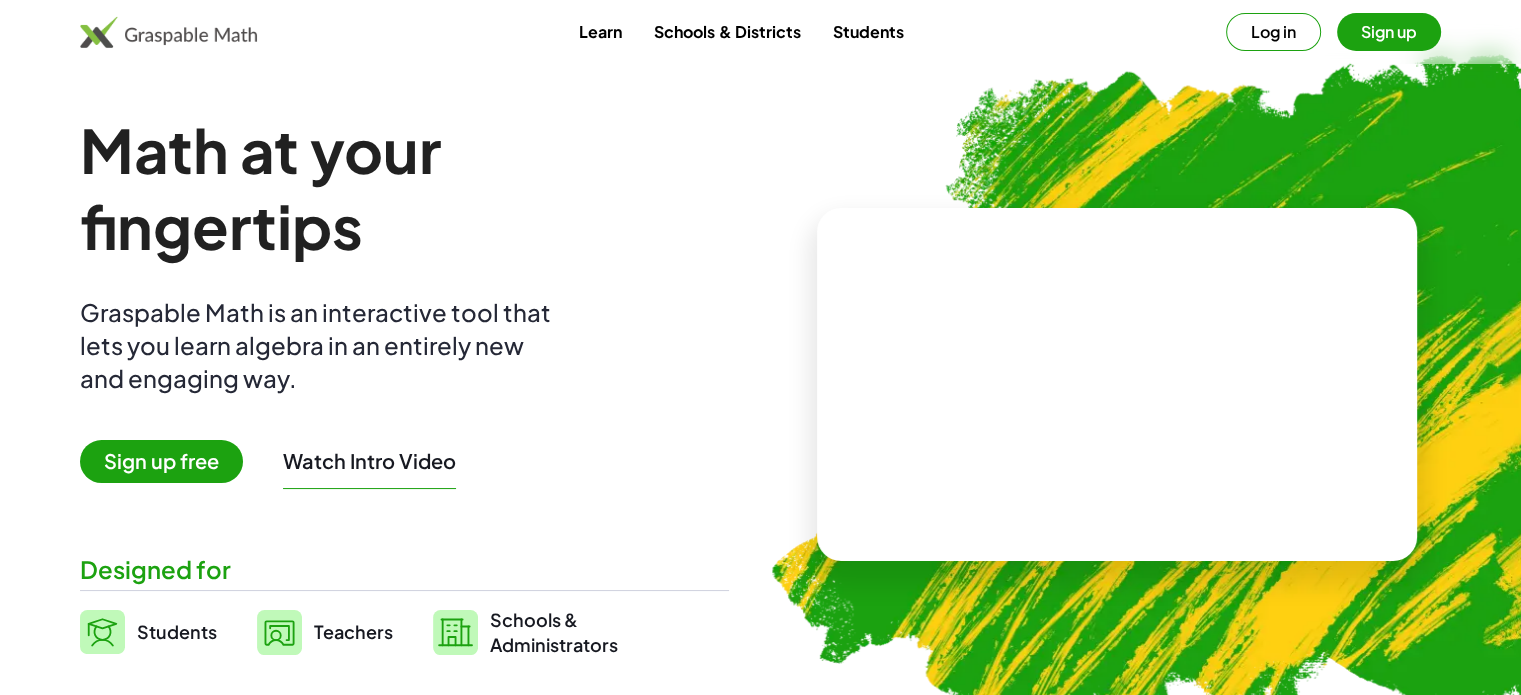 click on "Sign up free" at bounding box center [161, 461] 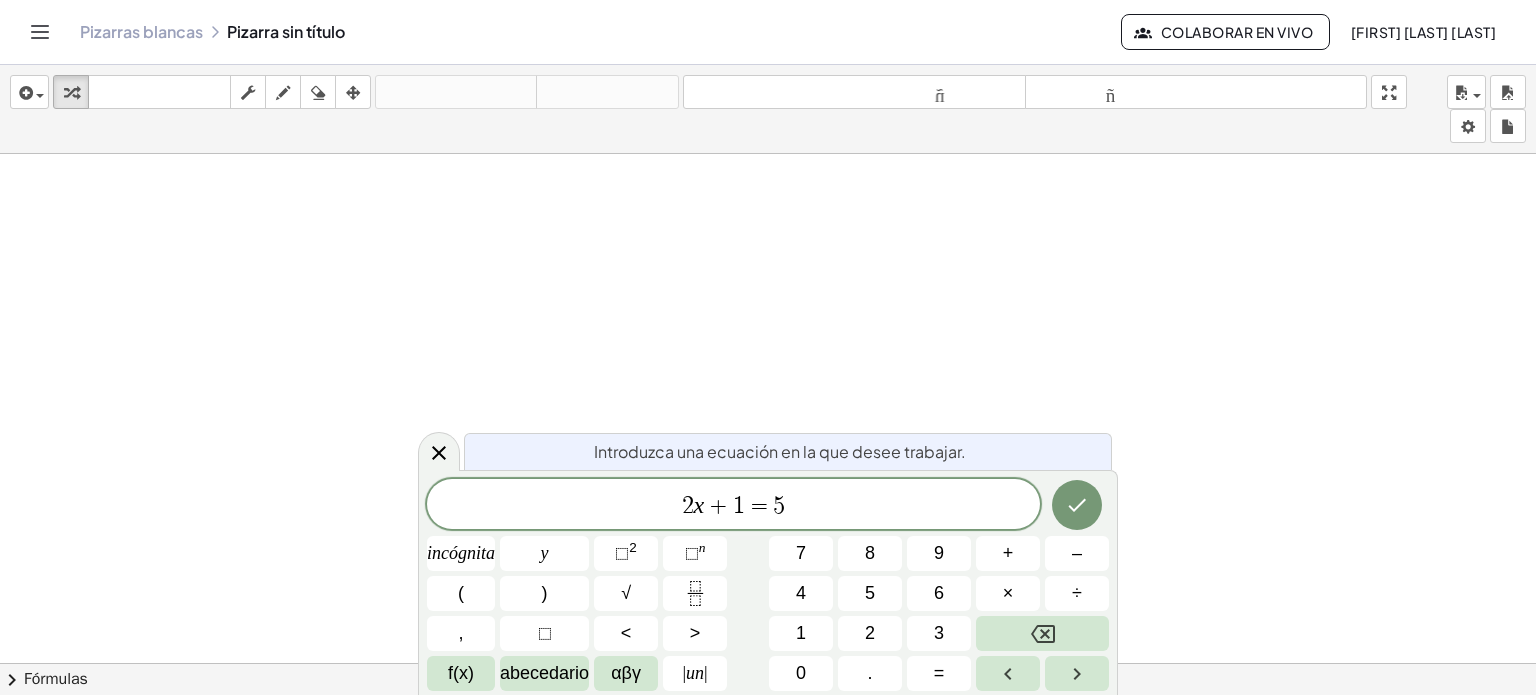 click 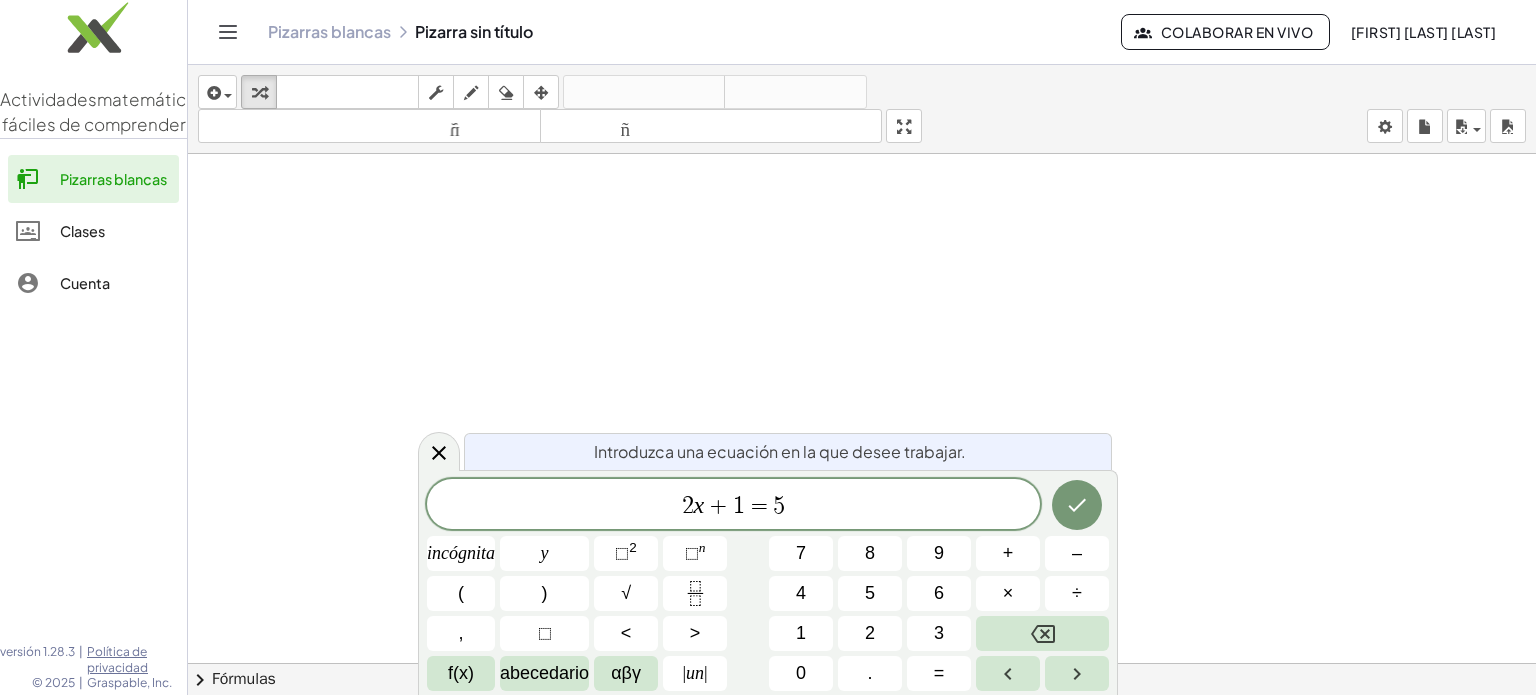 click on "Pizarras blancas Pizarra sin título Colaborar en vivo Benjamín Ramírez González" at bounding box center (862, 32) 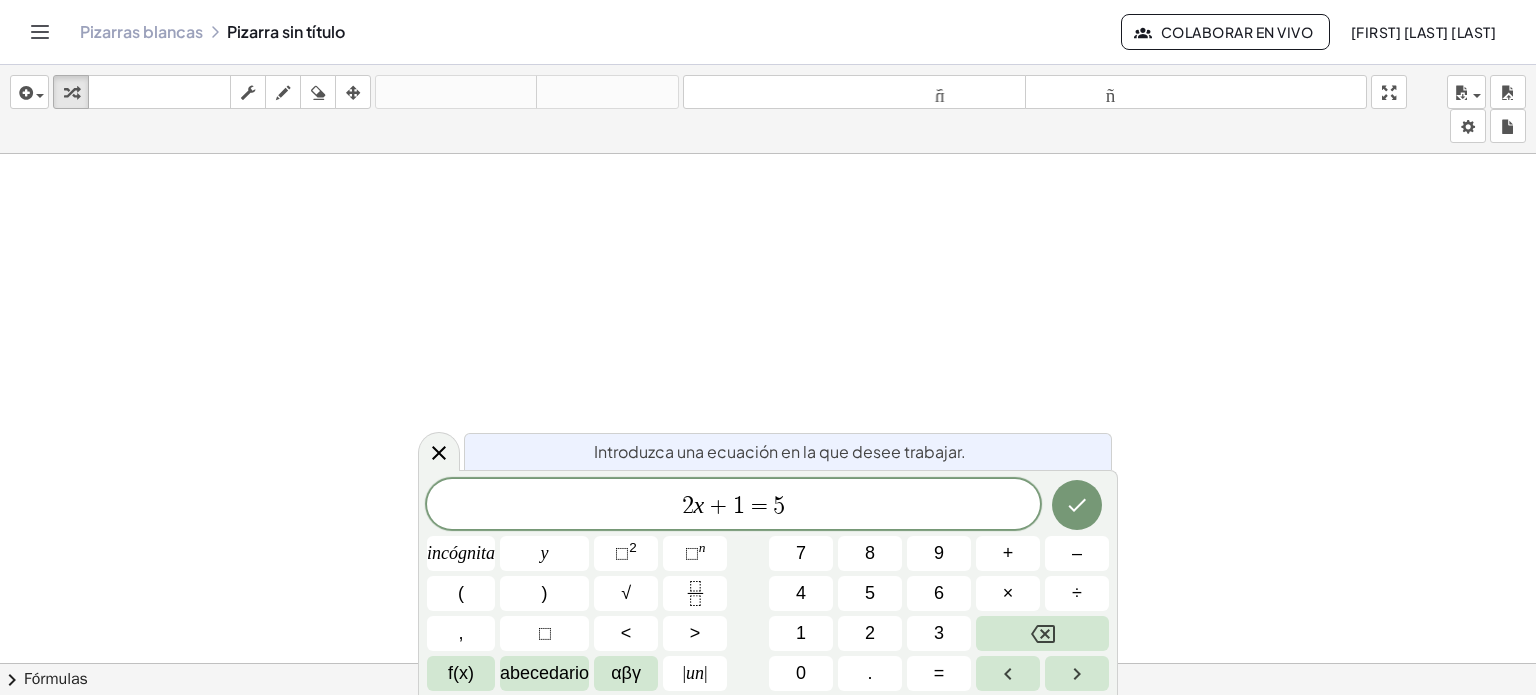 click at bounding box center (768, 743) 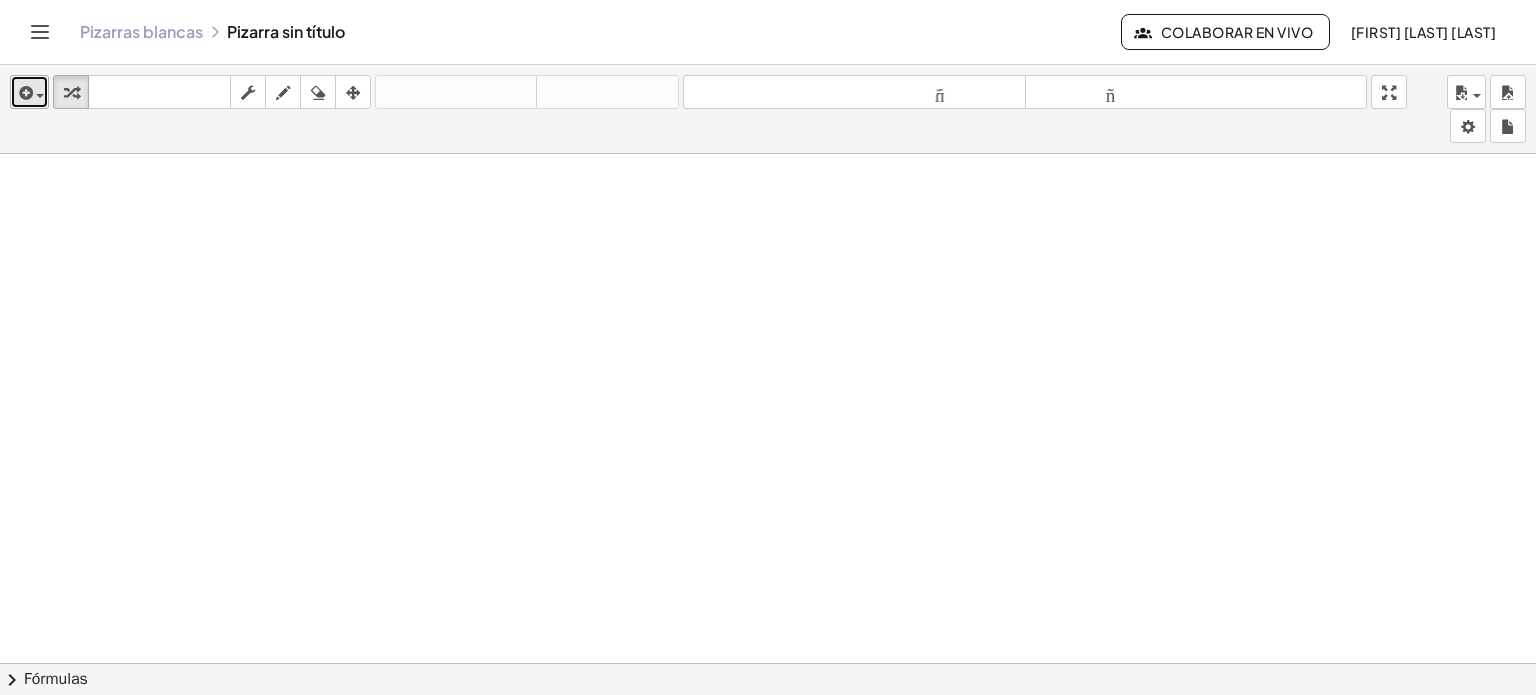 click at bounding box center [24, 93] 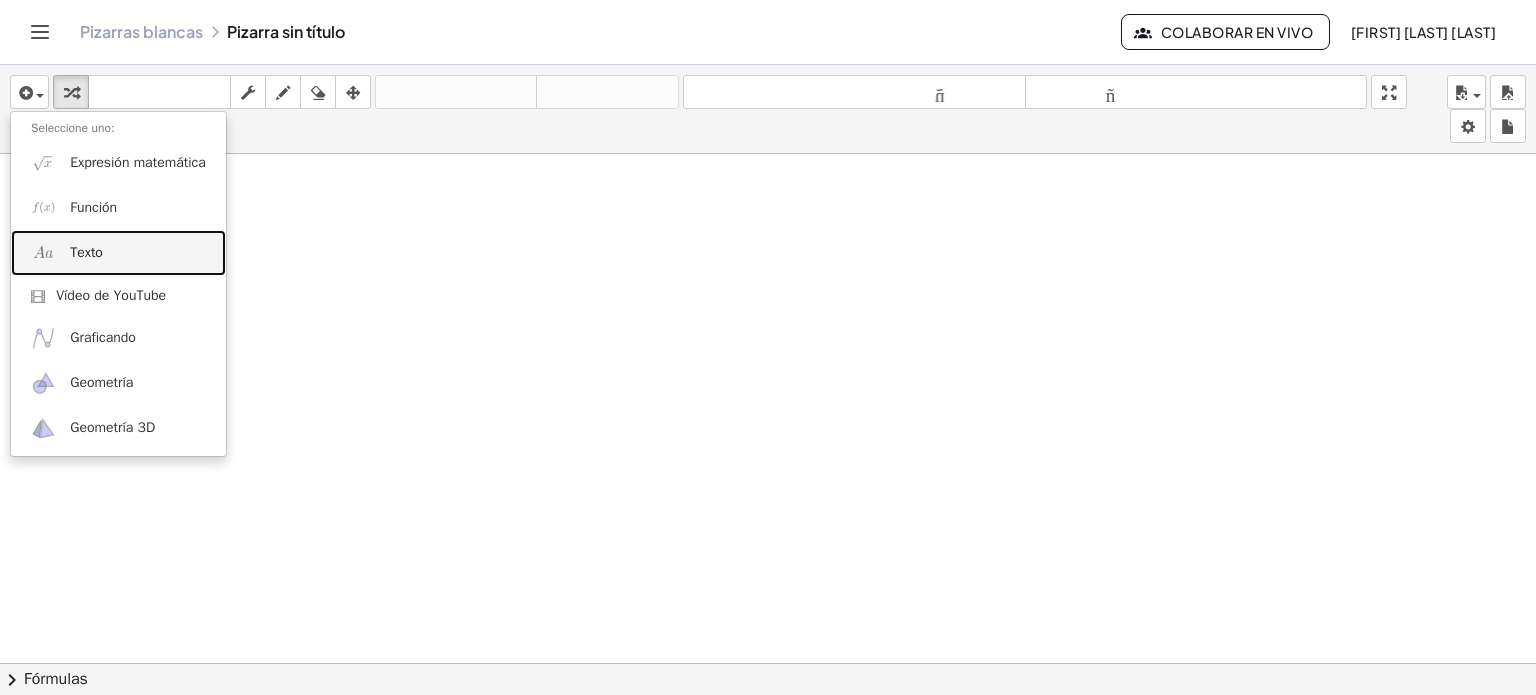 click on "Texto" at bounding box center [118, 252] 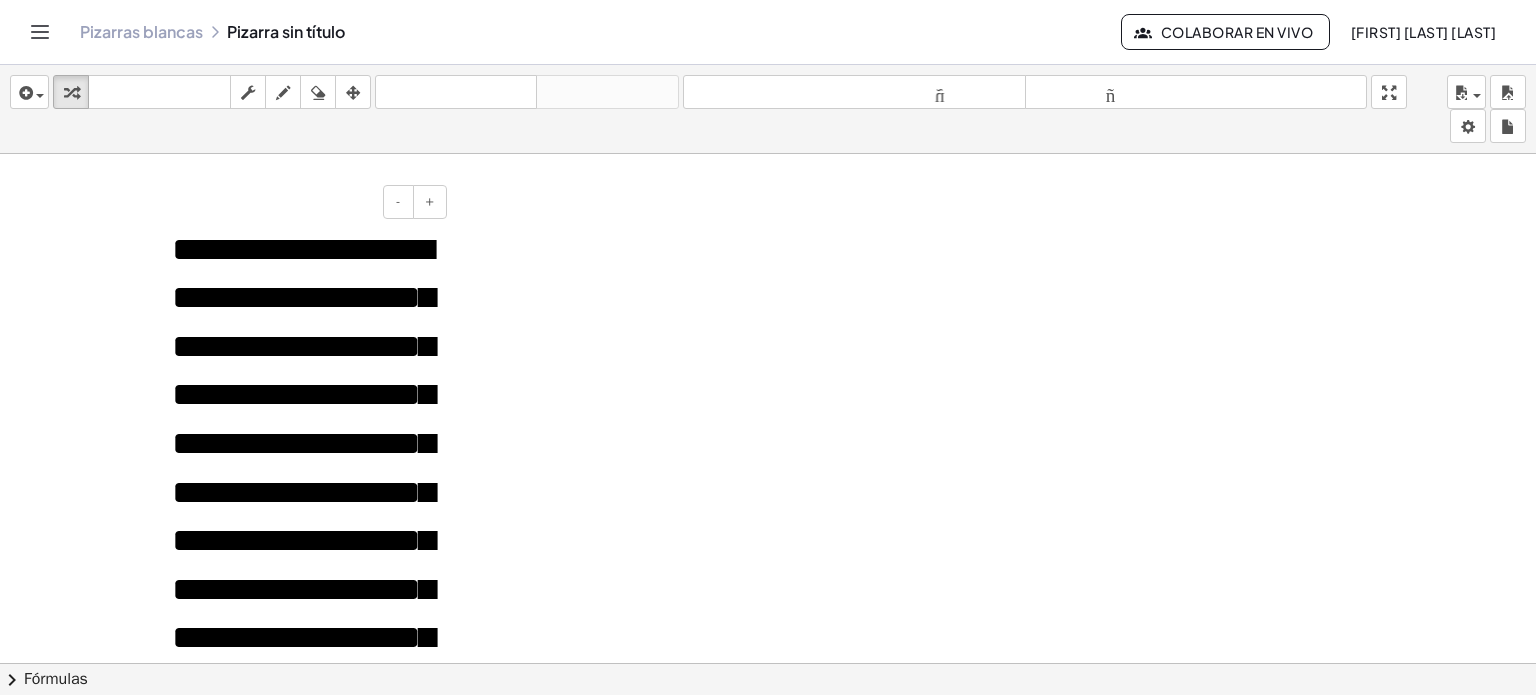 type 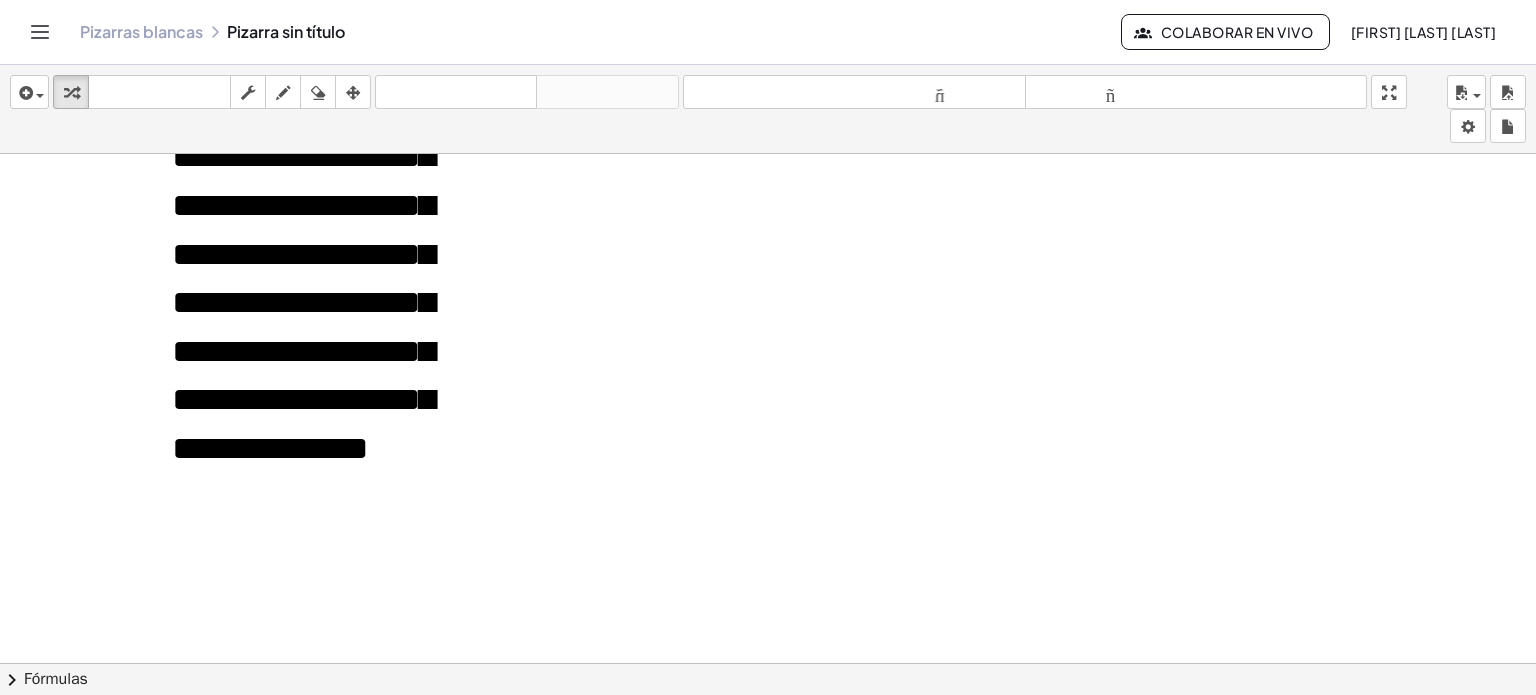 click on "**********" at bounding box center (302, 230) 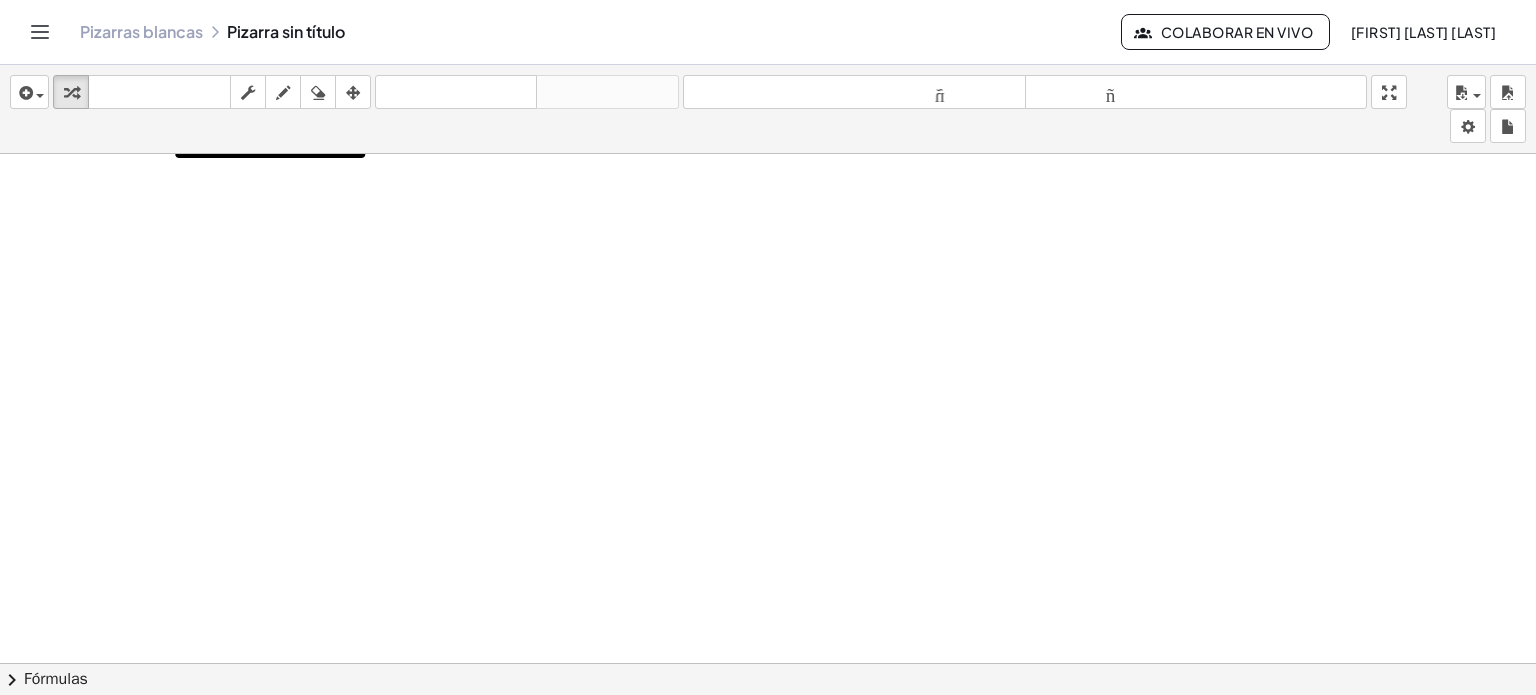 click on "**********" at bounding box center (303, -71) 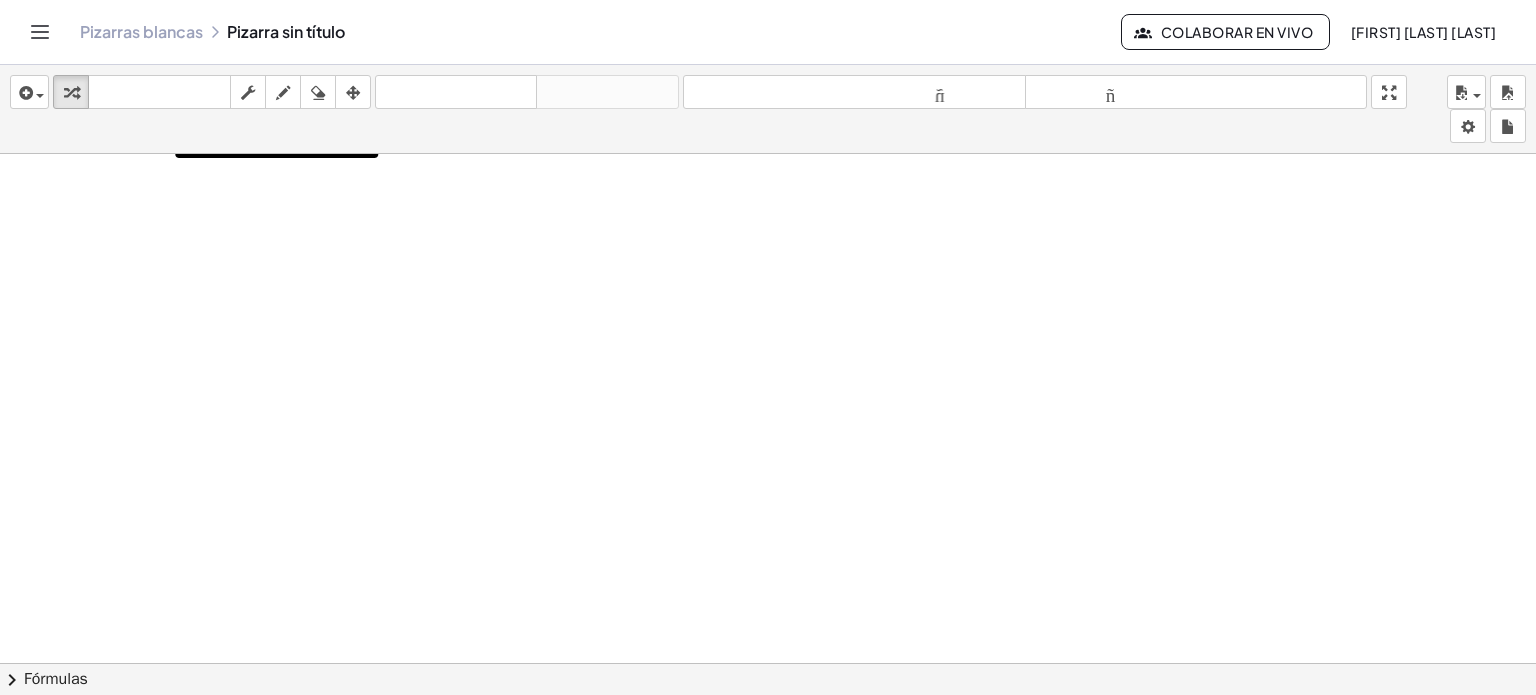 click at bounding box center (768, 205) 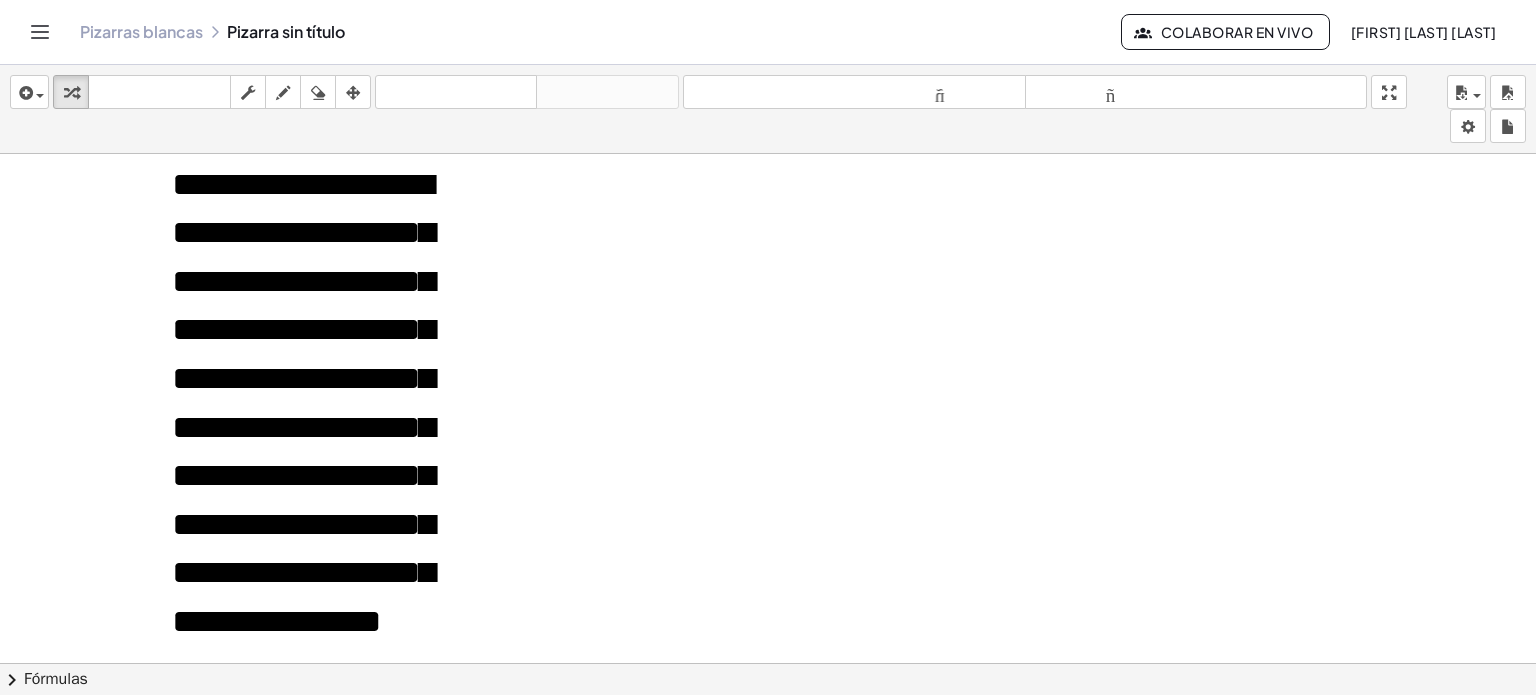 scroll, scrollTop: 0, scrollLeft: 0, axis: both 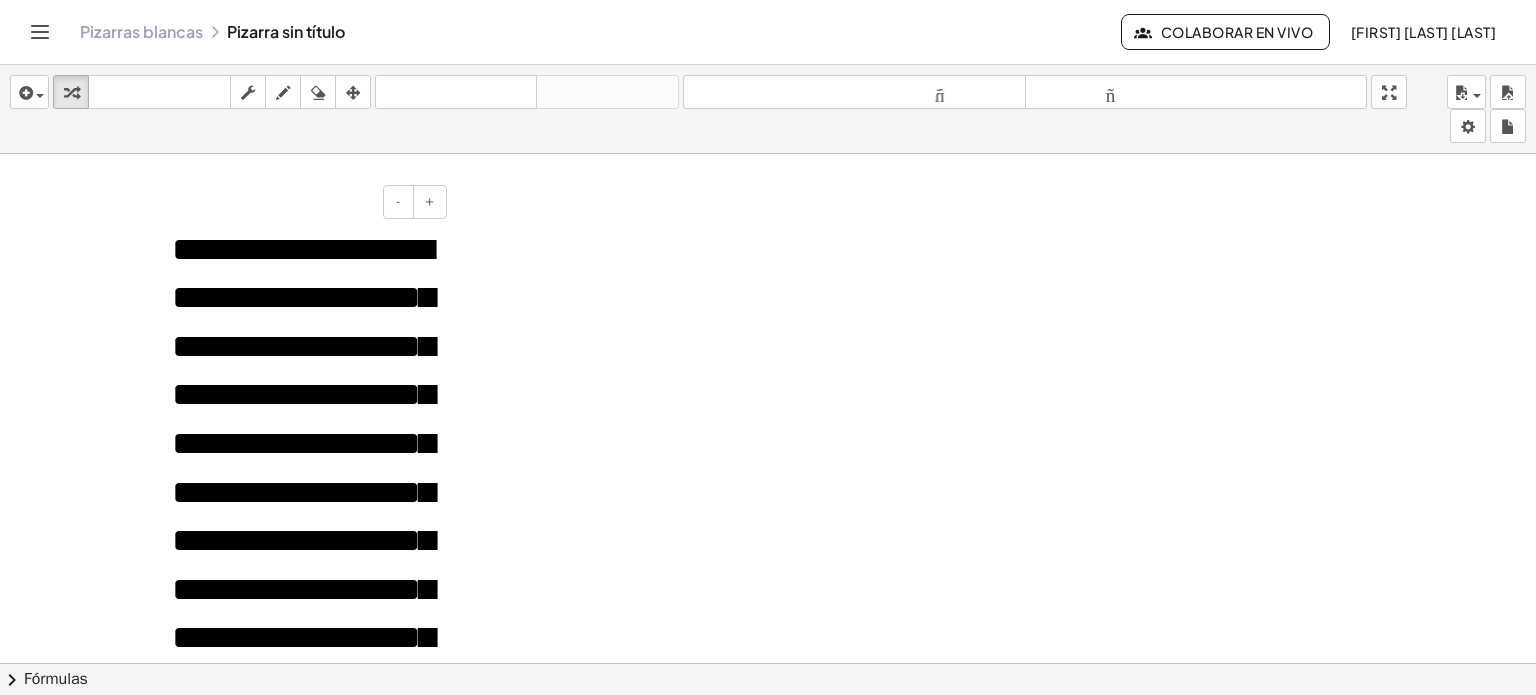 click on "**********" at bounding box center [302, 468] 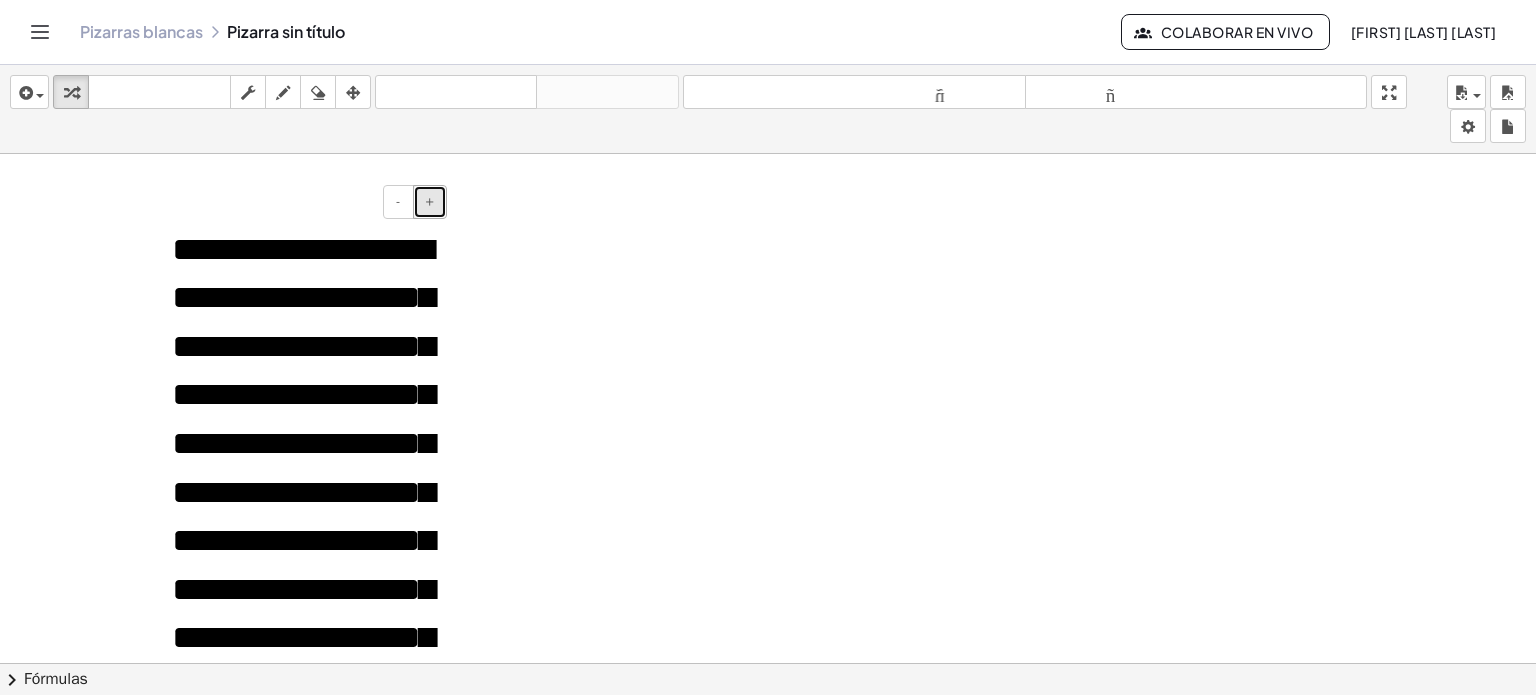 click on "+" at bounding box center [430, 201] 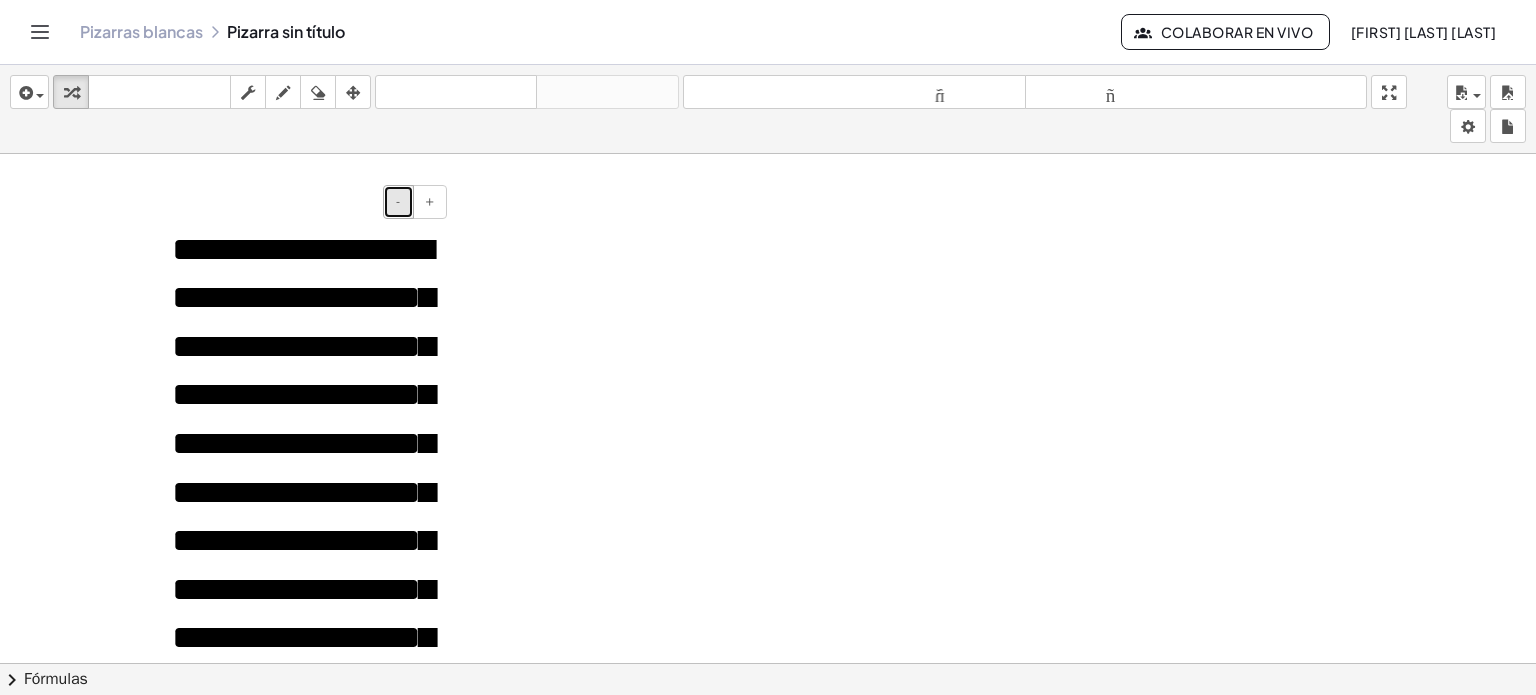 click on "-" at bounding box center [398, 202] 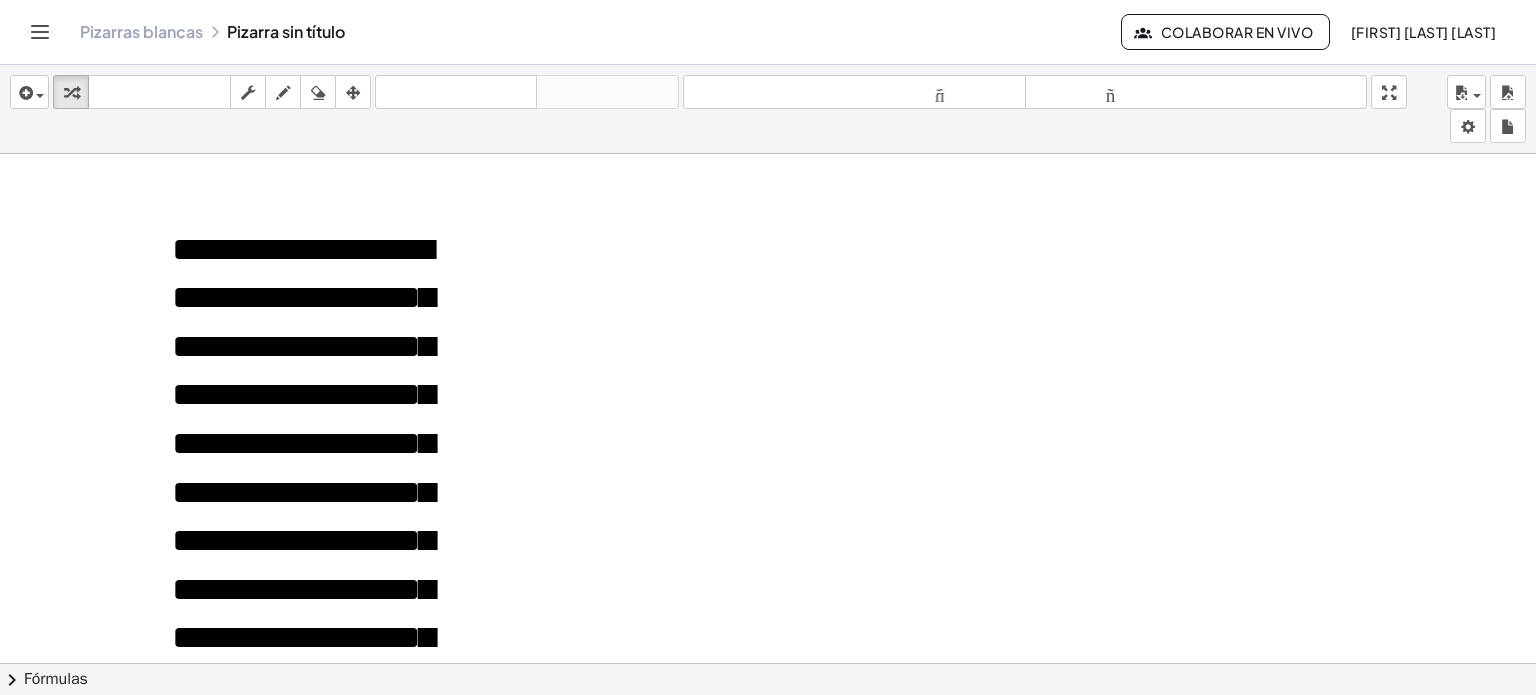click at bounding box center [768, 663] 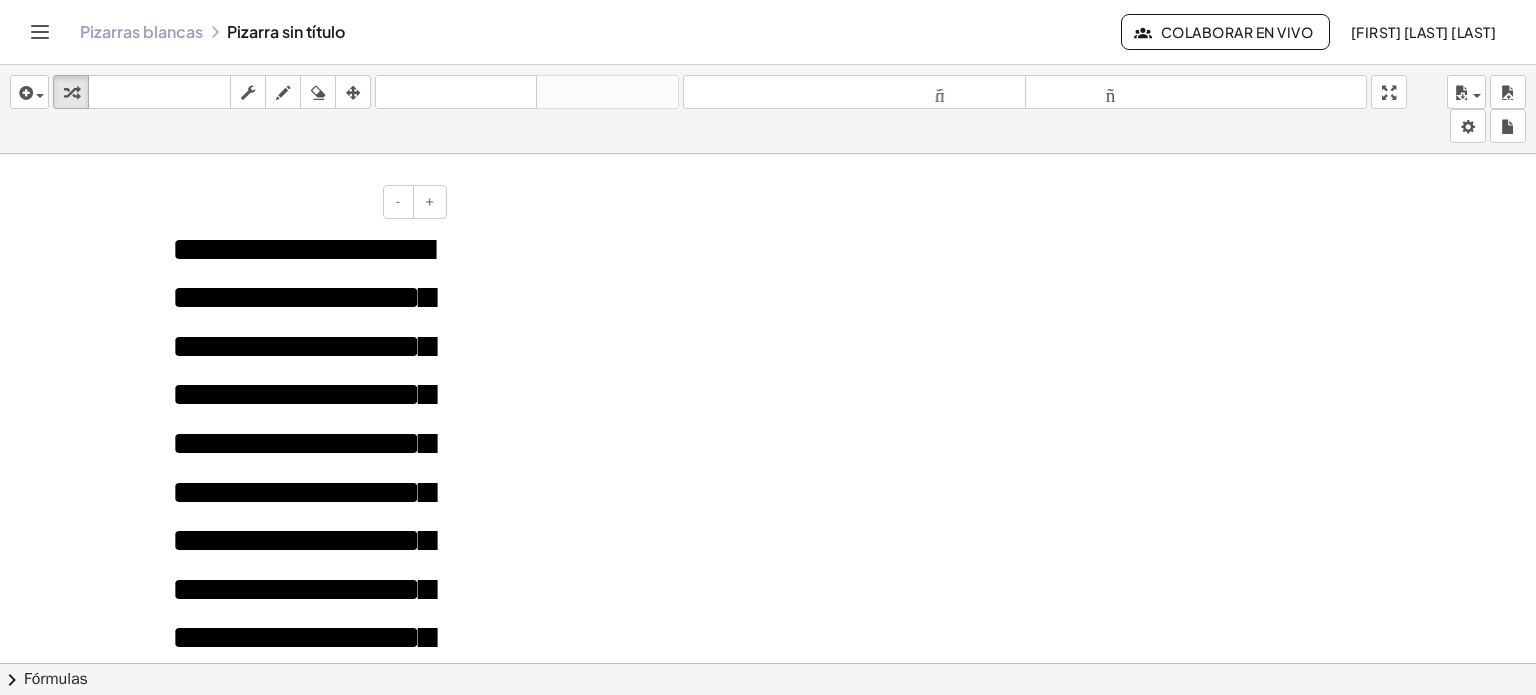 click on "**********" at bounding box center [303, 467] 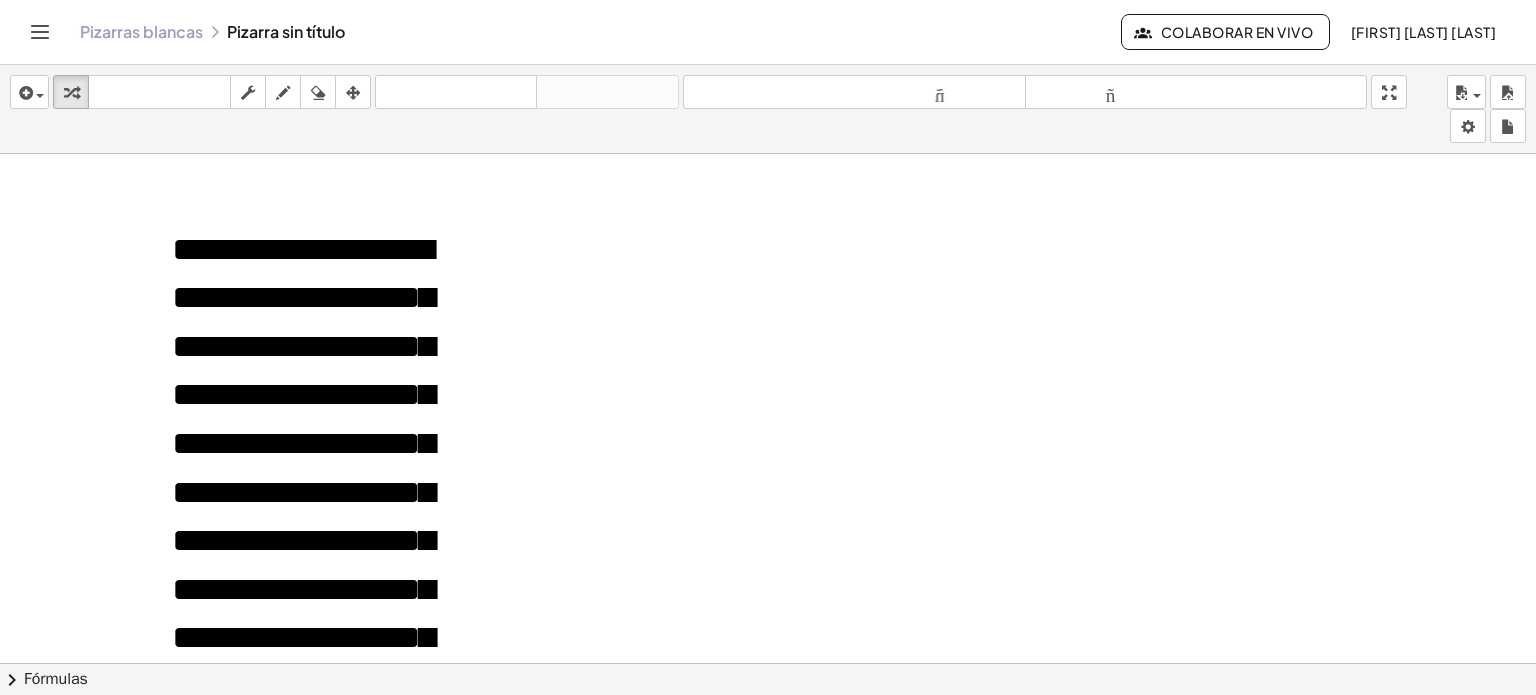 drag, startPoint x: 452, startPoint y: 259, endPoint x: 496, endPoint y: 252, distance: 44.553337 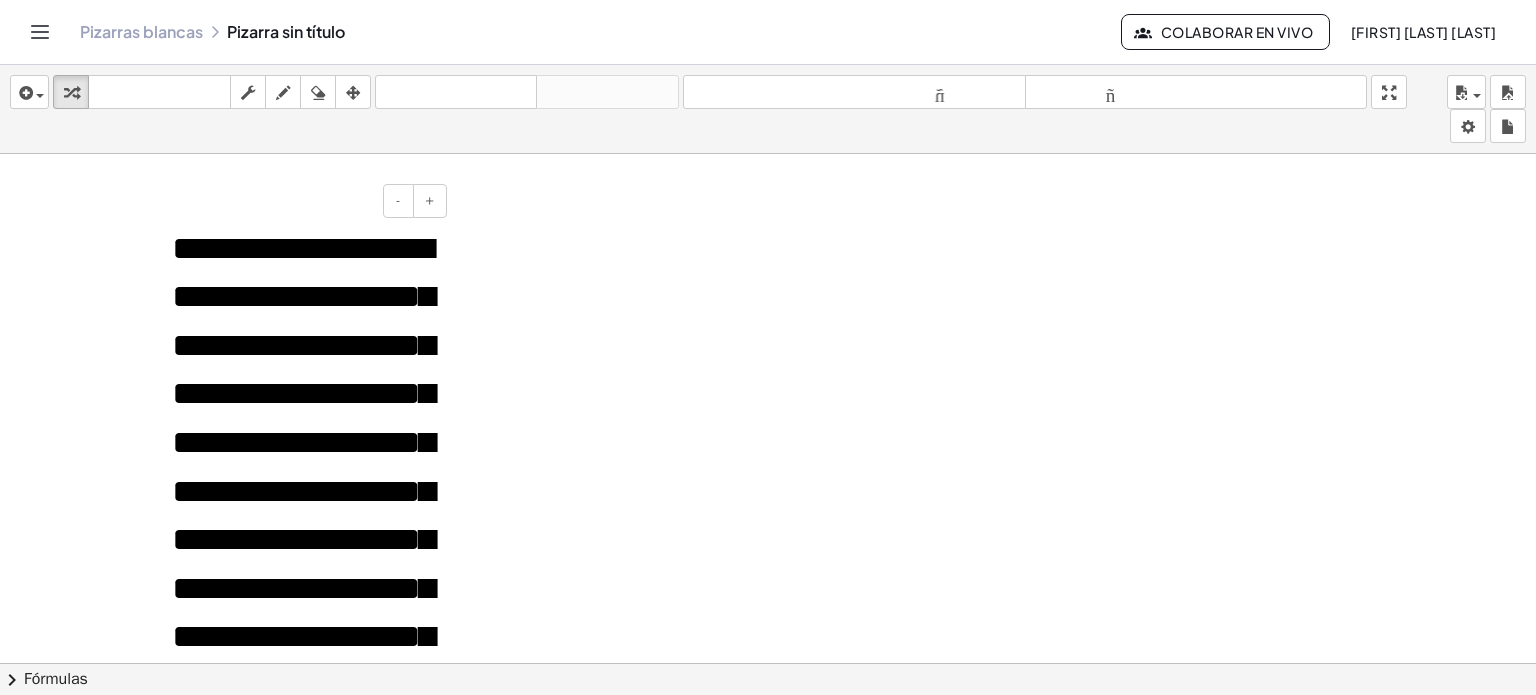 scroll, scrollTop: 0, scrollLeft: 0, axis: both 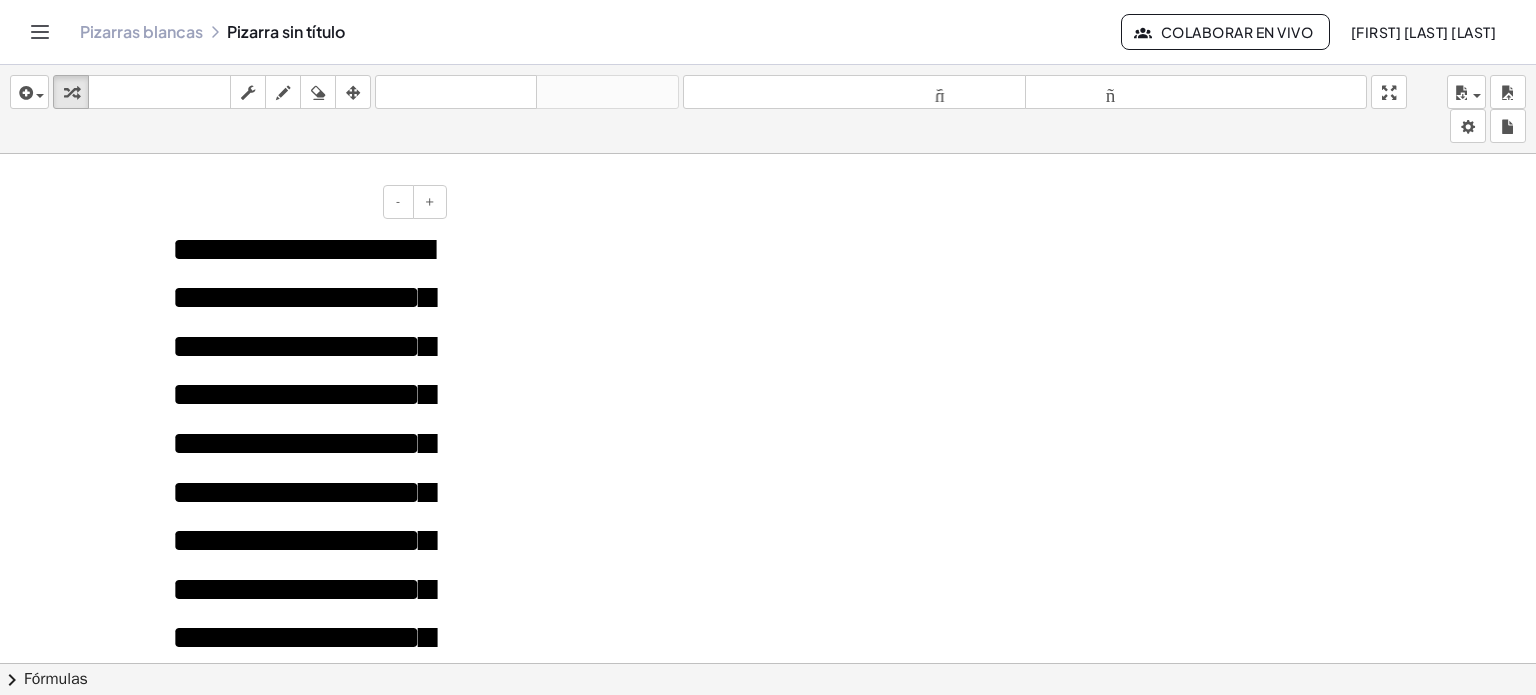 click at bounding box center [162, 565] 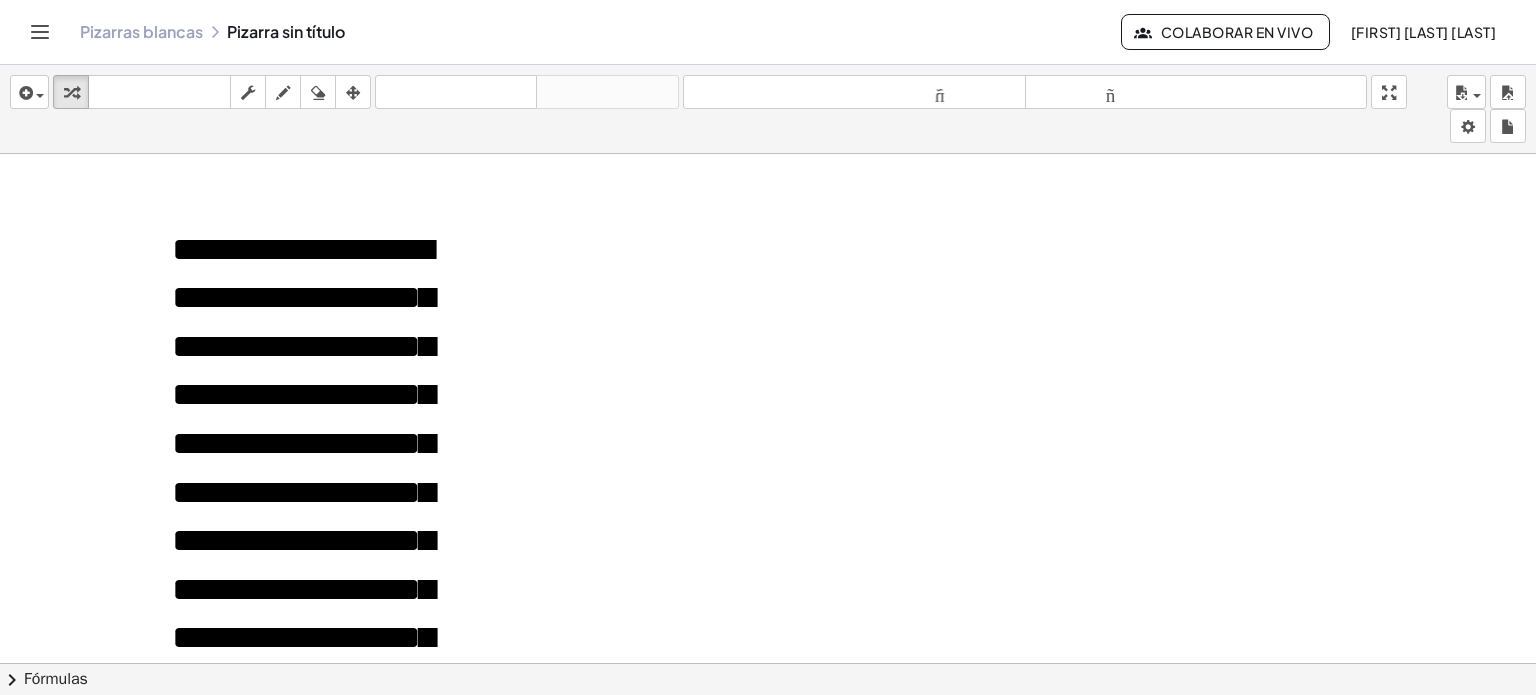 click at bounding box center [768, 664] 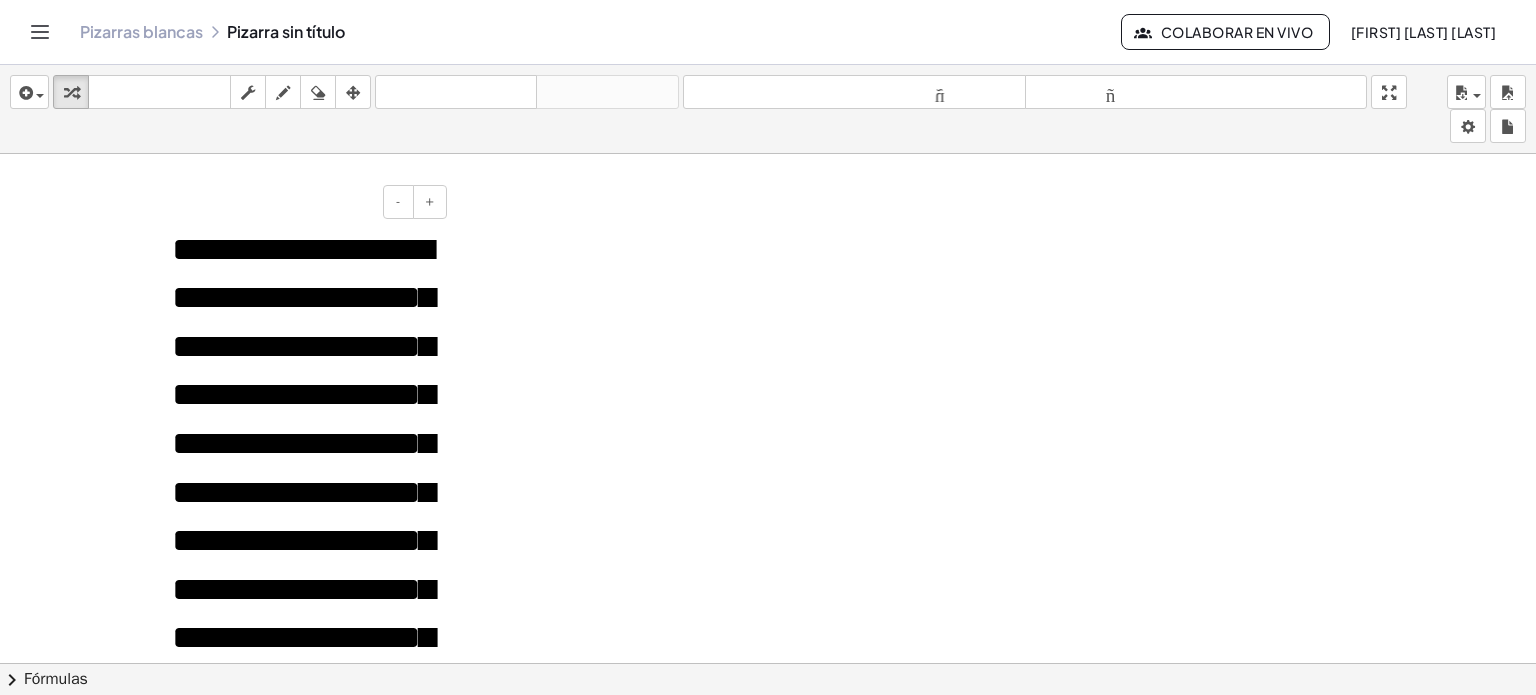 click on "**********" at bounding box center (303, 467) 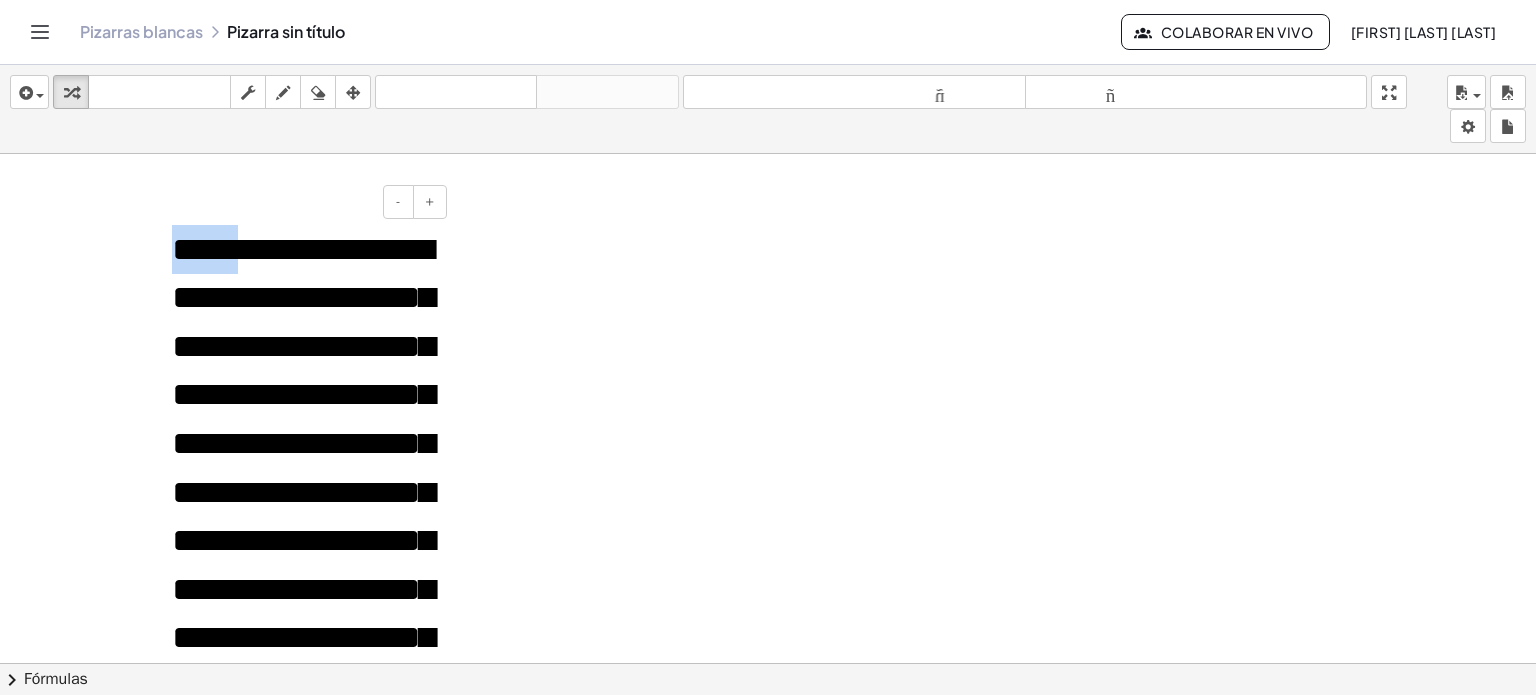 click on "**********" at bounding box center [303, 467] 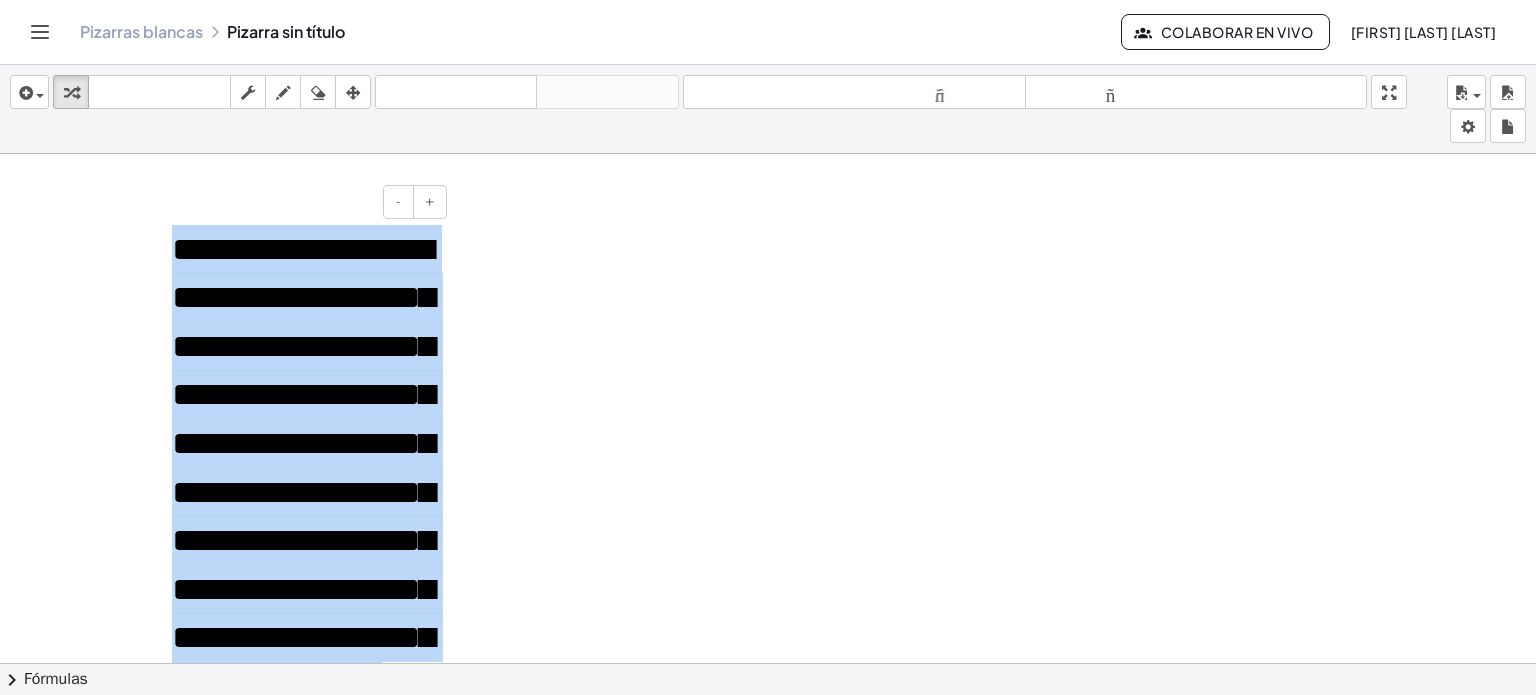 click on "**********" at bounding box center (303, 467) 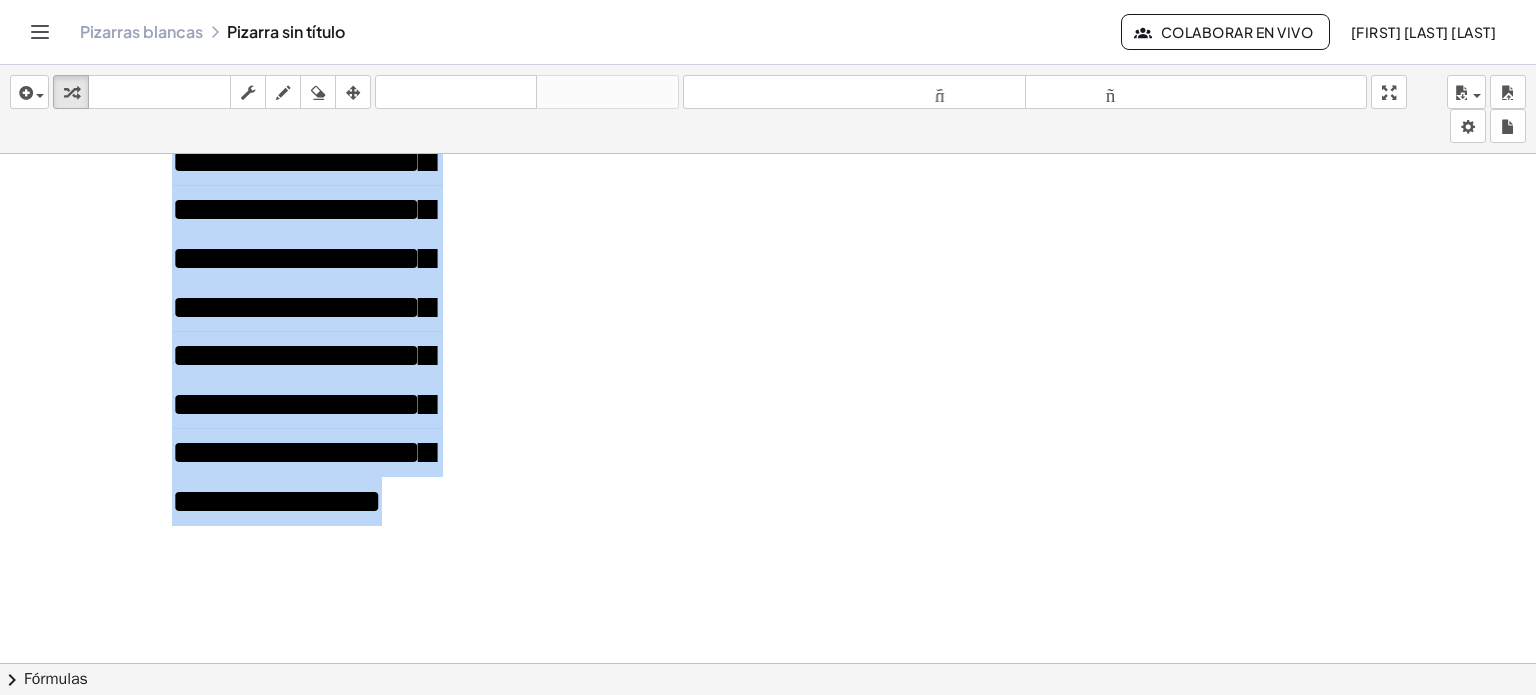 scroll, scrollTop: 0, scrollLeft: 0, axis: both 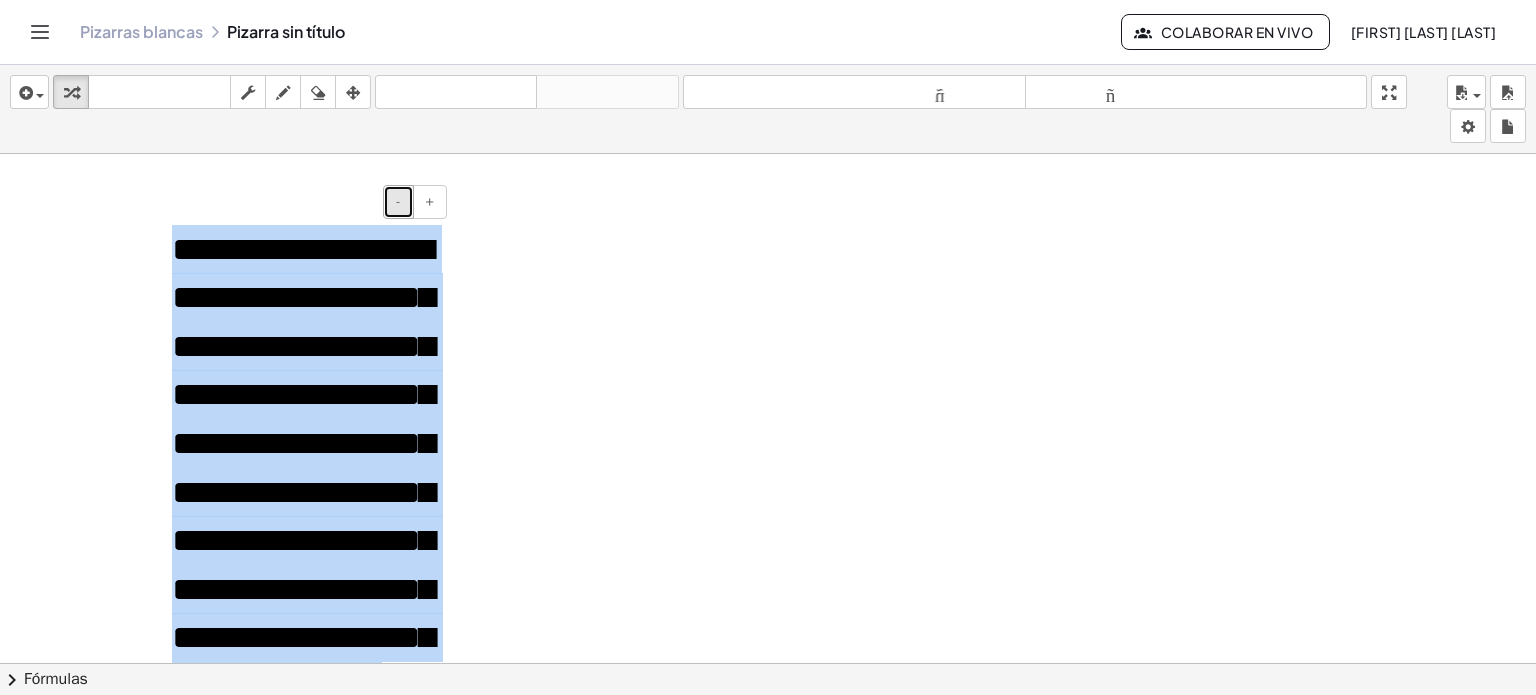 click on "-" at bounding box center (398, 202) 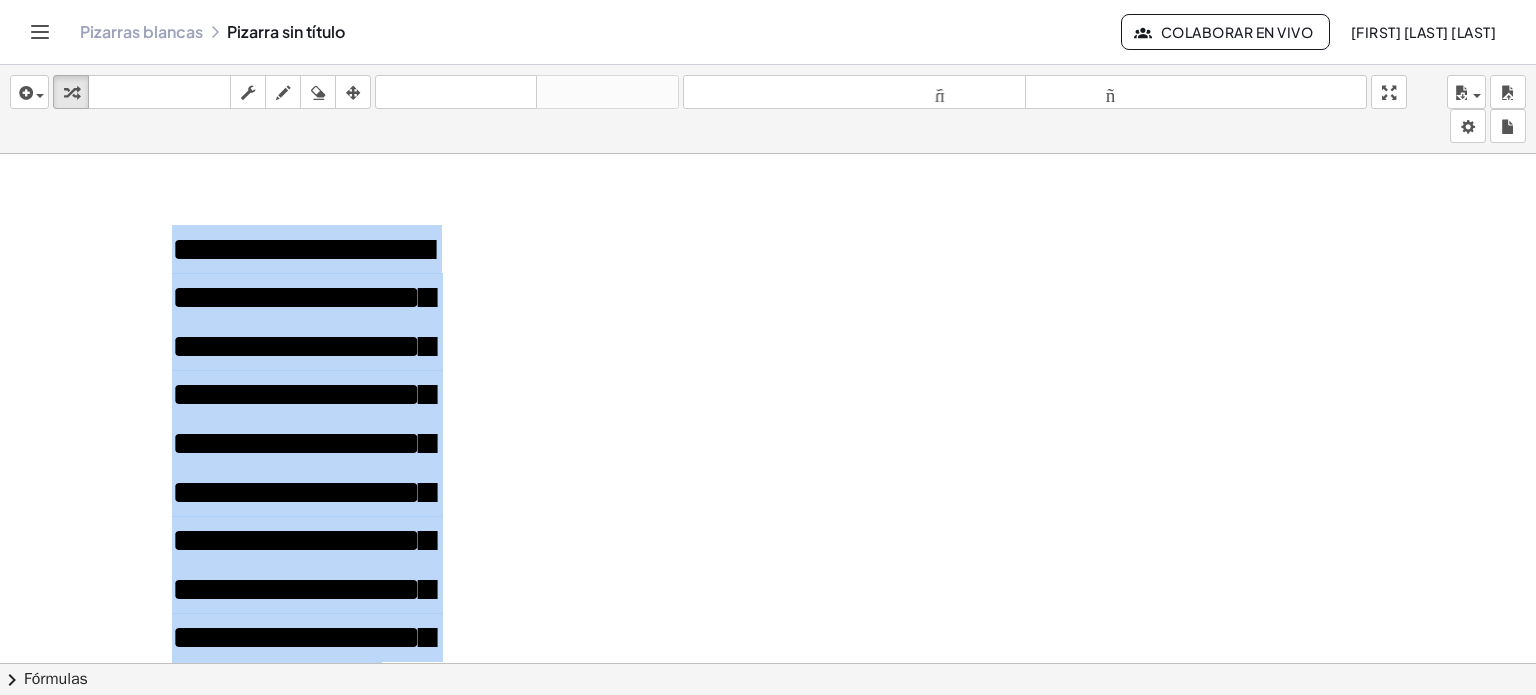 click at bounding box center [768, 664] 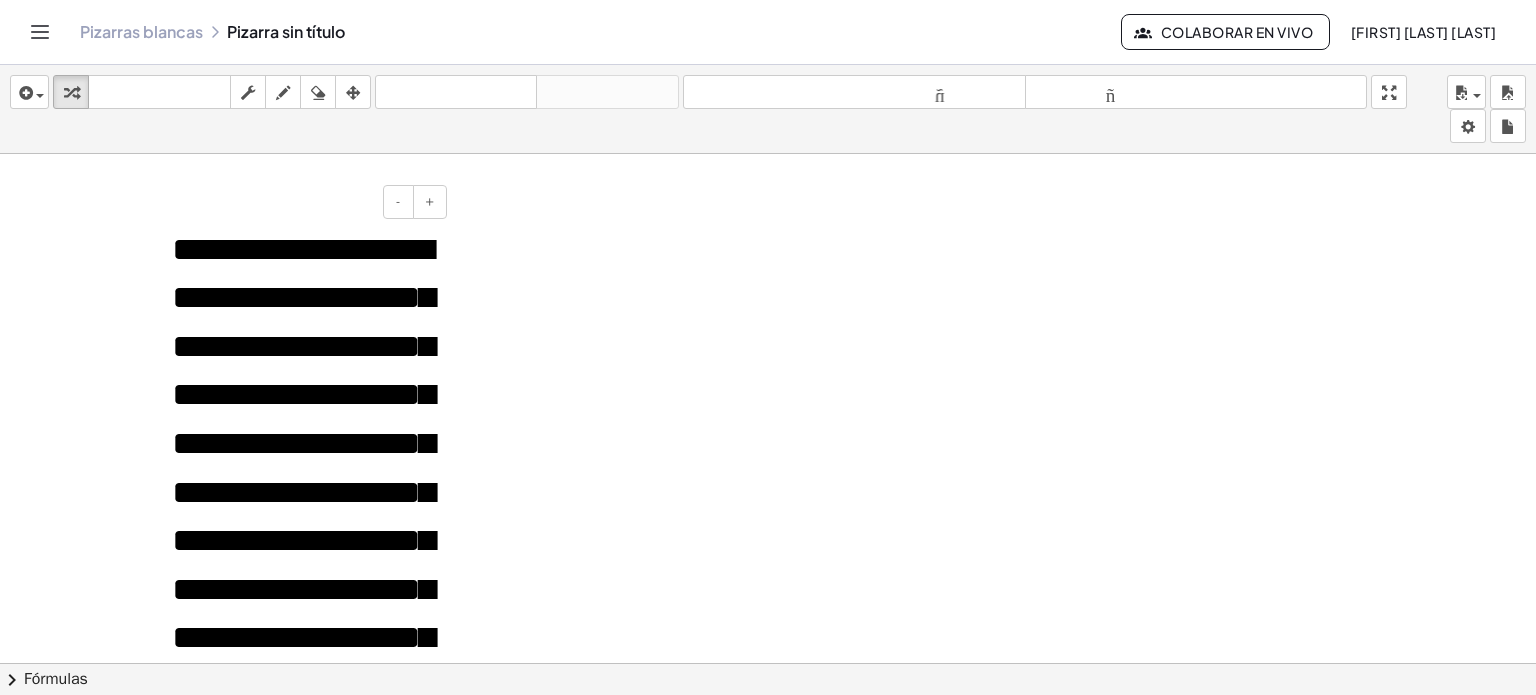 drag, startPoint x: 346, startPoint y: 292, endPoint x: 265, endPoint y: 236, distance: 98.47334 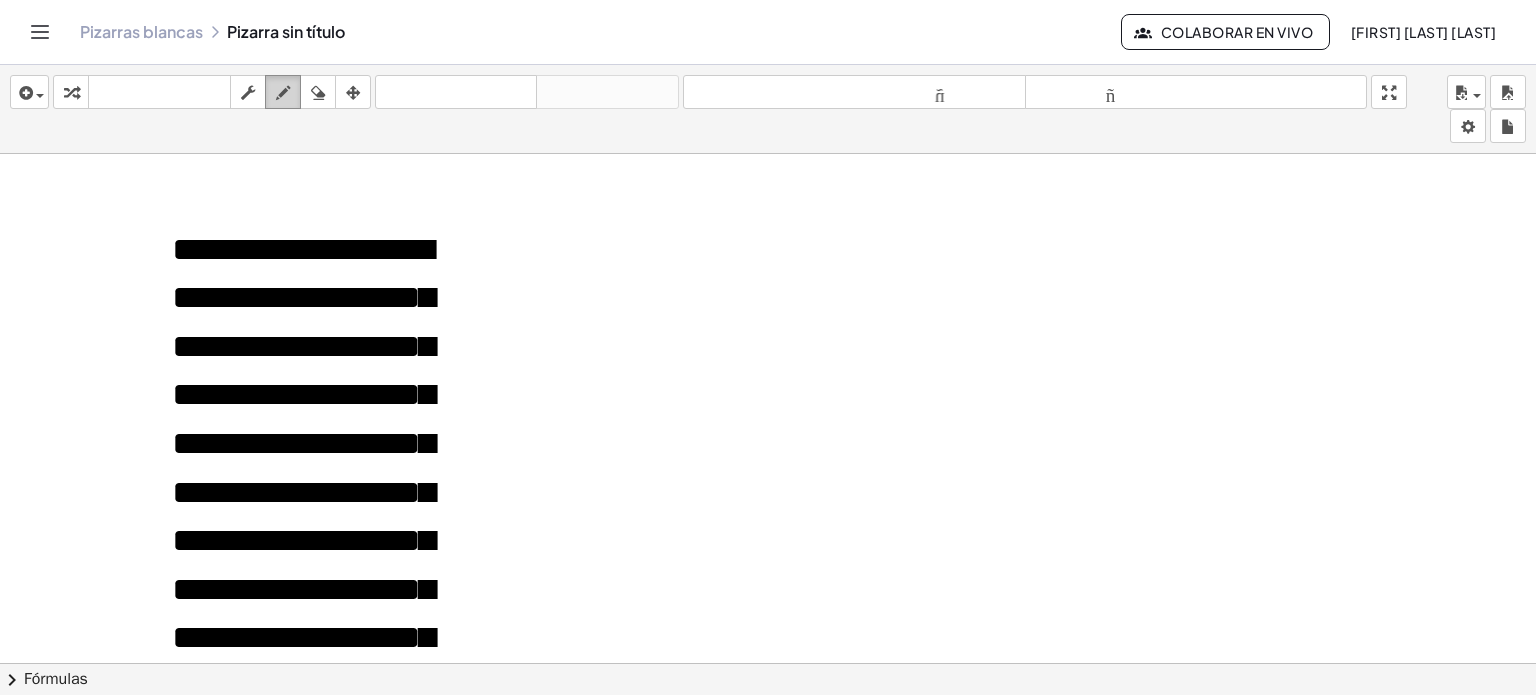 click at bounding box center (283, 93) 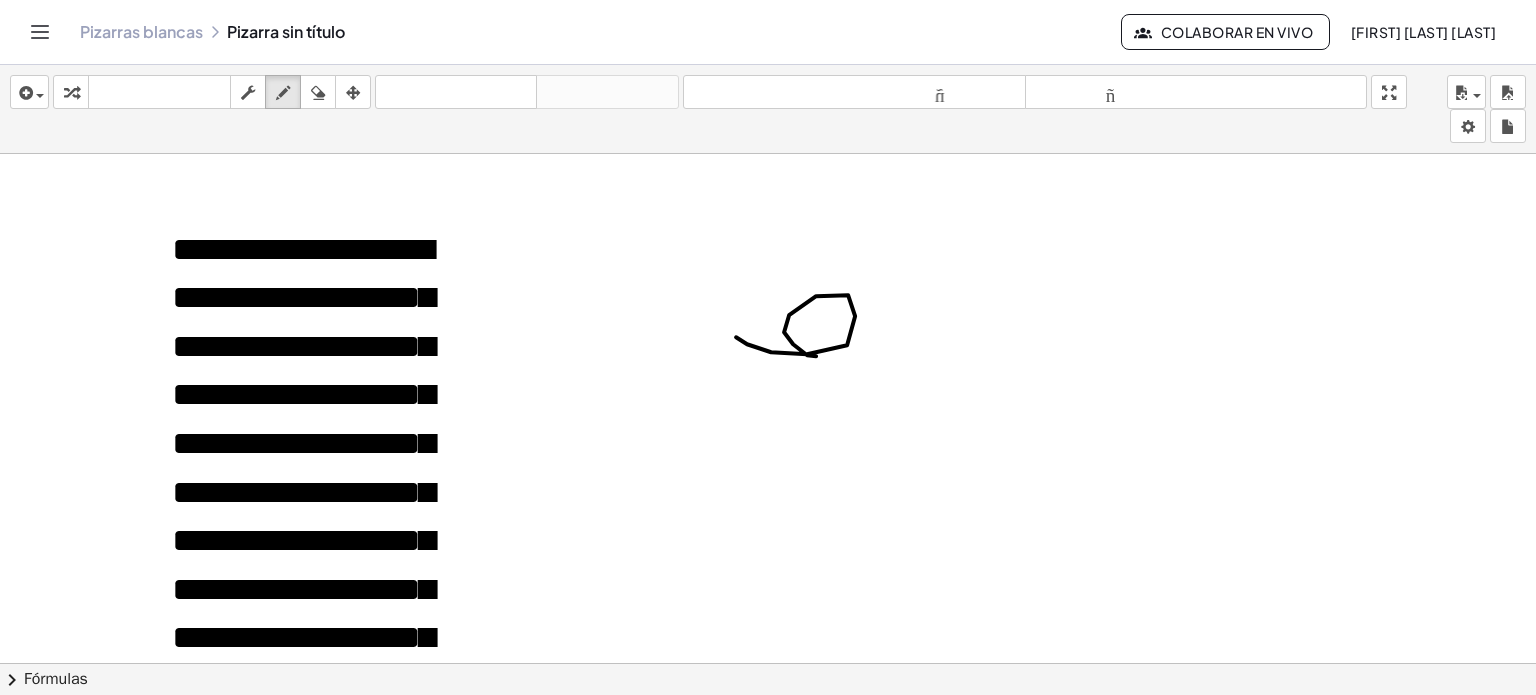 drag, startPoint x: 736, startPoint y: 336, endPoint x: 816, endPoint y: 355, distance: 82.2253 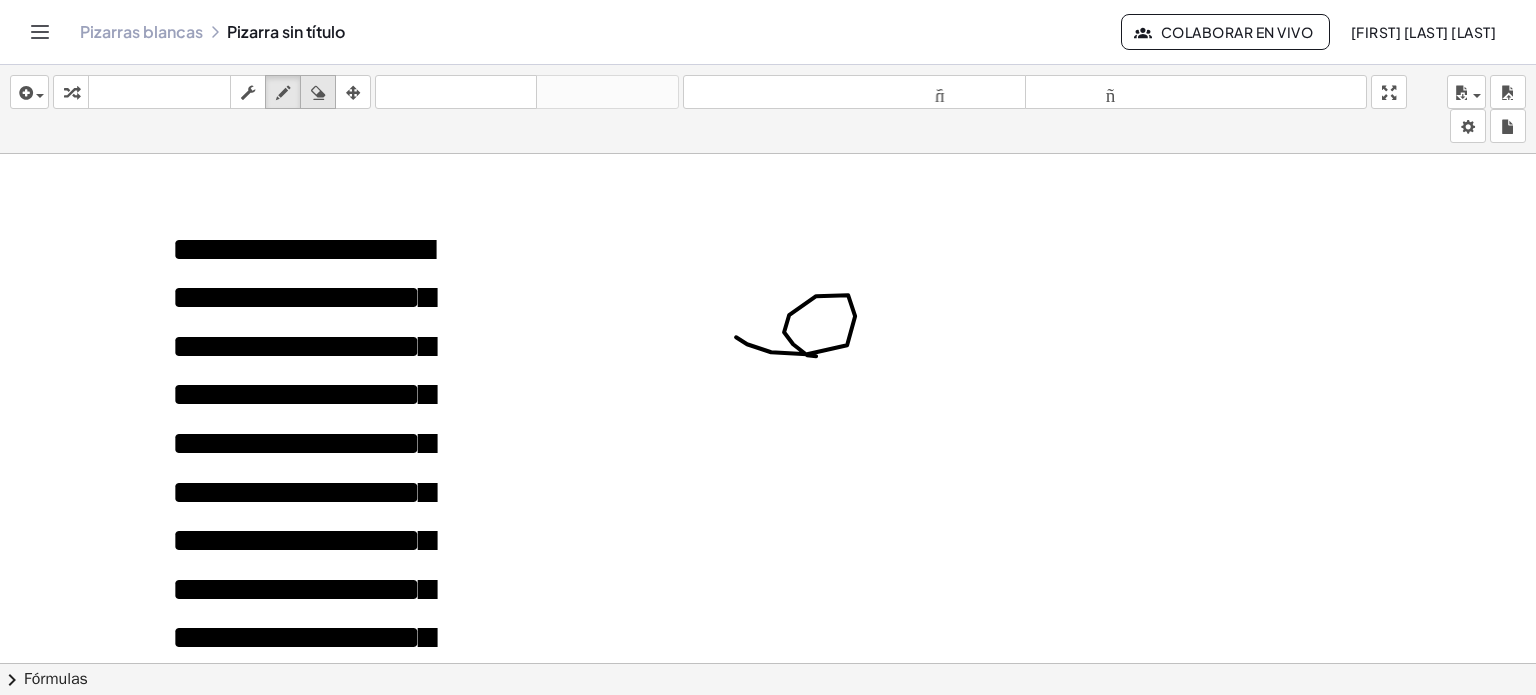 click at bounding box center (318, 92) 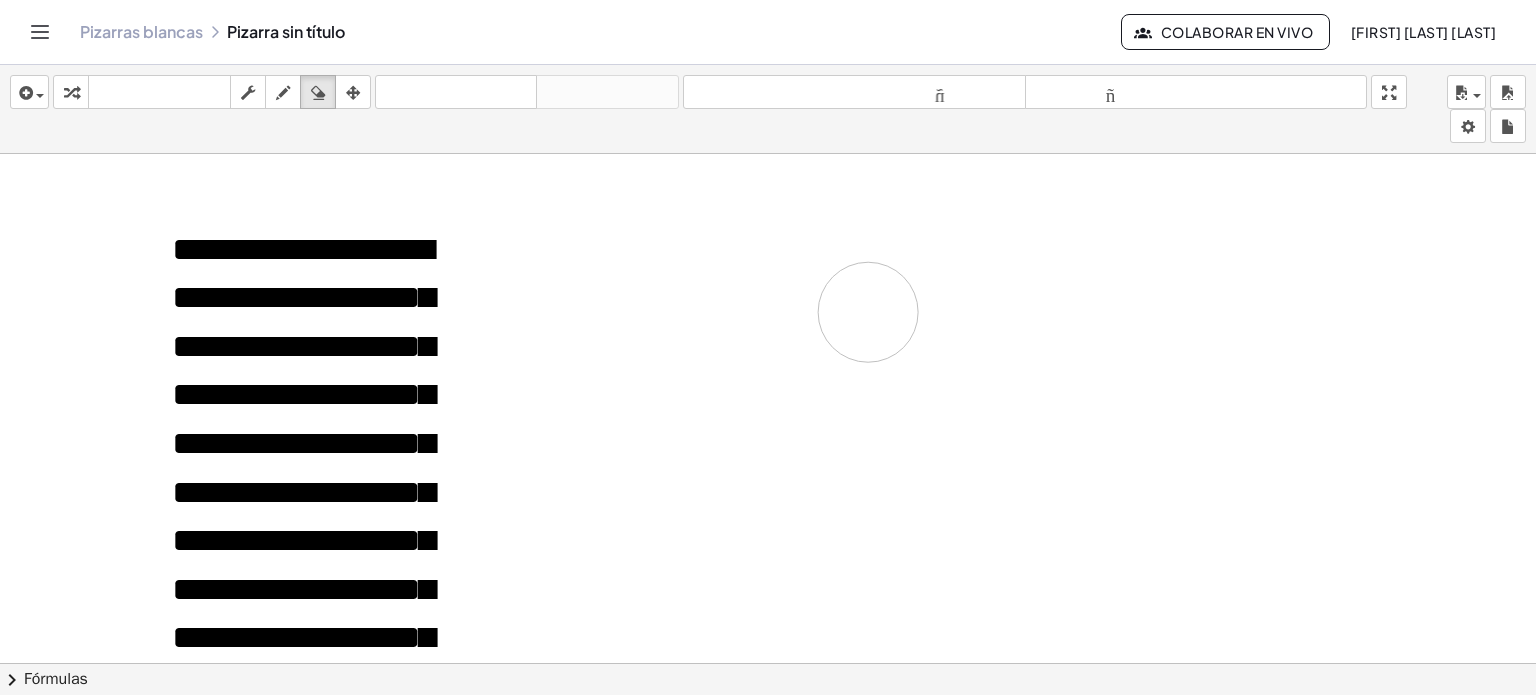 drag, startPoint x: 1056, startPoint y: 393, endPoint x: 653, endPoint y: 251, distance: 427.2856 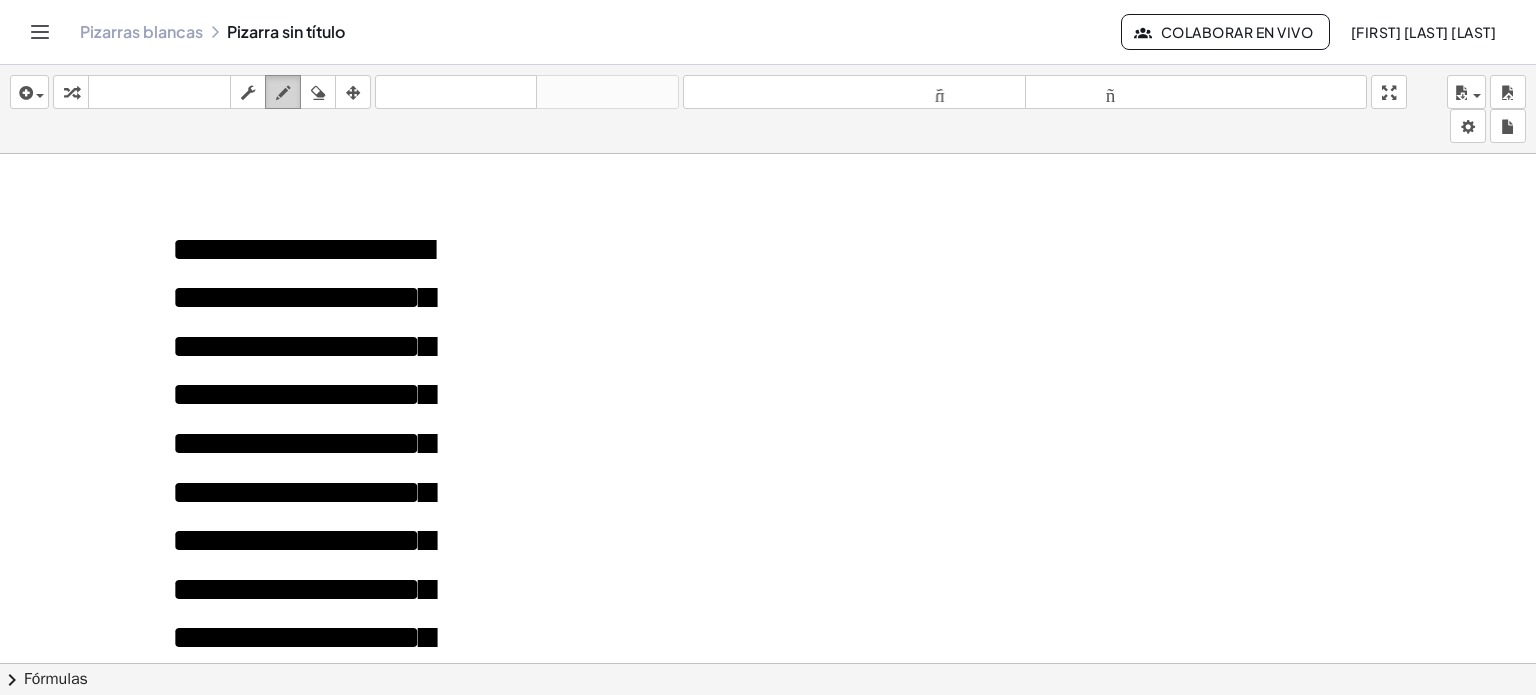 drag, startPoint x: 284, startPoint y: 89, endPoint x: 282, endPoint y: 103, distance: 14.142136 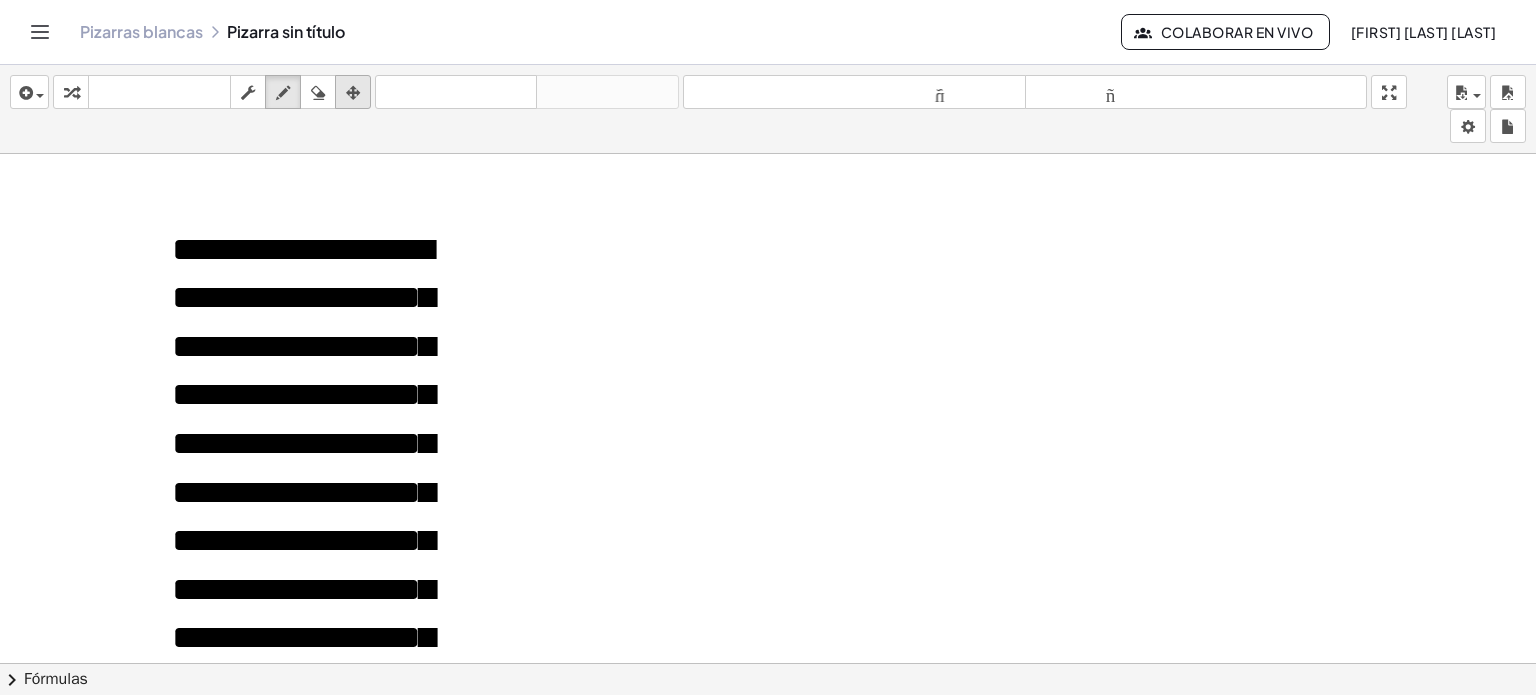 click at bounding box center [353, 92] 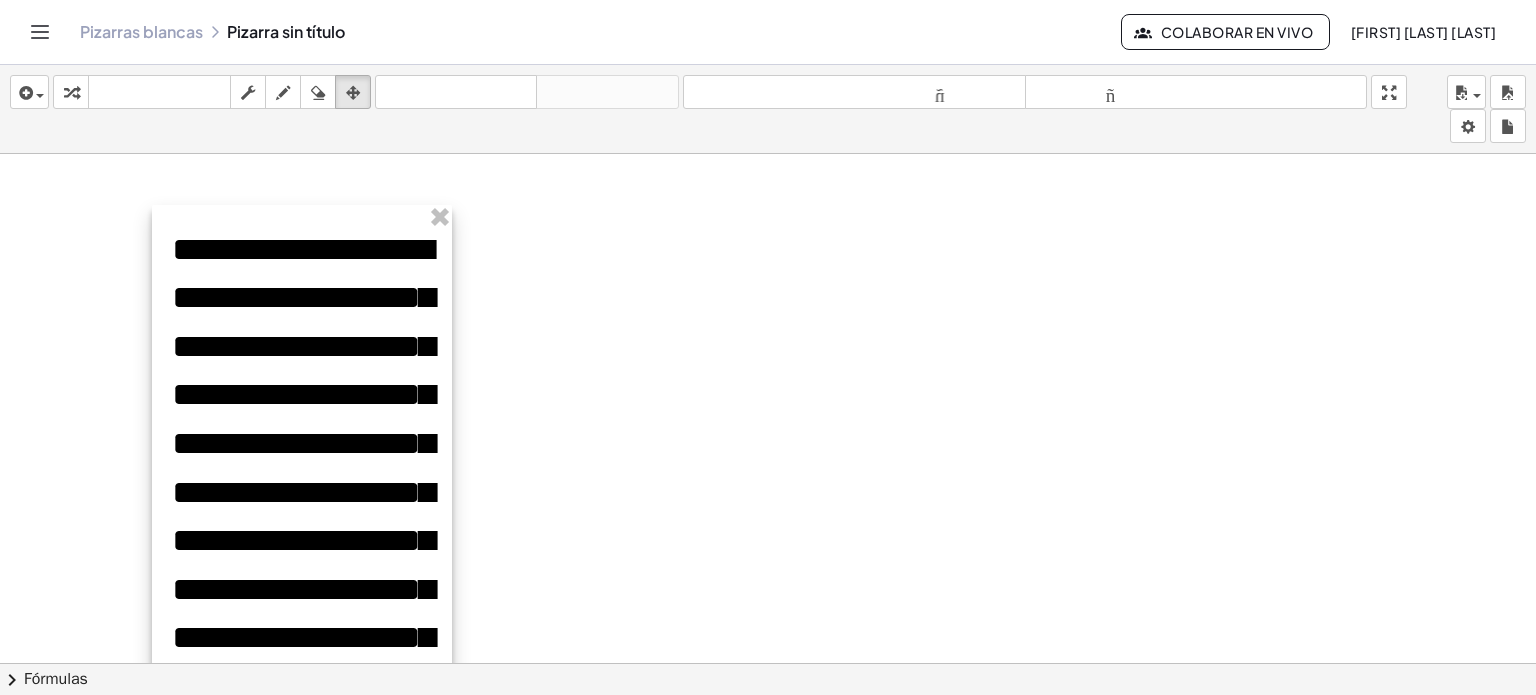 drag, startPoint x: 213, startPoint y: 387, endPoint x: 228, endPoint y: 375, distance: 19.209373 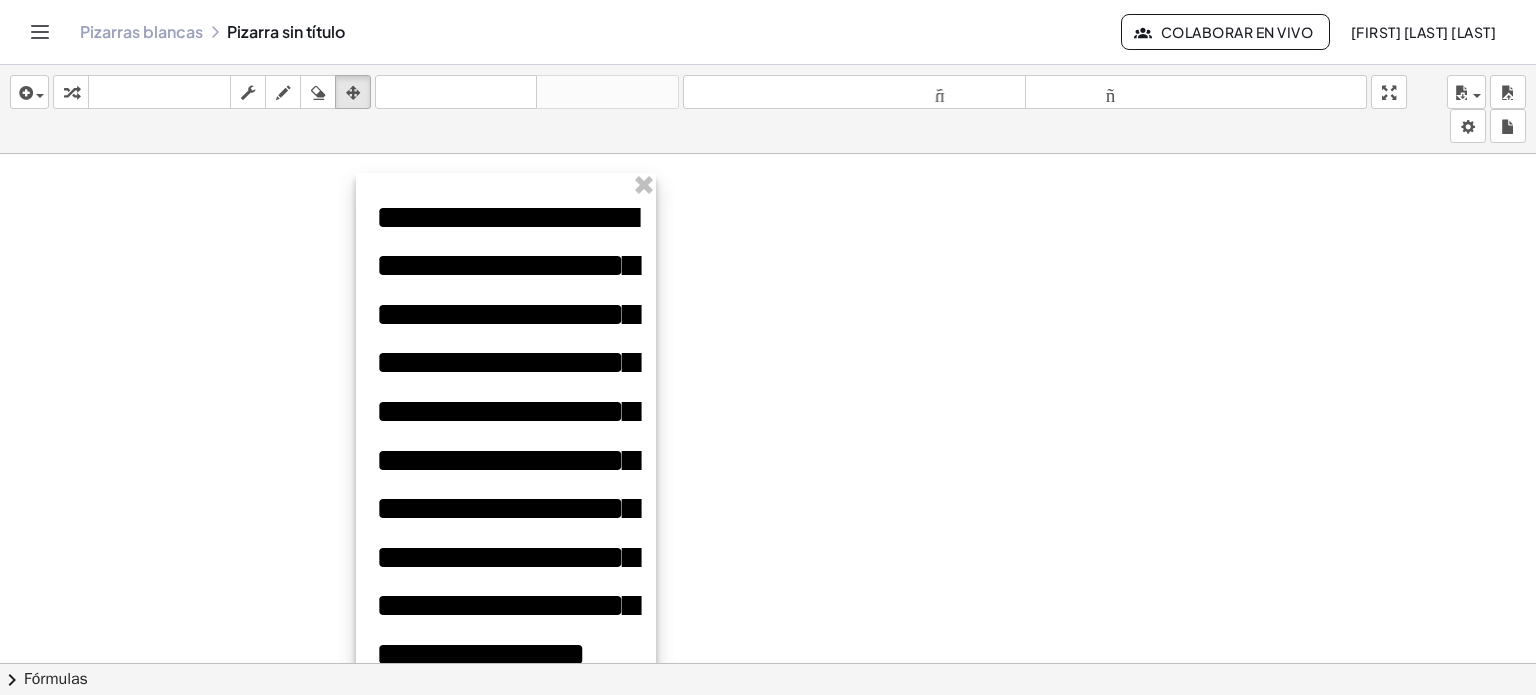 drag, startPoint x: 376, startPoint y: 227, endPoint x: 580, endPoint y: 195, distance: 206.49455 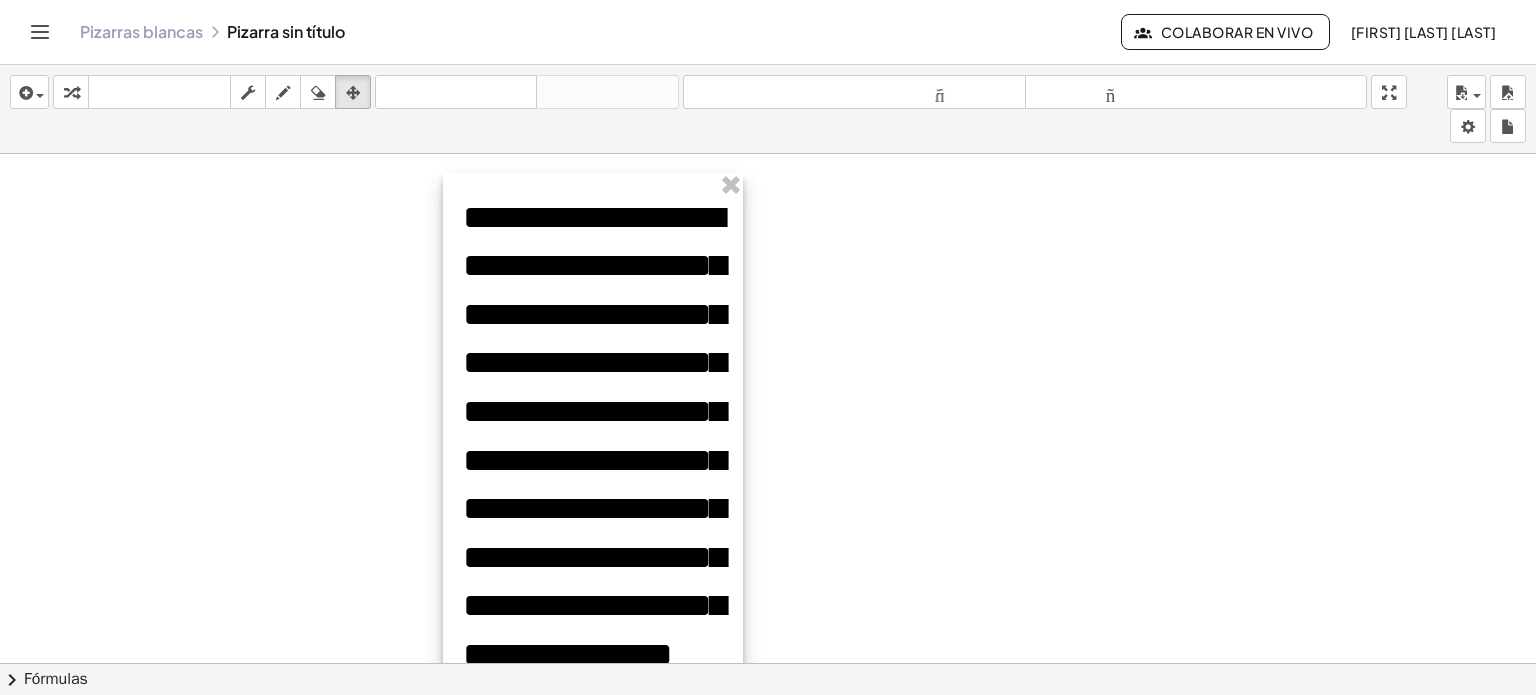 drag, startPoint x: 653, startPoint y: 378, endPoint x: 740, endPoint y: 378, distance: 87 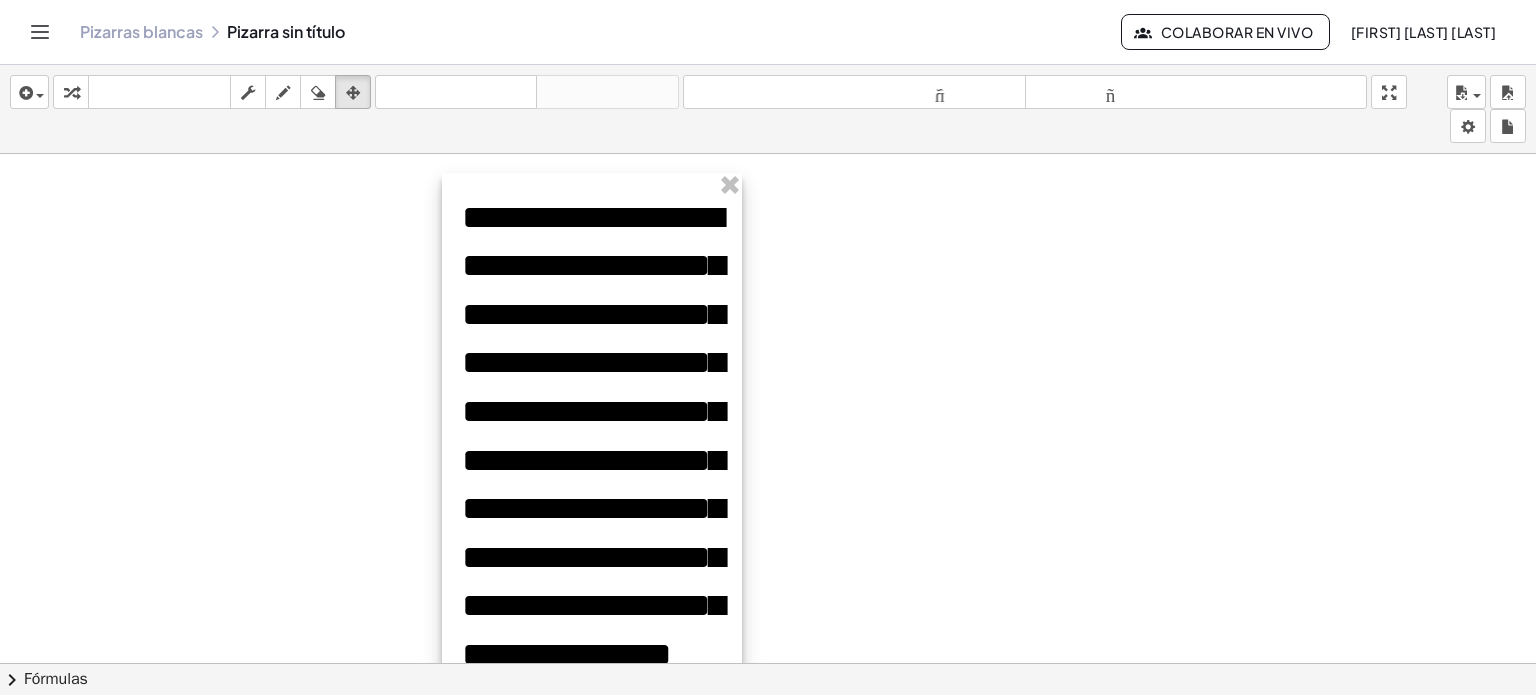 click at bounding box center [592, 533] 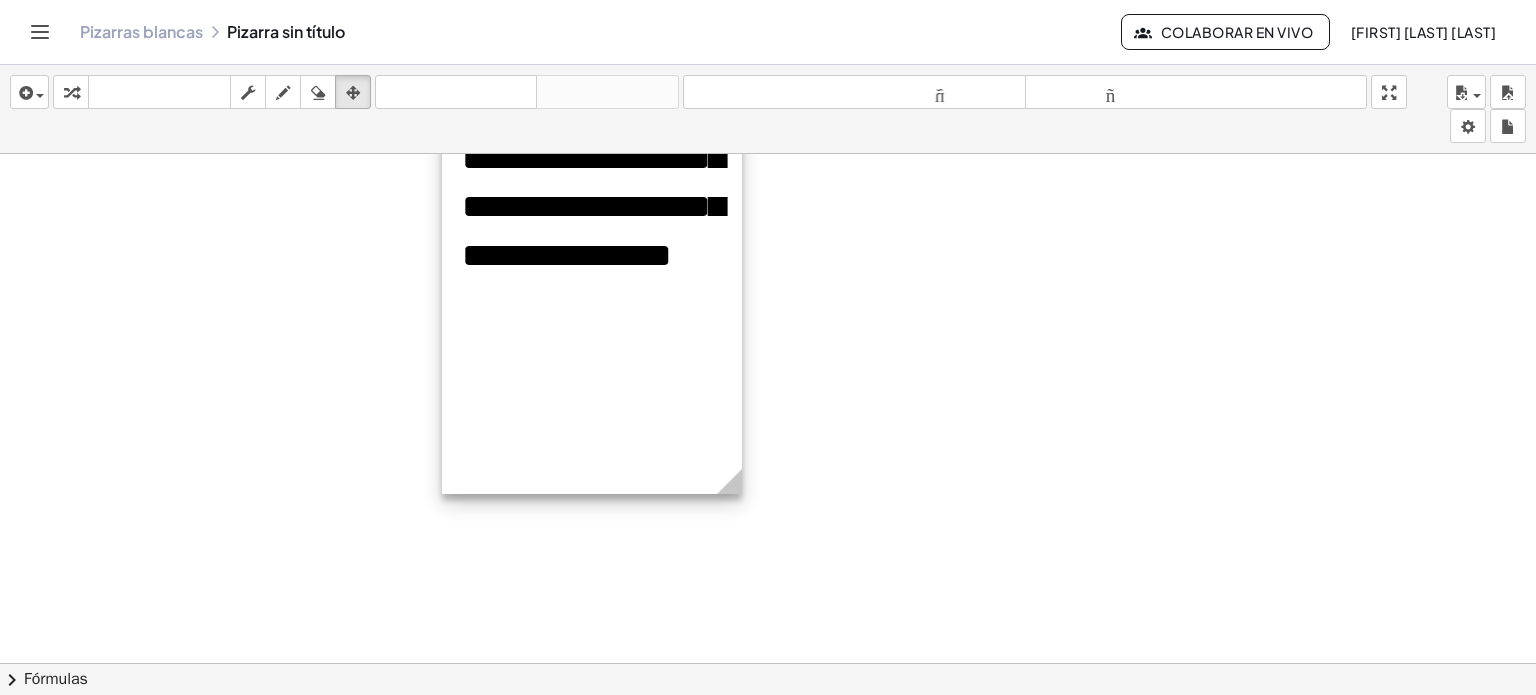 scroll, scrollTop: 510, scrollLeft: 0, axis: vertical 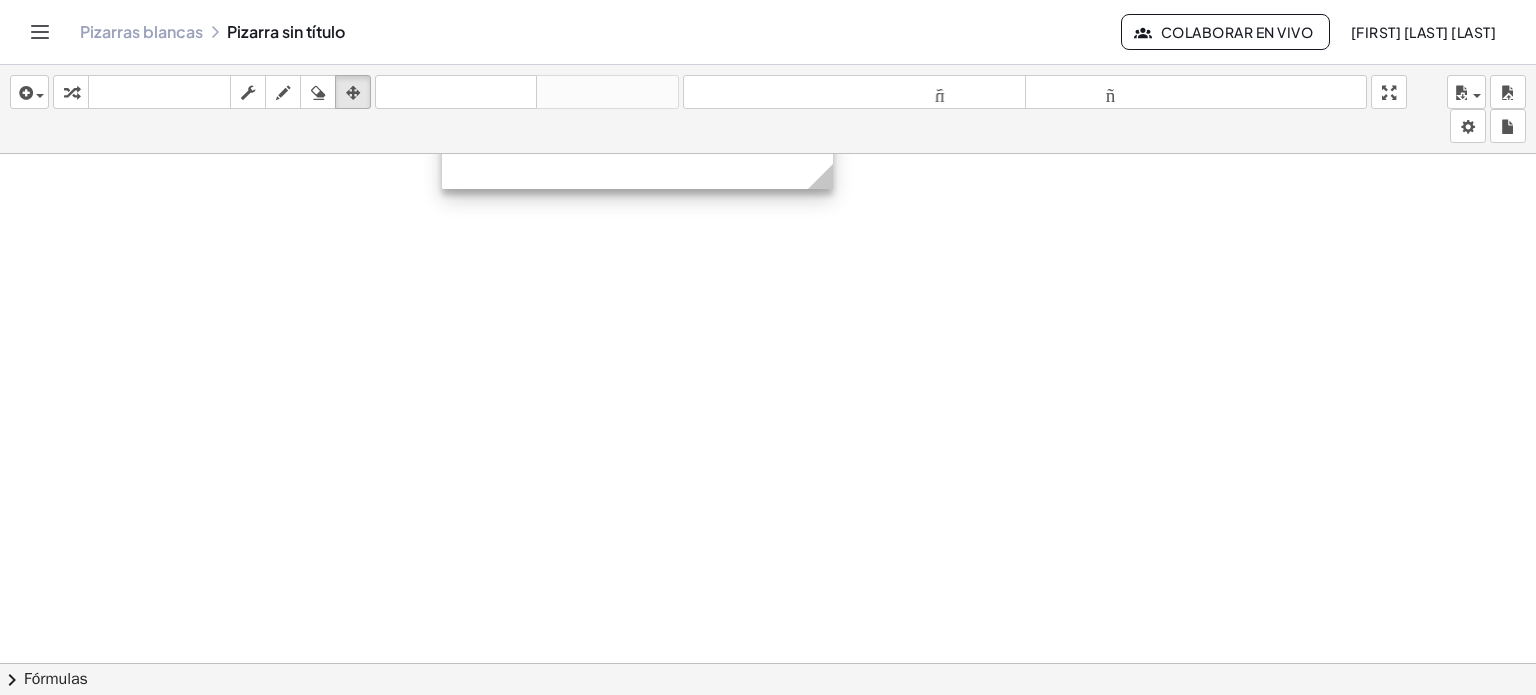drag, startPoint x: 742, startPoint y: 381, endPoint x: 833, endPoint y: 139, distance: 258.544 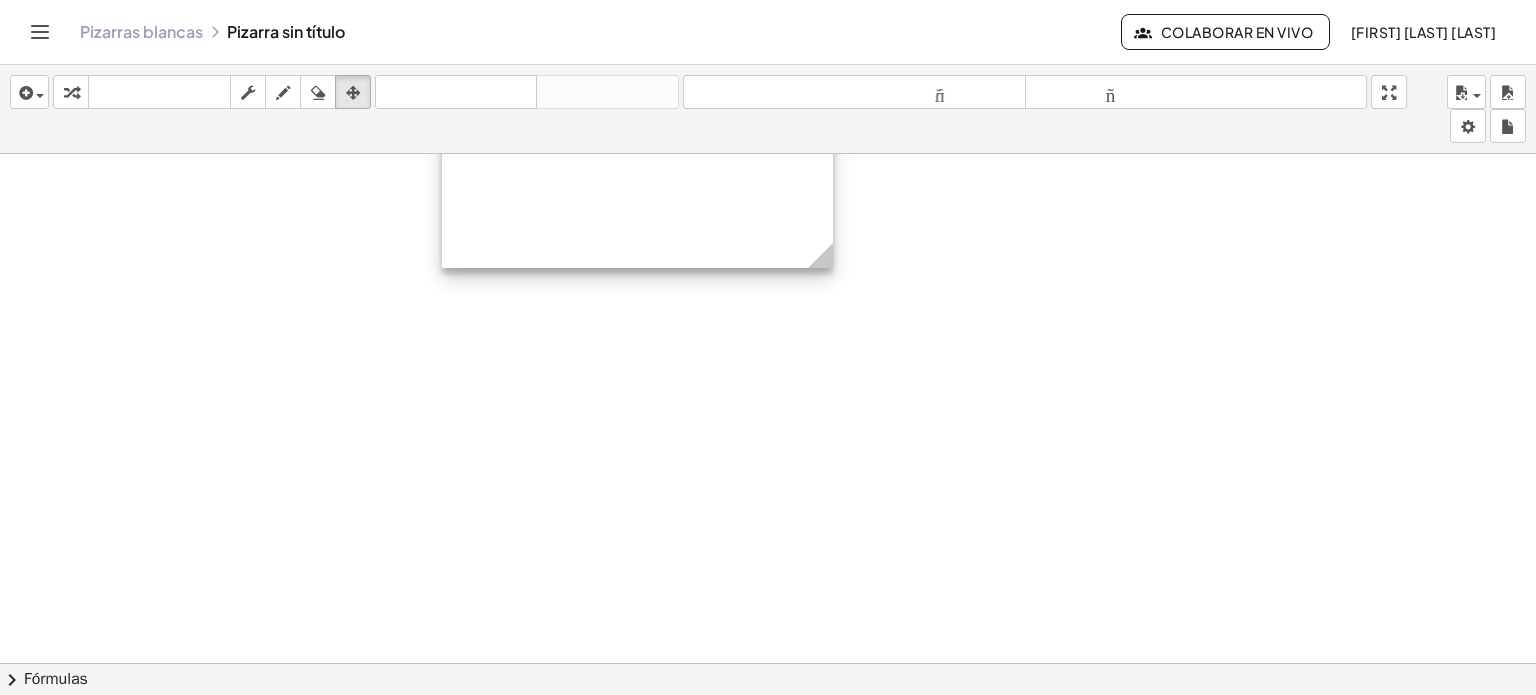 scroll, scrollTop: 210, scrollLeft: 0, axis: vertical 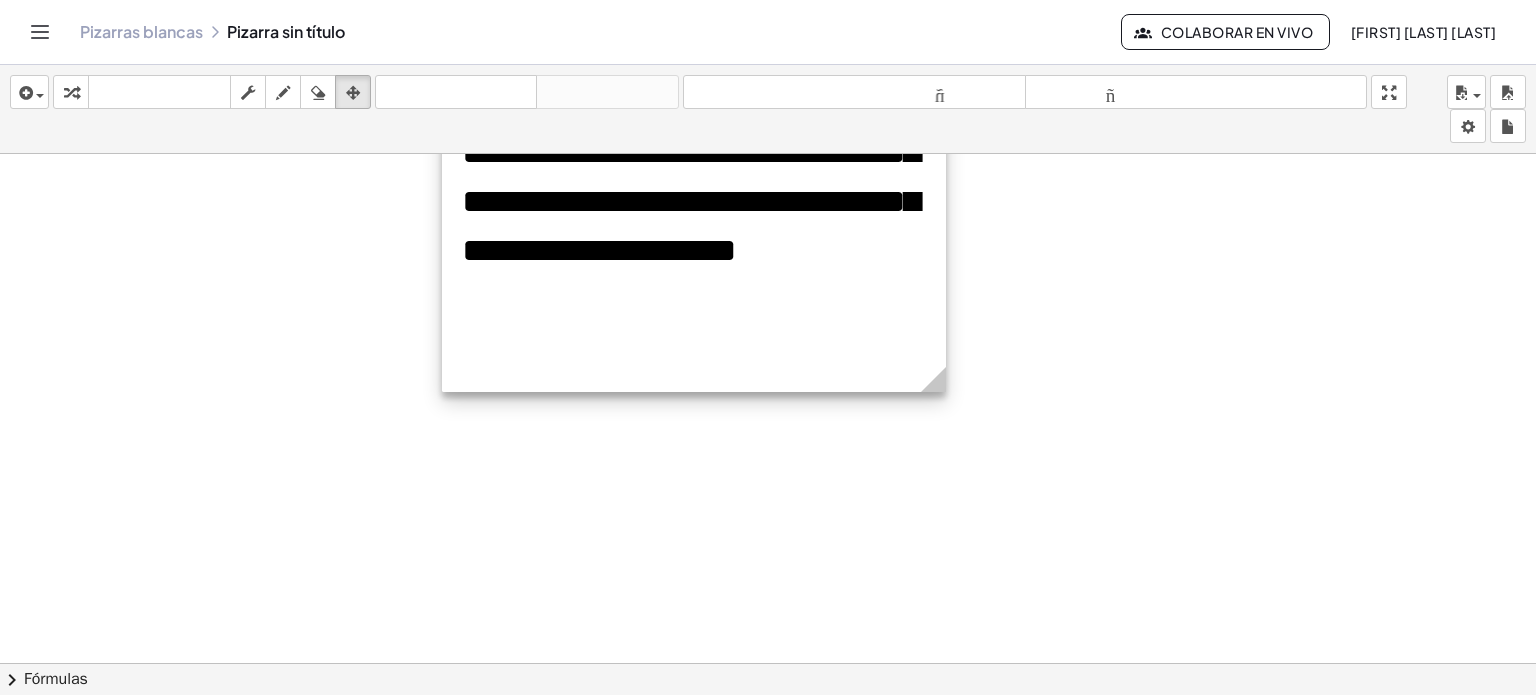 drag, startPoint x: 832, startPoint y: 487, endPoint x: 945, endPoint y: 260, distance: 253.5705 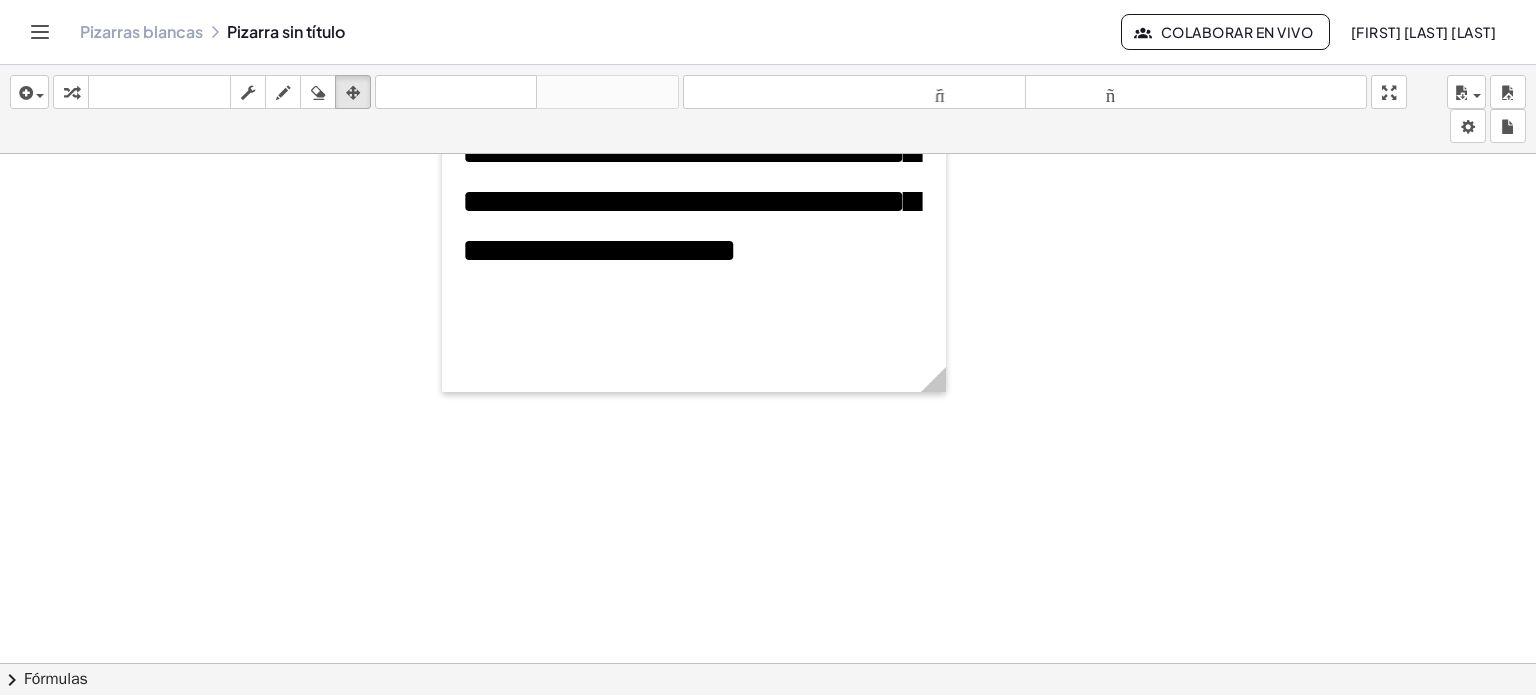 scroll, scrollTop: 0, scrollLeft: 0, axis: both 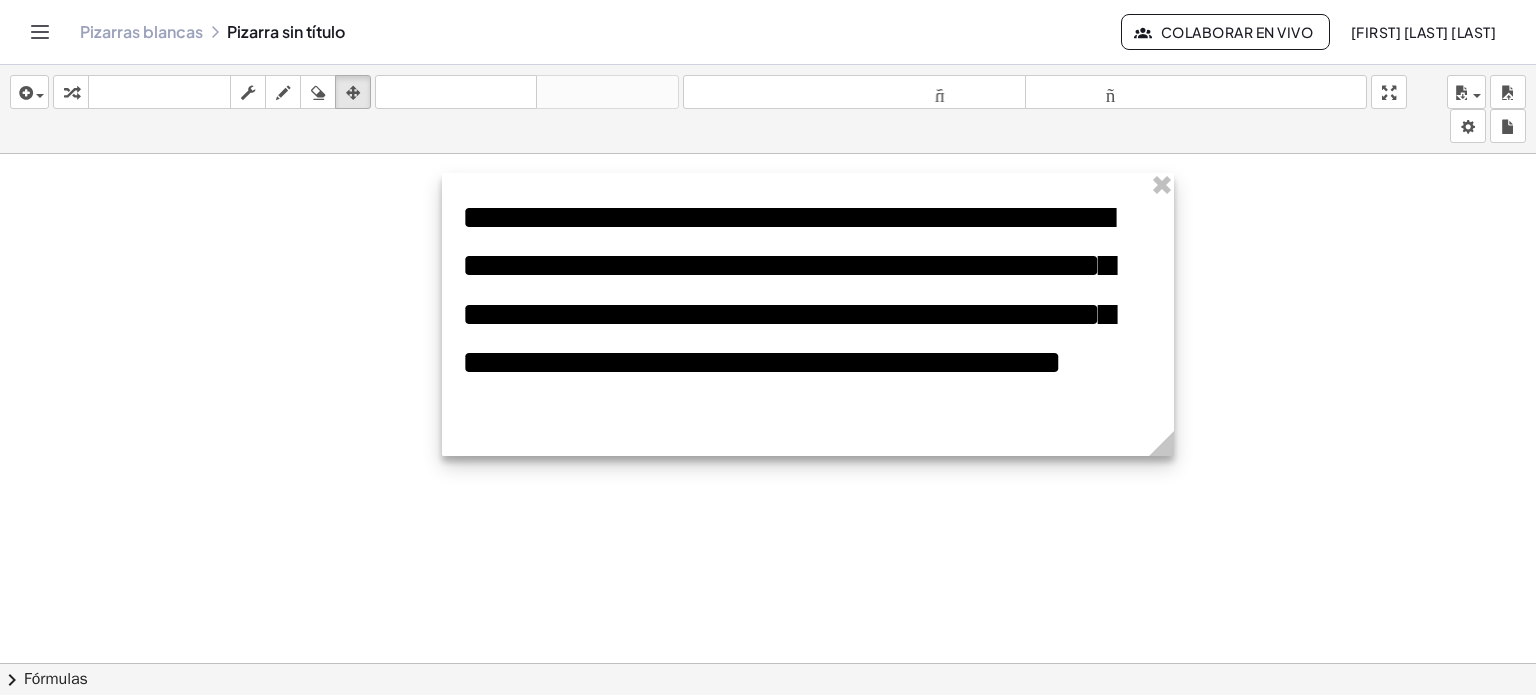 drag, startPoint x: 948, startPoint y: 601, endPoint x: 1176, endPoint y: 202, distance: 459.5487 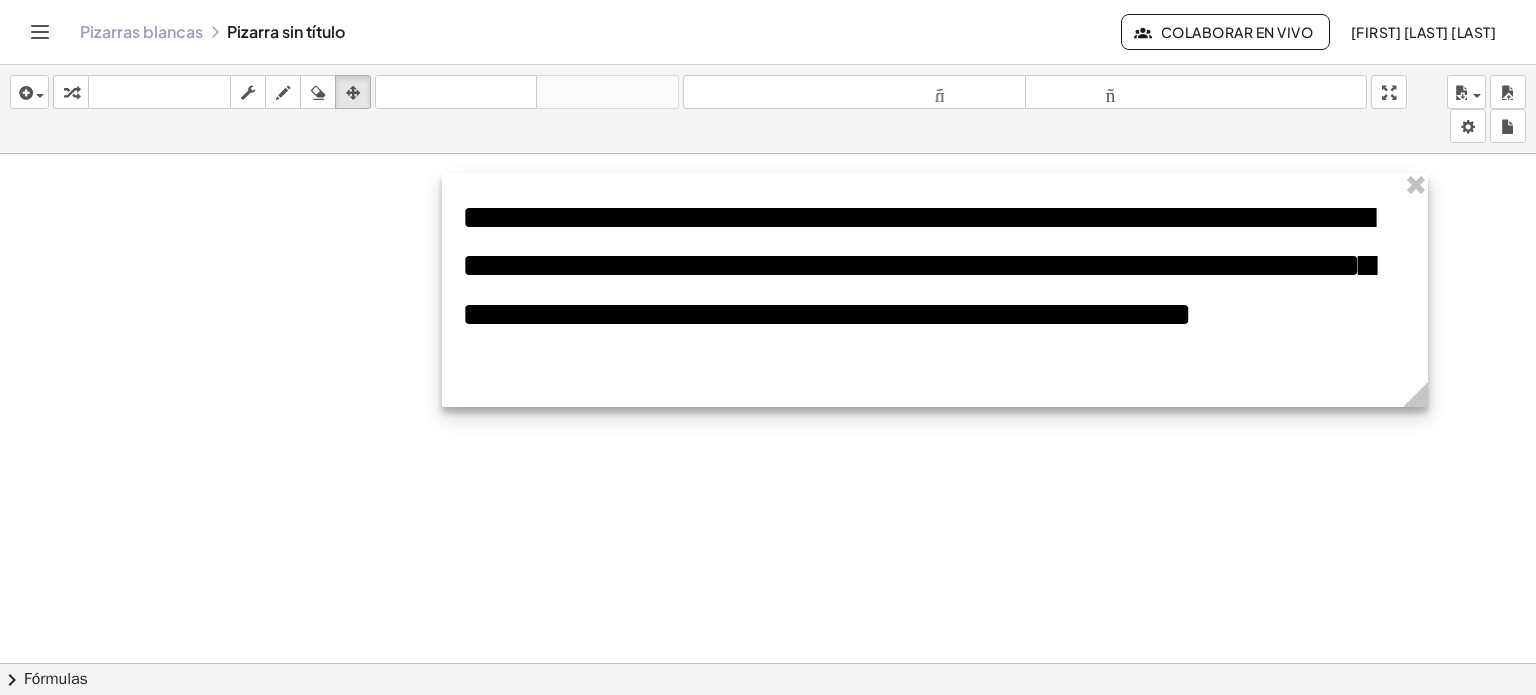 drag, startPoint x: 1172, startPoint y: 458, endPoint x: 1426, endPoint y: 362, distance: 271.53638 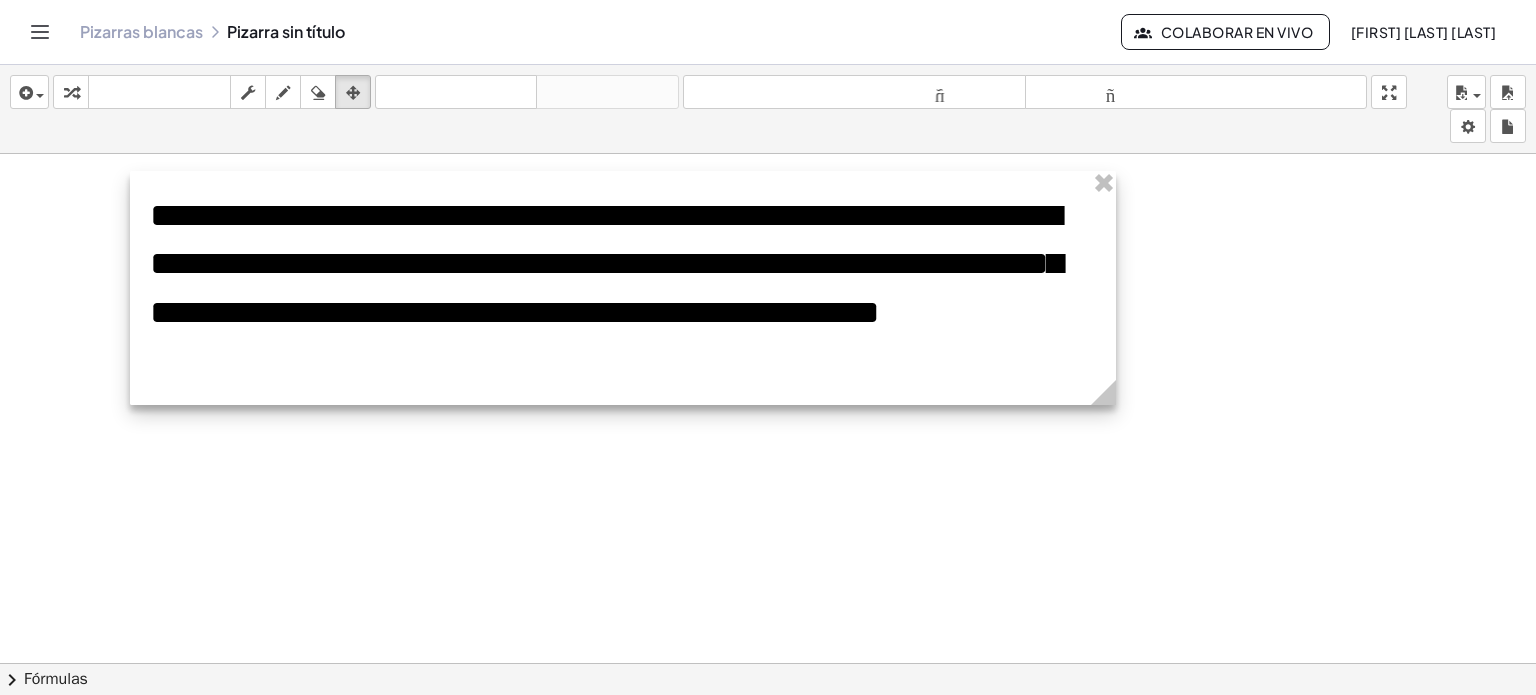 drag, startPoint x: 447, startPoint y: 401, endPoint x: 133, endPoint y: 399, distance: 314.00638 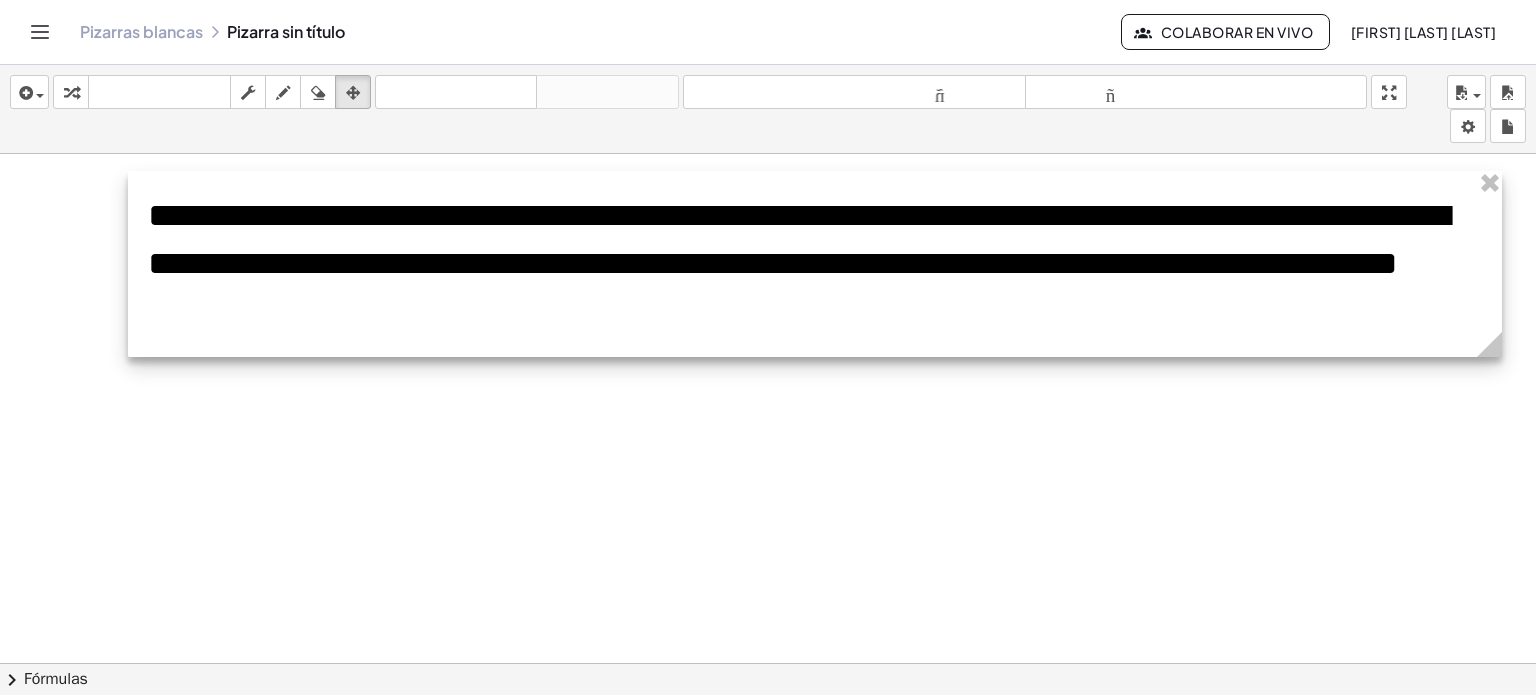 drag, startPoint x: 1117, startPoint y: 407, endPoint x: 1505, endPoint y: 324, distance: 396.7783 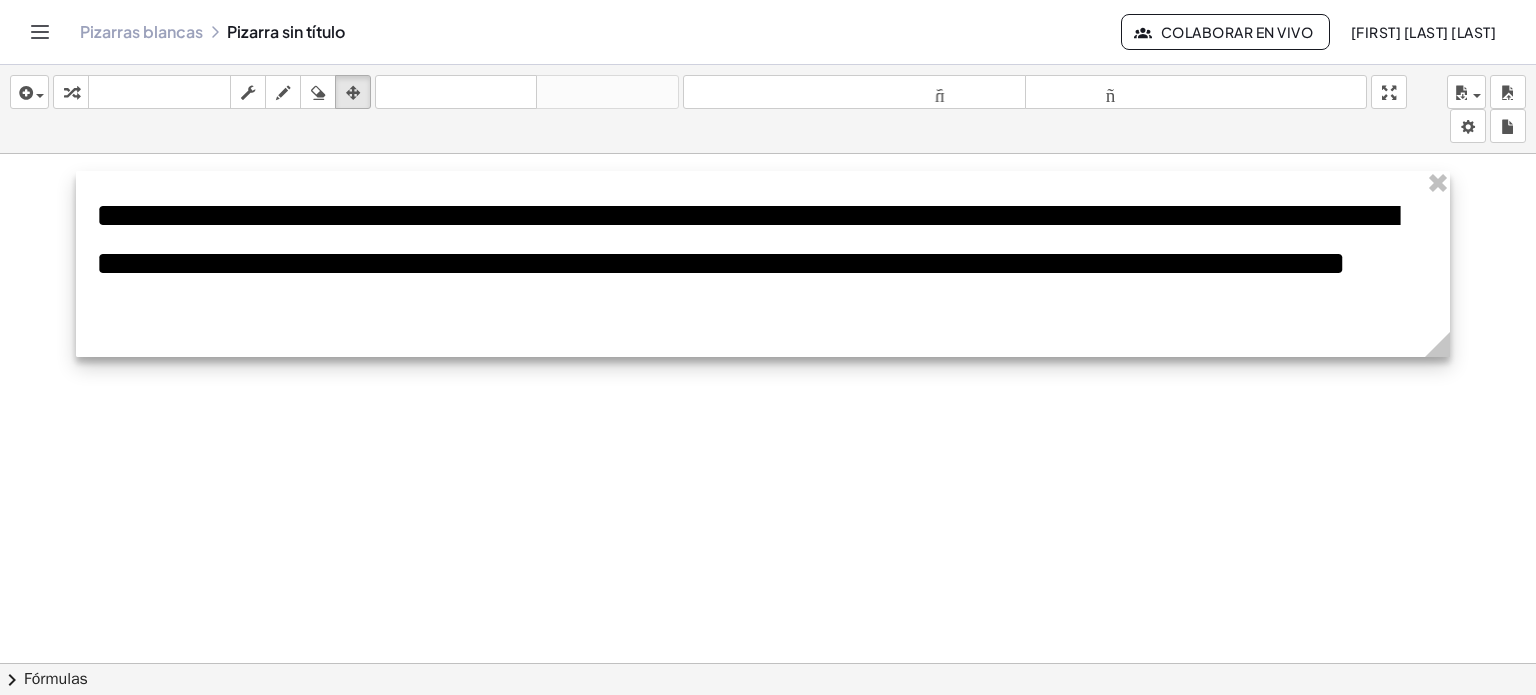 drag, startPoint x: 616, startPoint y: 334, endPoint x: 565, endPoint y: 334, distance: 51 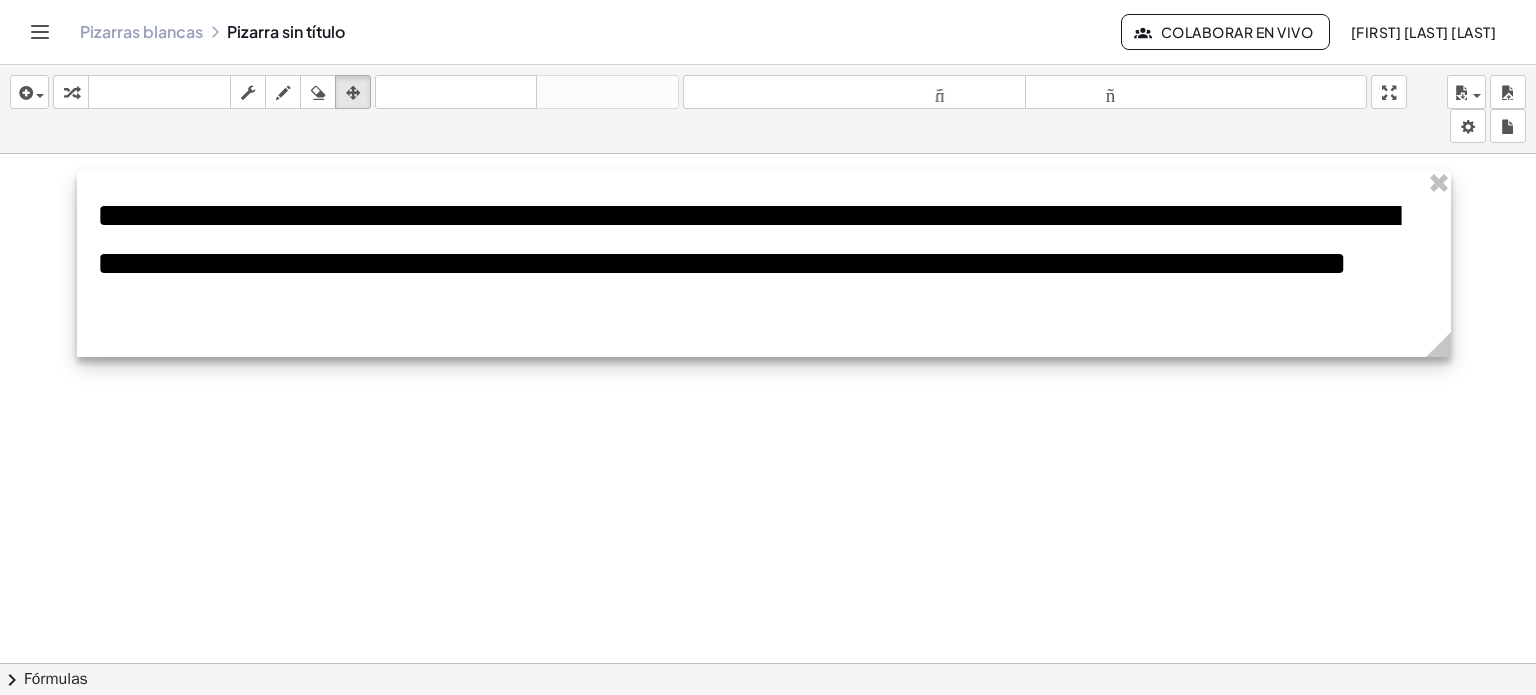 click at bounding box center (764, 264) 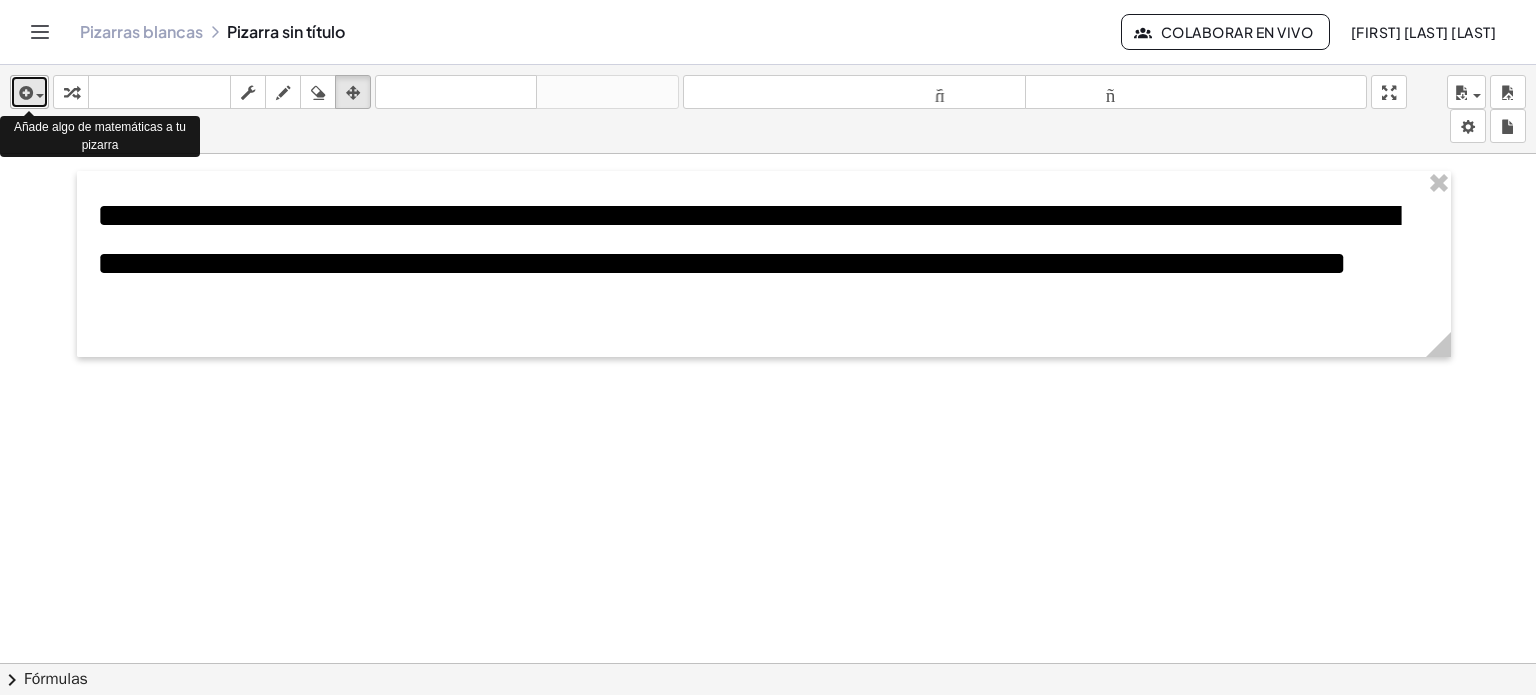 click at bounding box center [35, 95] 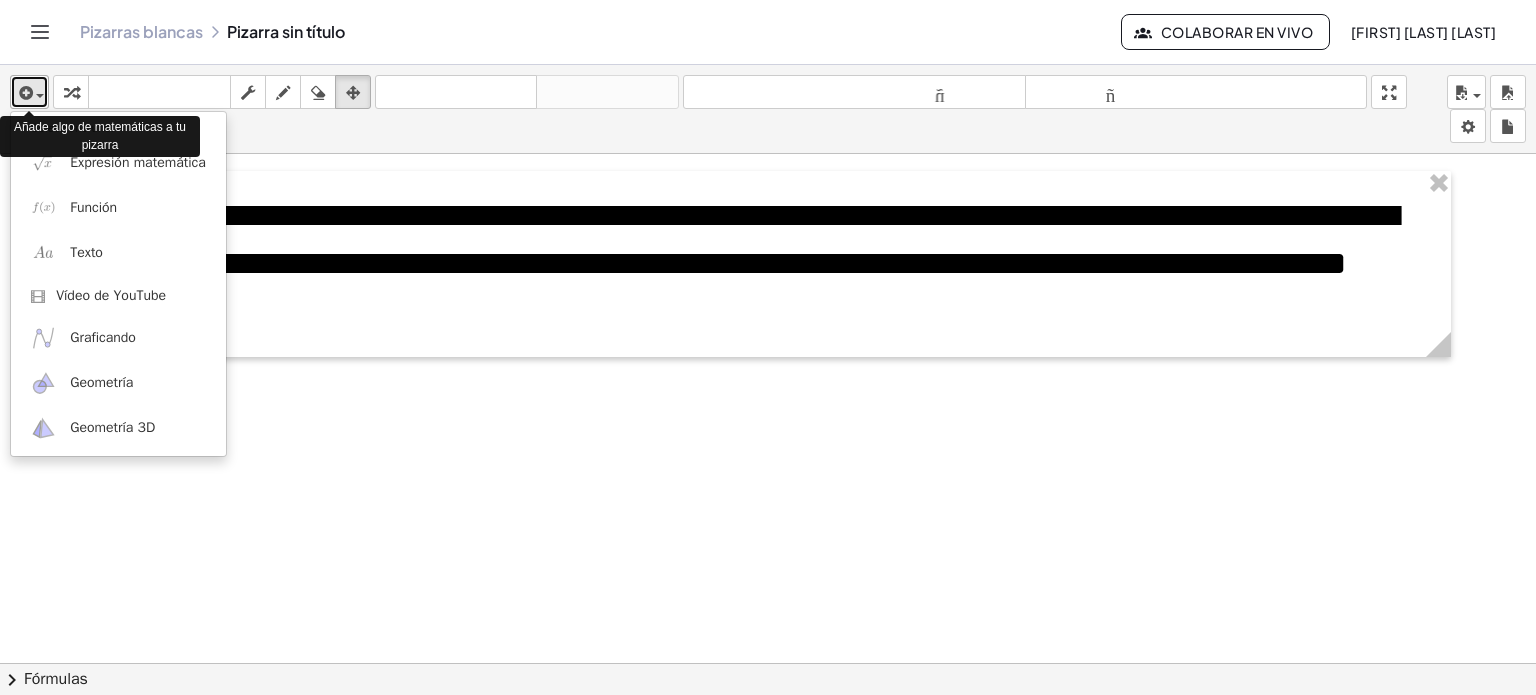 click at bounding box center (35, 95) 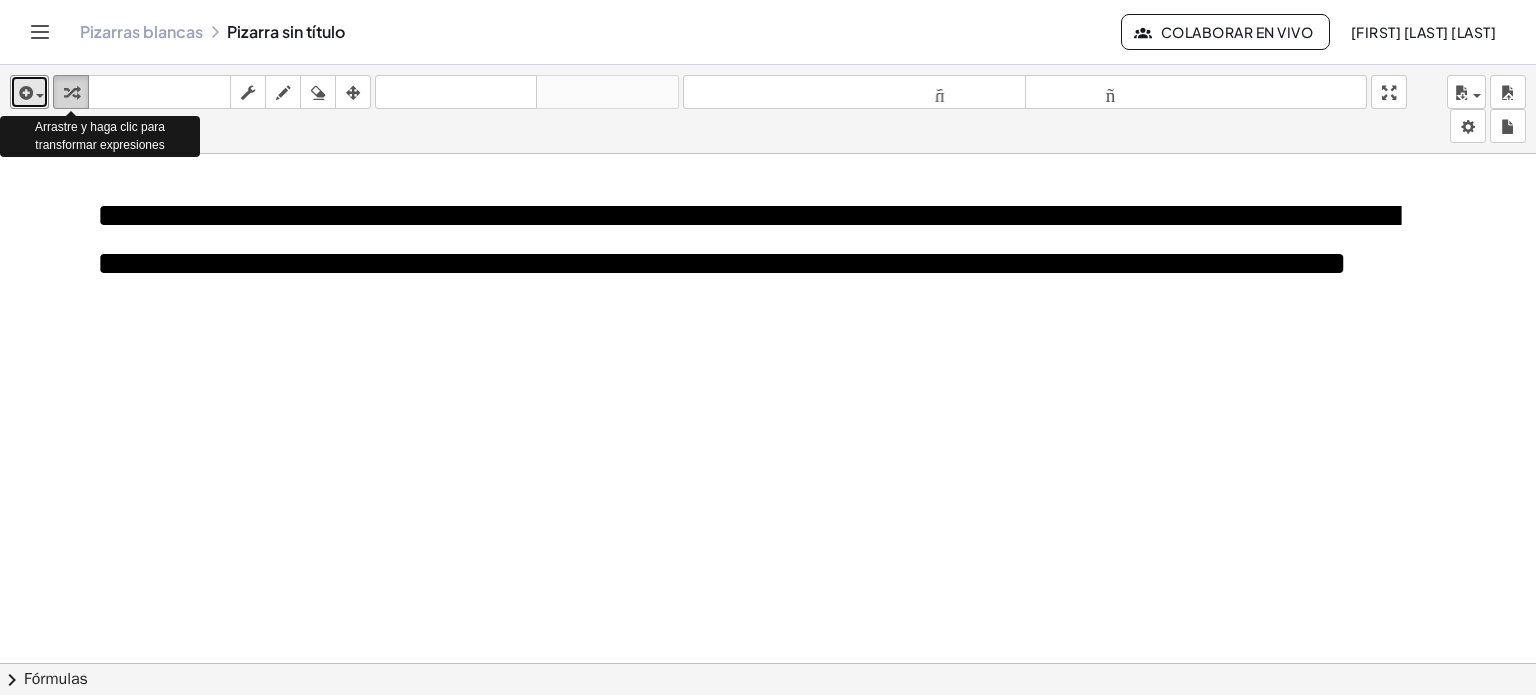 click at bounding box center [71, 92] 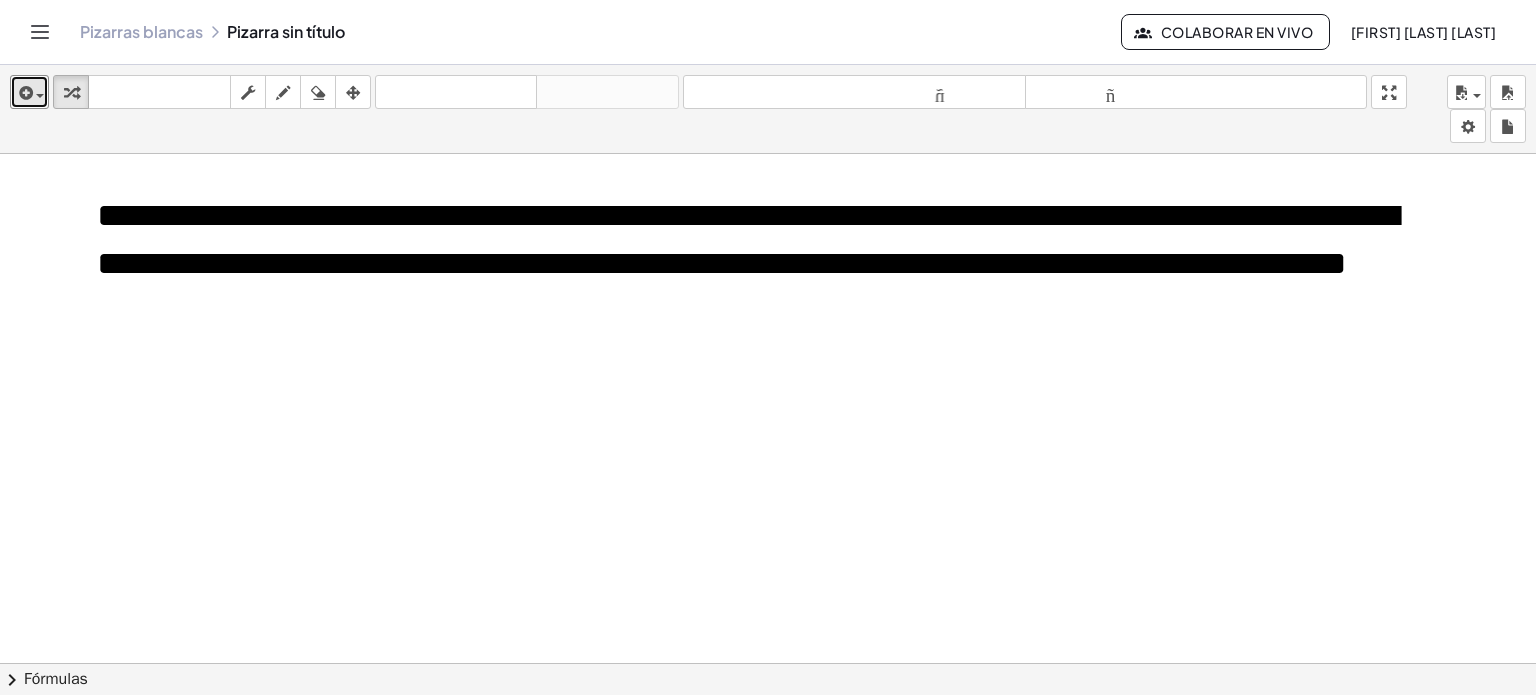 click at bounding box center [768, 664] 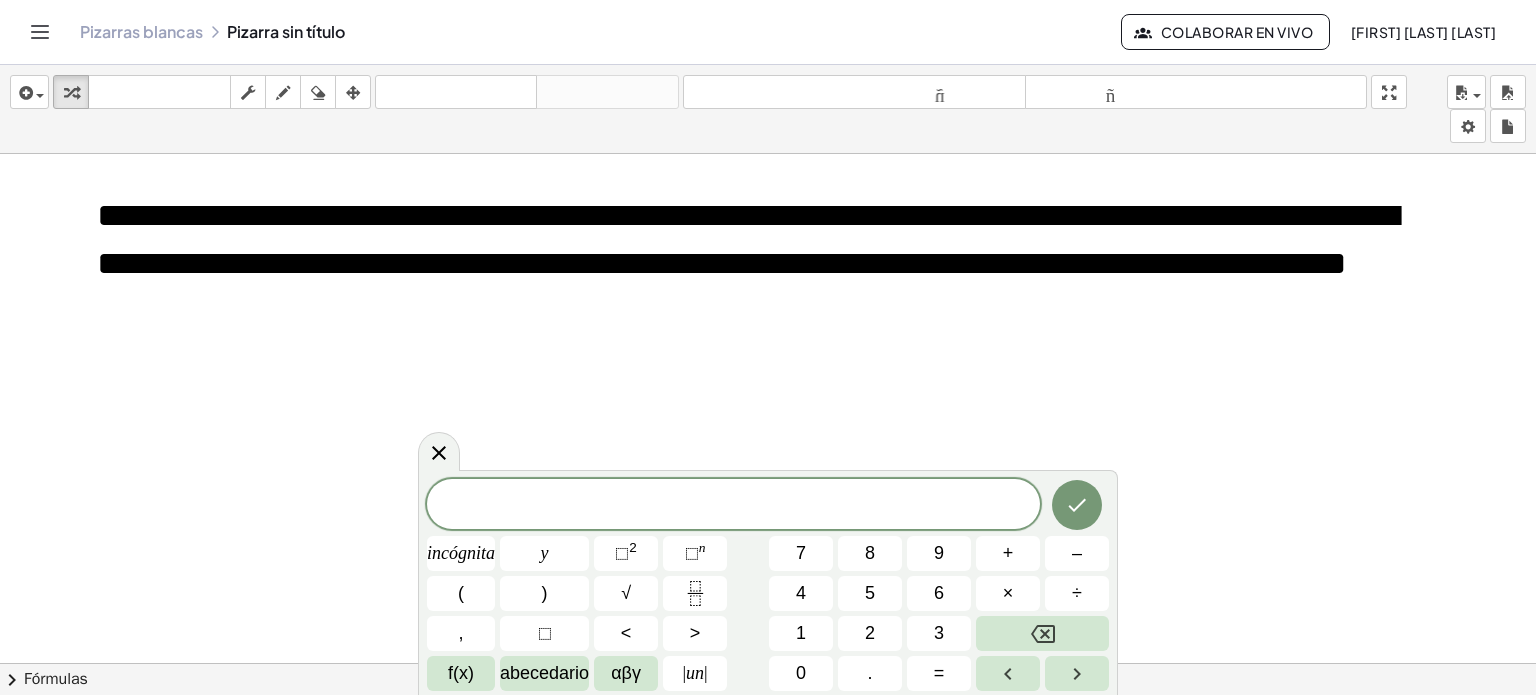click at bounding box center (768, 664) 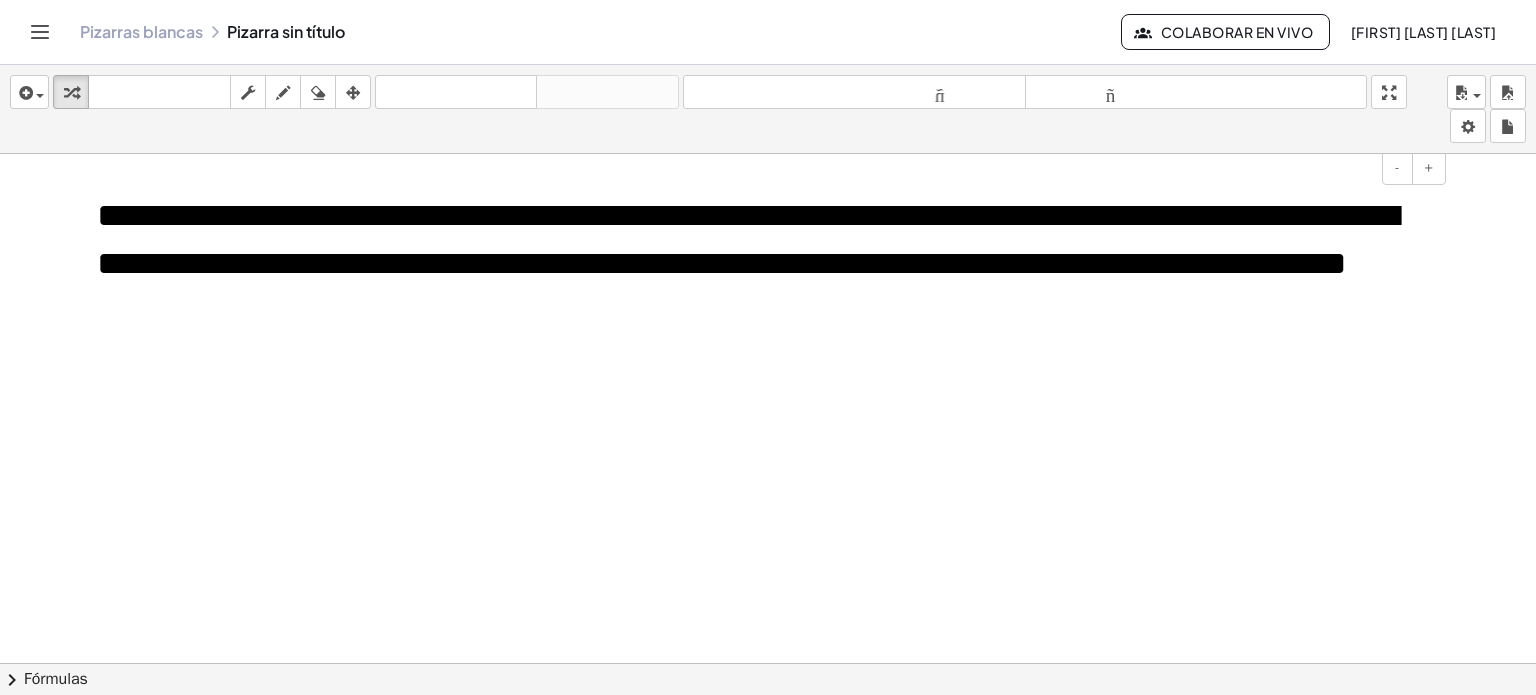 click on "**********" at bounding box center [747, 239] 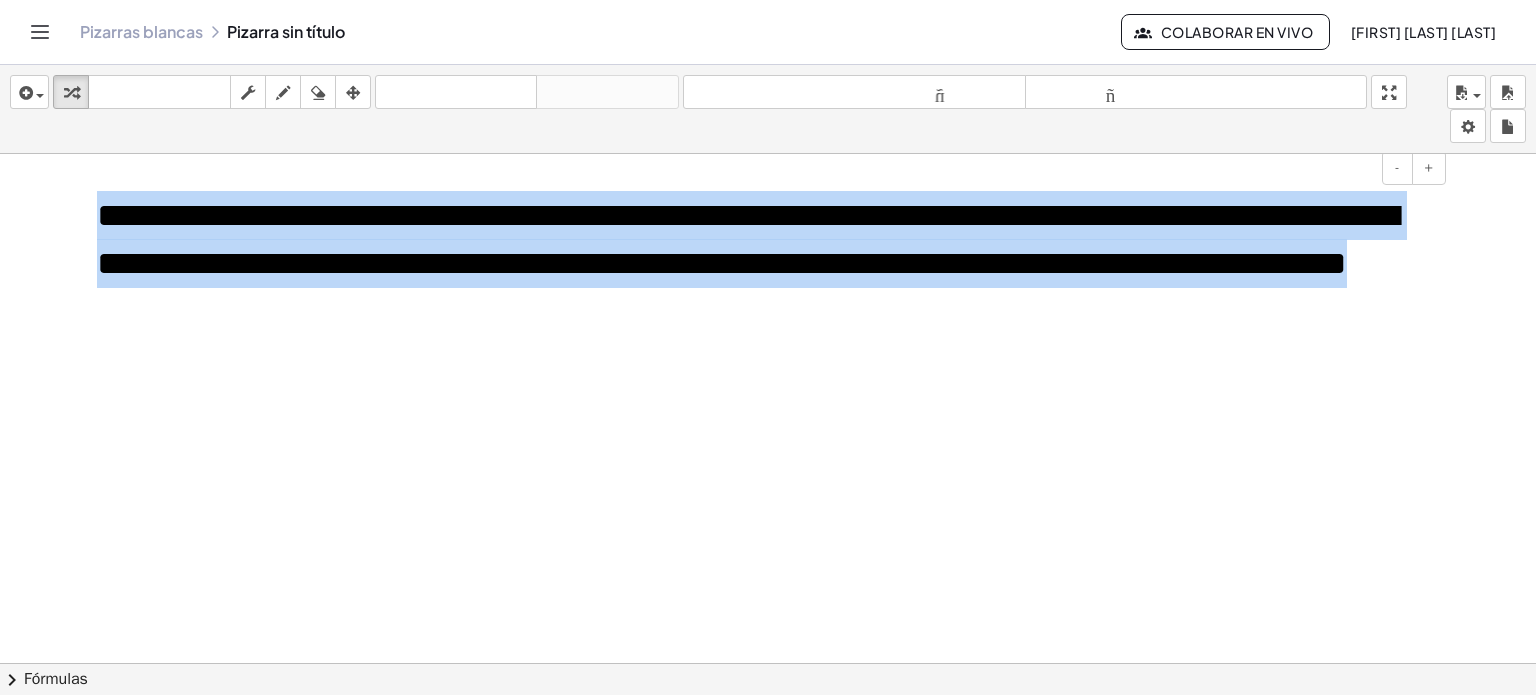 drag, startPoint x: 524, startPoint y: 308, endPoint x: 95, endPoint y: 204, distance: 441.4261 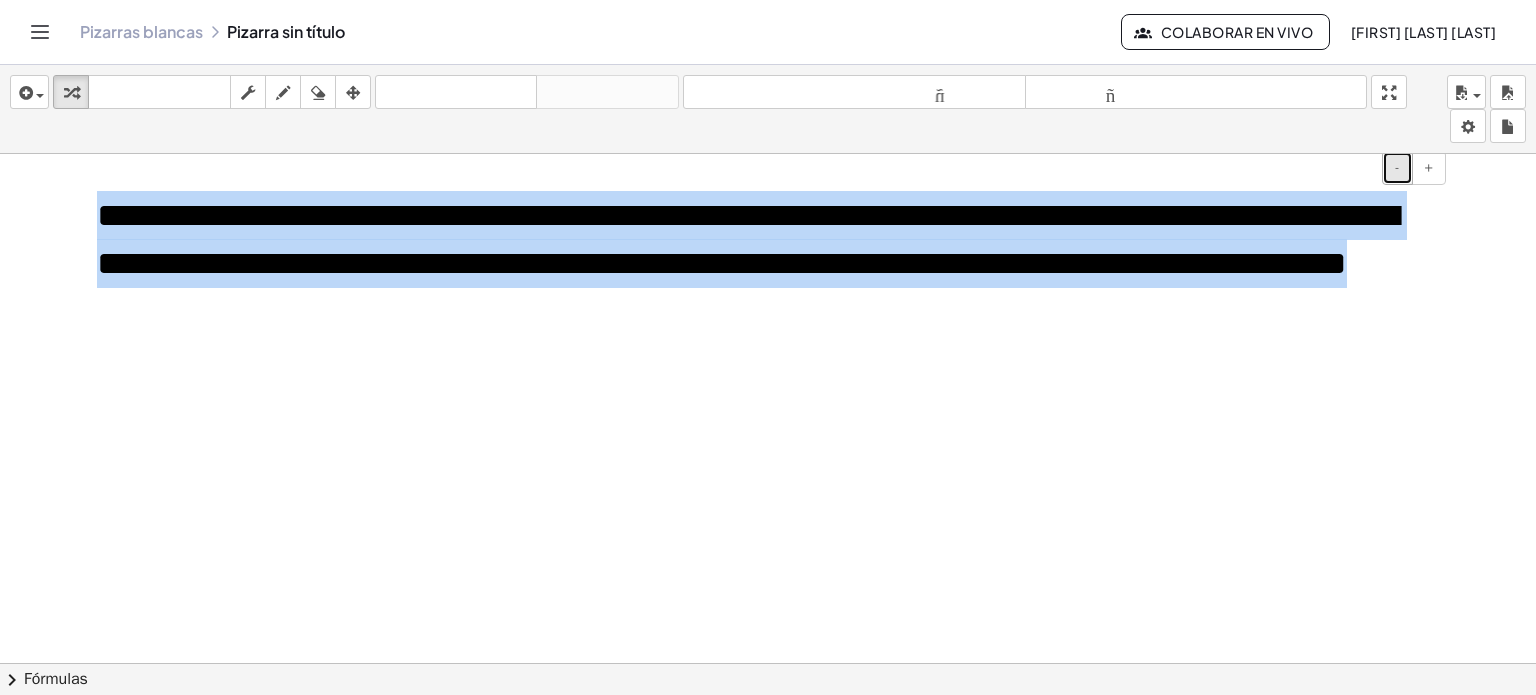 click on "-" at bounding box center [1397, 168] 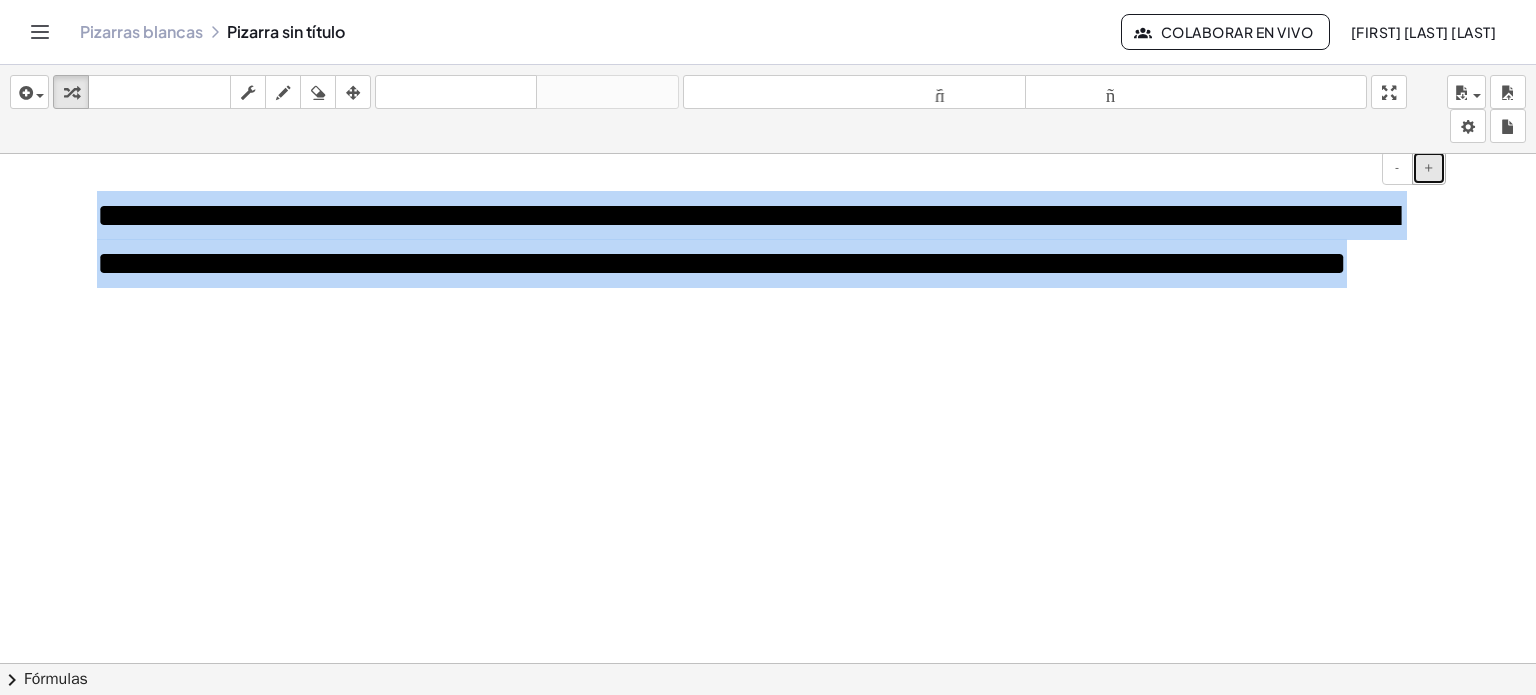 click on "+" at bounding box center [1429, 167] 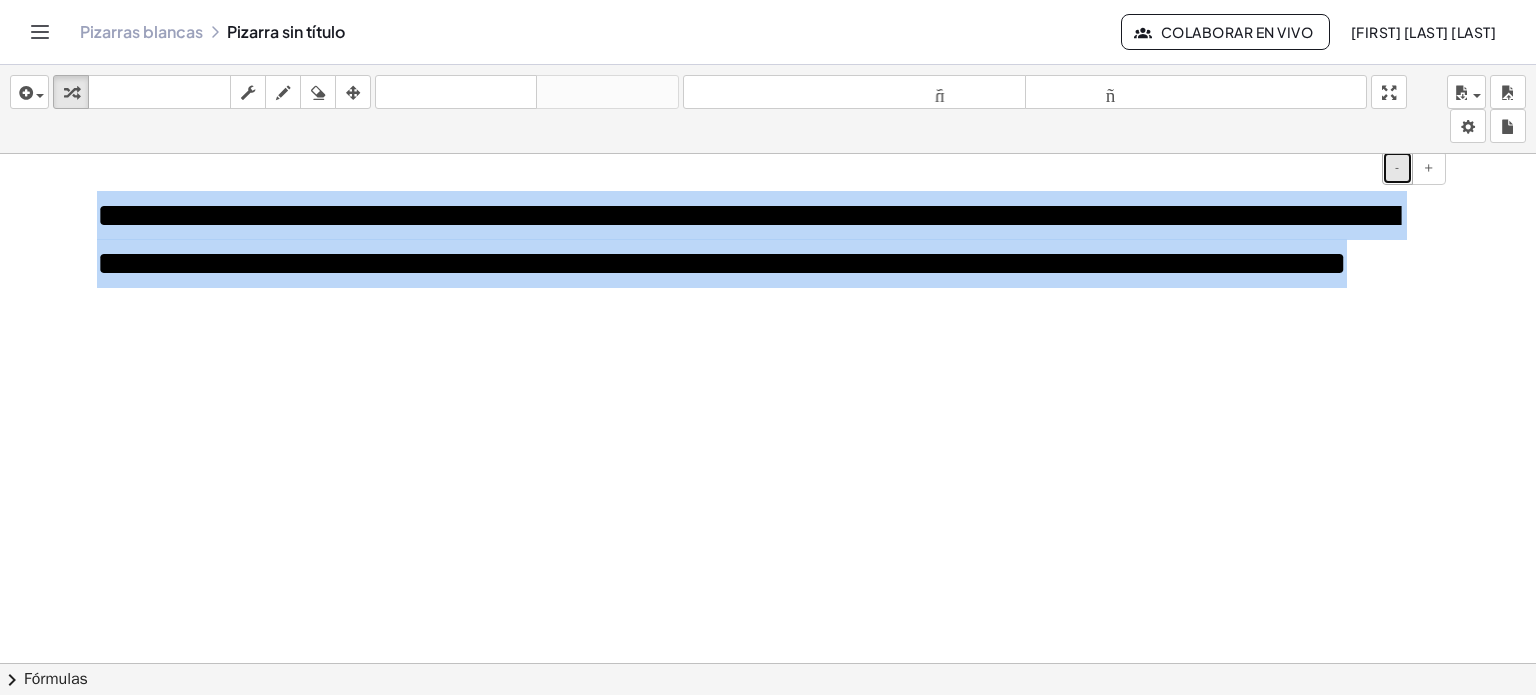 click on "-" at bounding box center (1397, 168) 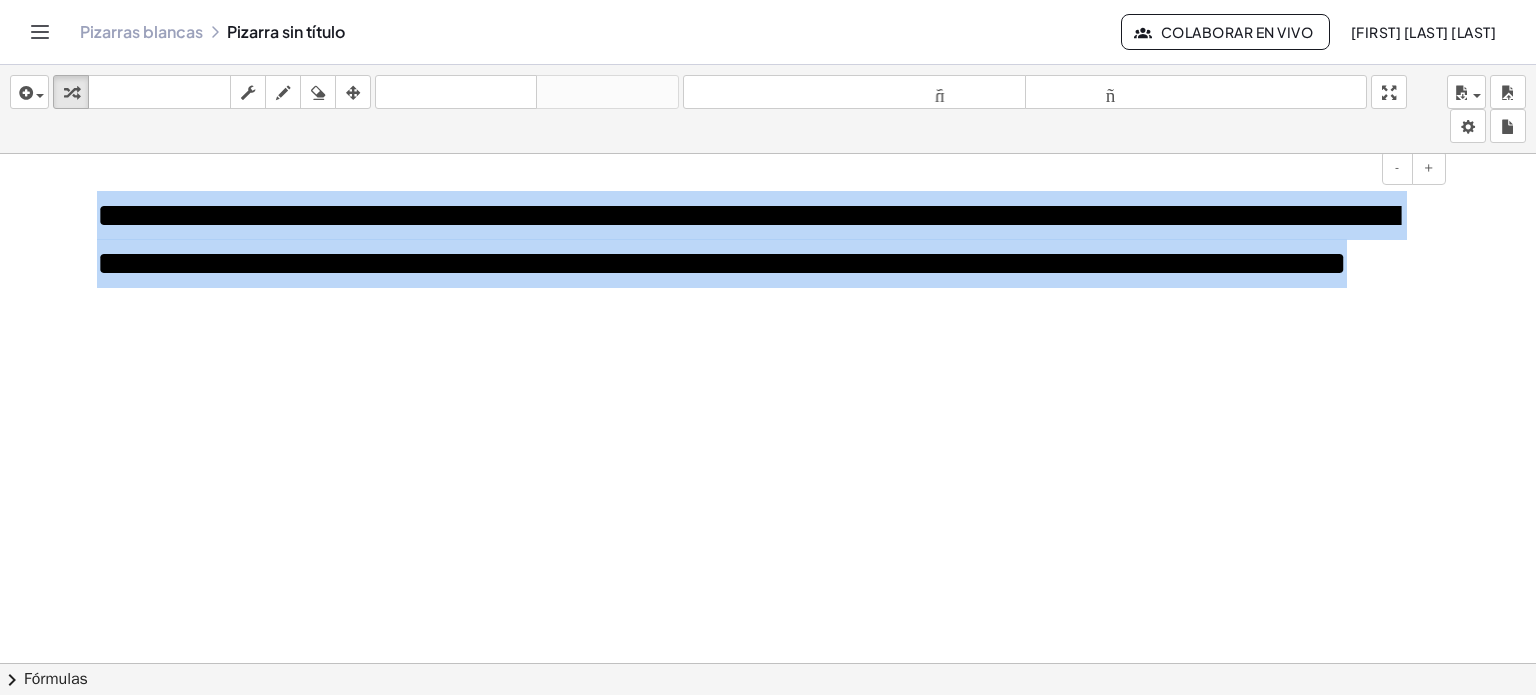 click on "**********" at bounding box center (764, 239) 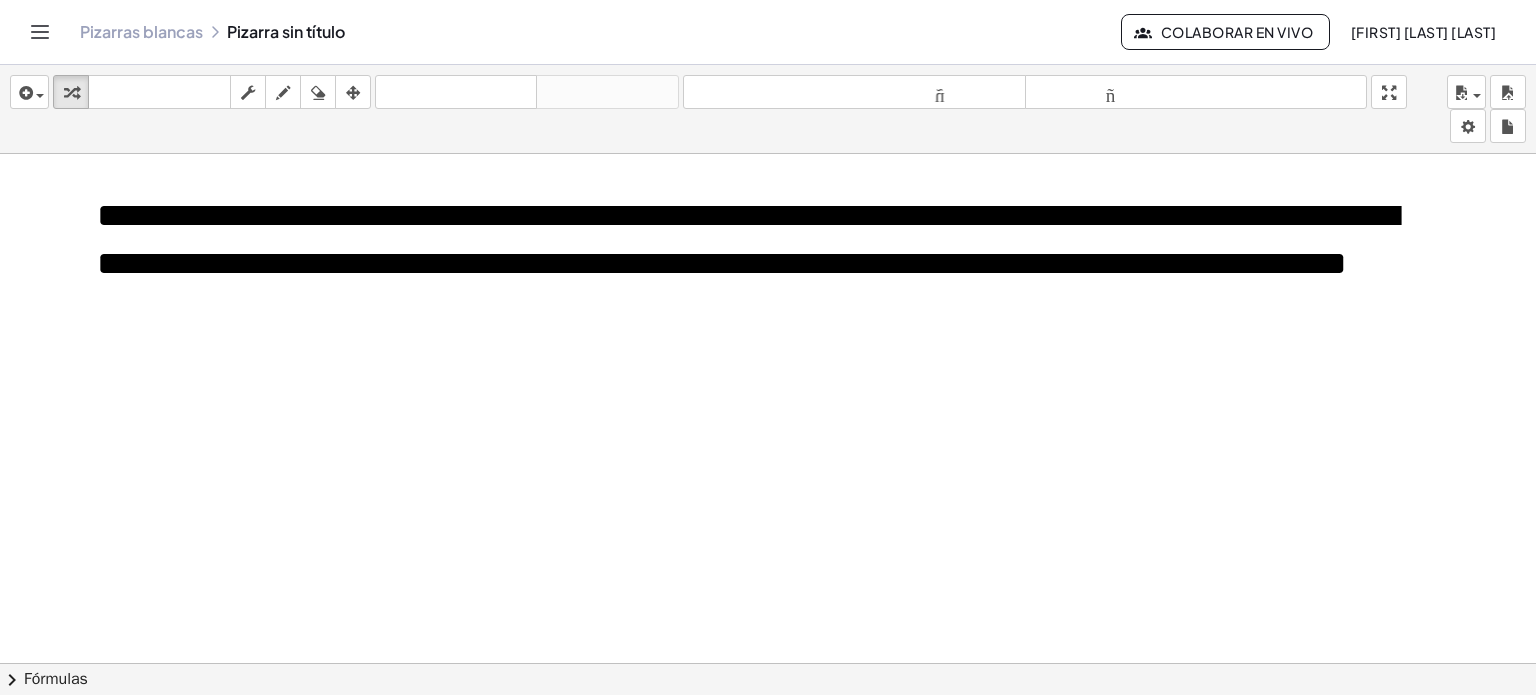 click at bounding box center (768, 664) 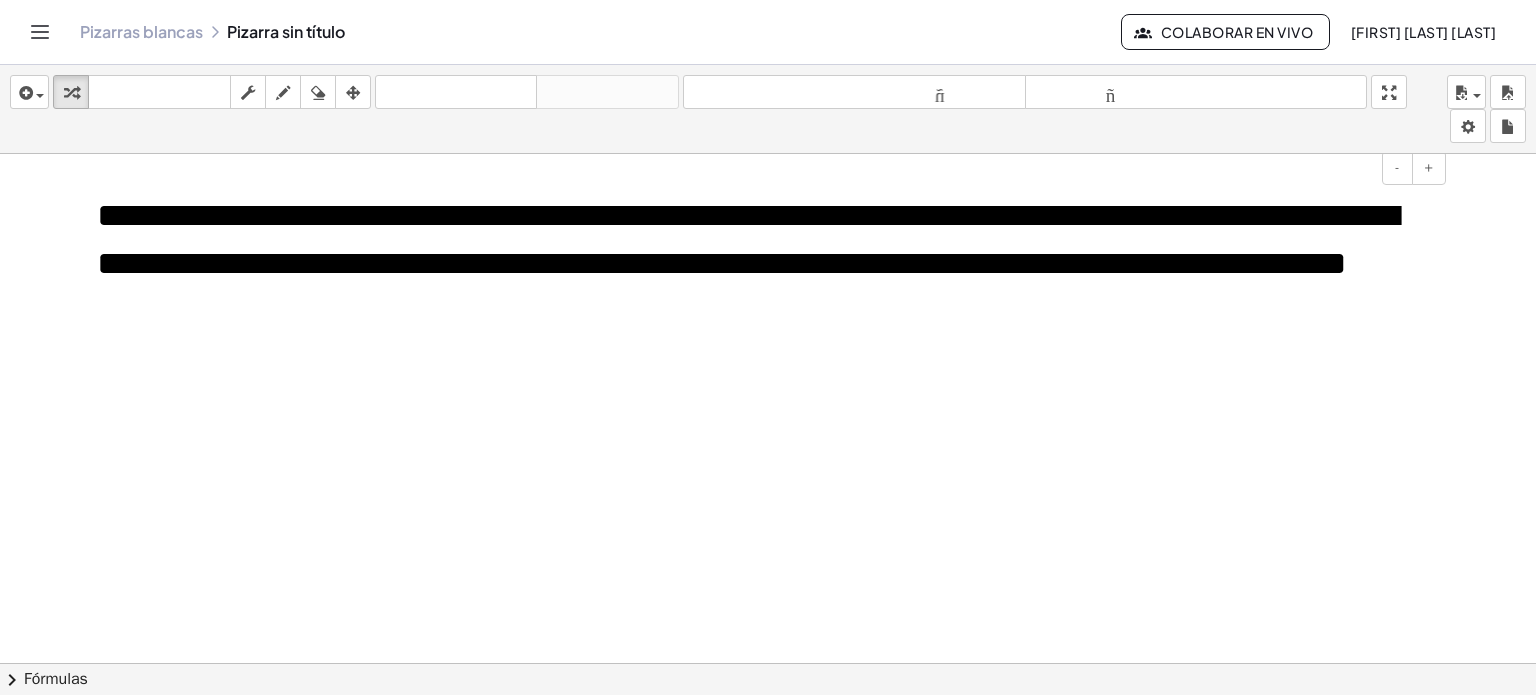 click on "**********" at bounding box center (764, 239) 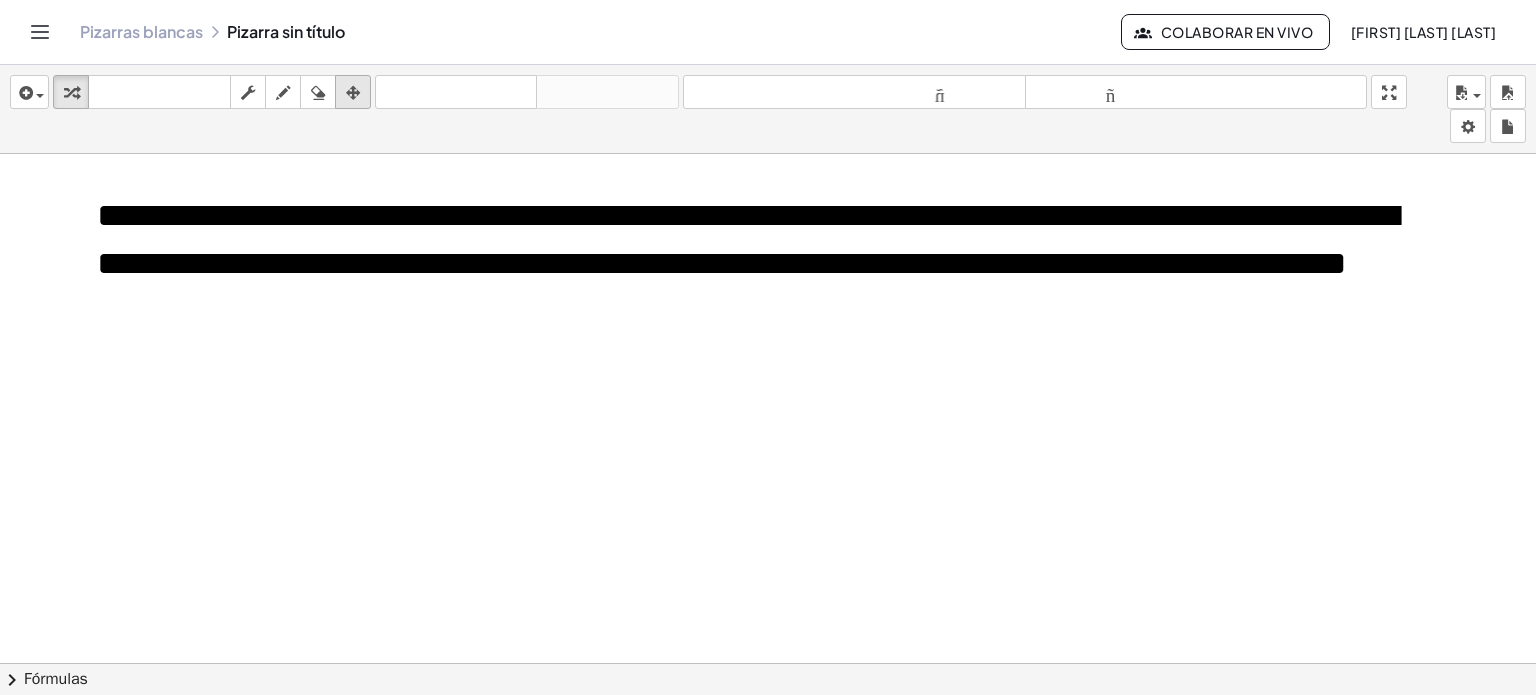 click at bounding box center [353, 93] 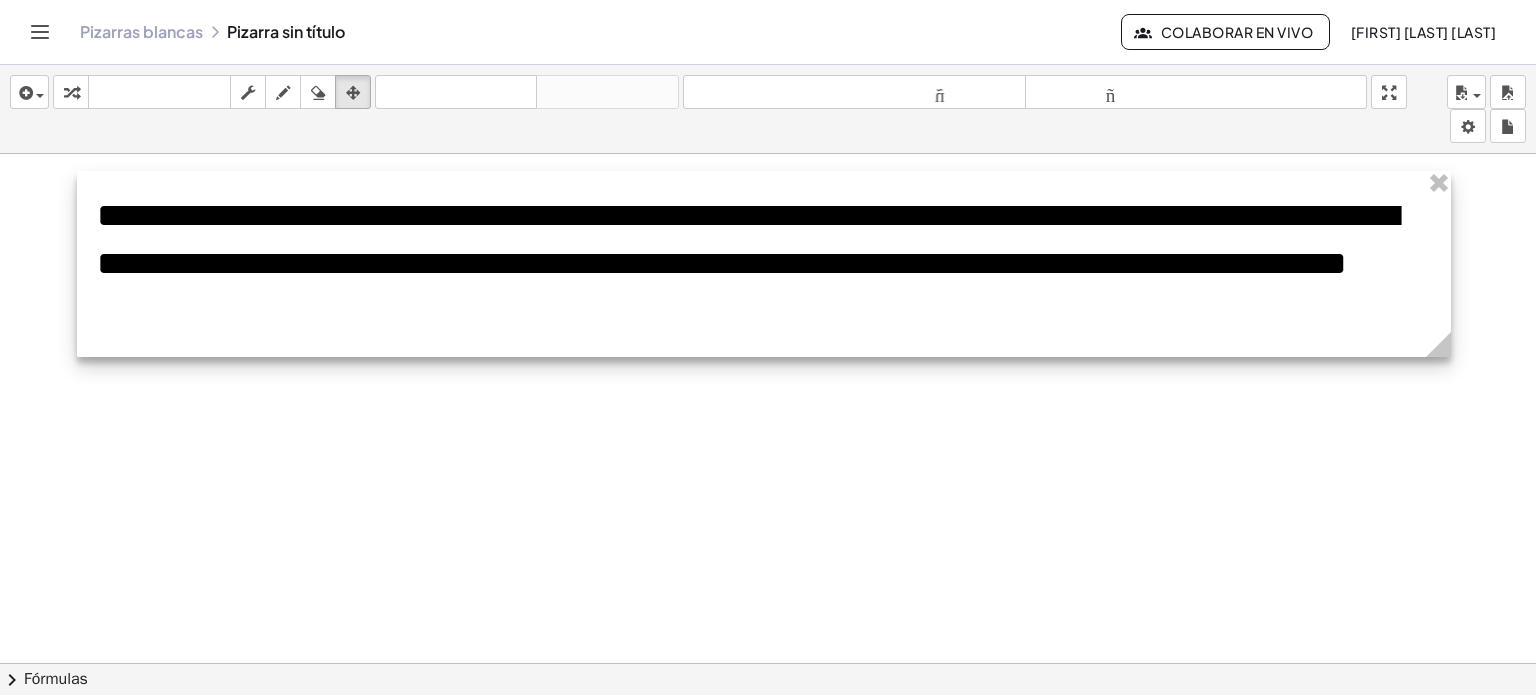 click at bounding box center [764, 264] 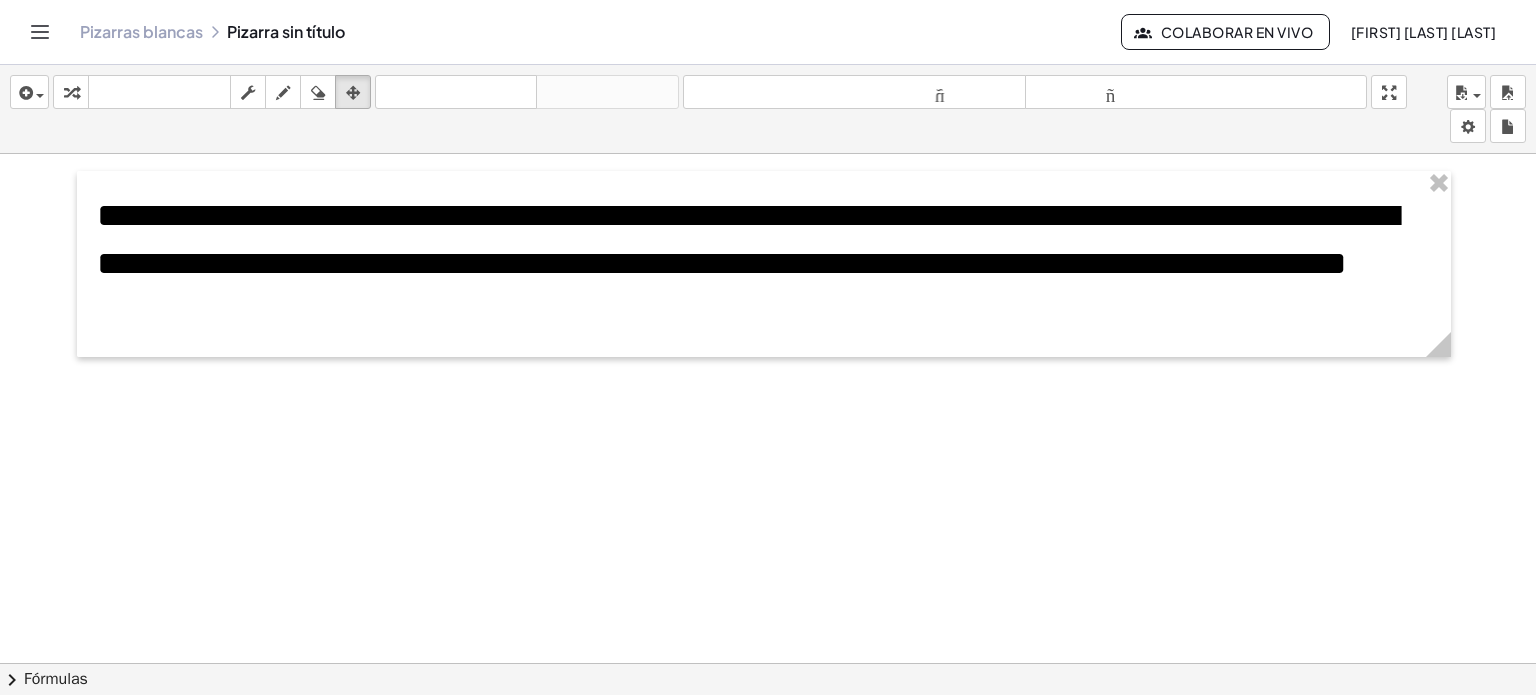 drag, startPoint x: 53, startPoint y: 185, endPoint x: 75, endPoint y: 172, distance: 25.553865 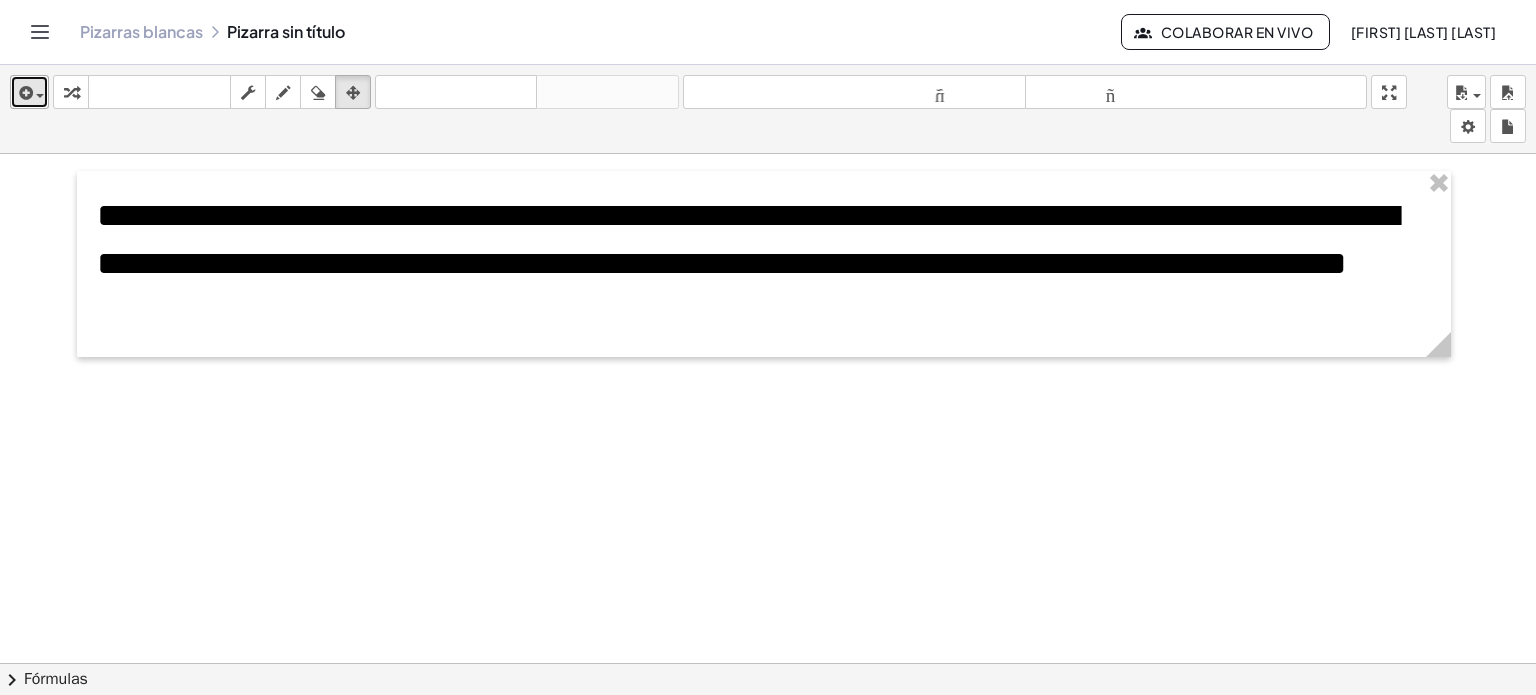 click at bounding box center (24, 93) 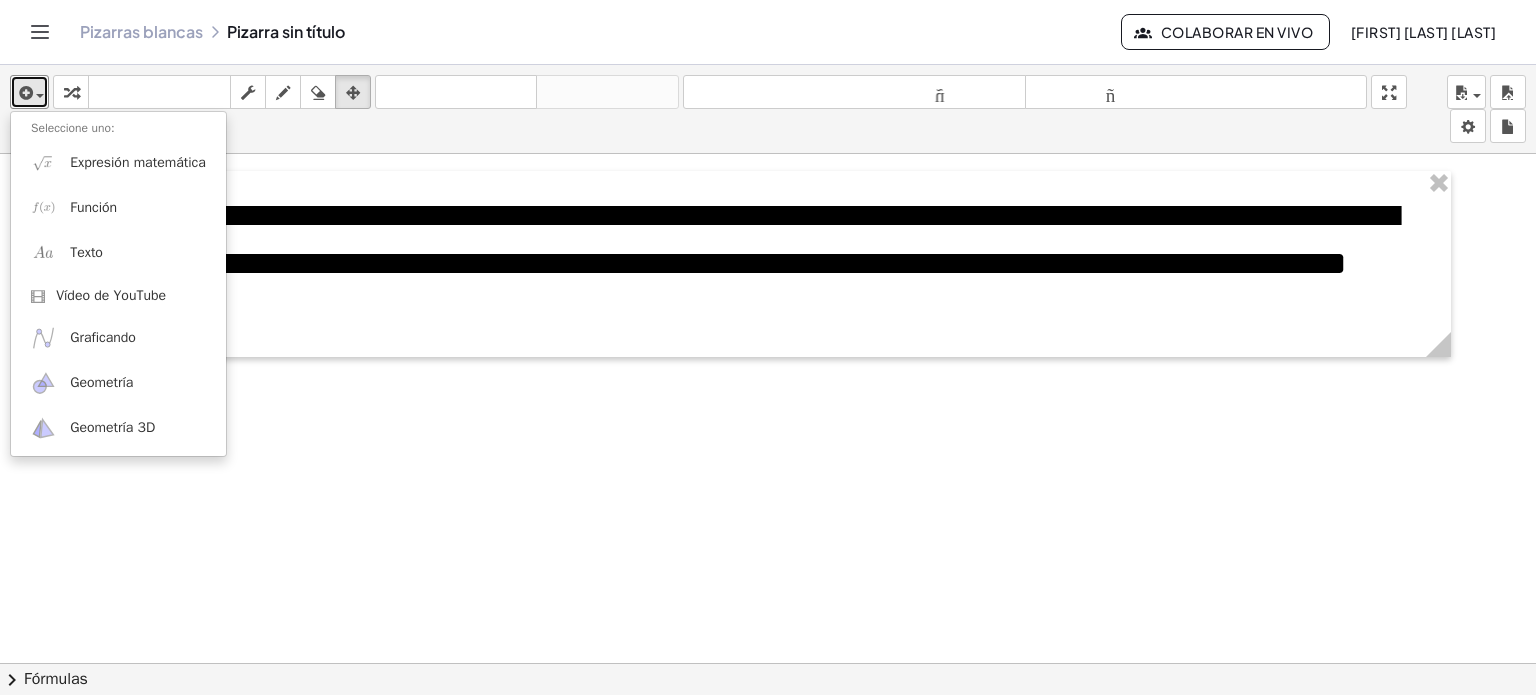 drag, startPoint x: 550, startPoint y: 425, endPoint x: 516, endPoint y: 371, distance: 63.812225 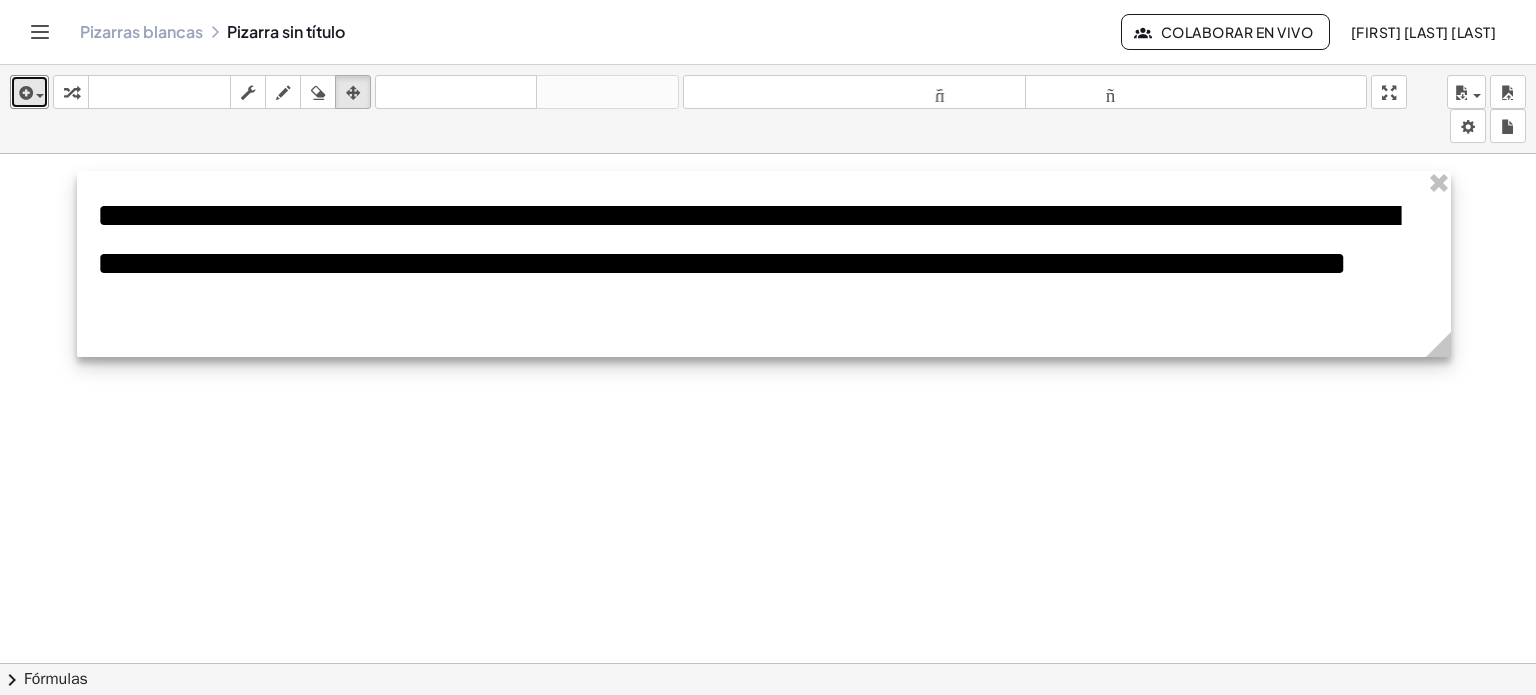 click at bounding box center (764, 264) 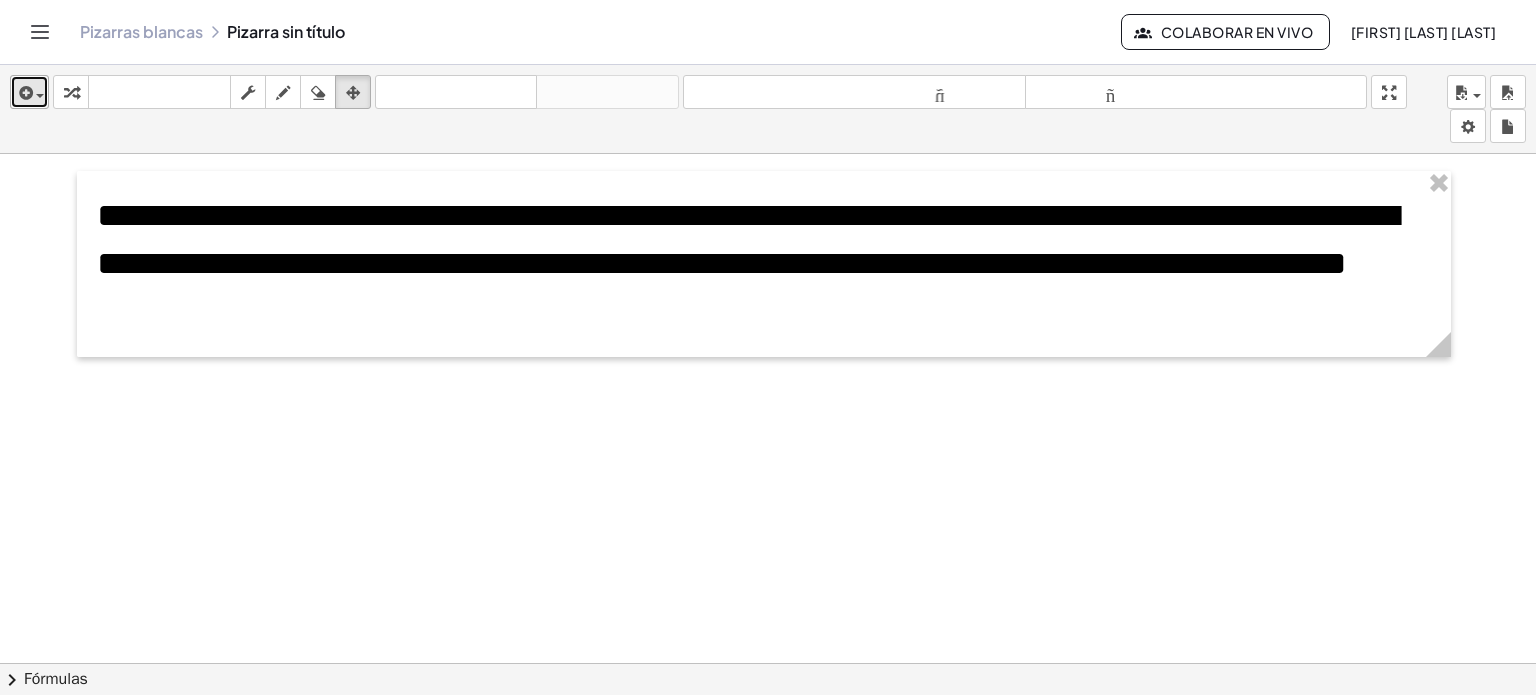 click at bounding box center [40, 96] 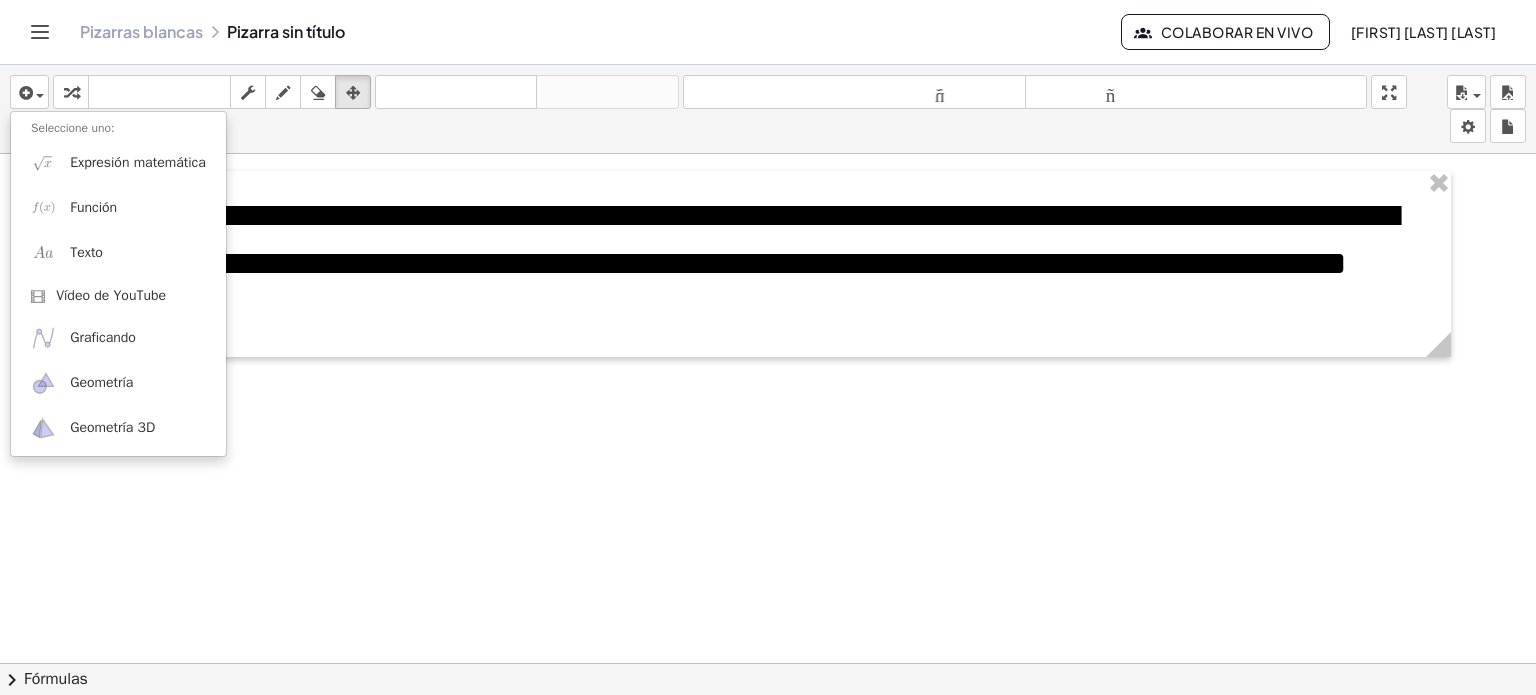 click on "Seleccione uno:" at bounding box center [73, 128] 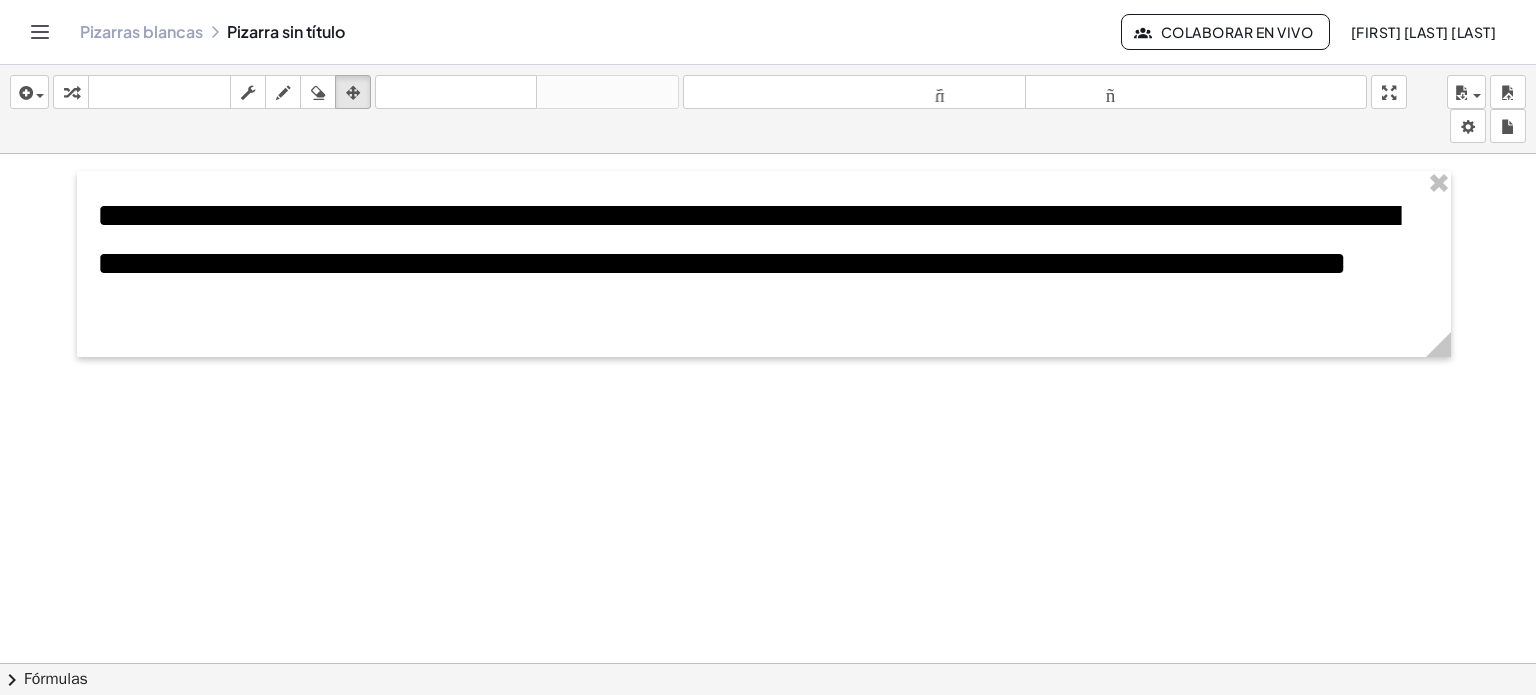 click on "insertar Seleccione uno: Expresión matemática Función Texto Vídeo de YouTube Graficando Geometría Geometría 3D transformar teclado teclado fregar dibujar borrar arreglar deshacer deshacer rehacer rehacer tamaño_del_formato menor tamaño_del_formato más grande pantalla completa carga   ahorrar nuevo ajustes" at bounding box center (768, 109) 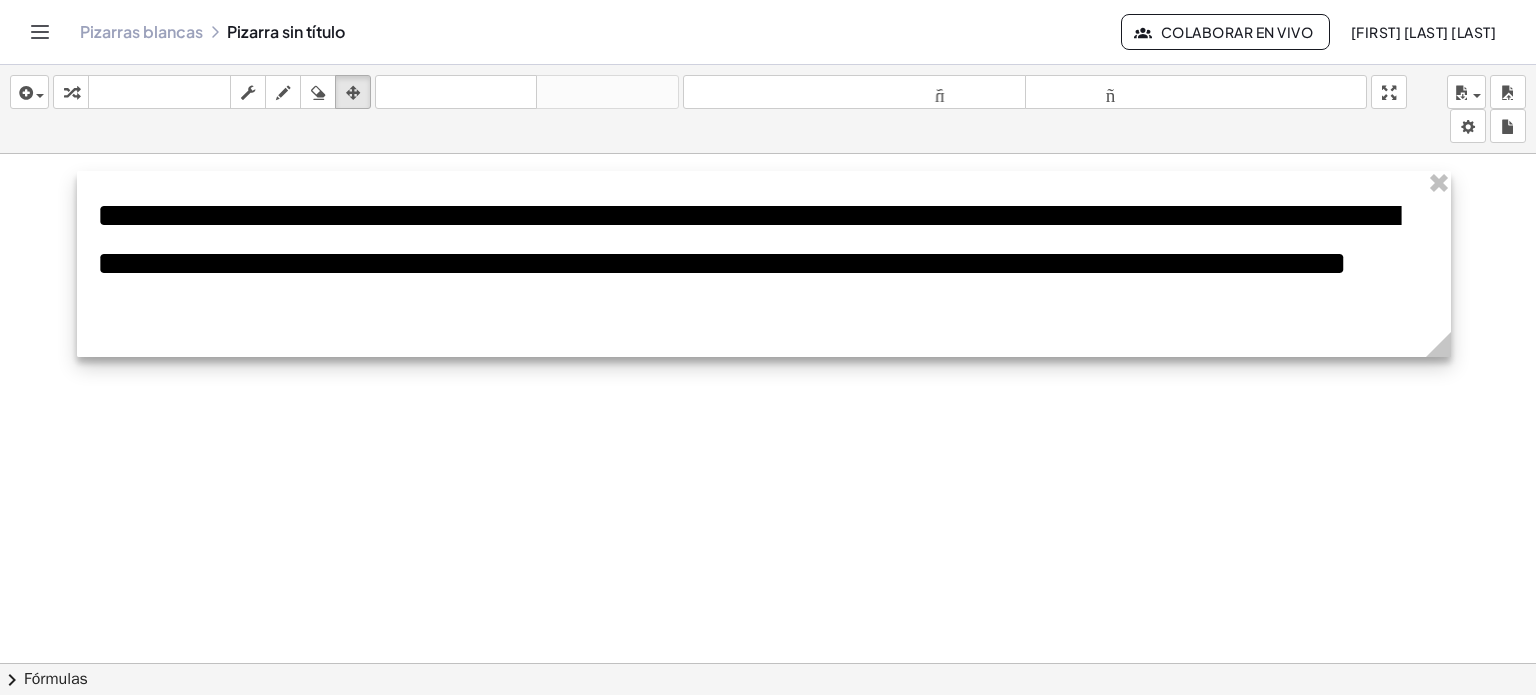 click at bounding box center (764, 264) 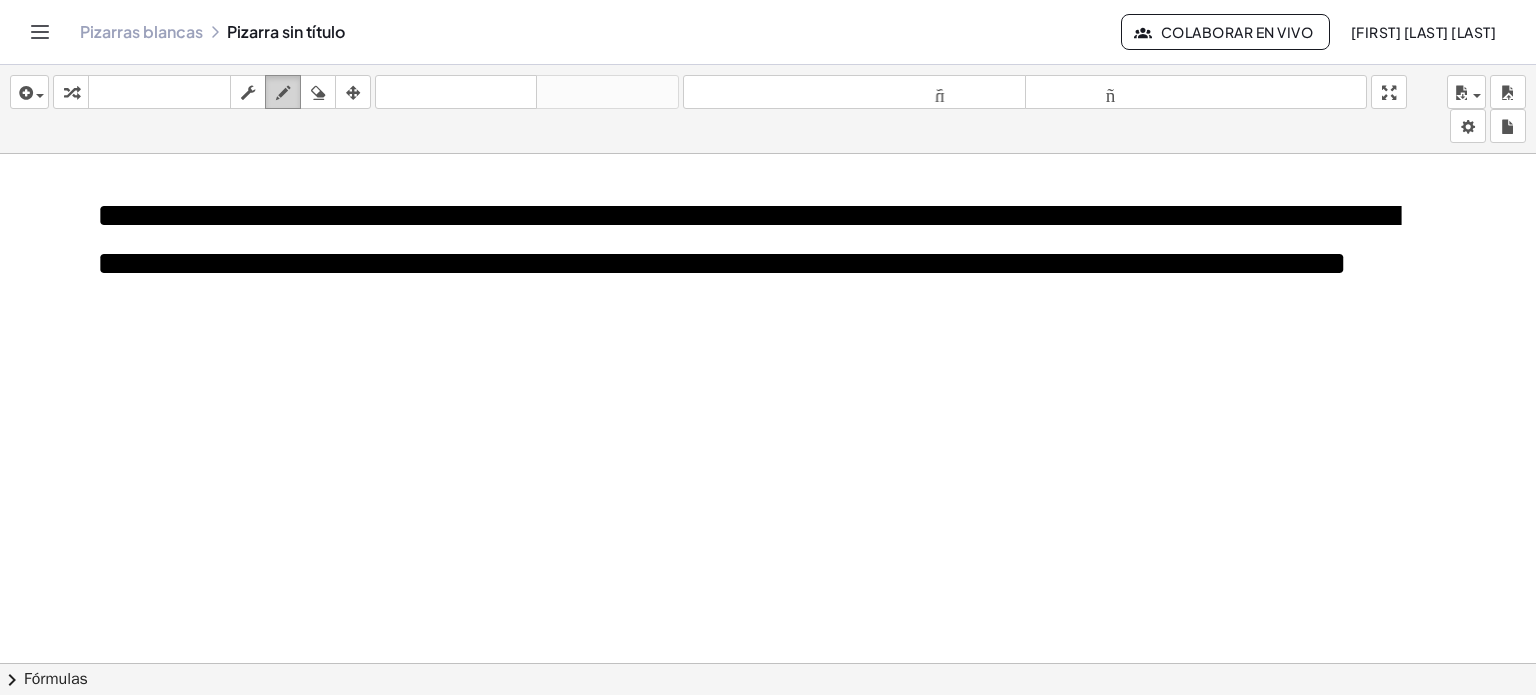 click at bounding box center [283, 93] 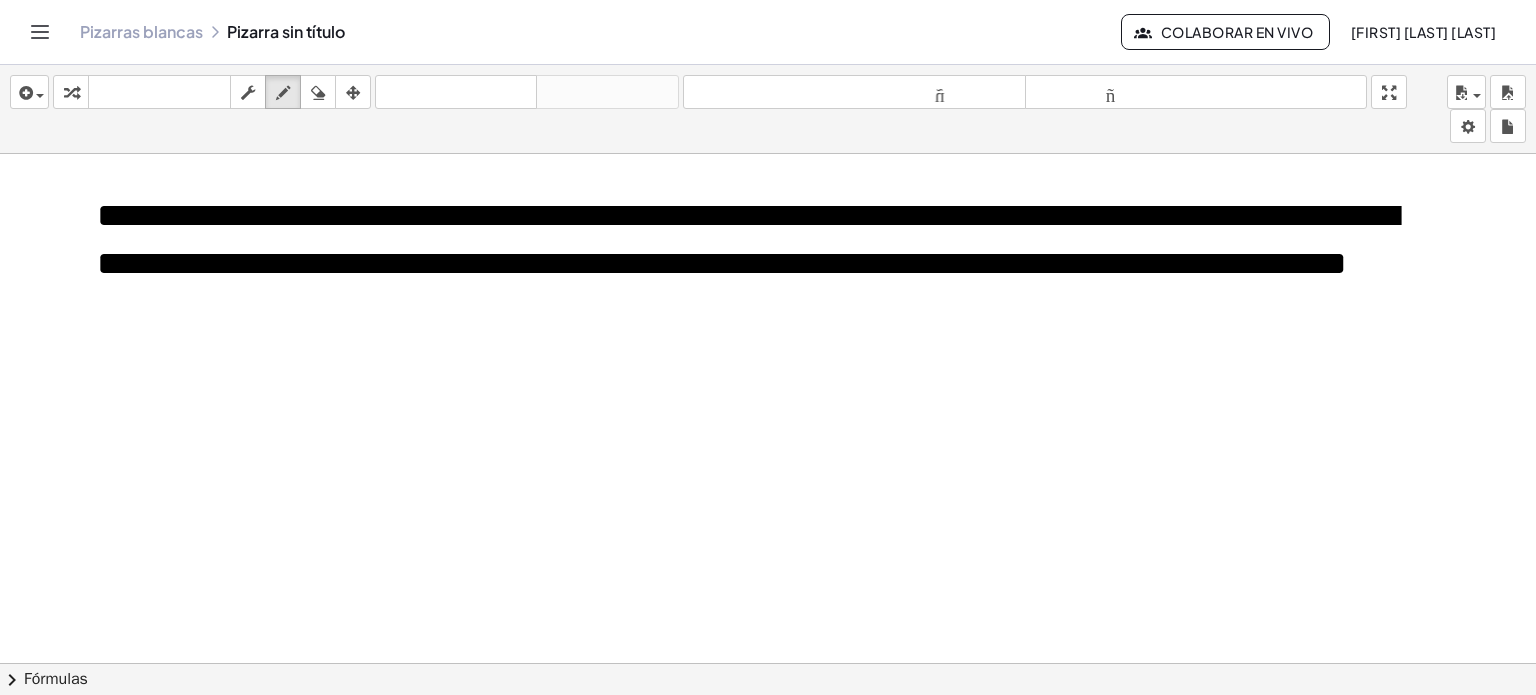 click at bounding box center [768, 664] 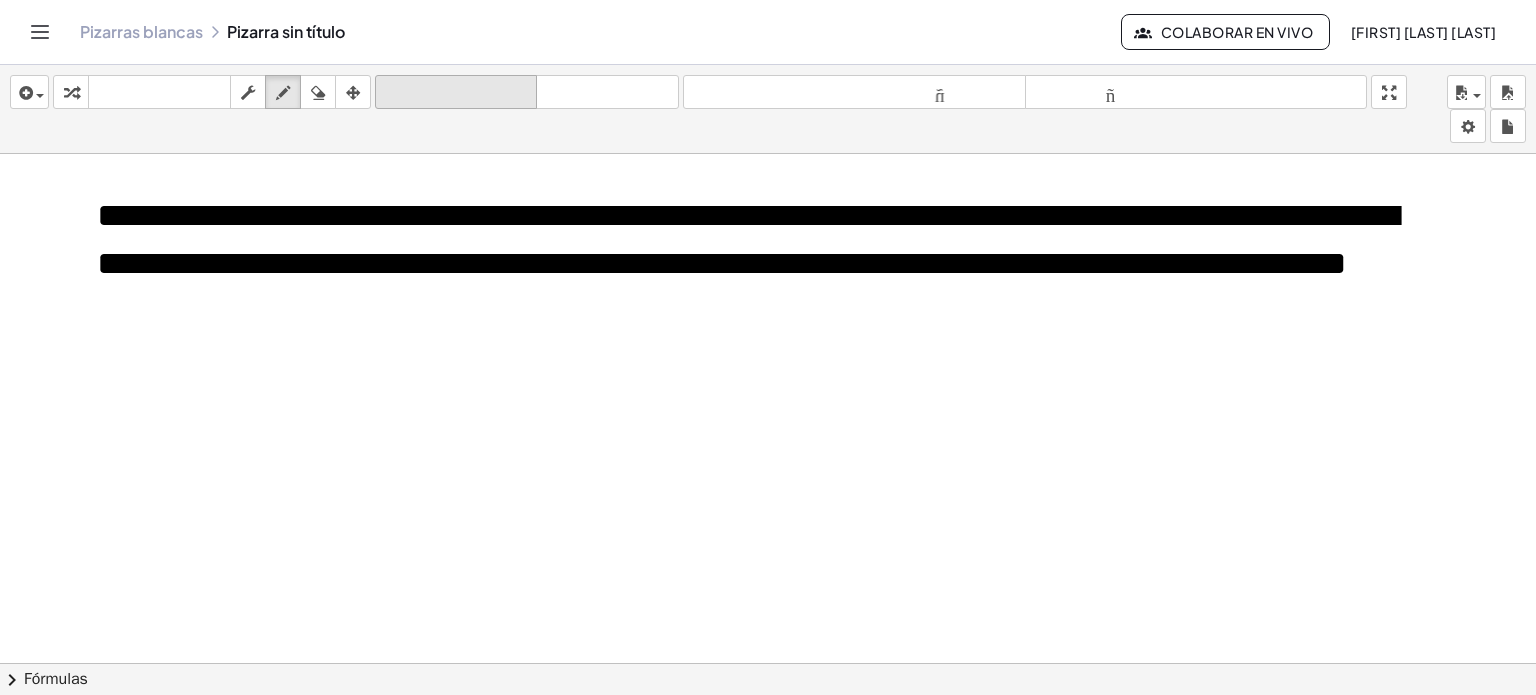 click on "deshacer" at bounding box center [456, 92] 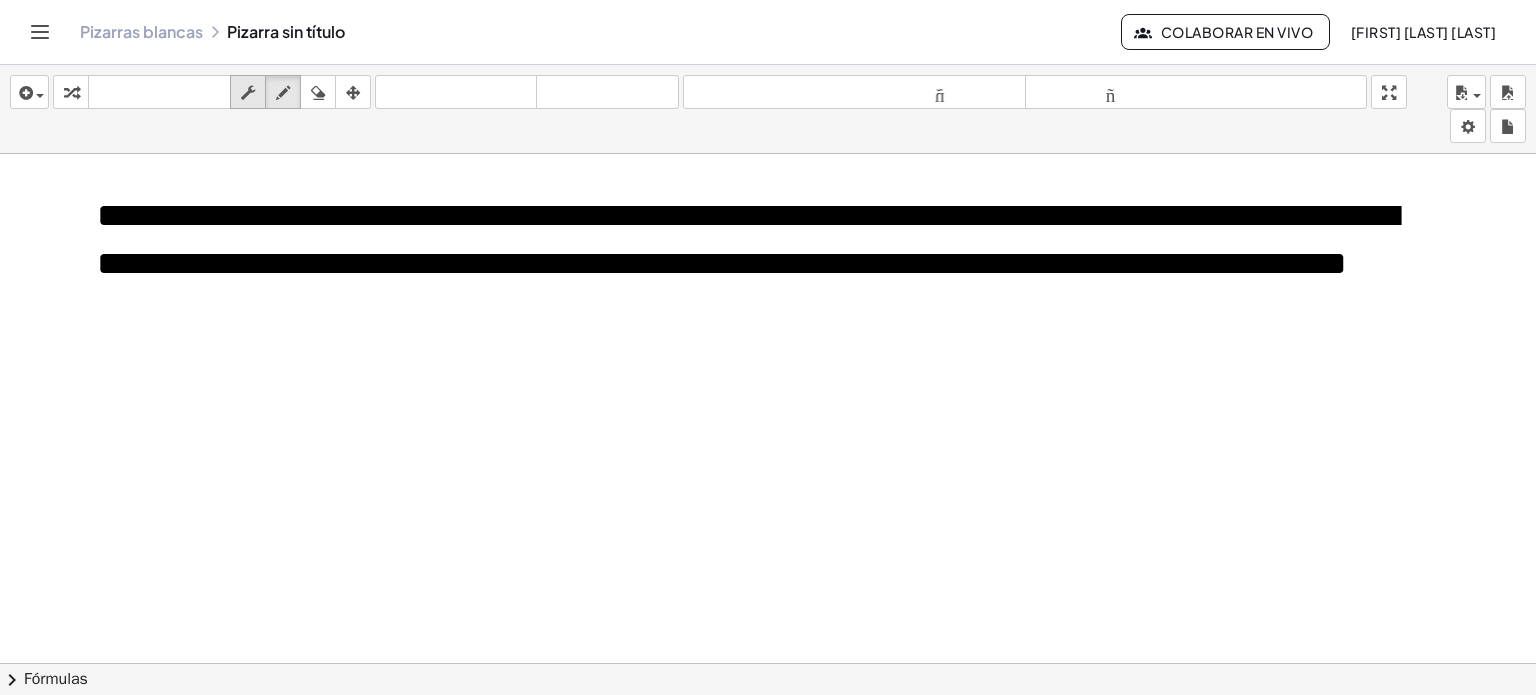 click at bounding box center (248, 93) 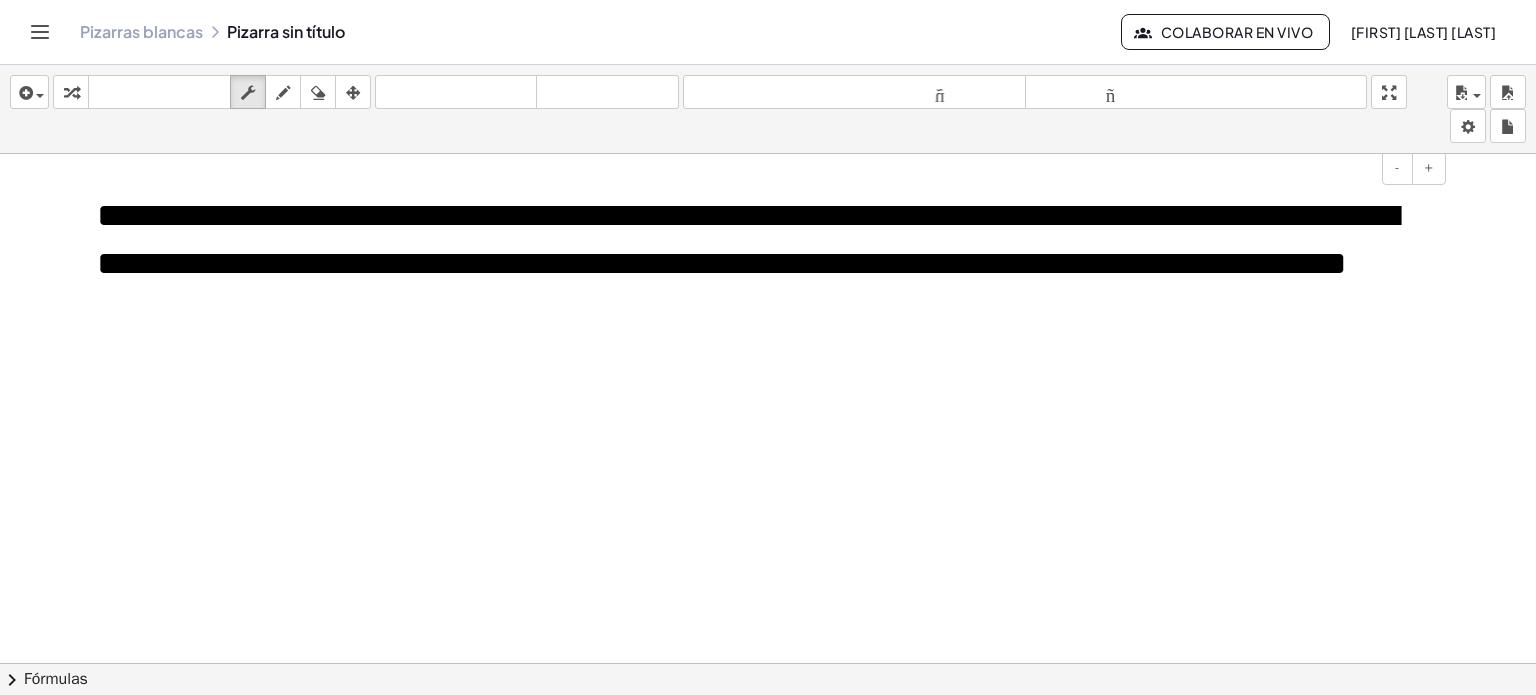 click on "**********" at bounding box center [747, 239] 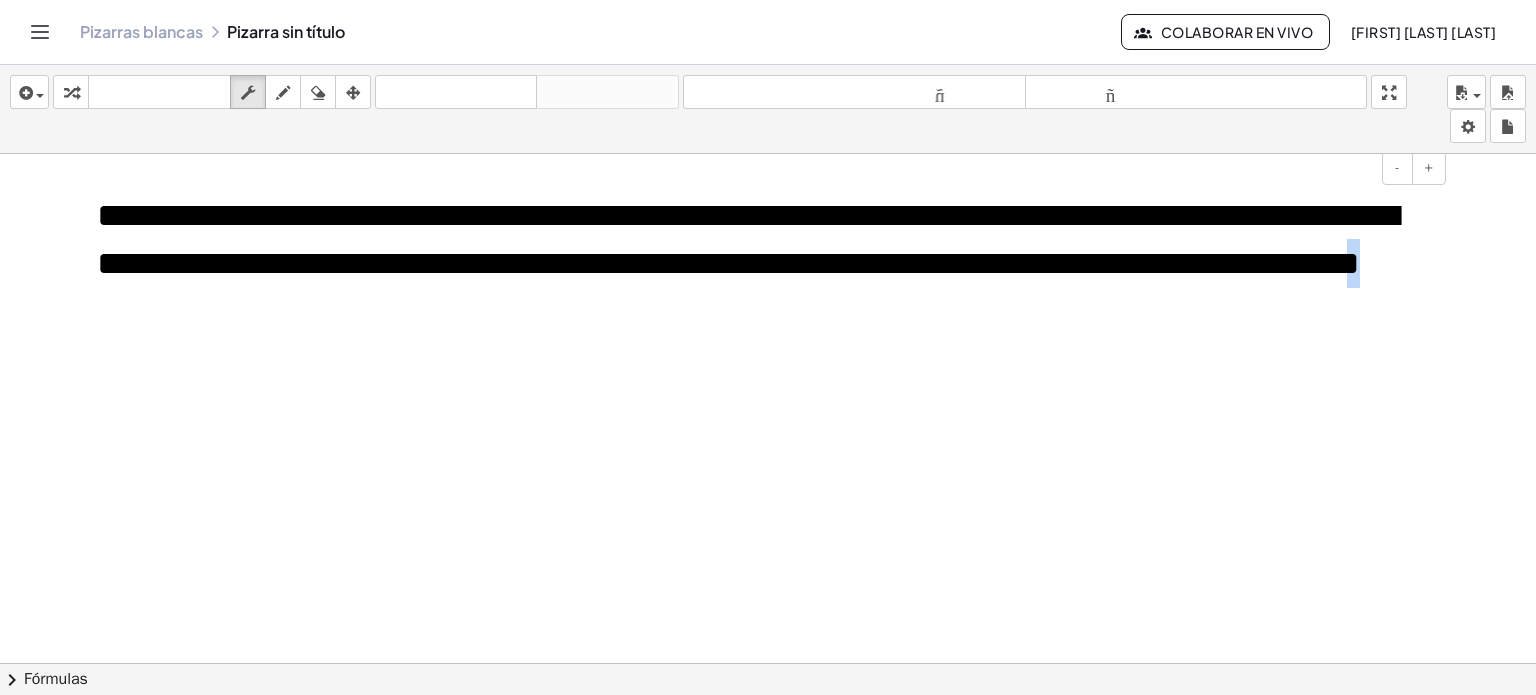 click on "**********" at bounding box center (764, 239) 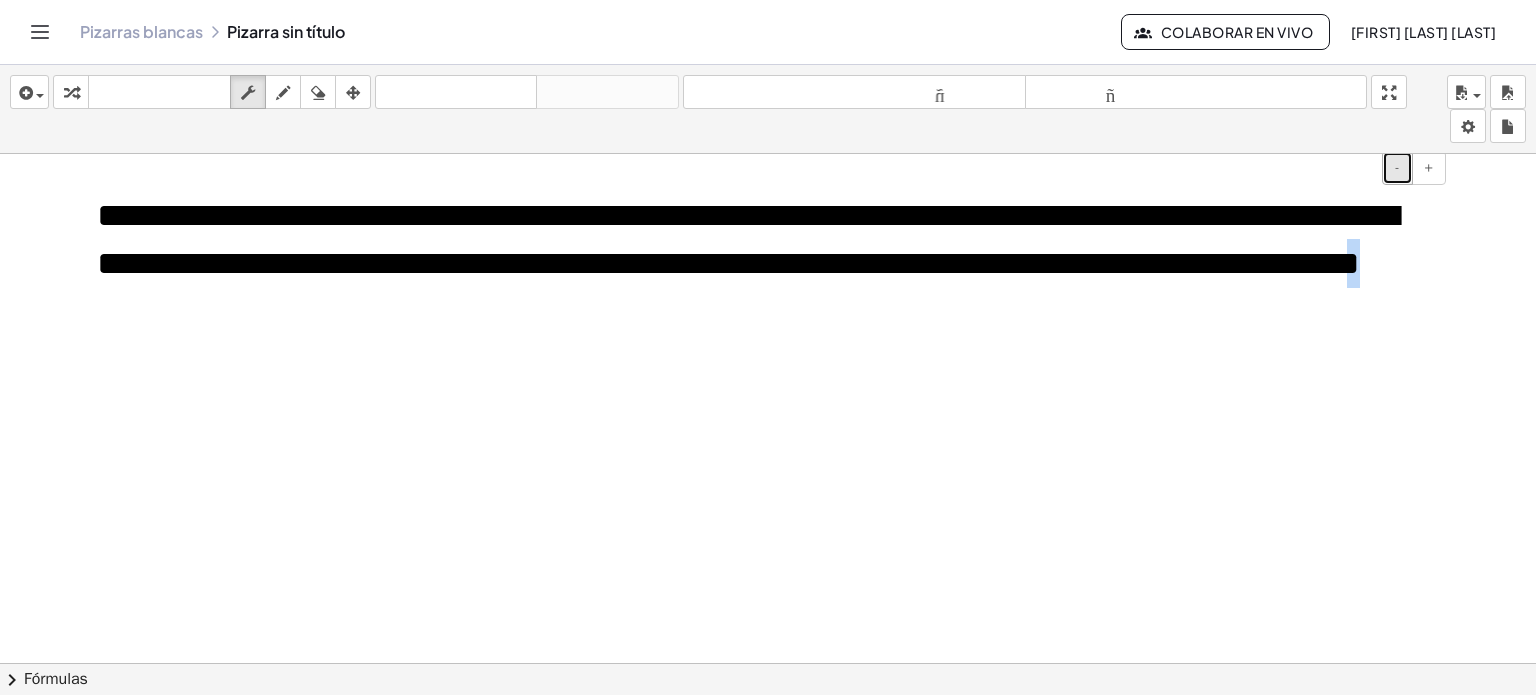 click on "-" at bounding box center [1397, 168] 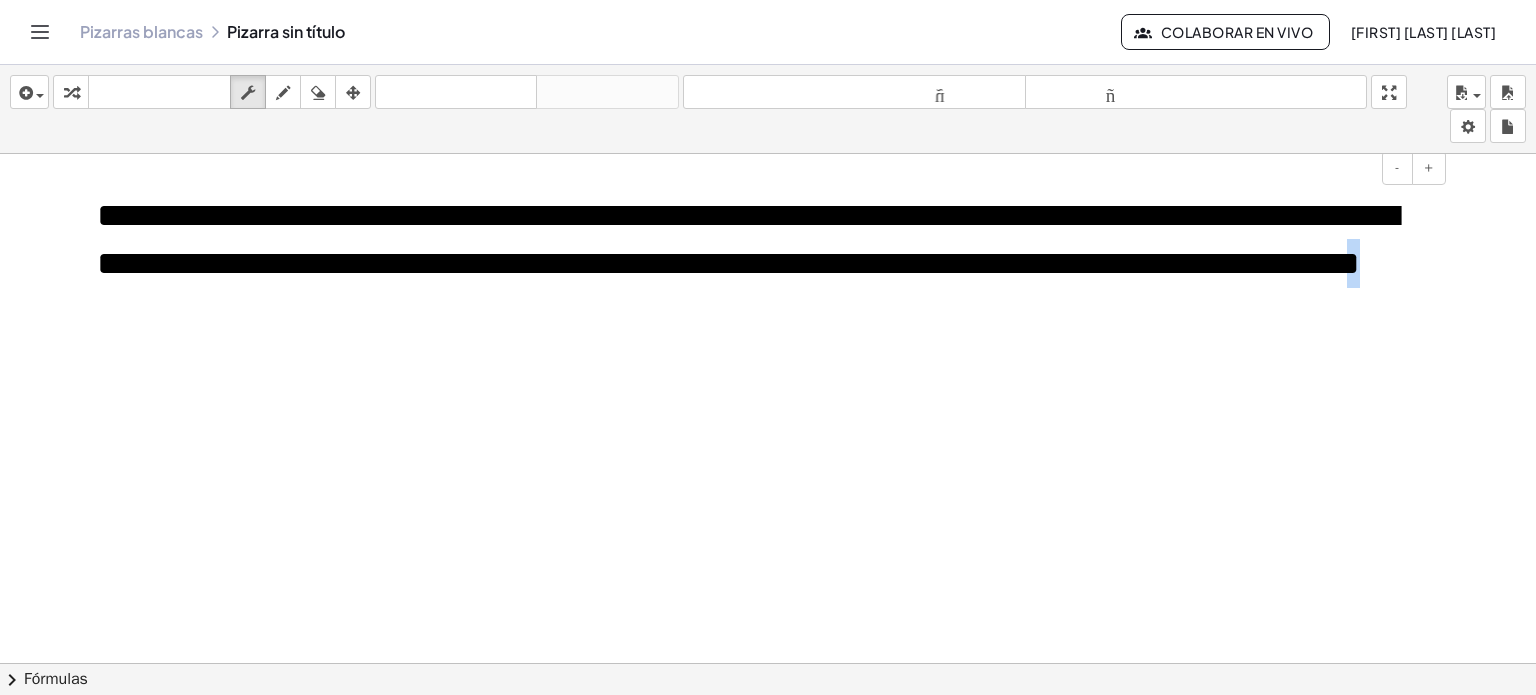 click on "**********" at bounding box center (764, 239) 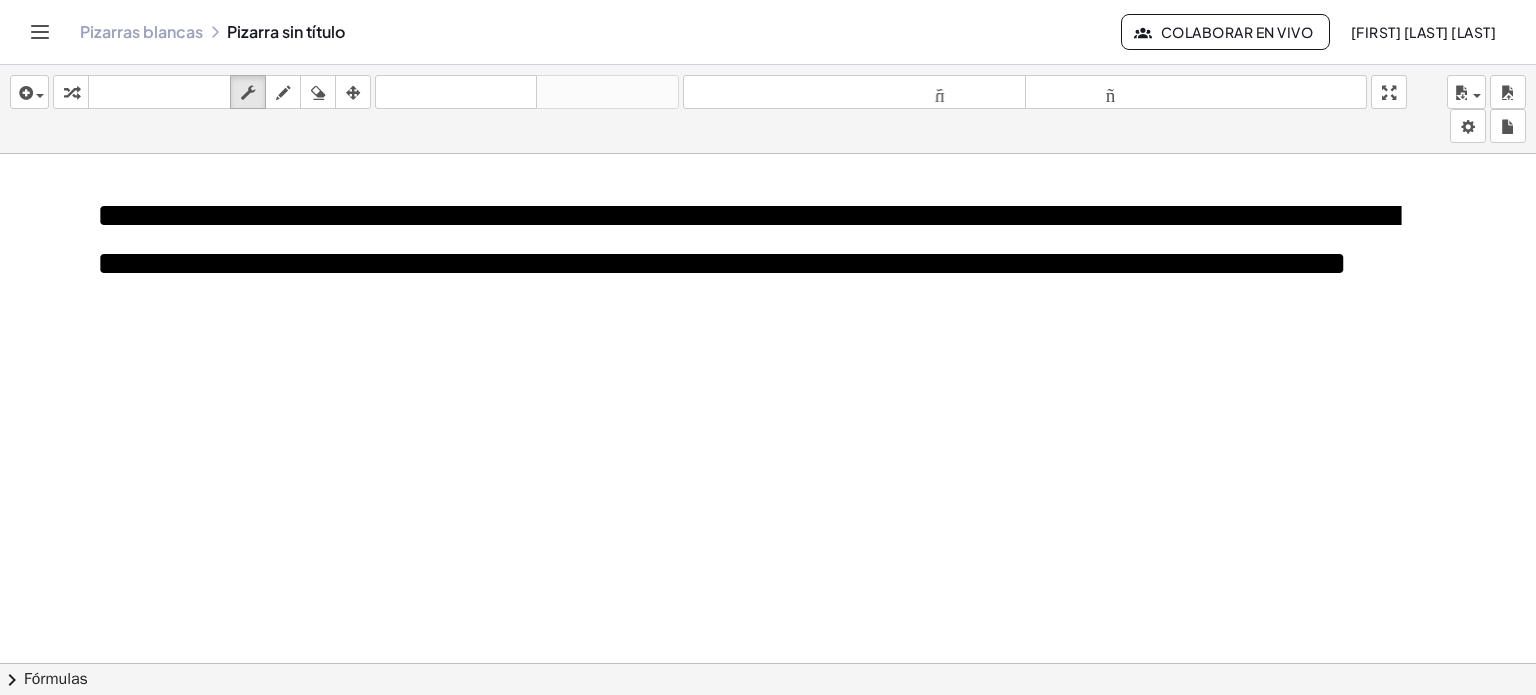 click at bounding box center (768, 664) 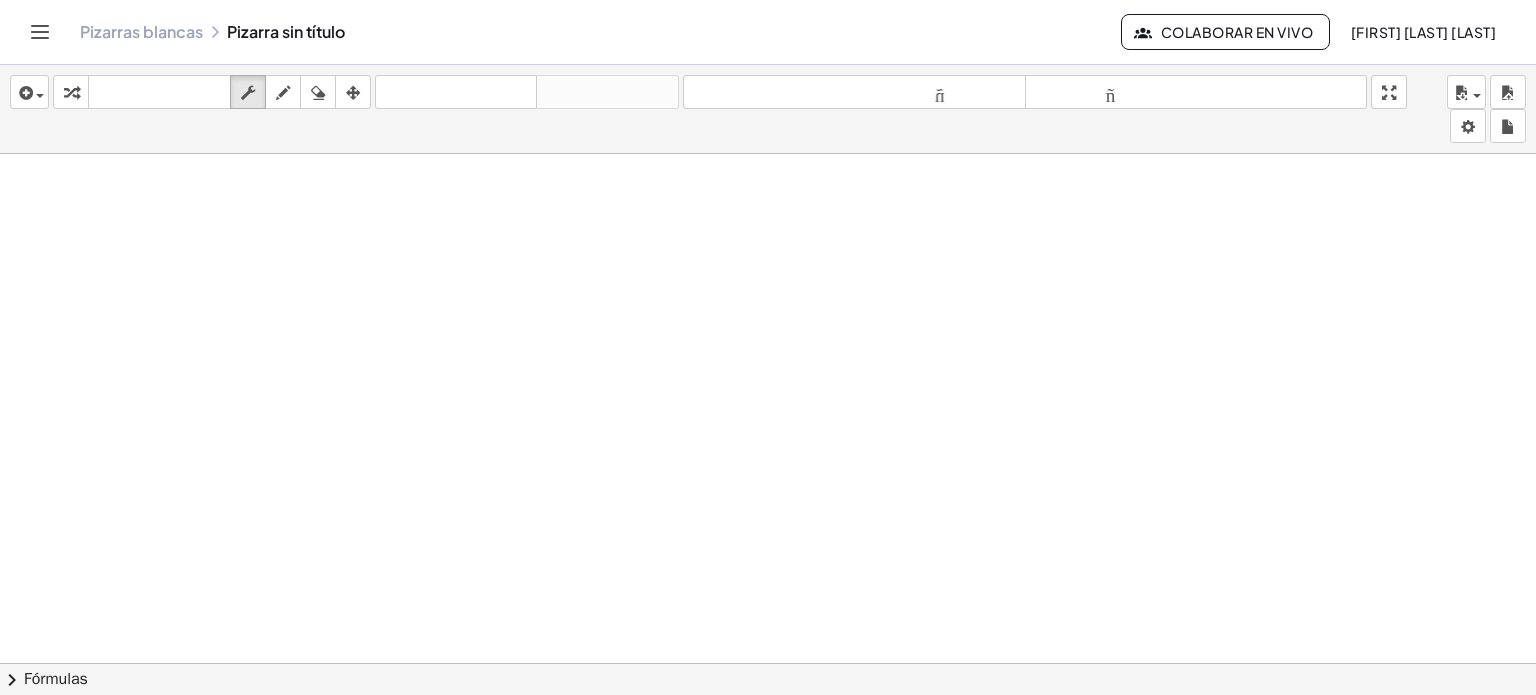 scroll, scrollTop: 0, scrollLeft: 0, axis: both 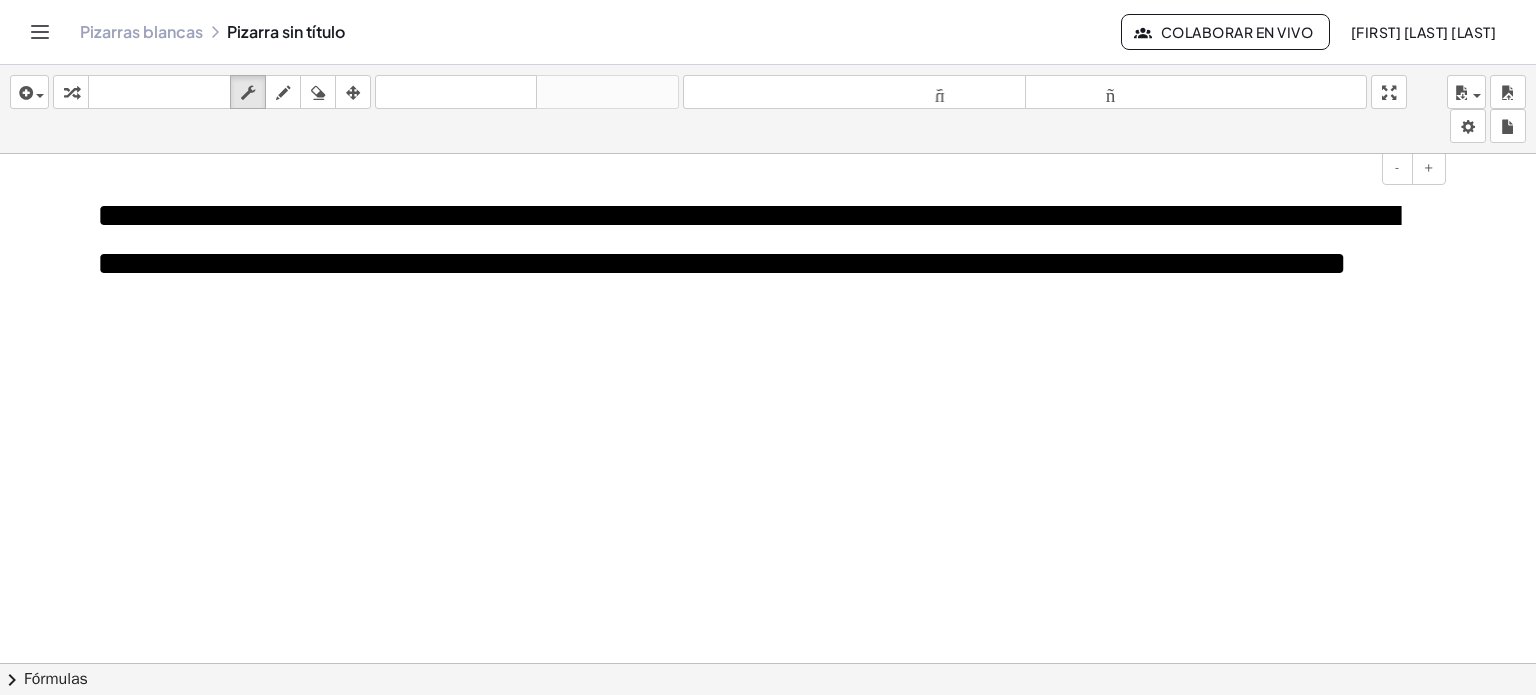 click on "**********" at bounding box center (747, 239) 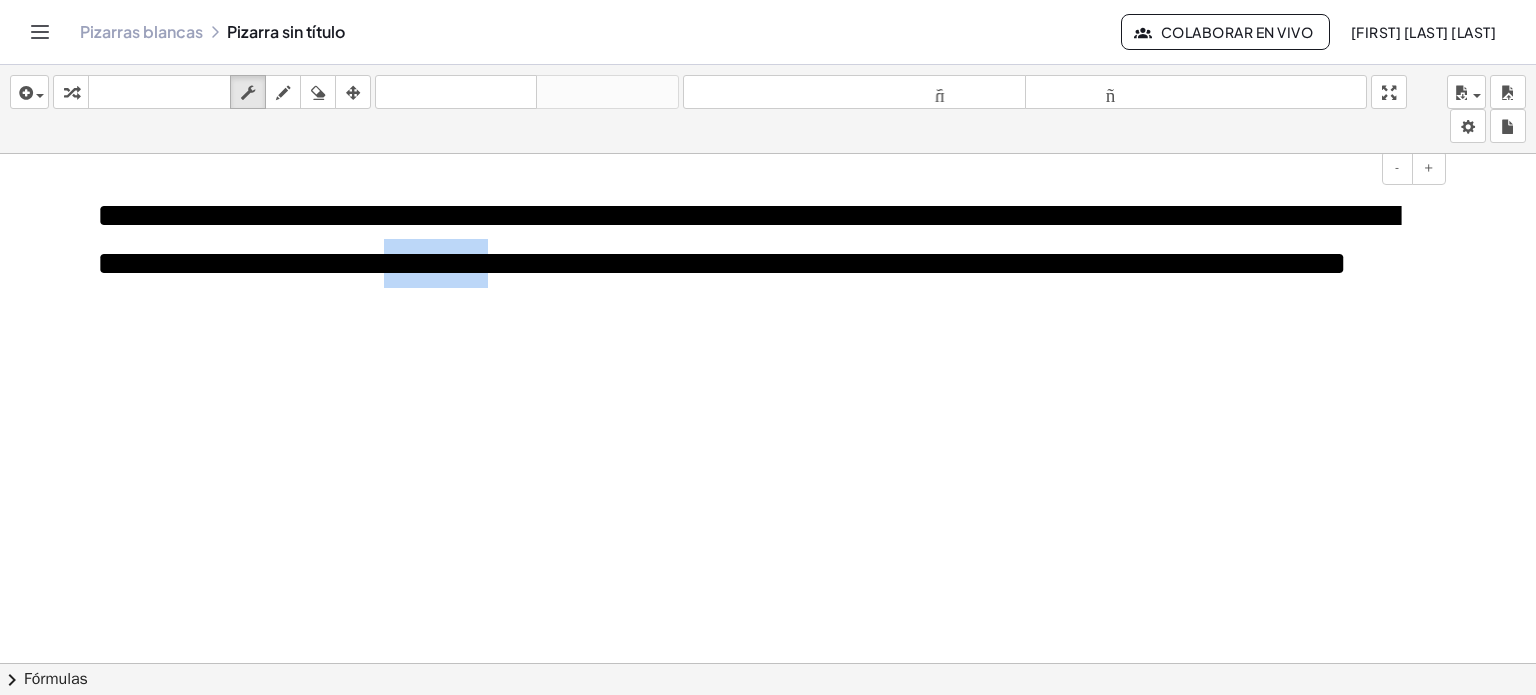 click on "**********" at bounding box center (747, 239) 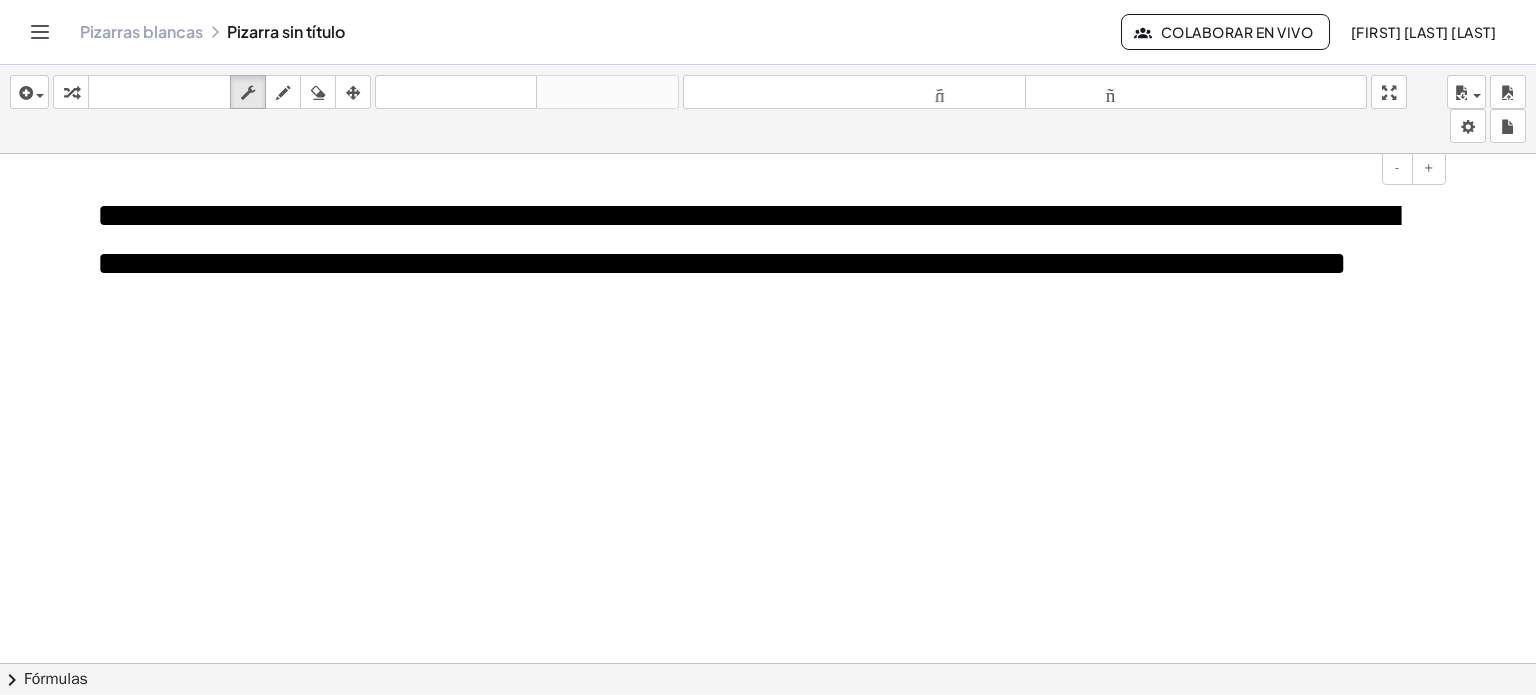 click on "**********" at bounding box center [764, 239] 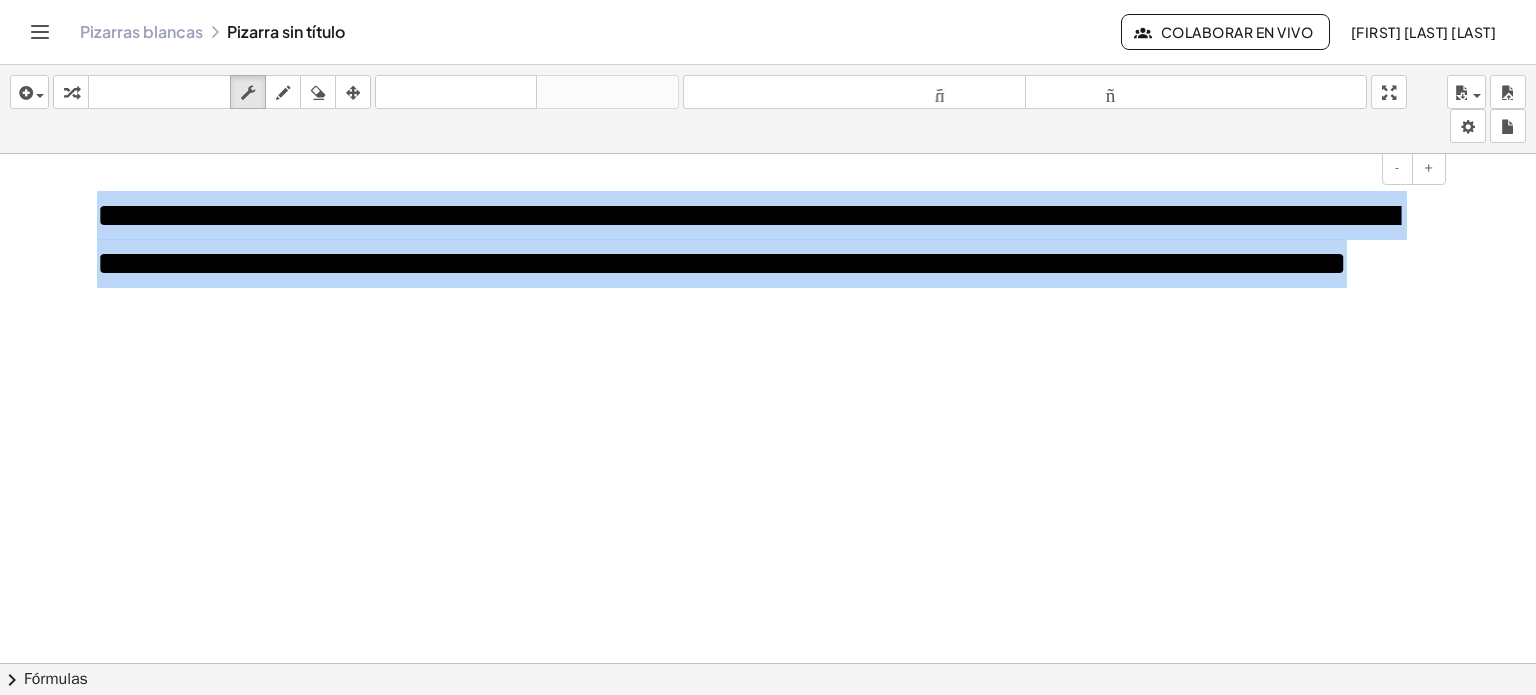 drag, startPoint x: 525, startPoint y: 319, endPoint x: 104, endPoint y: 205, distance: 436.16168 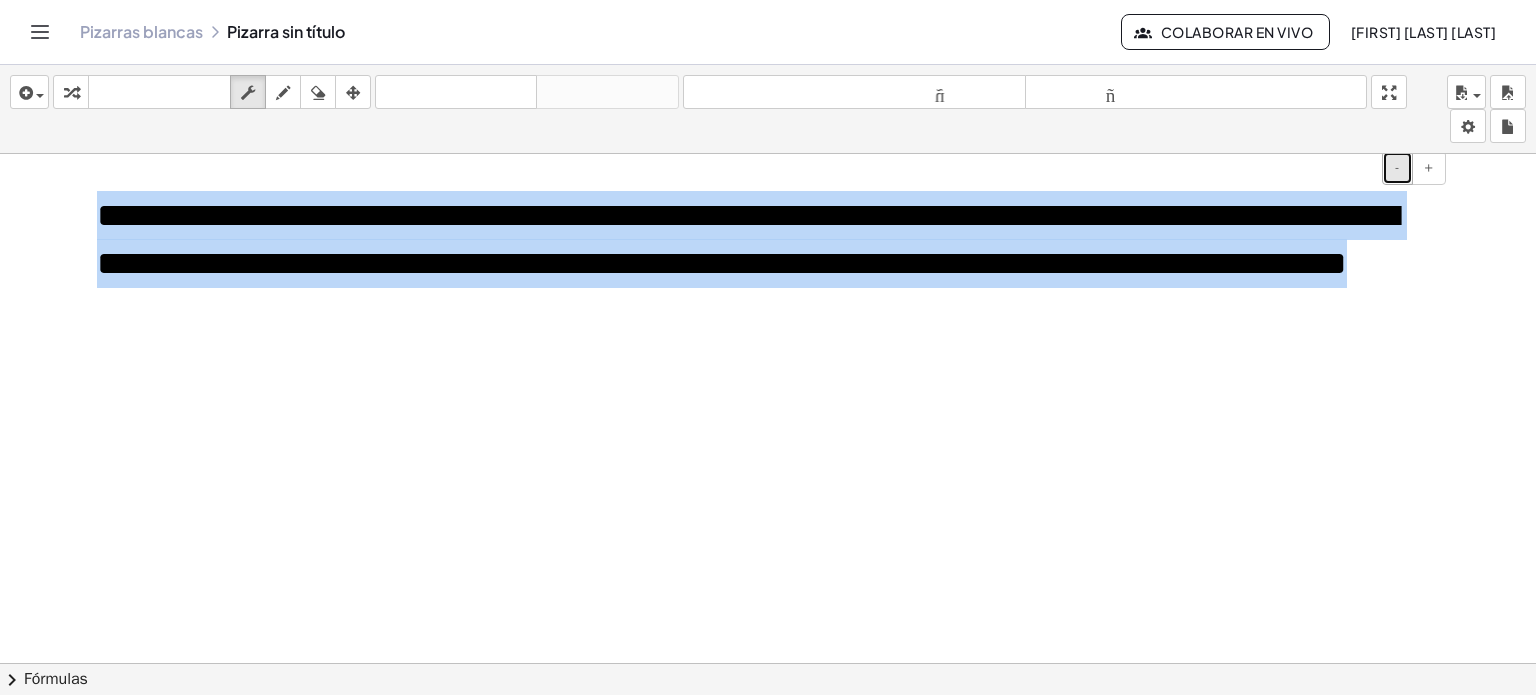 click on "-" at bounding box center (1397, 168) 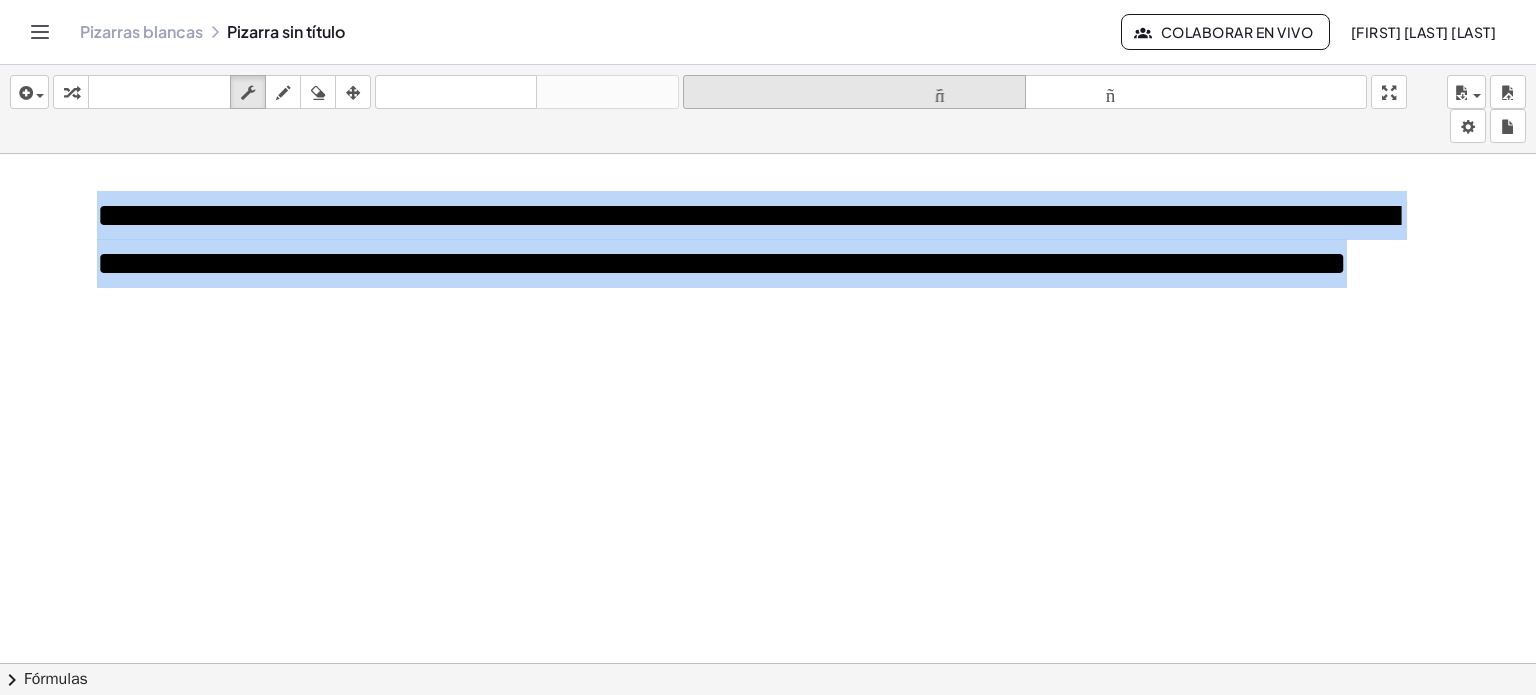 click on "tamaño_del_formato" at bounding box center [854, 92] 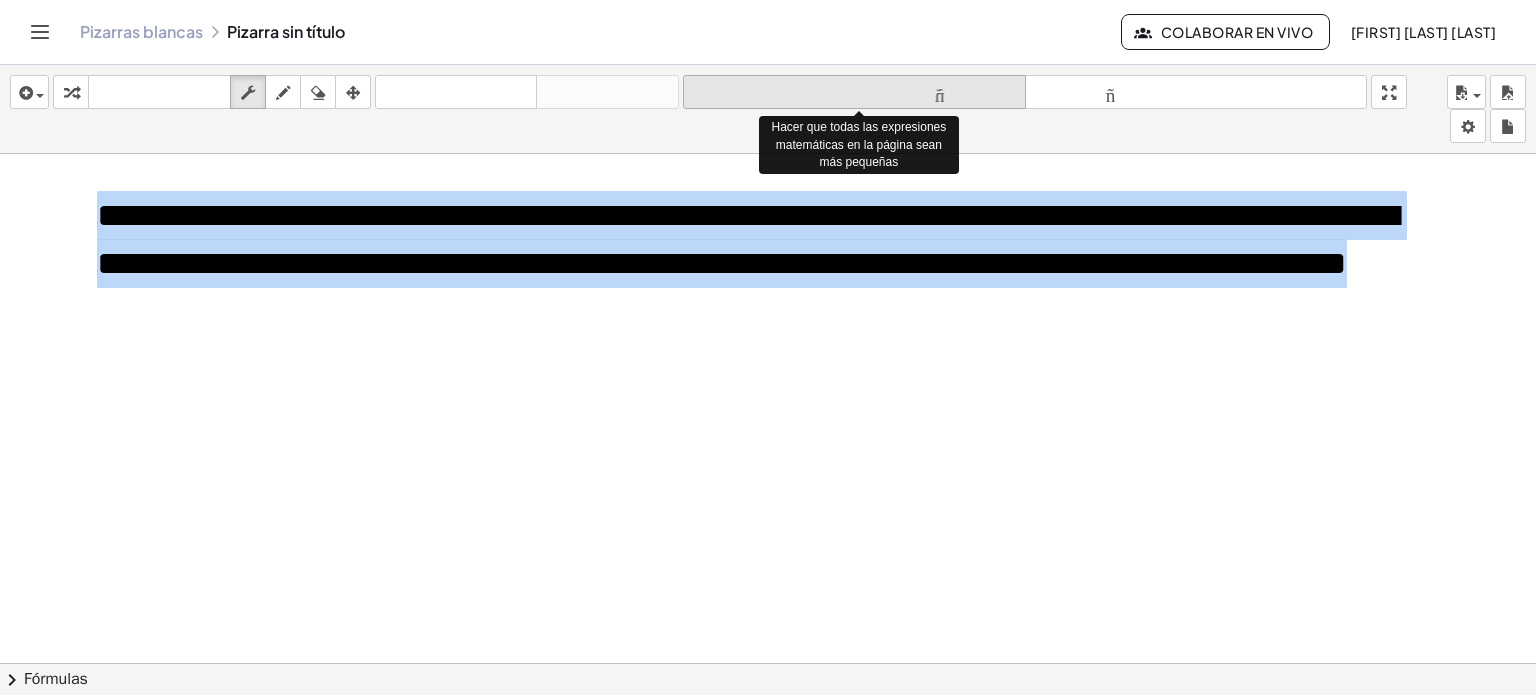 click on "tamaño_del_formato" at bounding box center (854, 92) 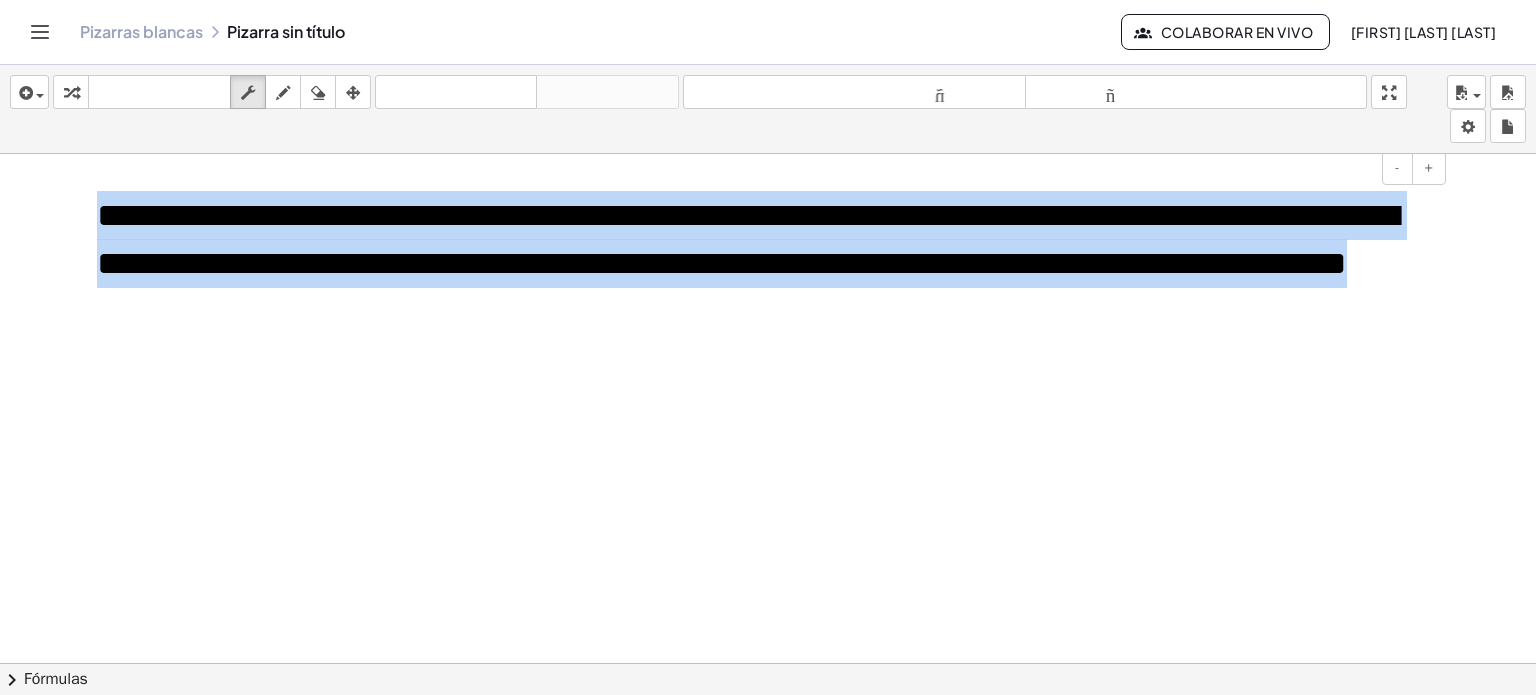 click on "**********" at bounding box center [764, 239] 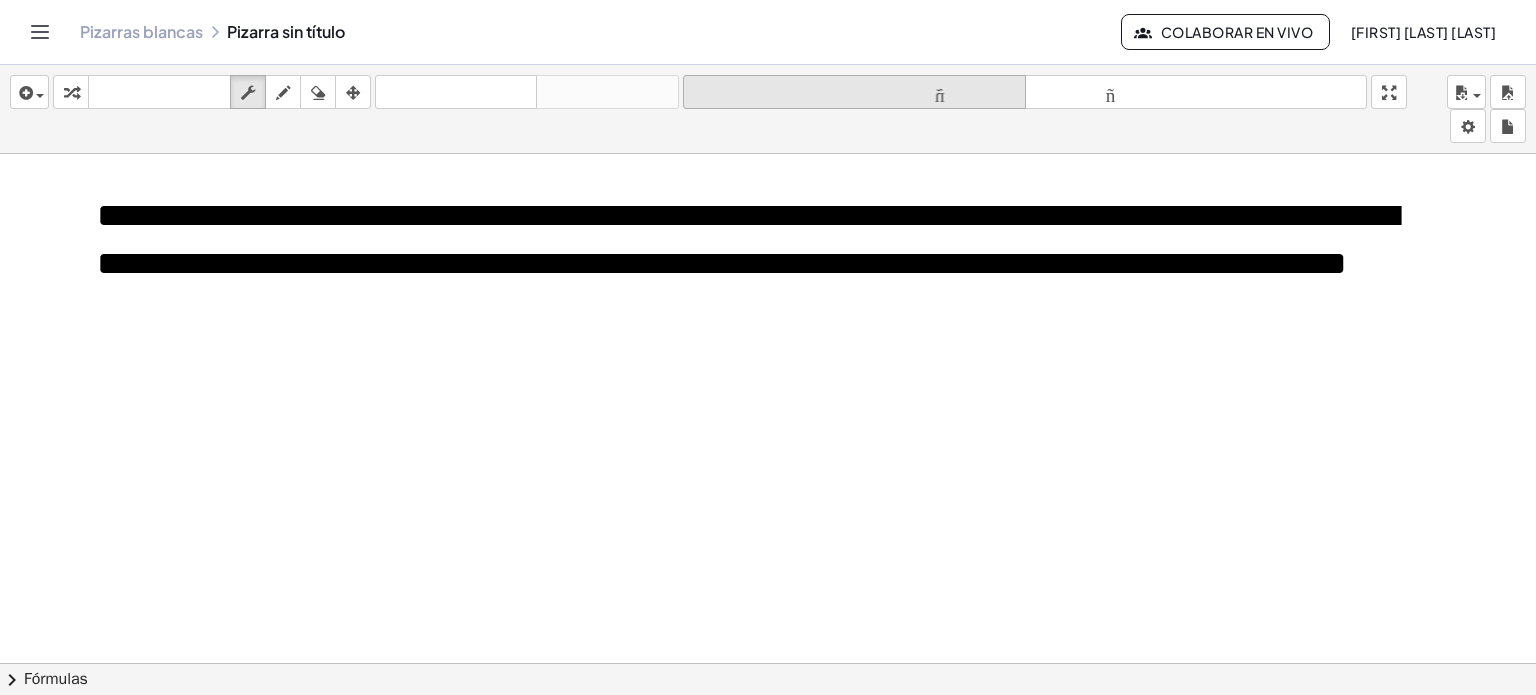 click on "tamaño_del_formato" at bounding box center [854, 92] 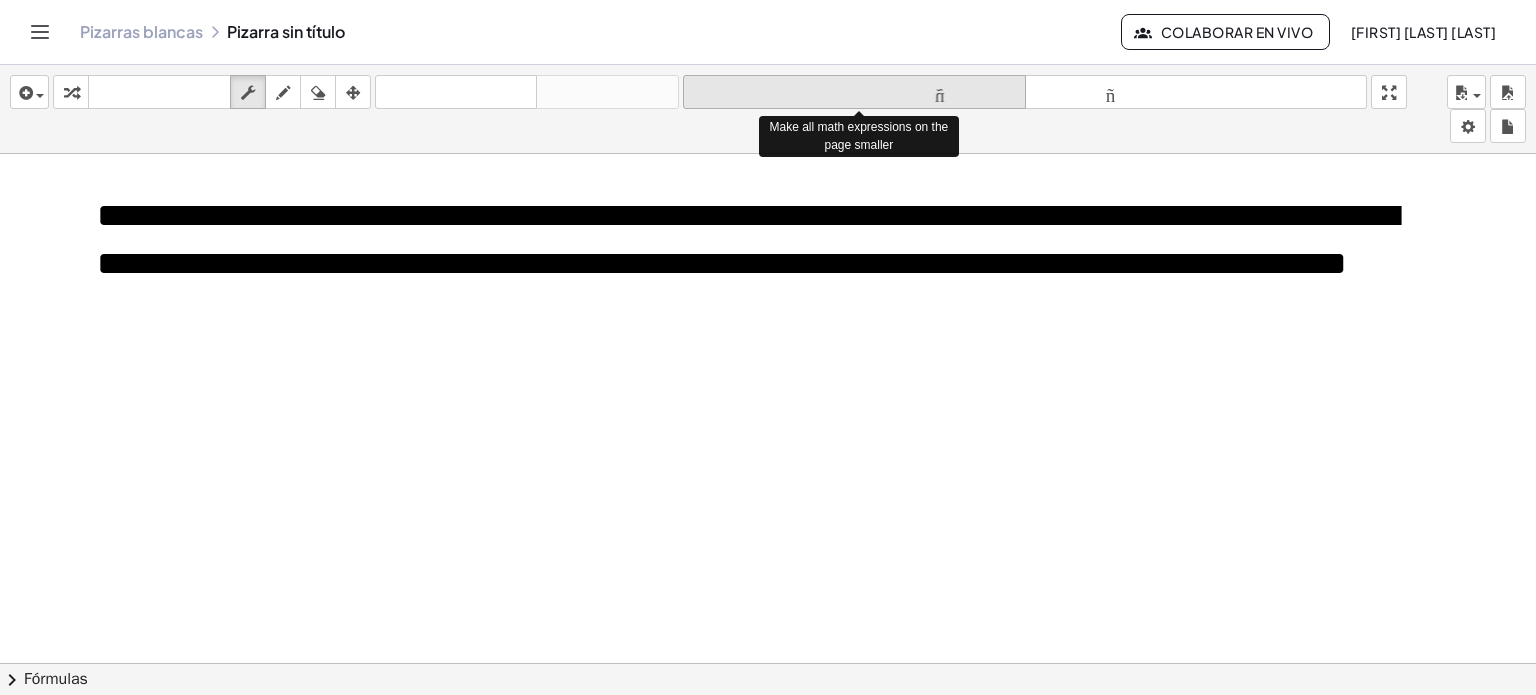 click on "tamaño_del_formato" at bounding box center (854, 92) 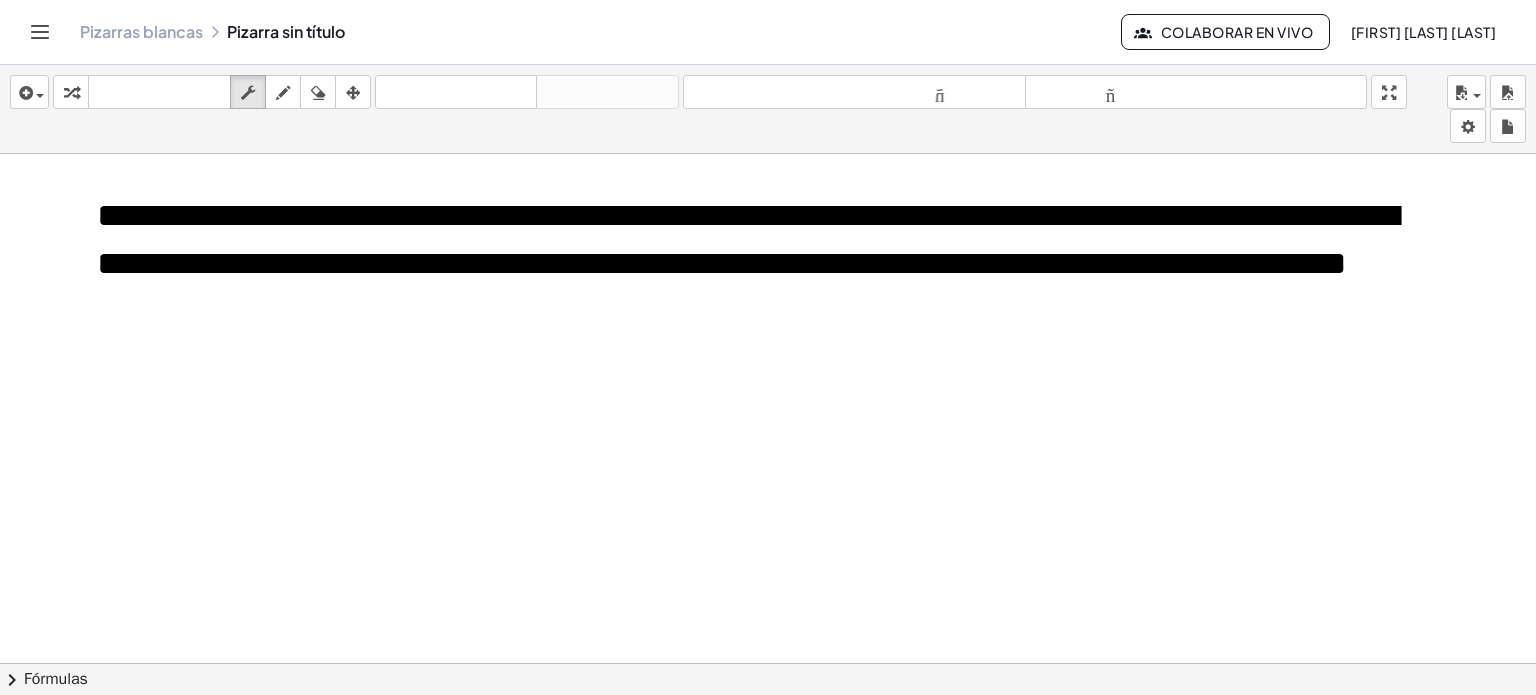 drag, startPoint x: 840, startPoint y: 437, endPoint x: 820, endPoint y: 432, distance: 20.615528 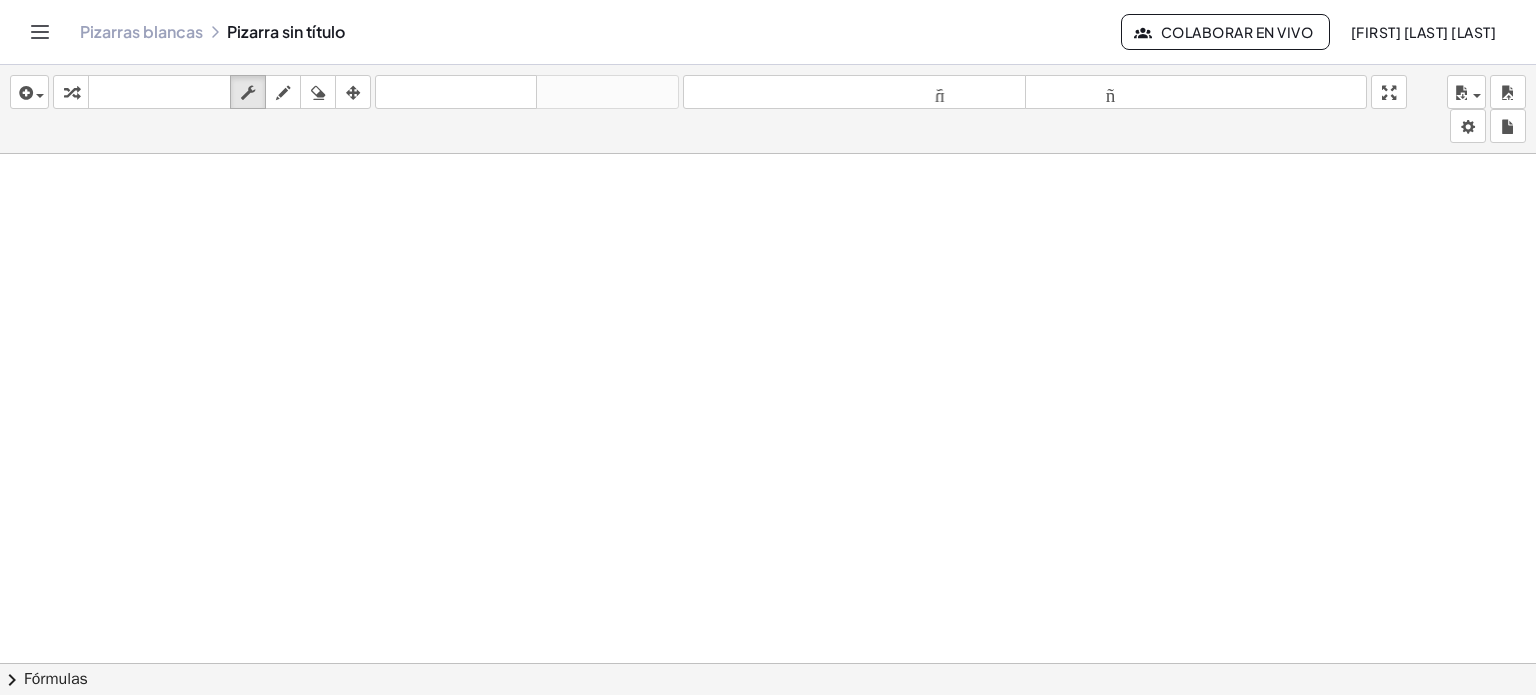 scroll, scrollTop: 410, scrollLeft: 0, axis: vertical 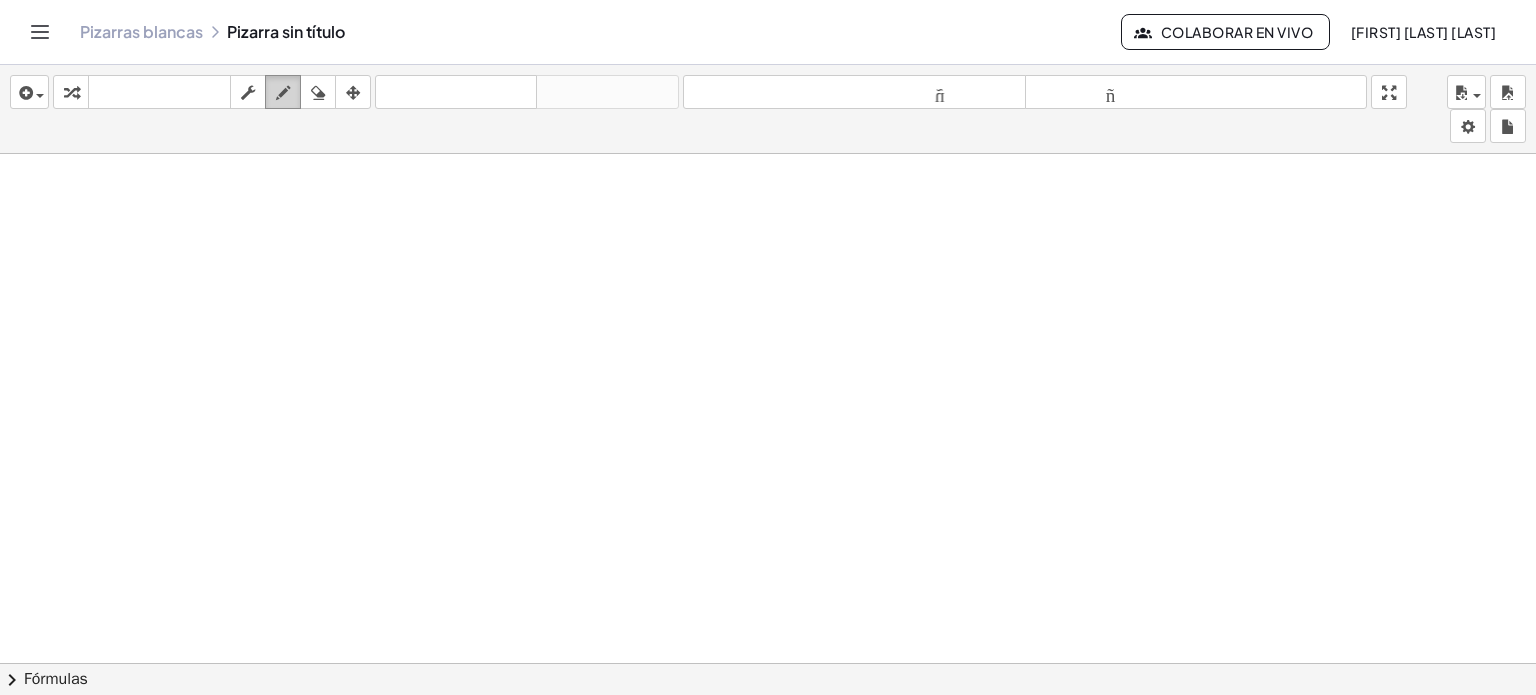 click at bounding box center [283, 93] 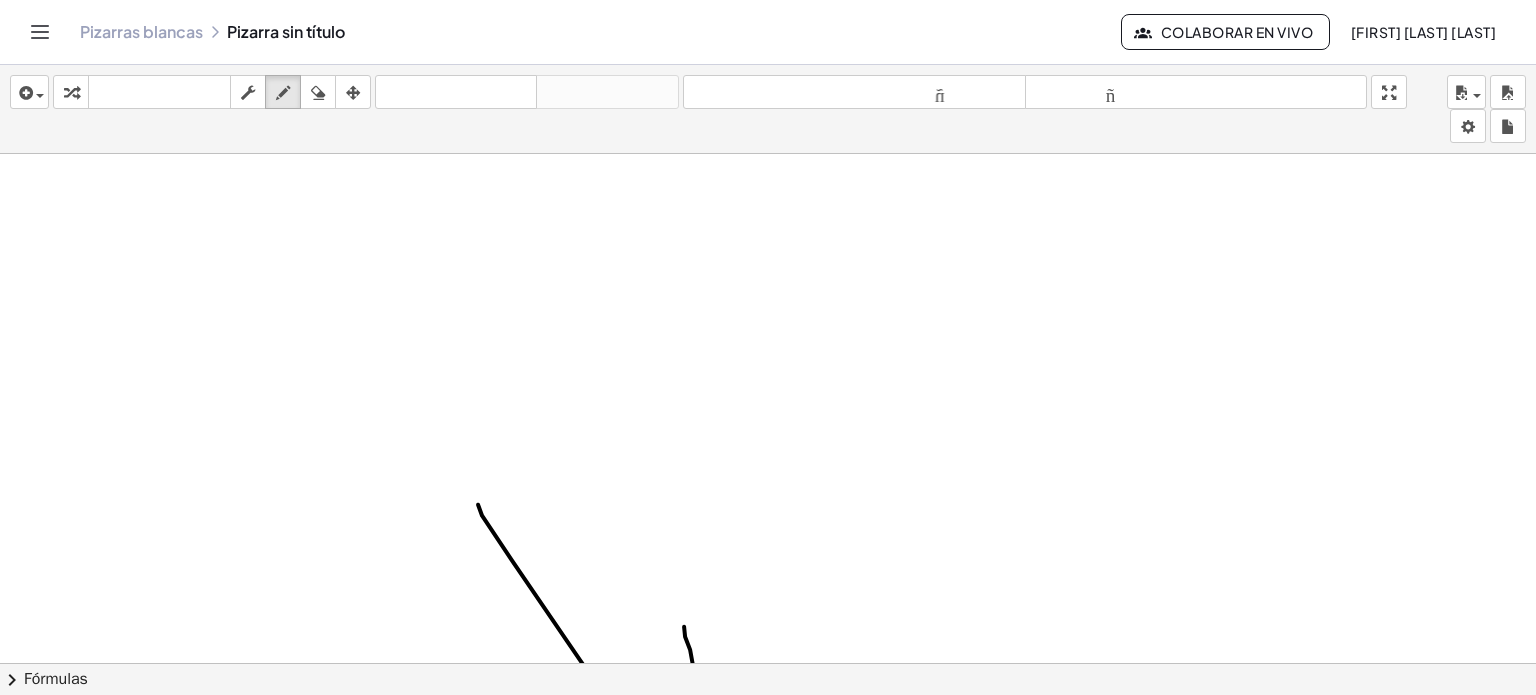 drag, startPoint x: 637, startPoint y: 742, endPoint x: 684, endPoint y: 611, distance: 139.17615 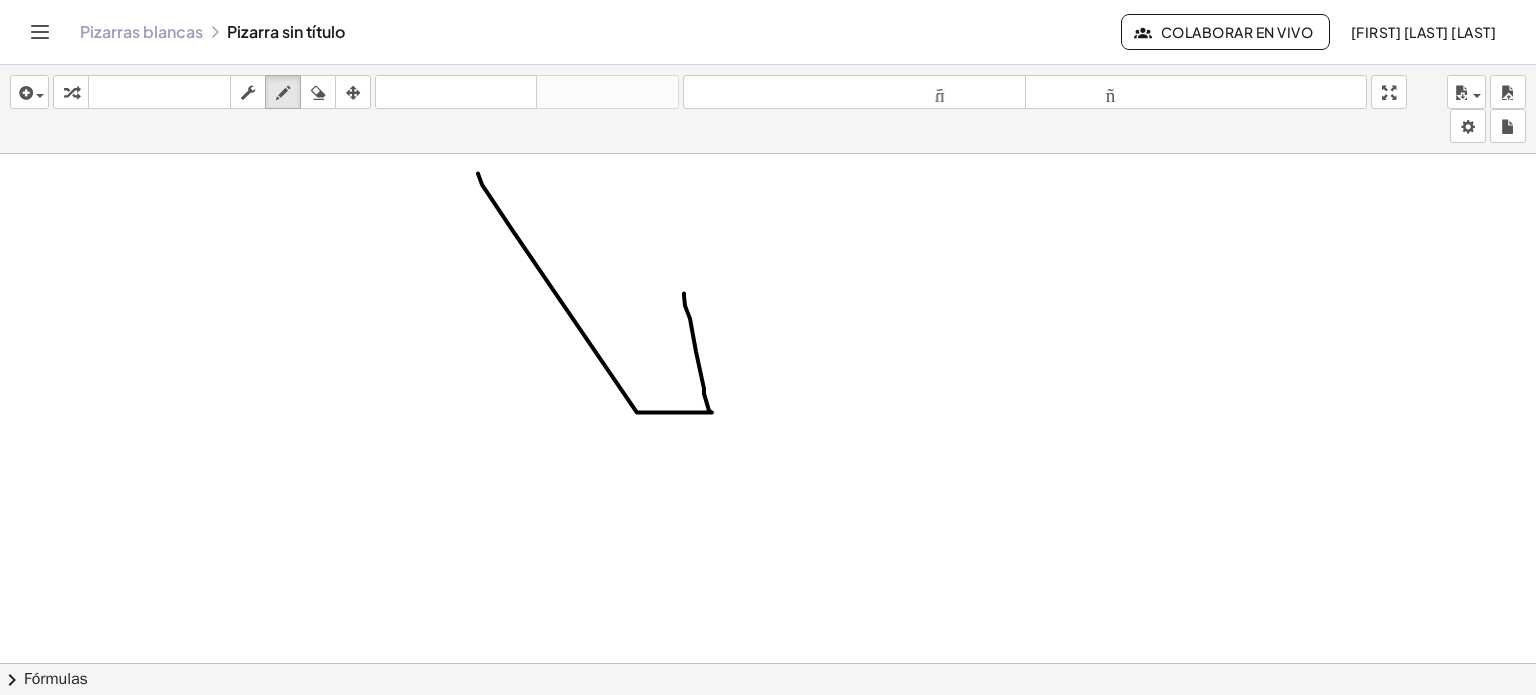 scroll, scrollTop: 710, scrollLeft: 0, axis: vertical 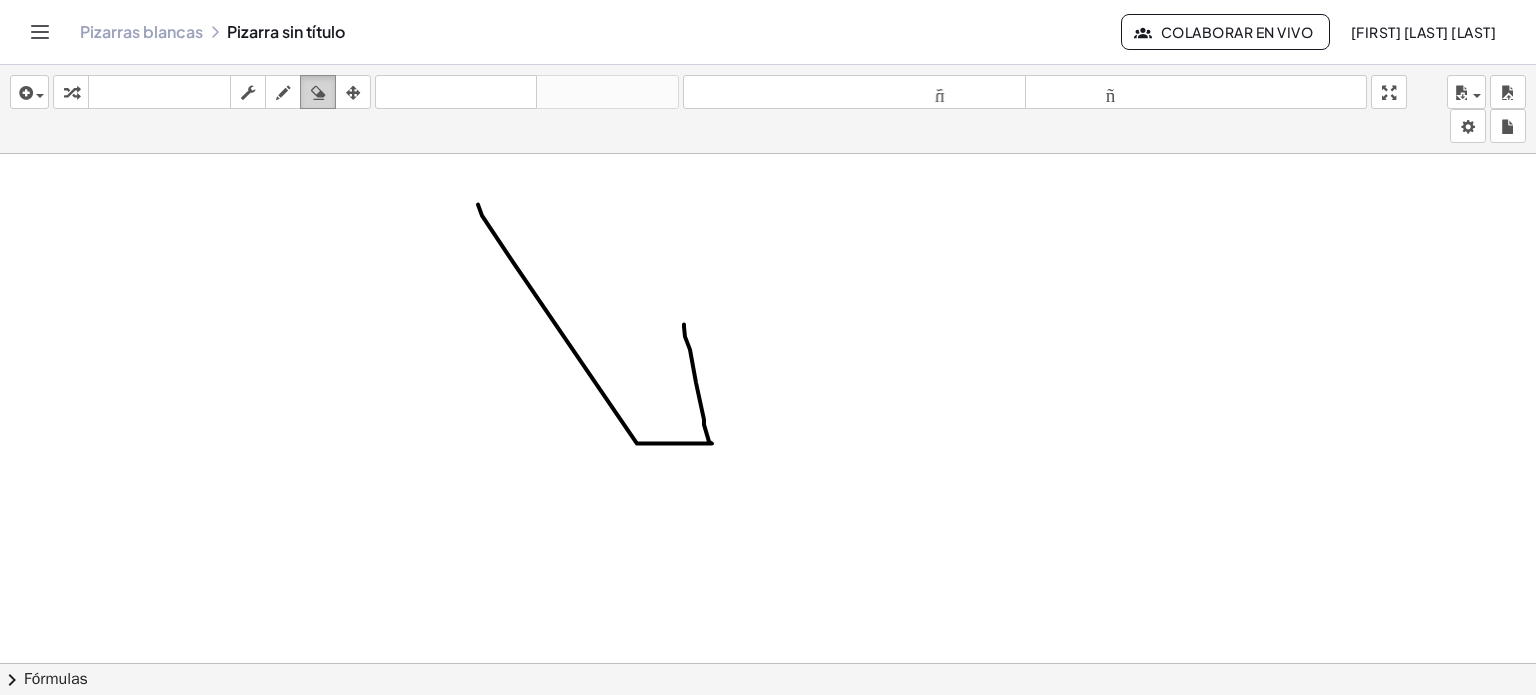 click at bounding box center (318, 93) 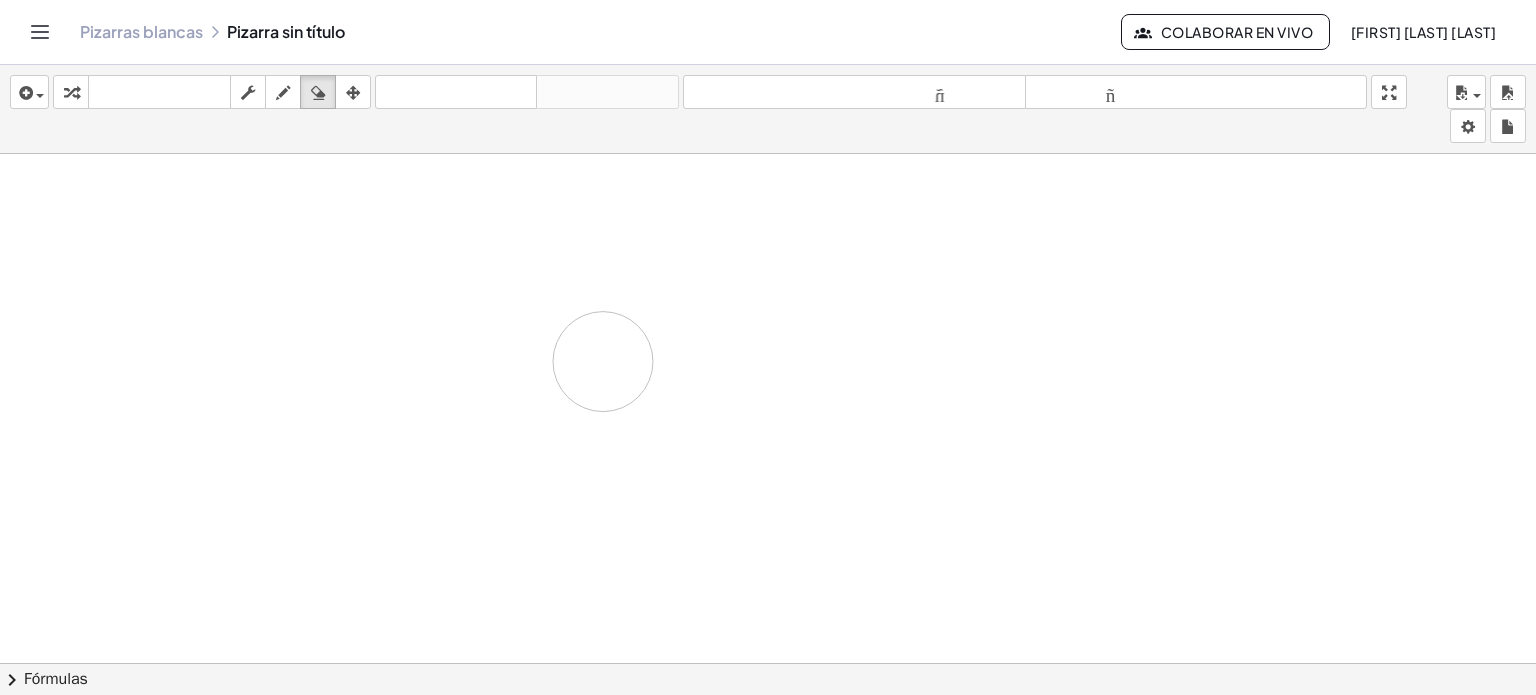 drag, startPoint x: 468, startPoint y: 210, endPoint x: 628, endPoint y: 363, distance: 221.37976 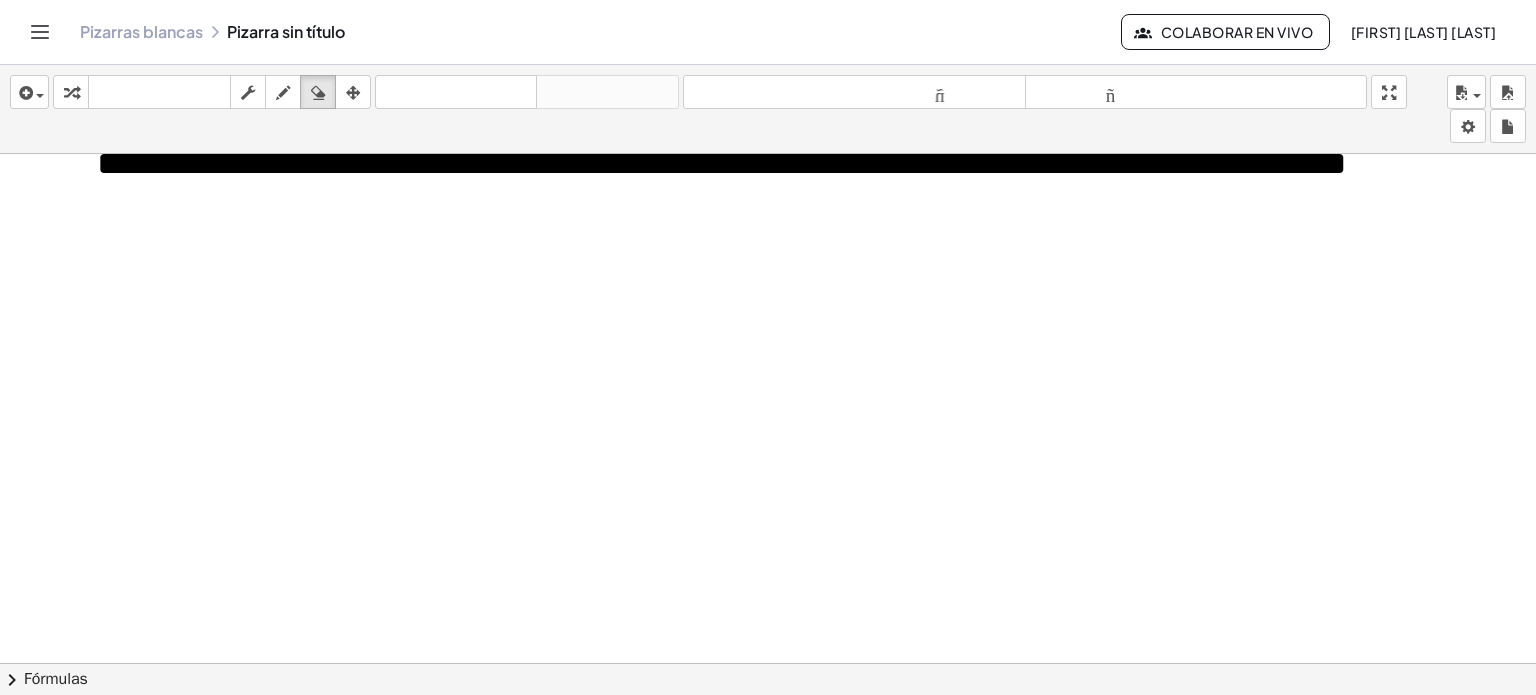 scroll, scrollTop: 0, scrollLeft: 0, axis: both 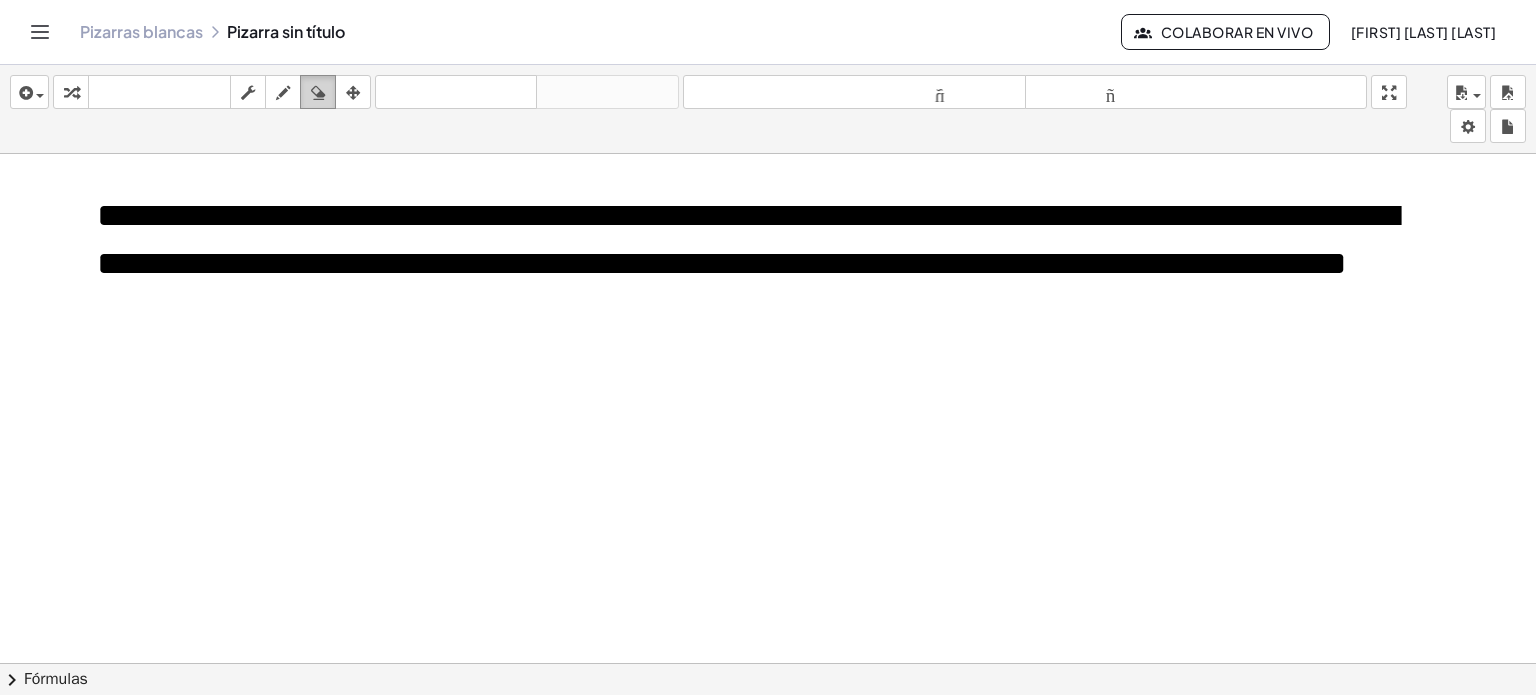 click on "borrar" at bounding box center (318, 92) 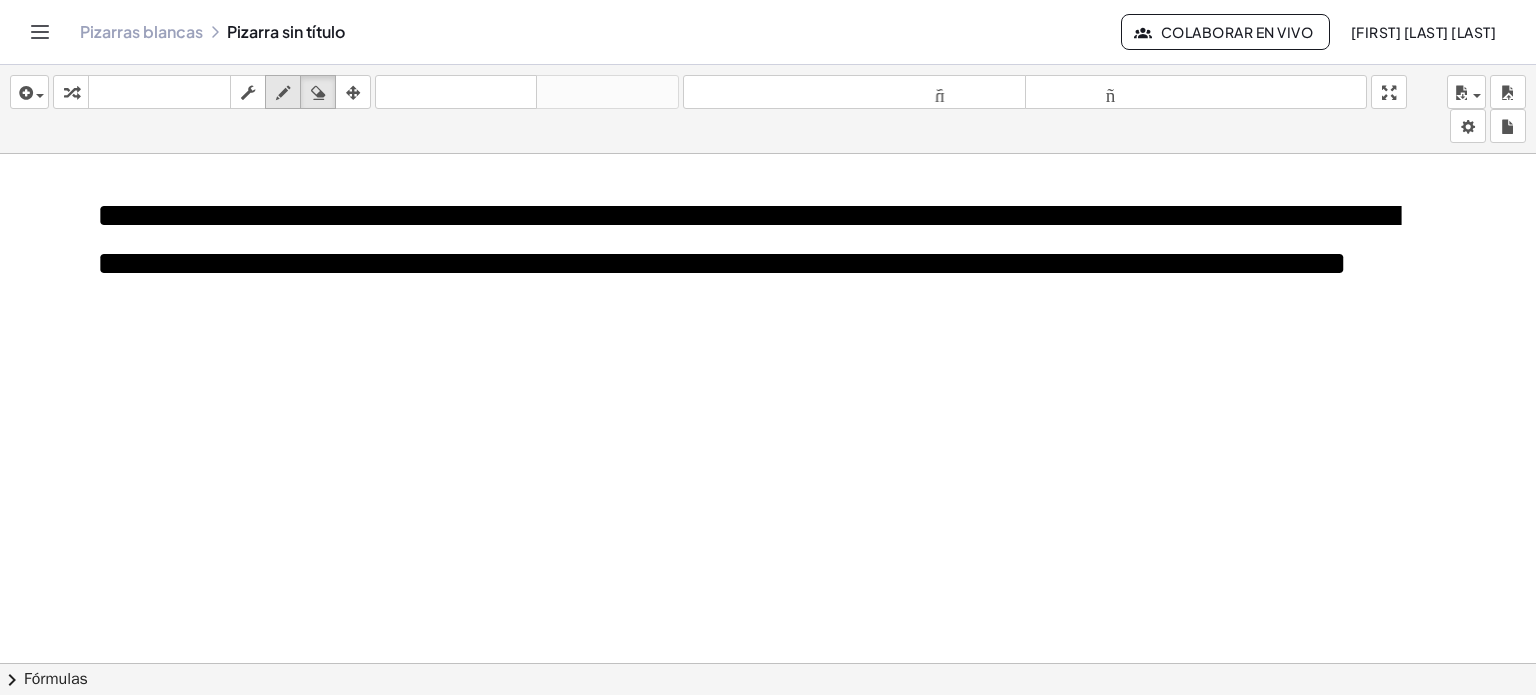 click at bounding box center (283, 92) 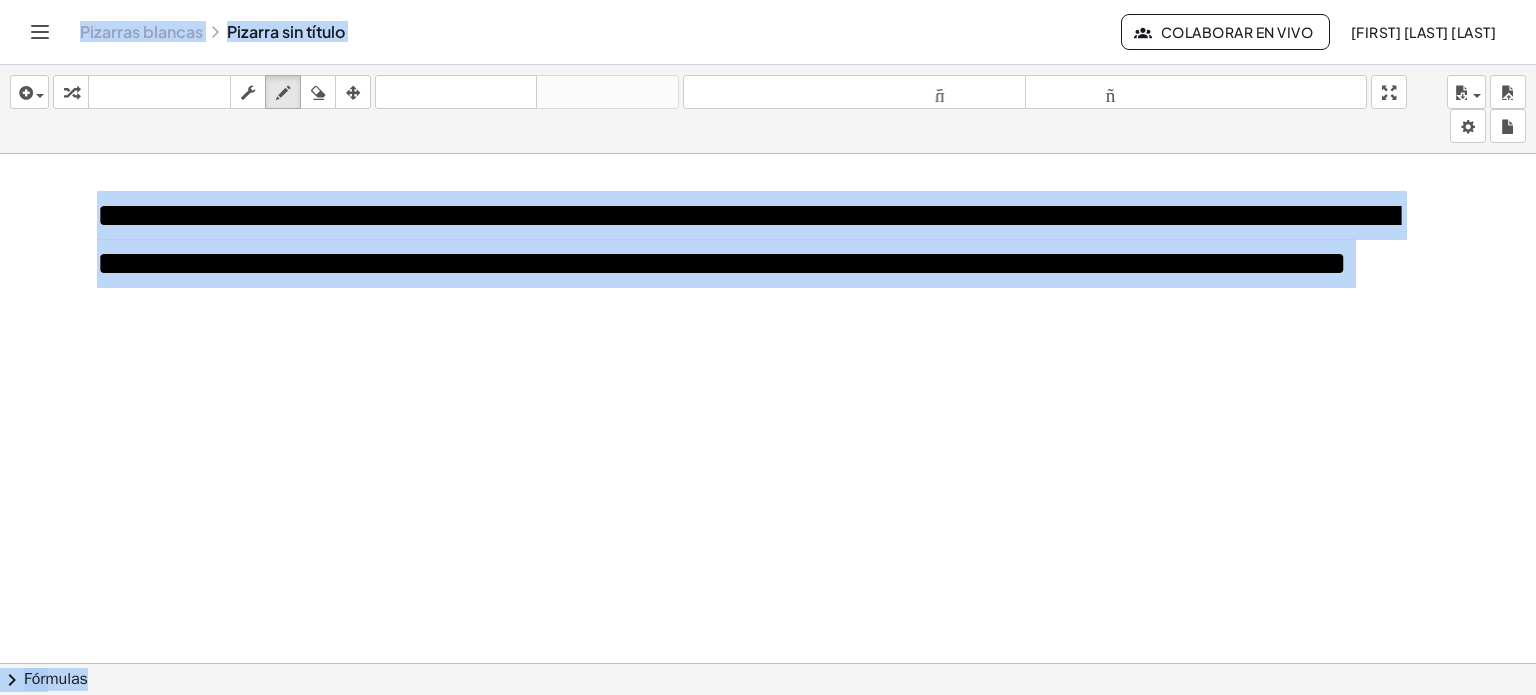 click at bounding box center [768, 664] 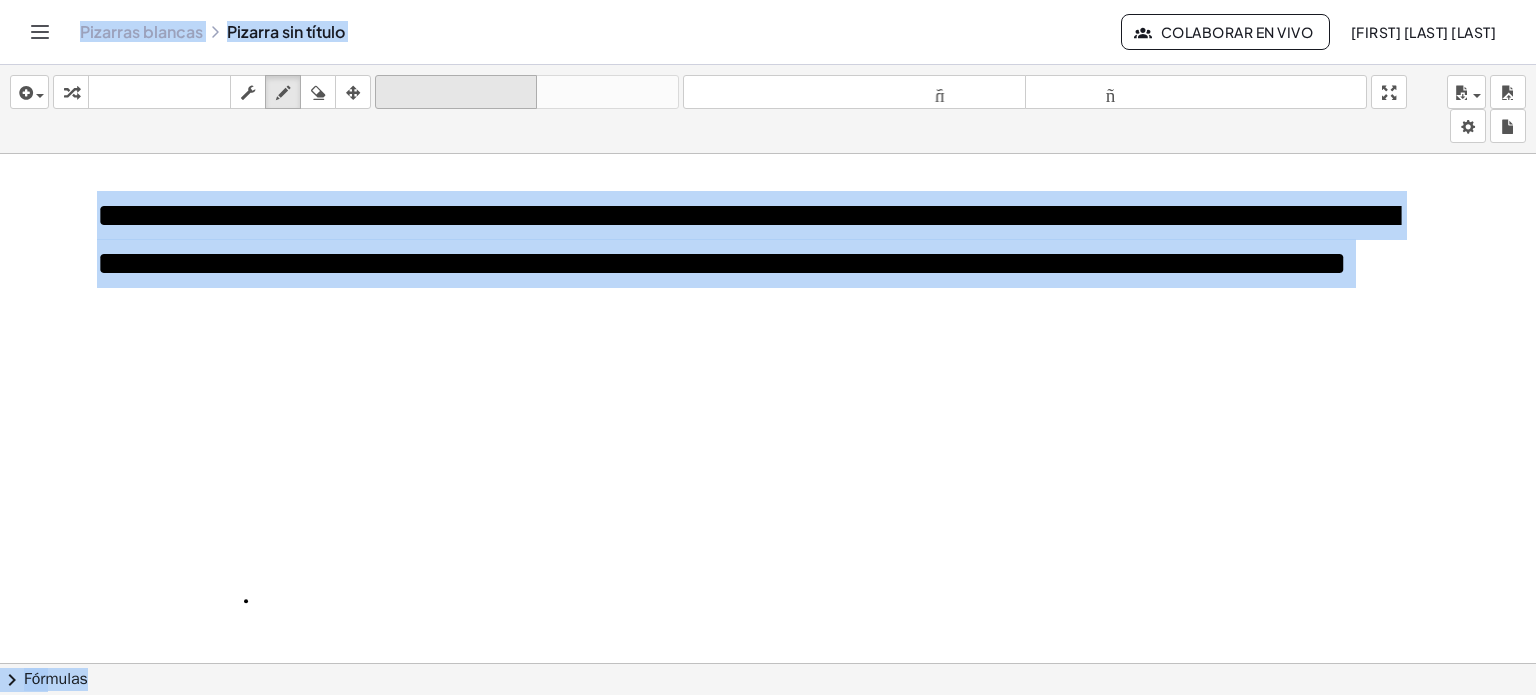 click on "deshacer" at bounding box center [456, 92] 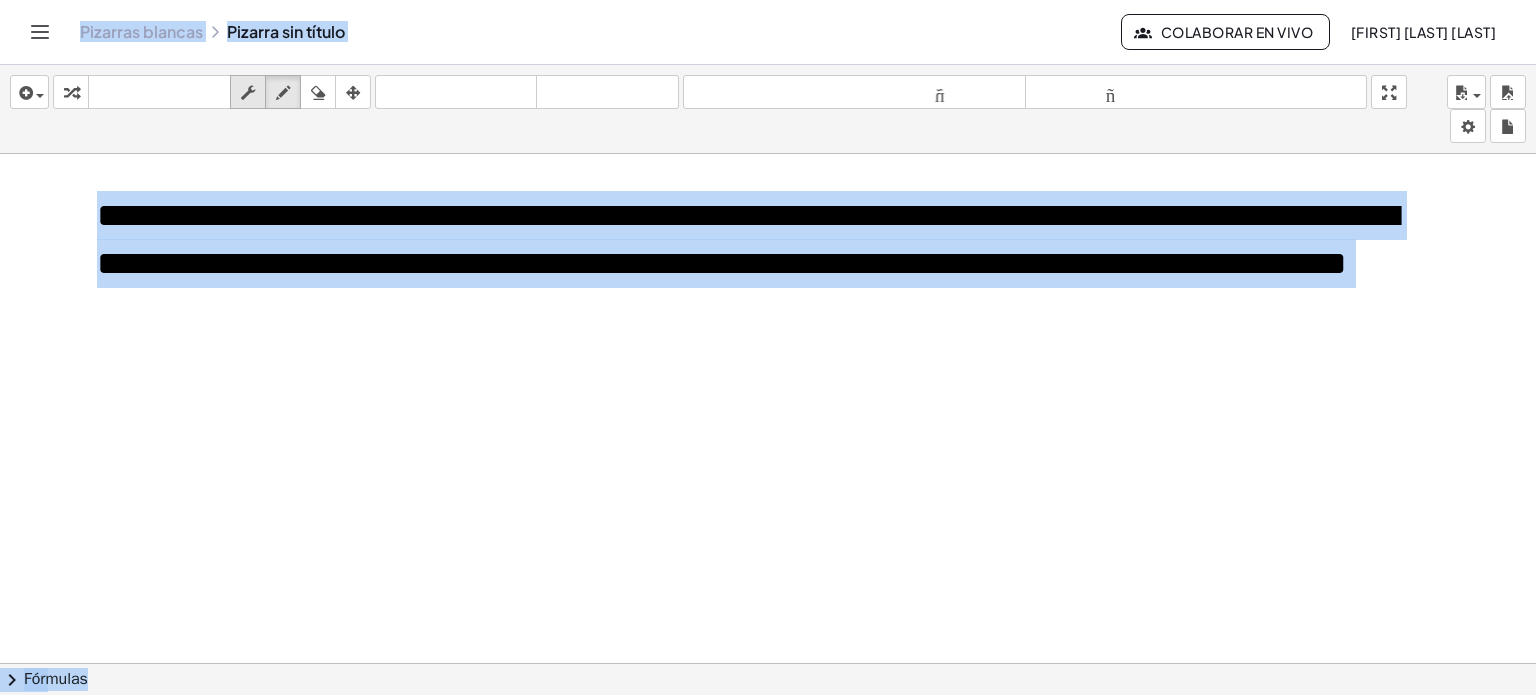 click at bounding box center (248, 93) 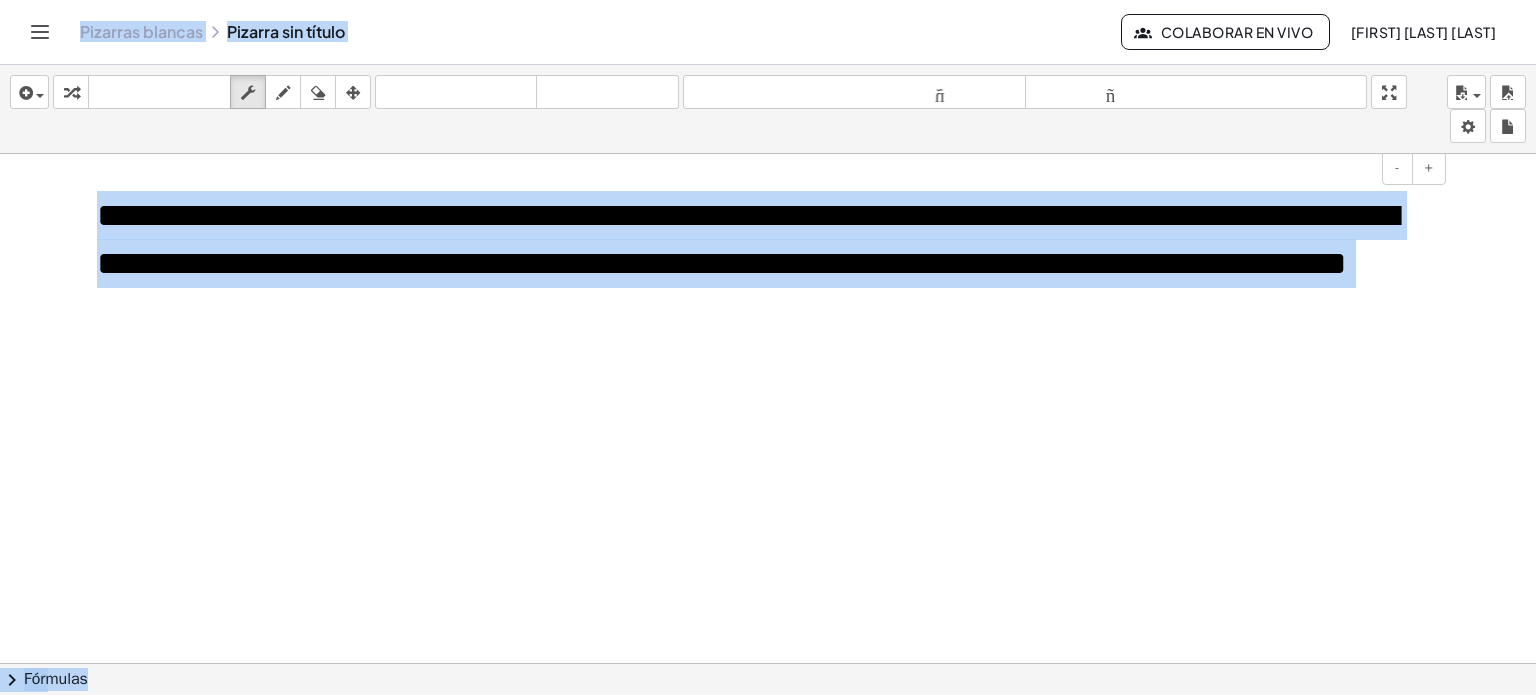 click on "- +" at bounding box center (759, 168) 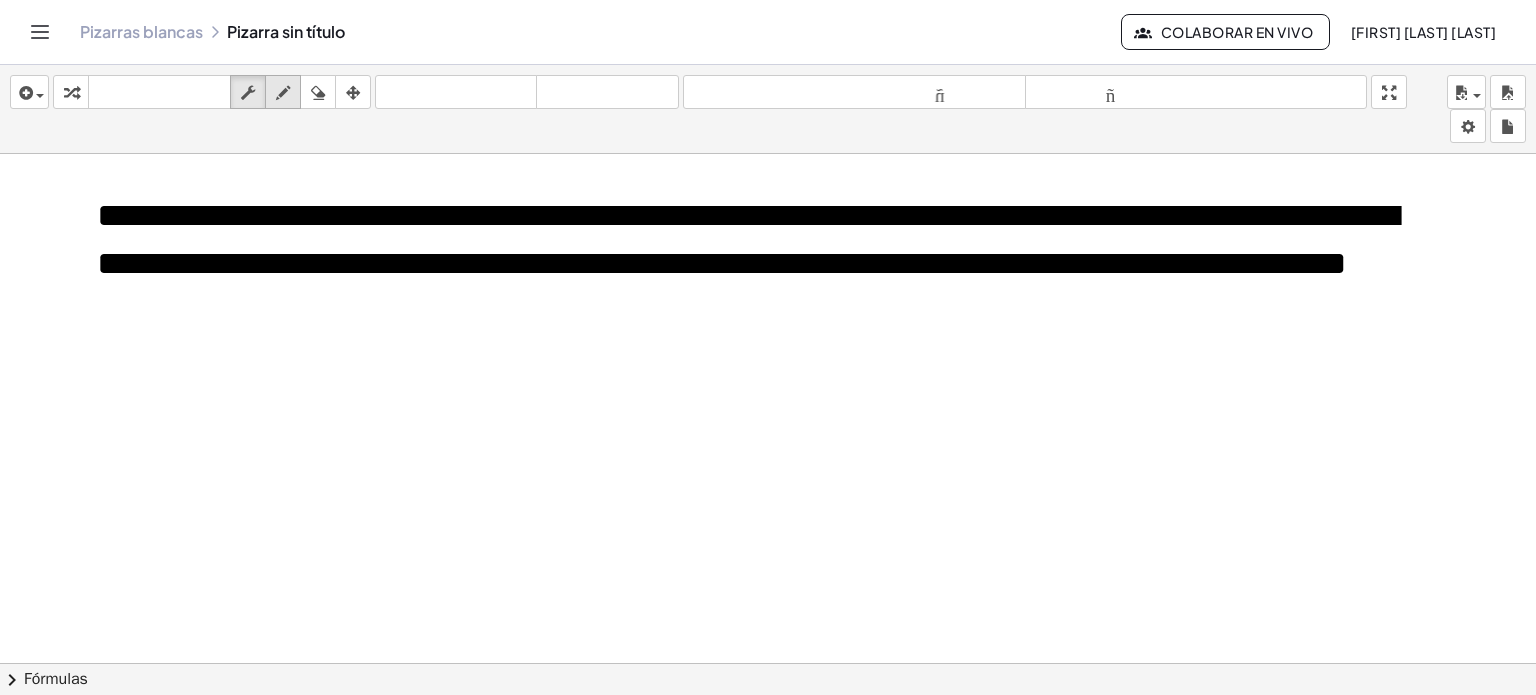 click on "dibujar" at bounding box center (283, 92) 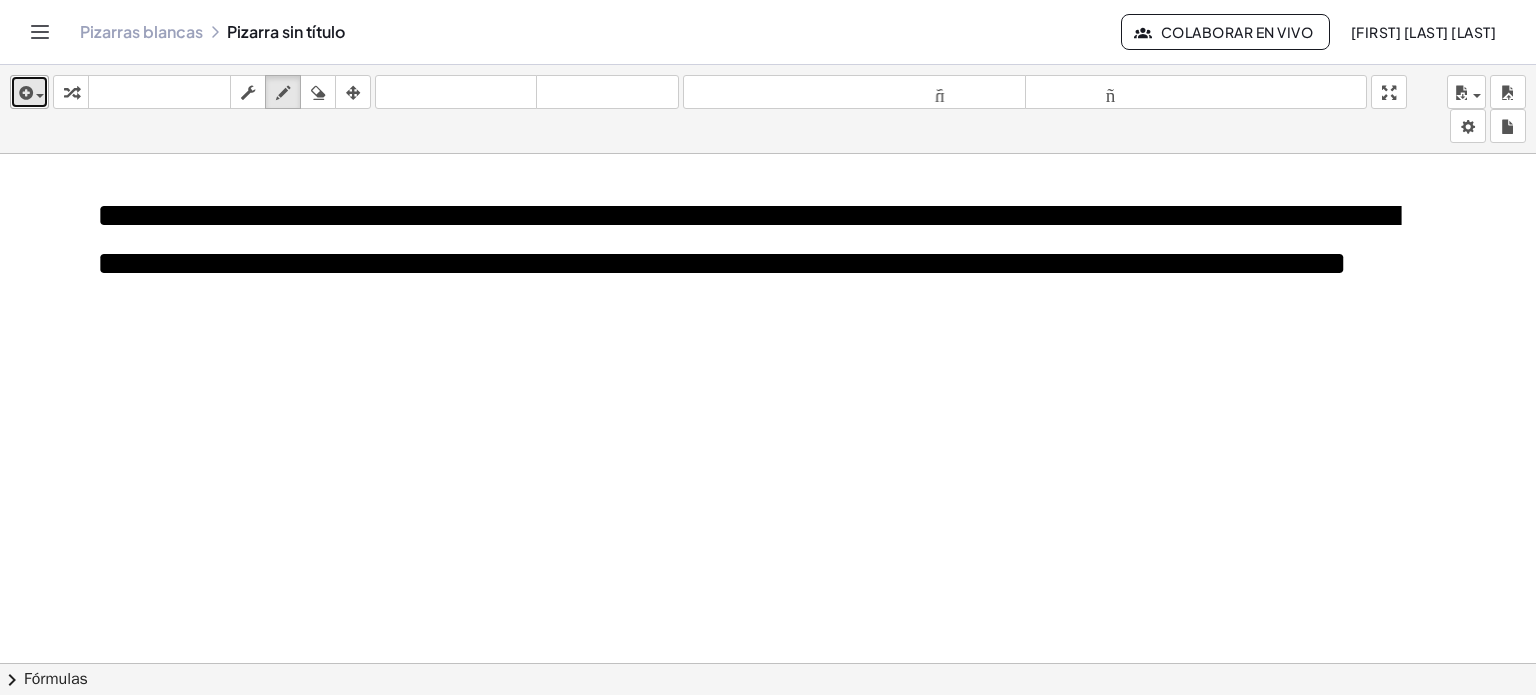 click at bounding box center (35, 95) 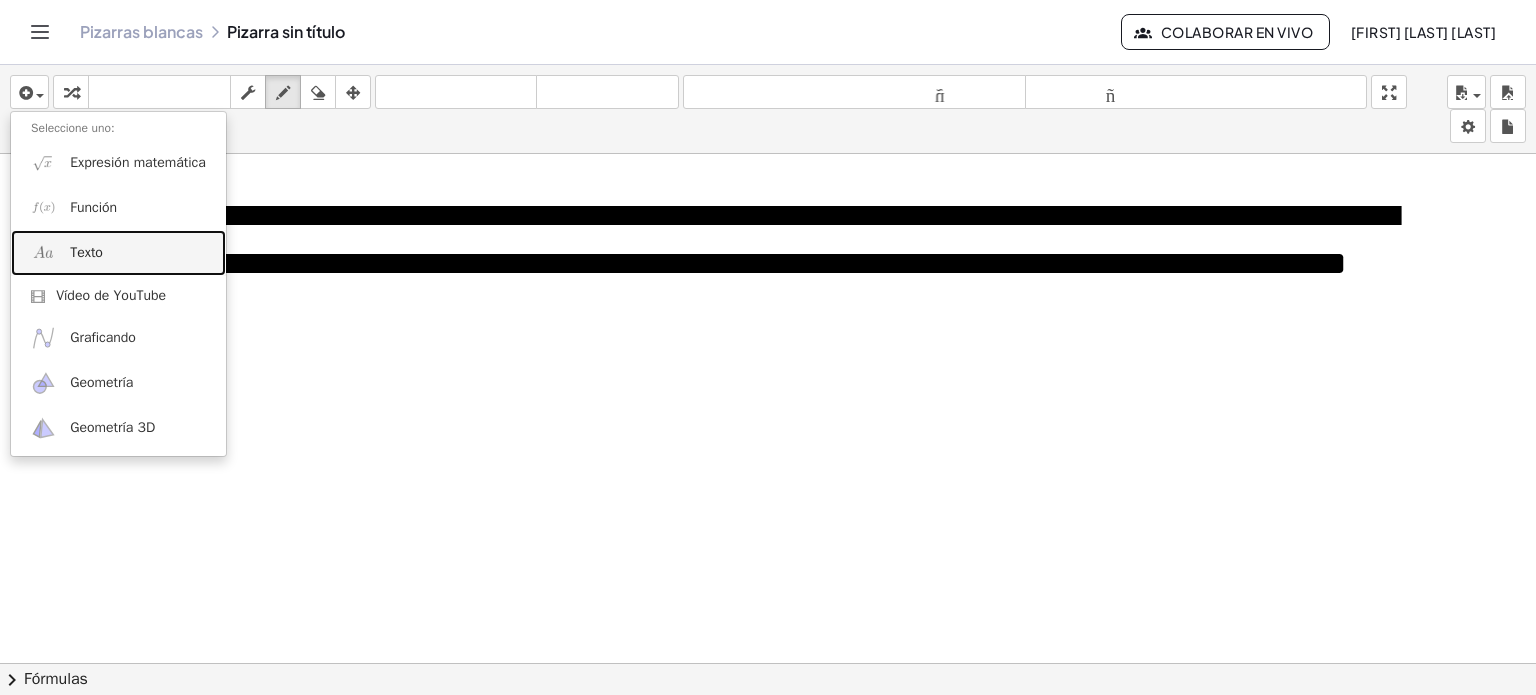 click on "Texto" at bounding box center (118, 252) 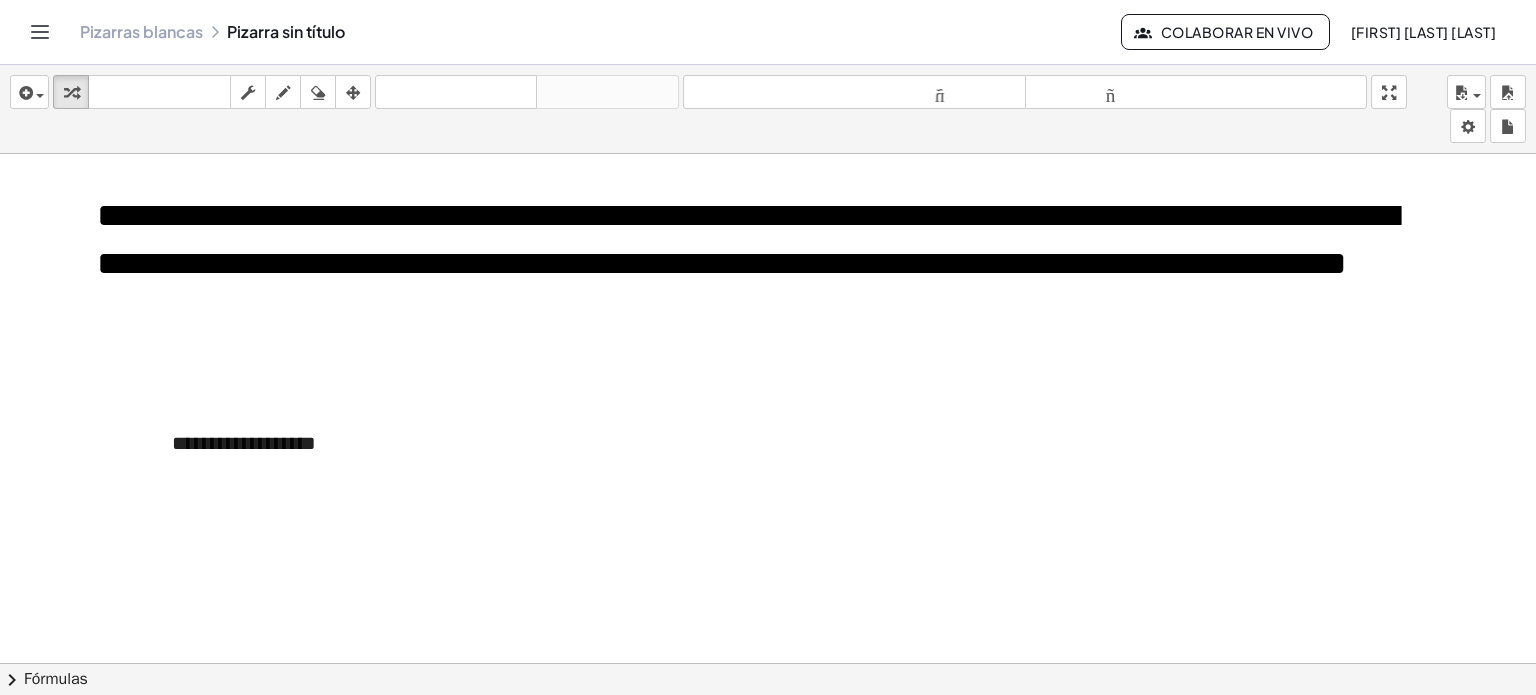 type 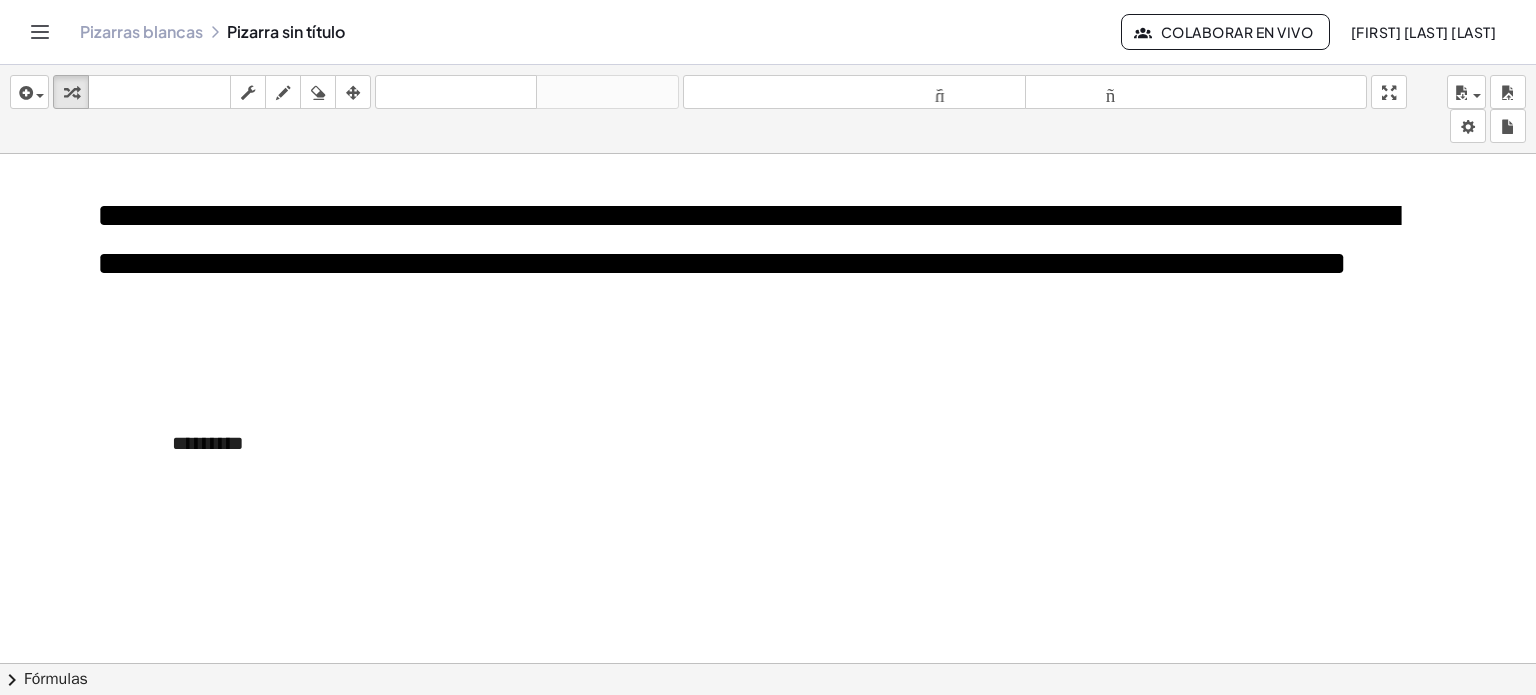 click at bounding box center [768, 664] 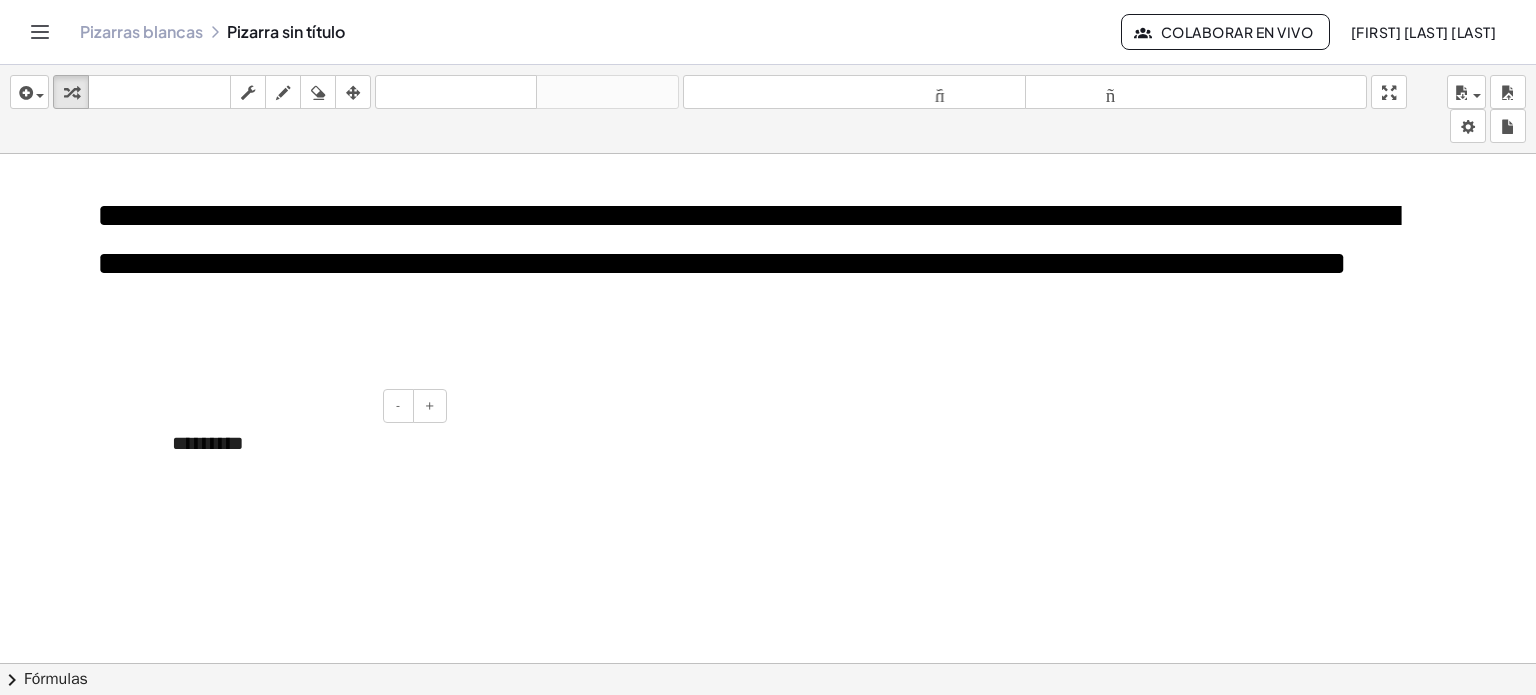 click on "*********" at bounding box center (302, 443) 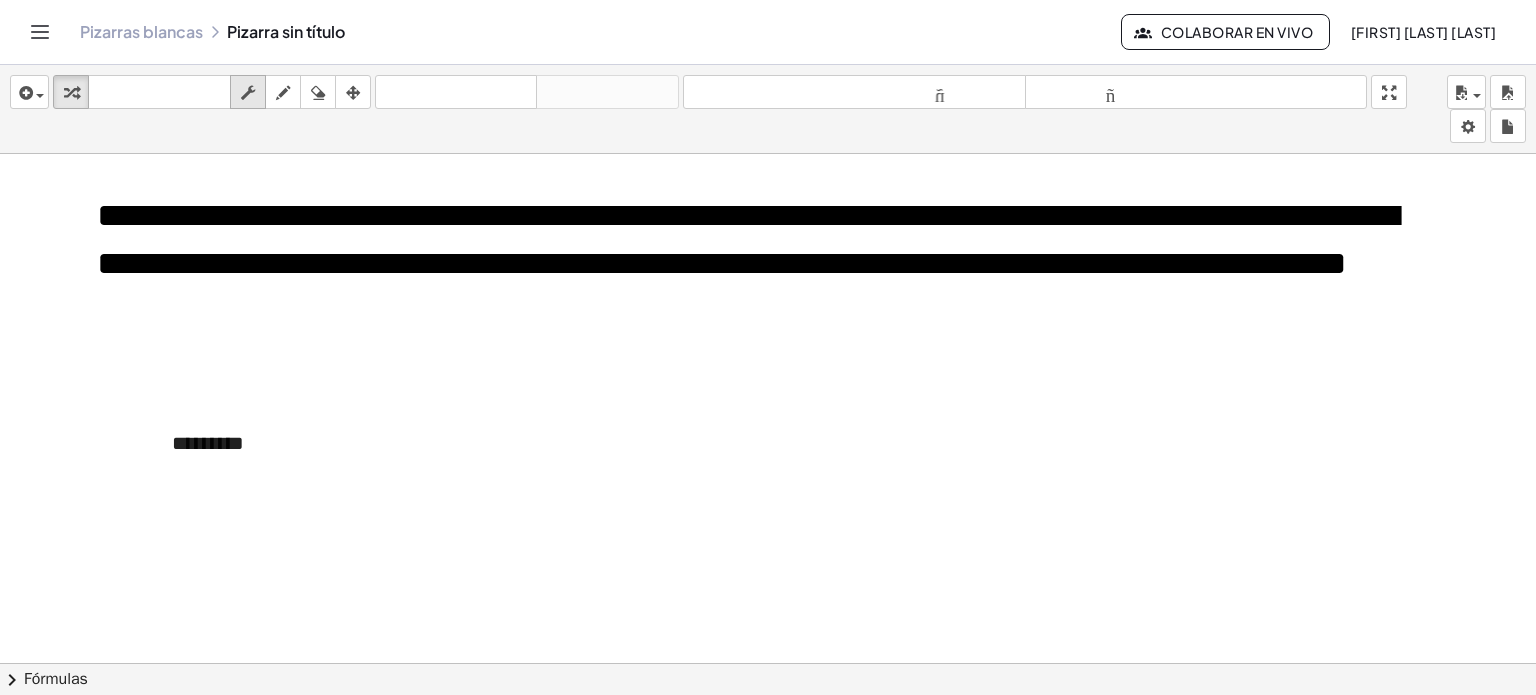 click on "fregar" at bounding box center [248, 92] 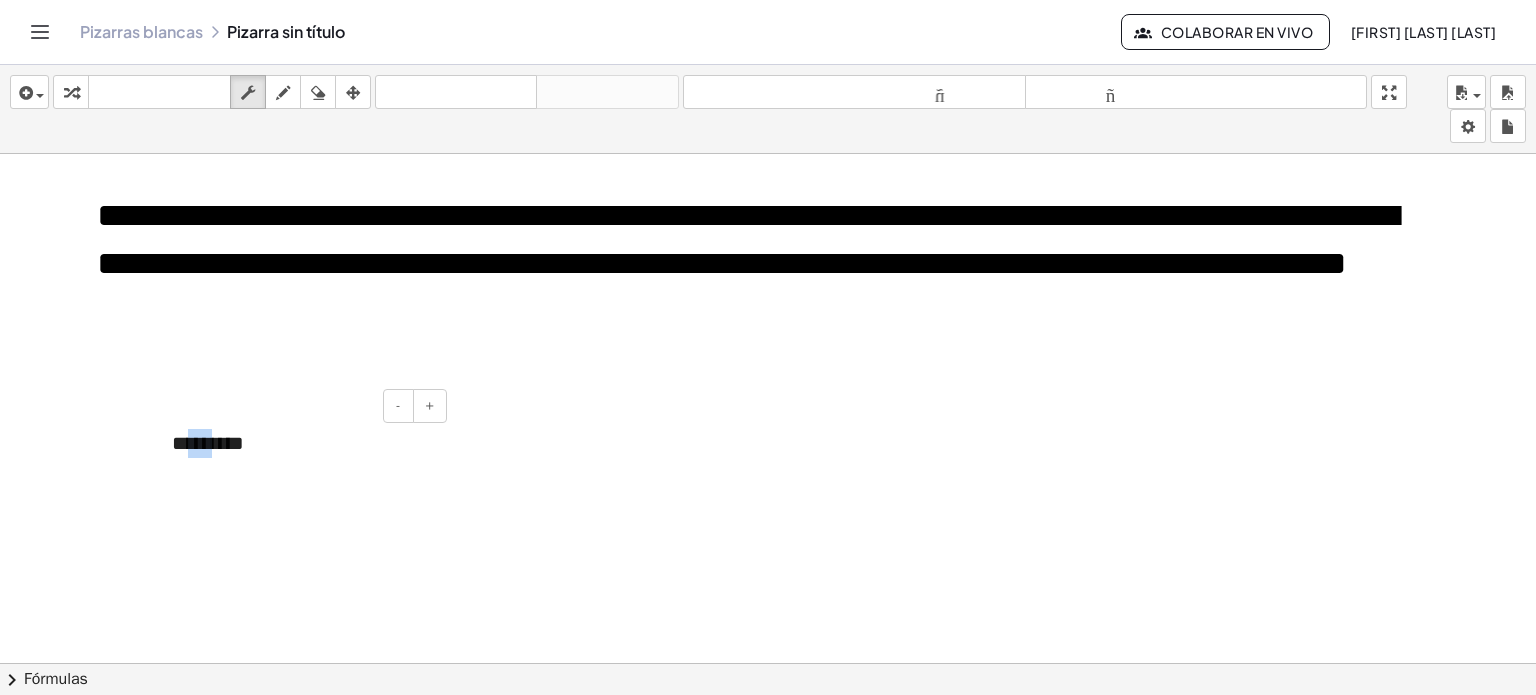 drag, startPoint x: 235, startPoint y: 437, endPoint x: 239, endPoint y: 375, distance: 62.1289 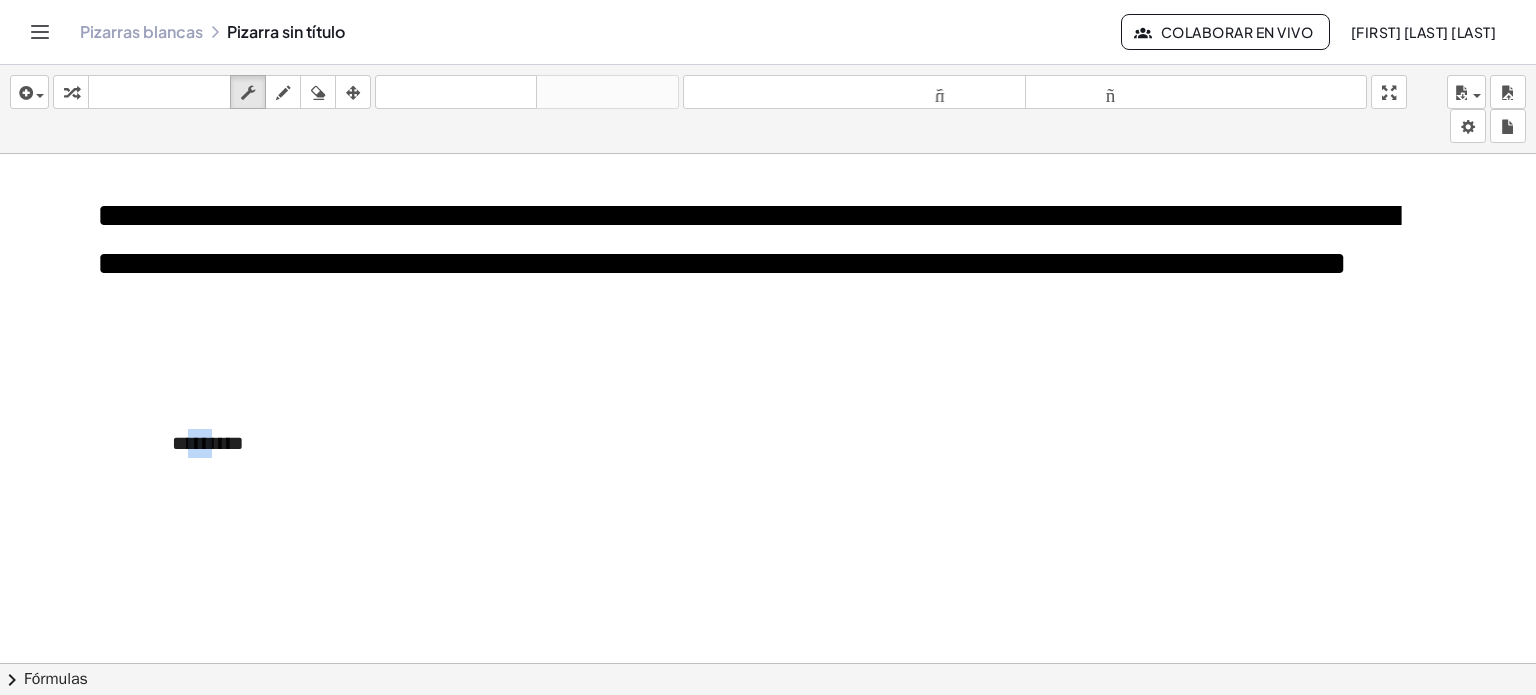 click at bounding box center (768, 664) 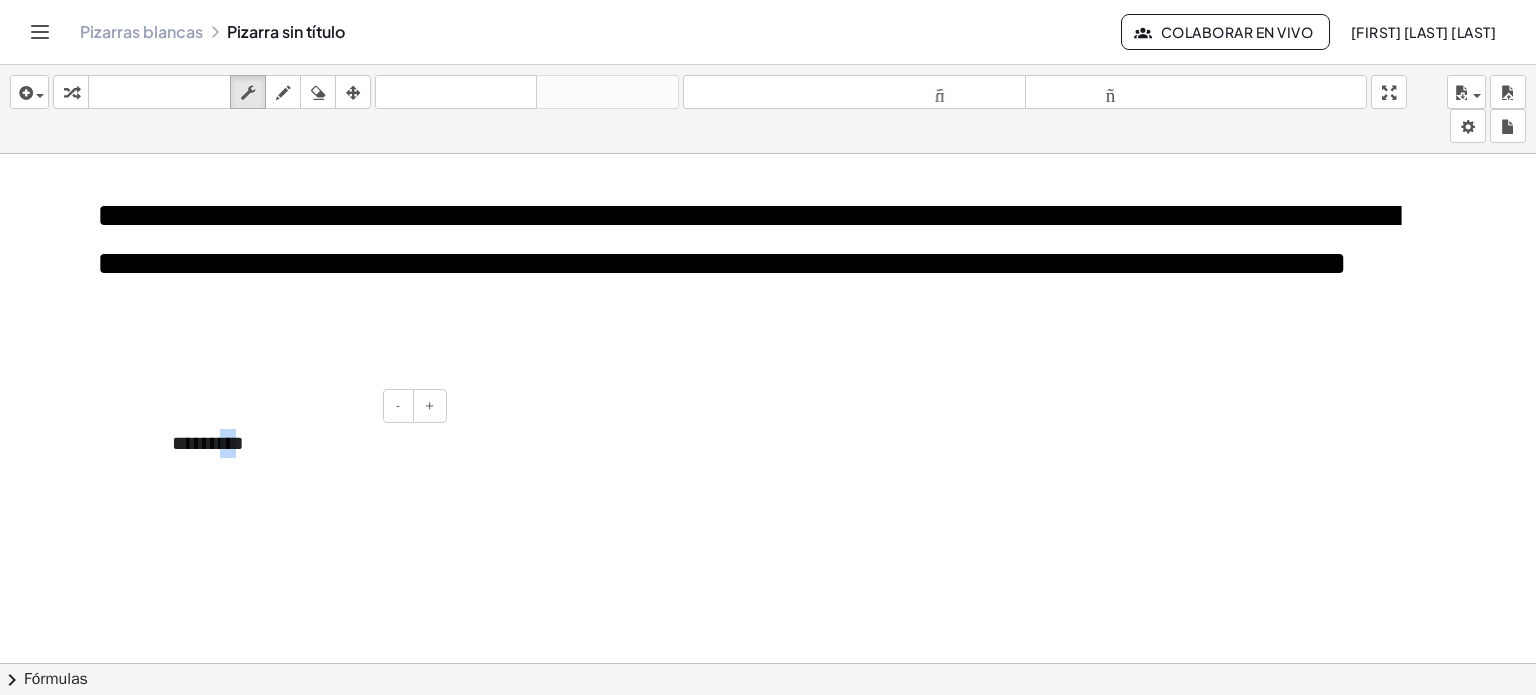 drag, startPoint x: 272, startPoint y: 450, endPoint x: 246, endPoint y: 458, distance: 27.202942 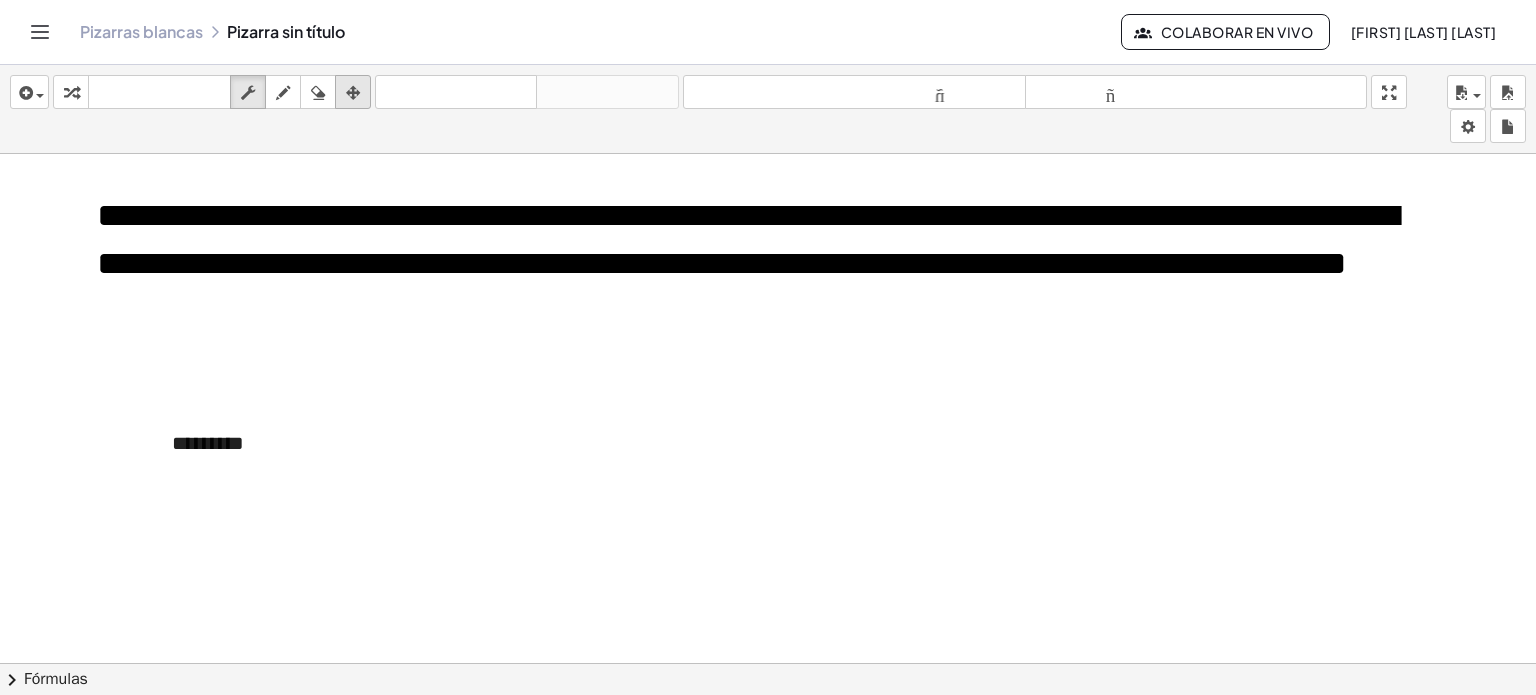 click at bounding box center [353, 93] 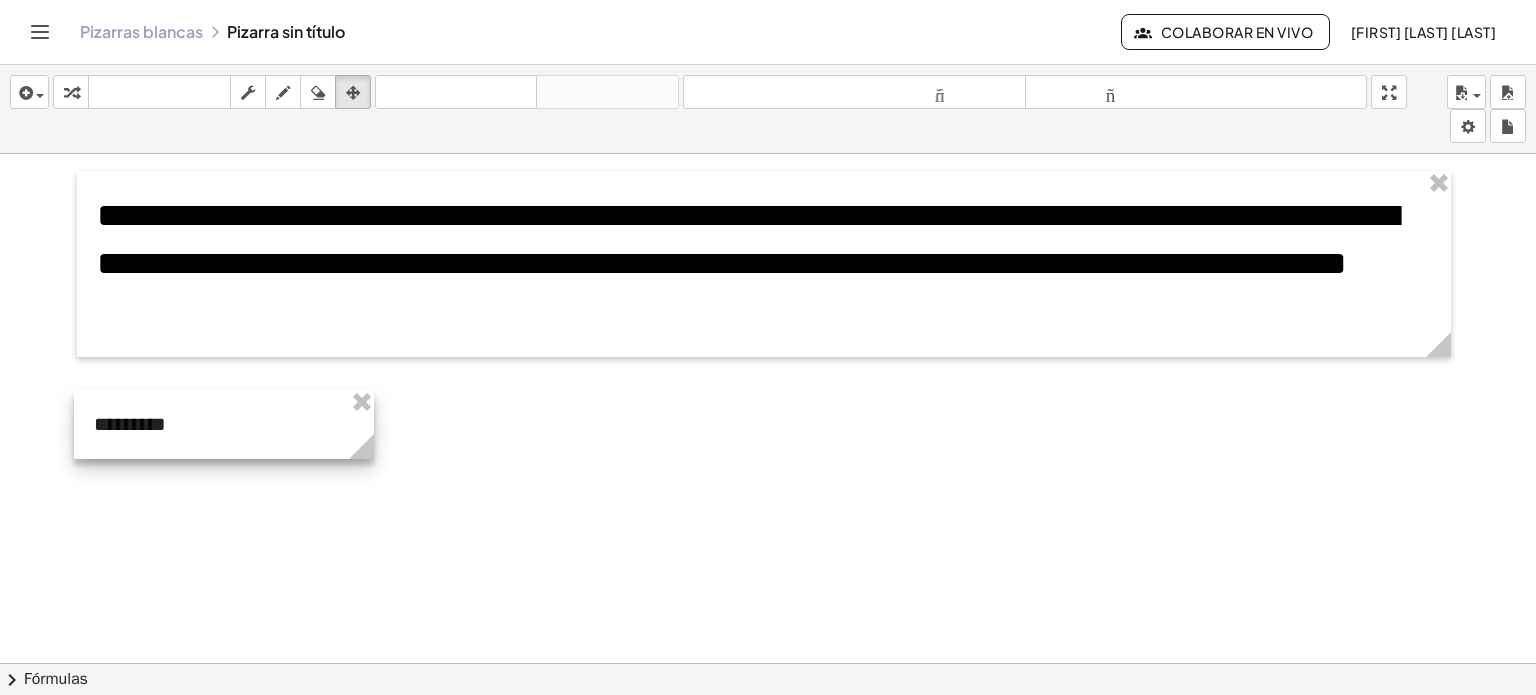 drag, startPoint x: 308, startPoint y: 455, endPoint x: 230, endPoint y: 436, distance: 80.280754 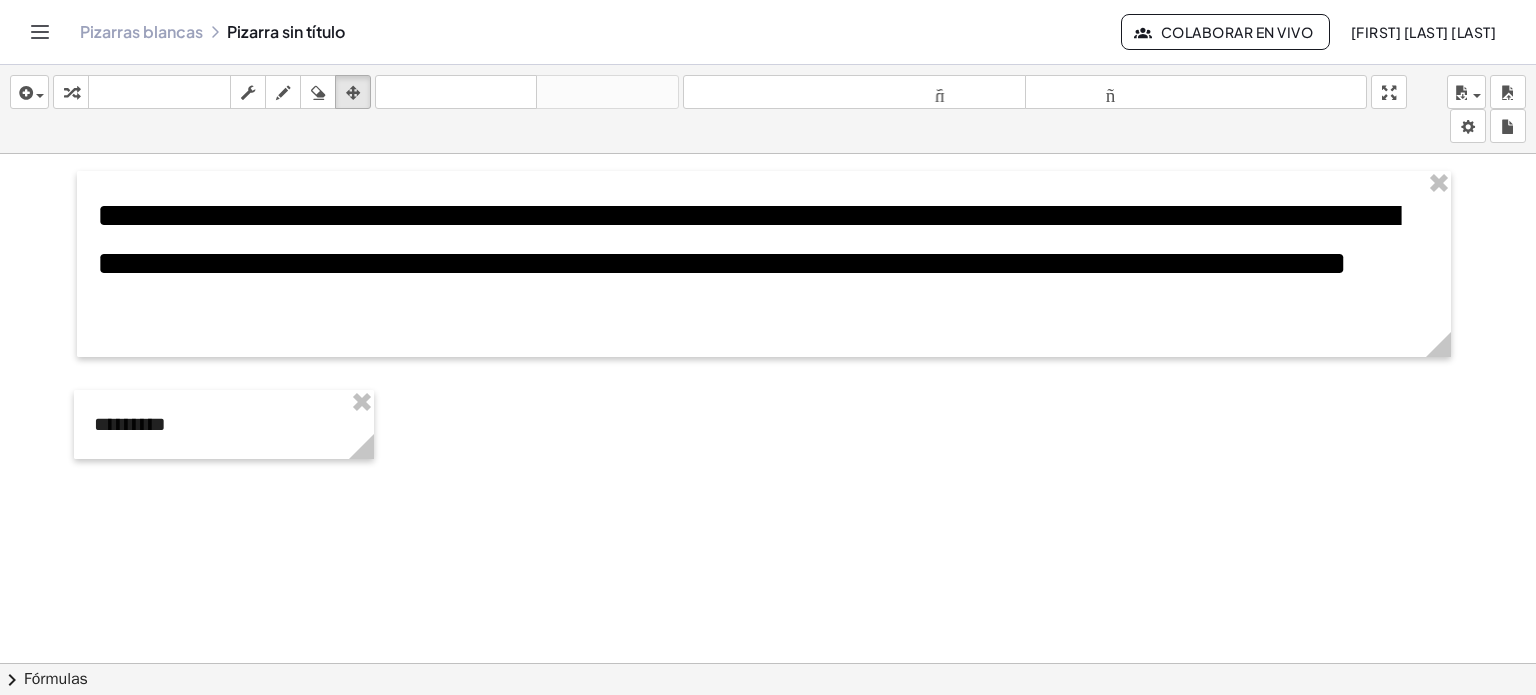 click 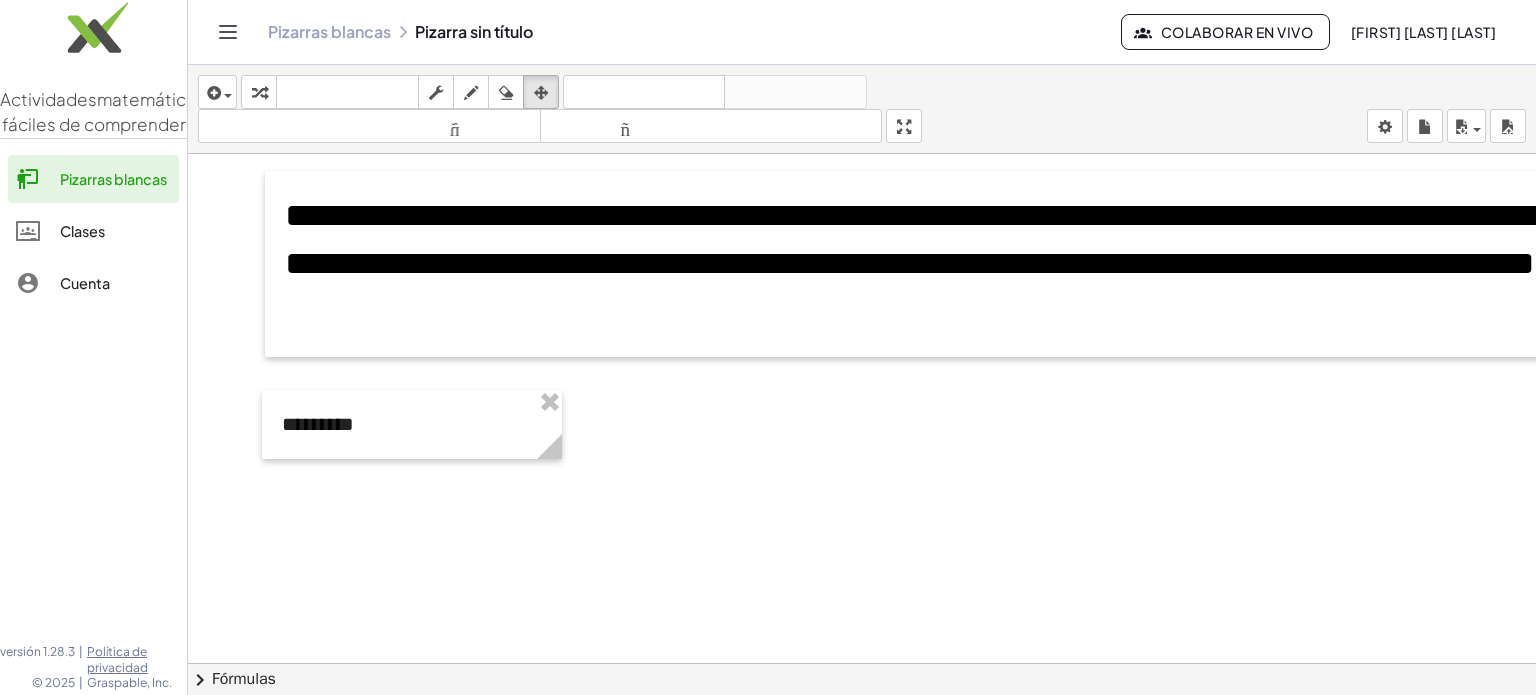 drag, startPoint x: 217, startPoint y: 30, endPoint x: 176, endPoint y: 73, distance: 59.413803 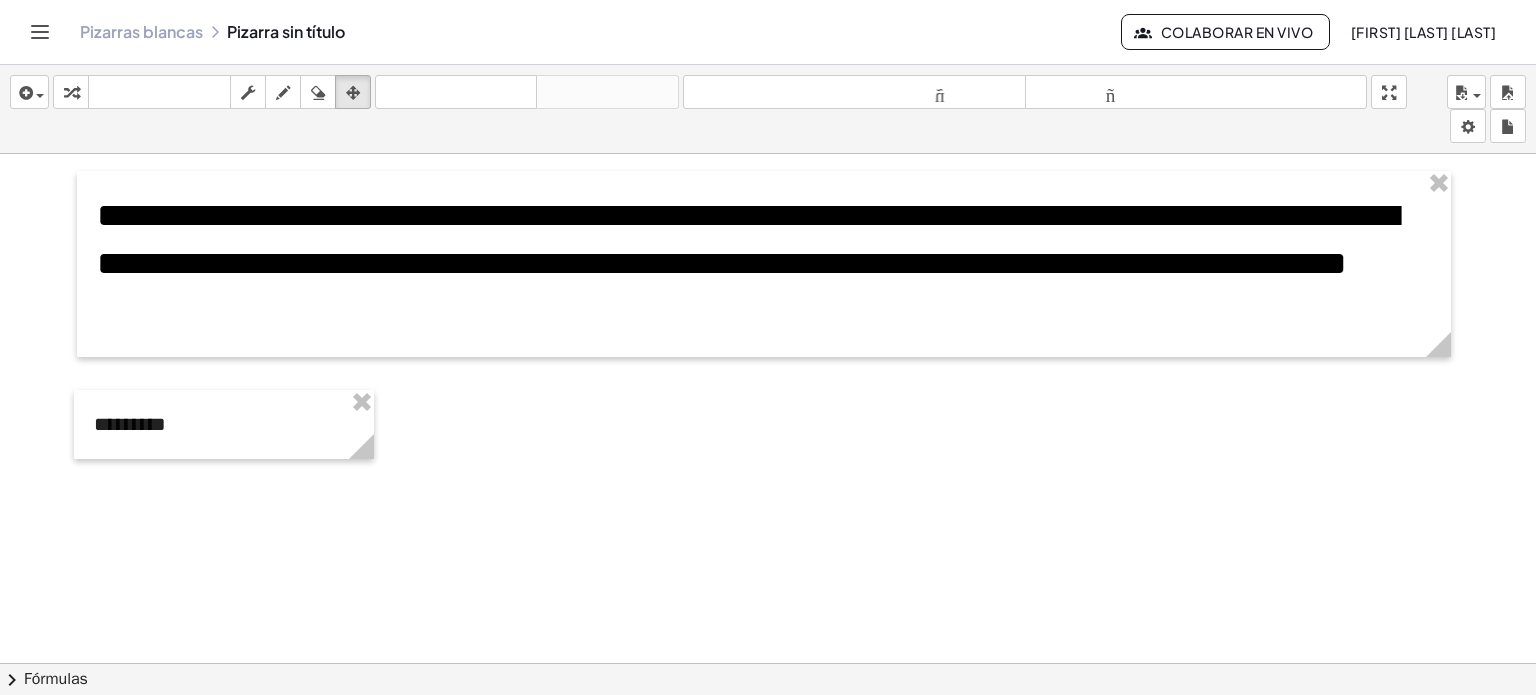 click on "insertar Seleccione uno: Expresión matemática Función Texto Vídeo de YouTube Graficando Geometría Geometría 3D transformar teclado teclado fregar dibujar borrar arreglar deshacer deshacer rehacer rehacer tamaño_del_formato menor tamaño_del_formato más grande pantalla completa carga   ahorrar nuevo ajustes" at bounding box center [768, 109] 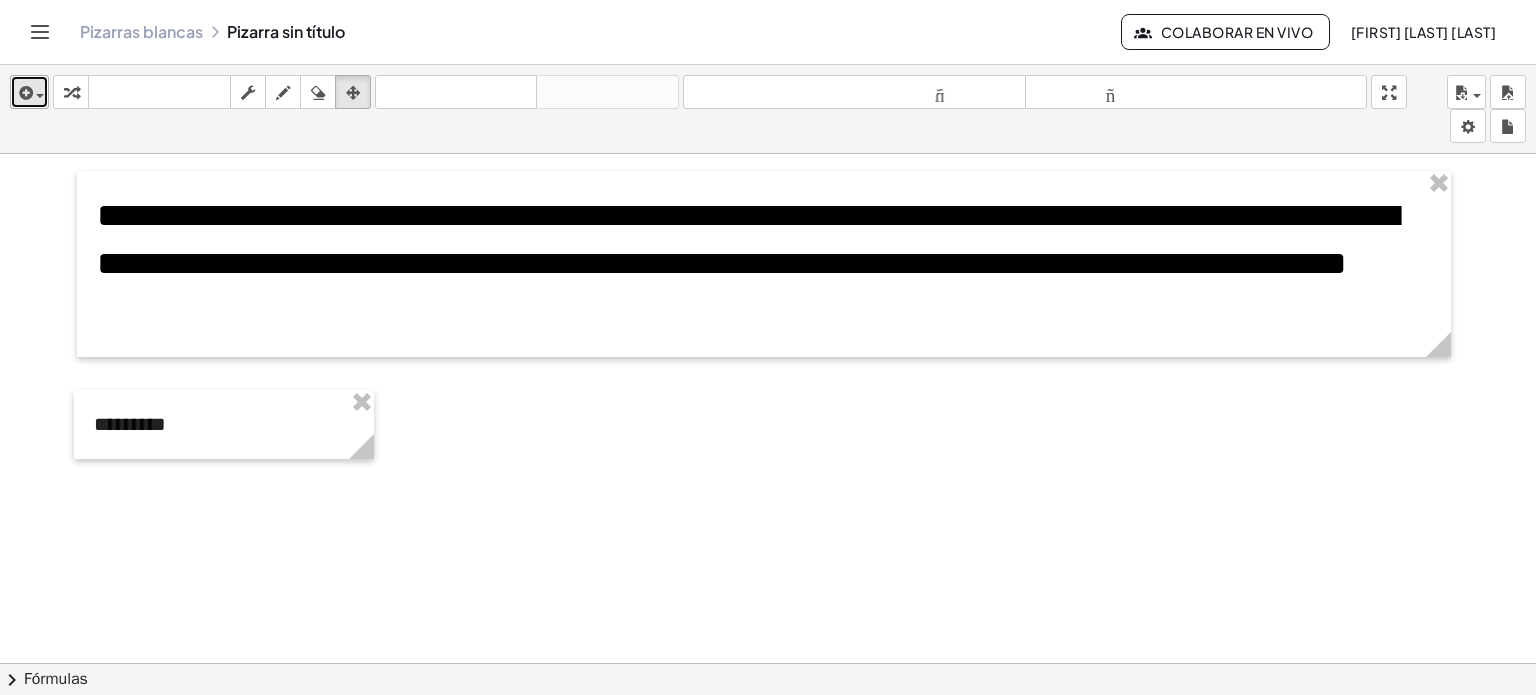 click at bounding box center [35, 95] 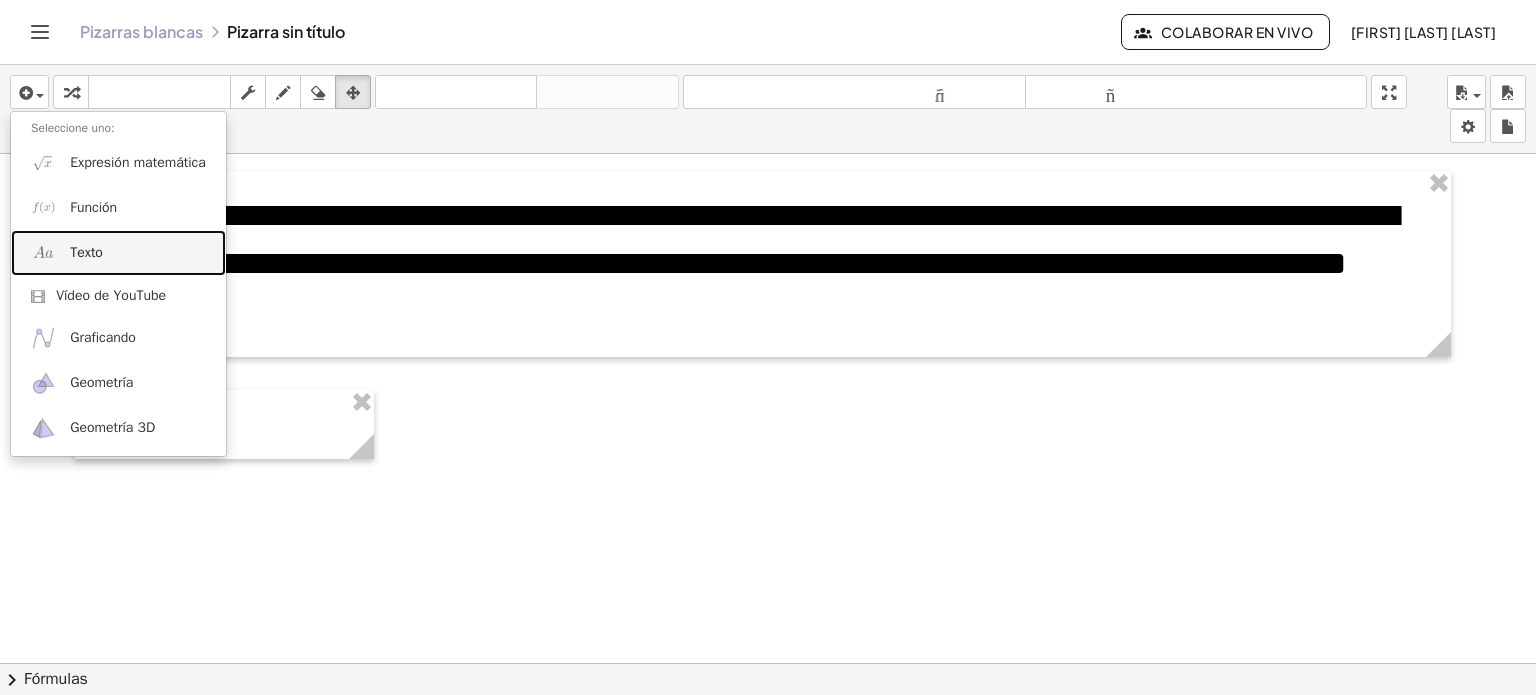 click on "Texto" at bounding box center (86, 252) 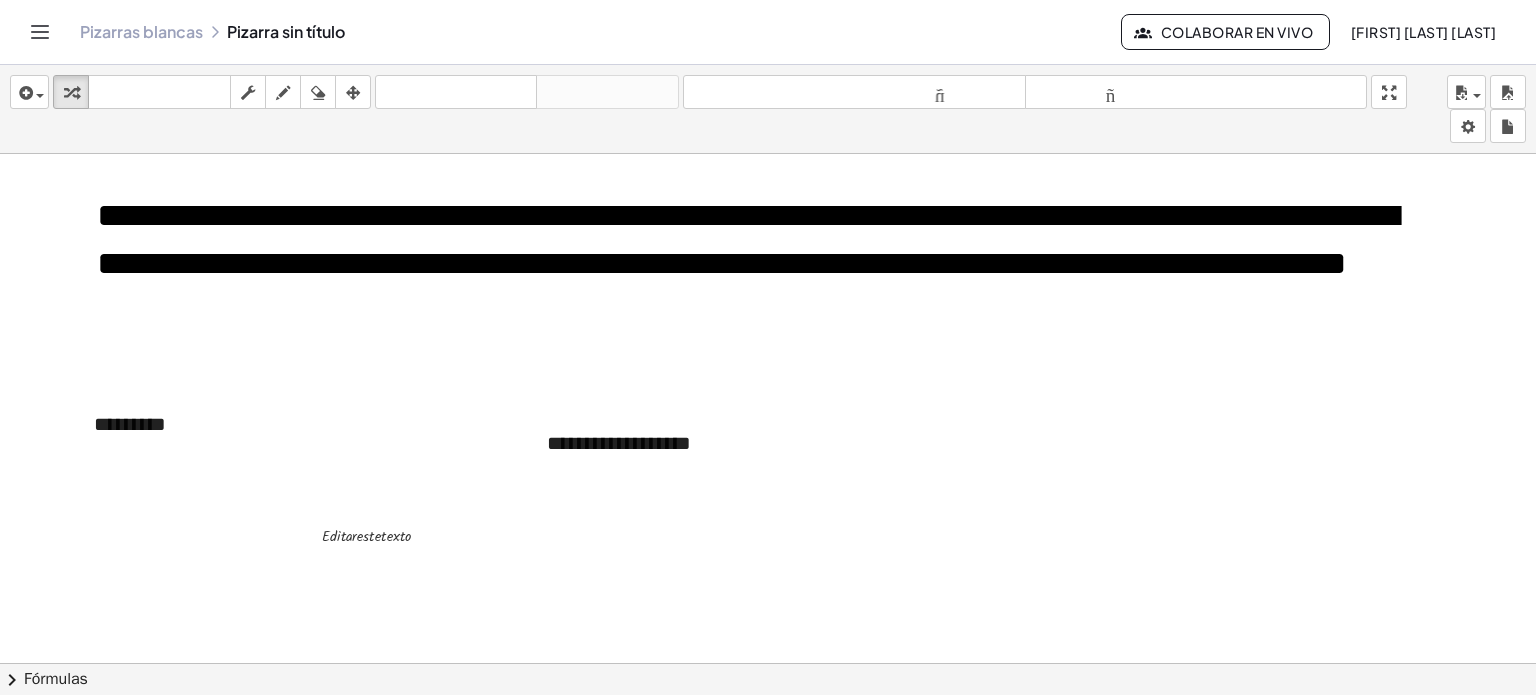 click at bounding box center [768, 664] 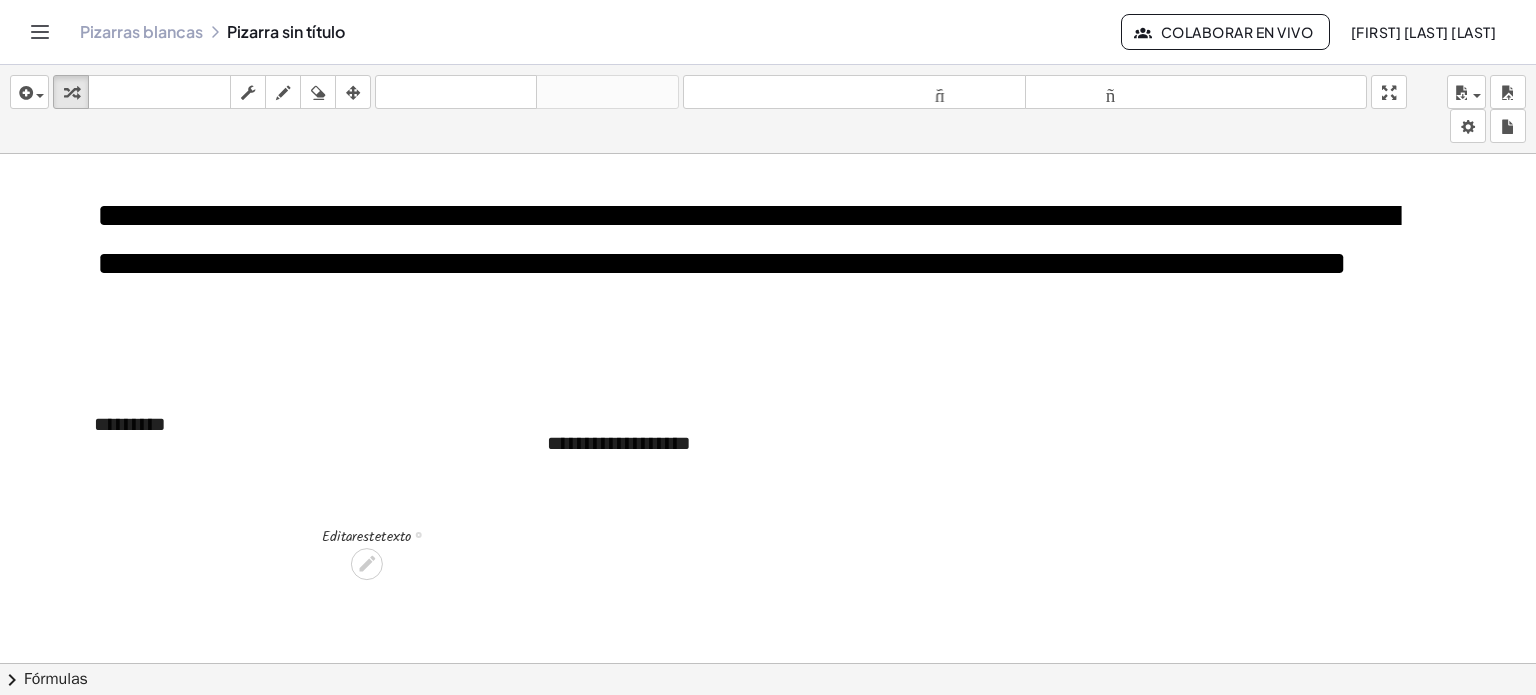 click at bounding box center (384, 533) 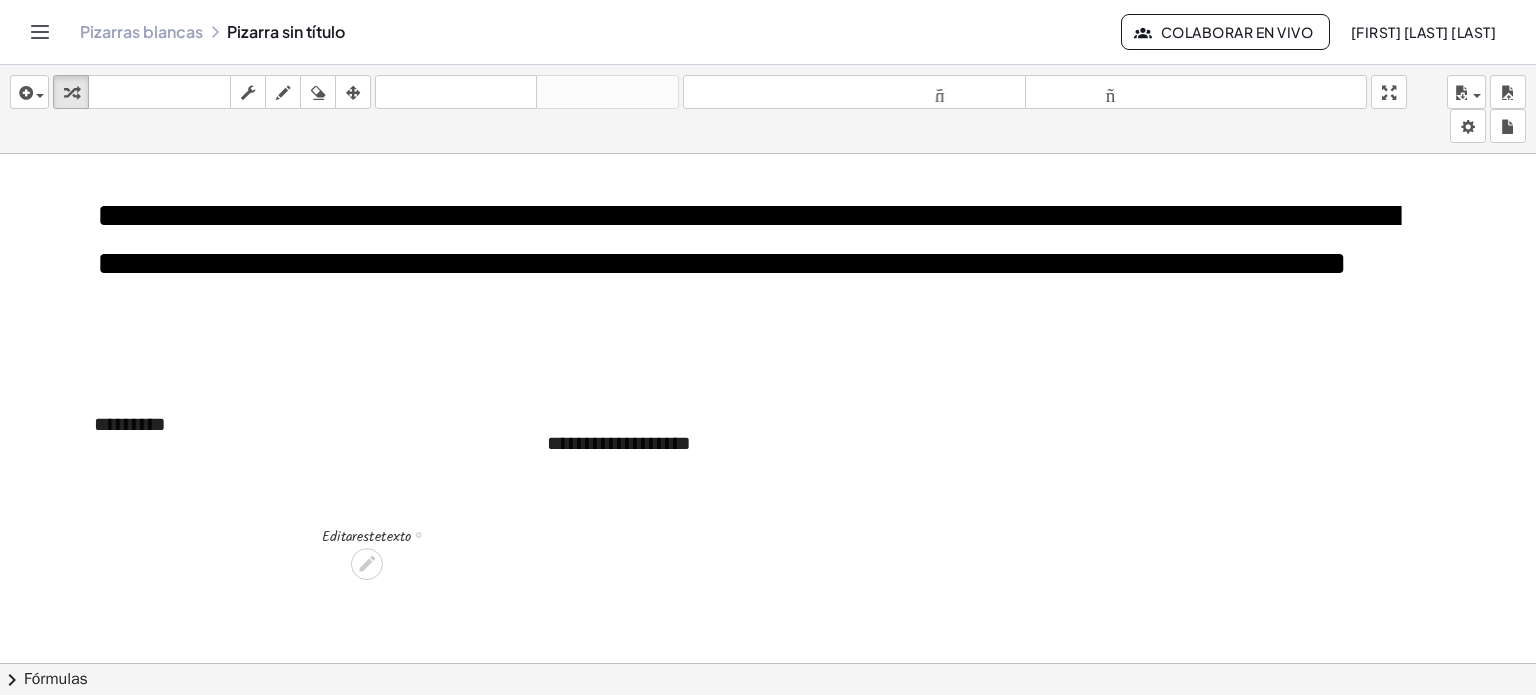 click at bounding box center [384, 533] 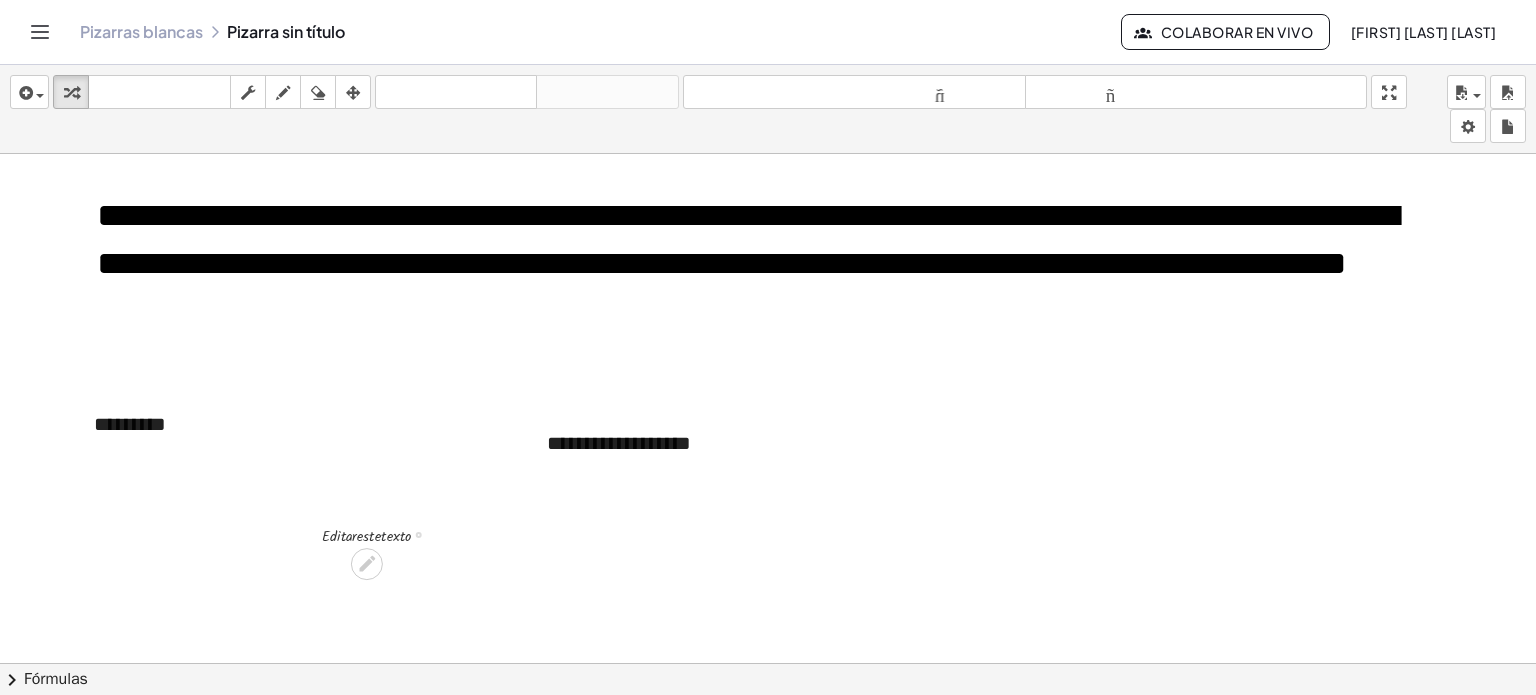 click at bounding box center [384, 533] 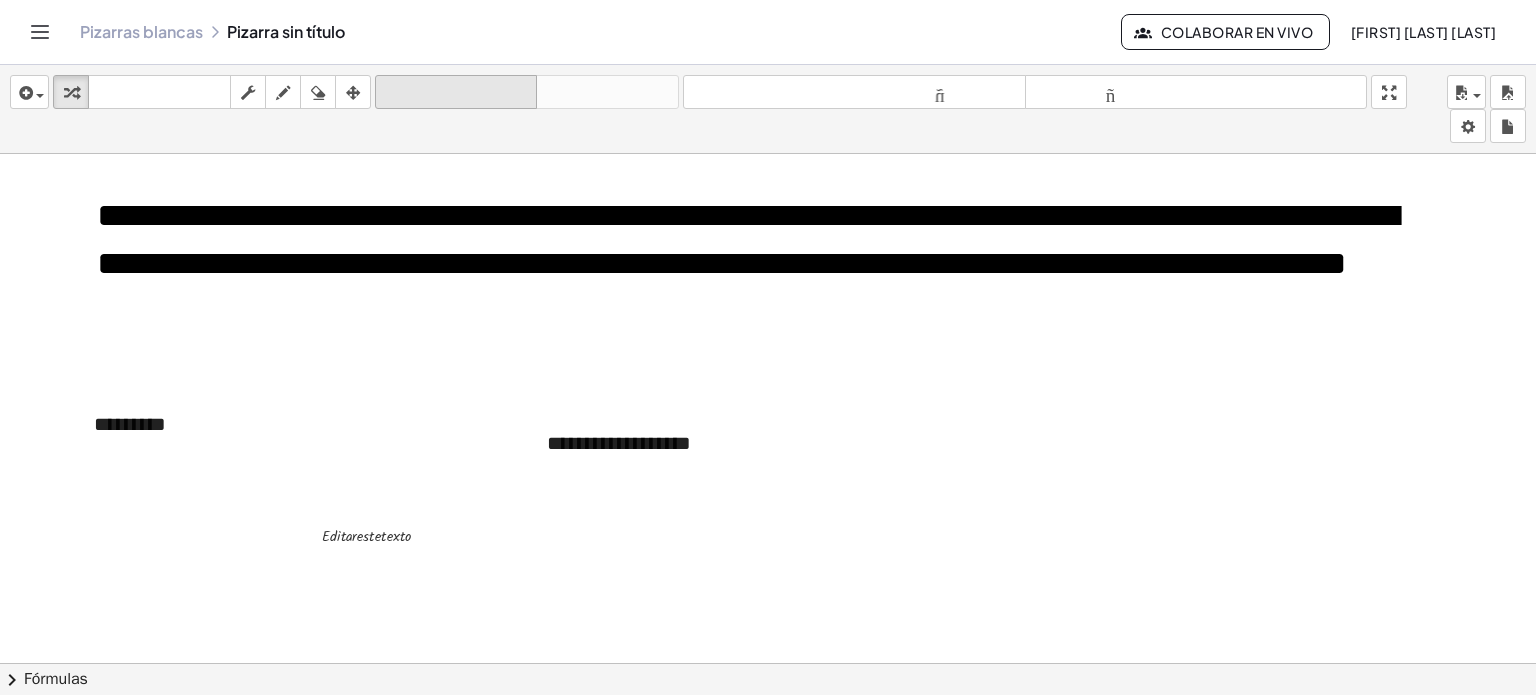 click on "deshacer" at bounding box center (456, 92) 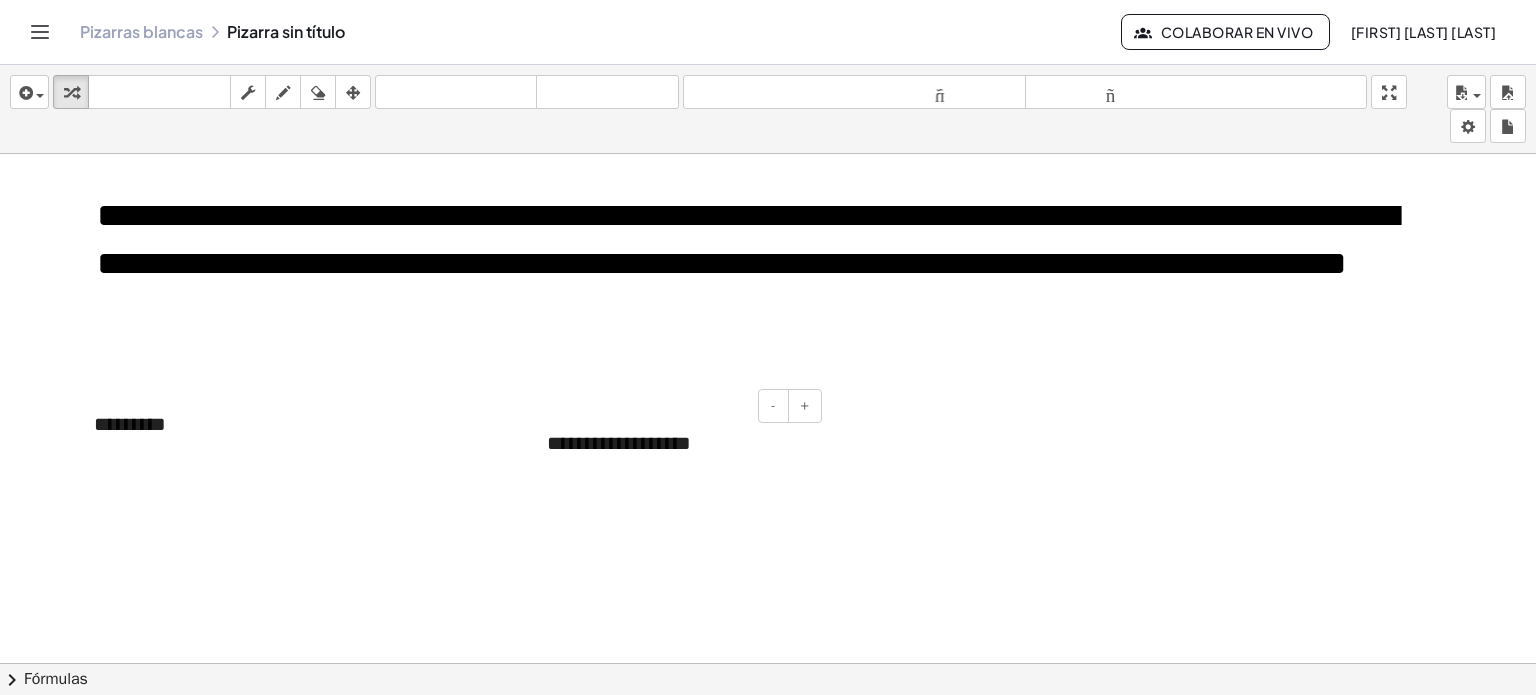 click on "**********" at bounding box center (619, 443) 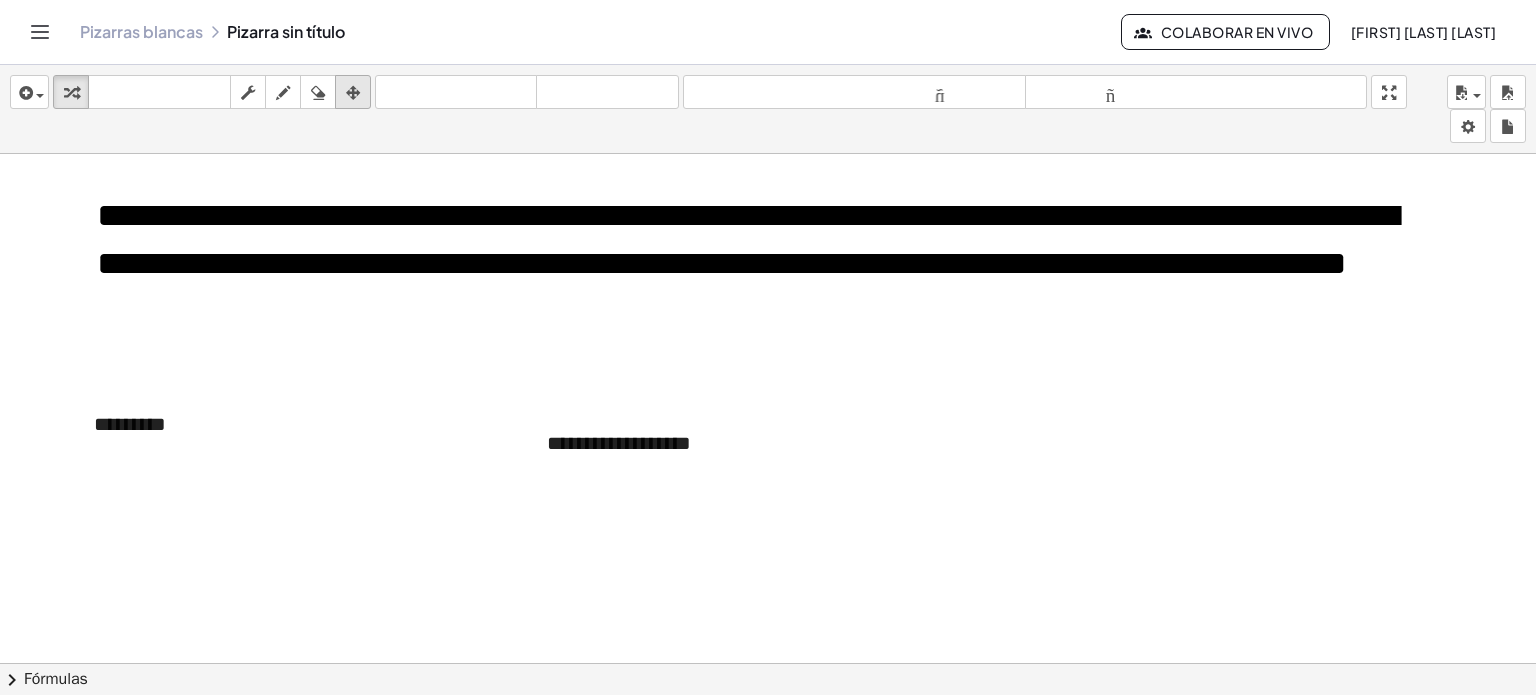 click at bounding box center [353, 93] 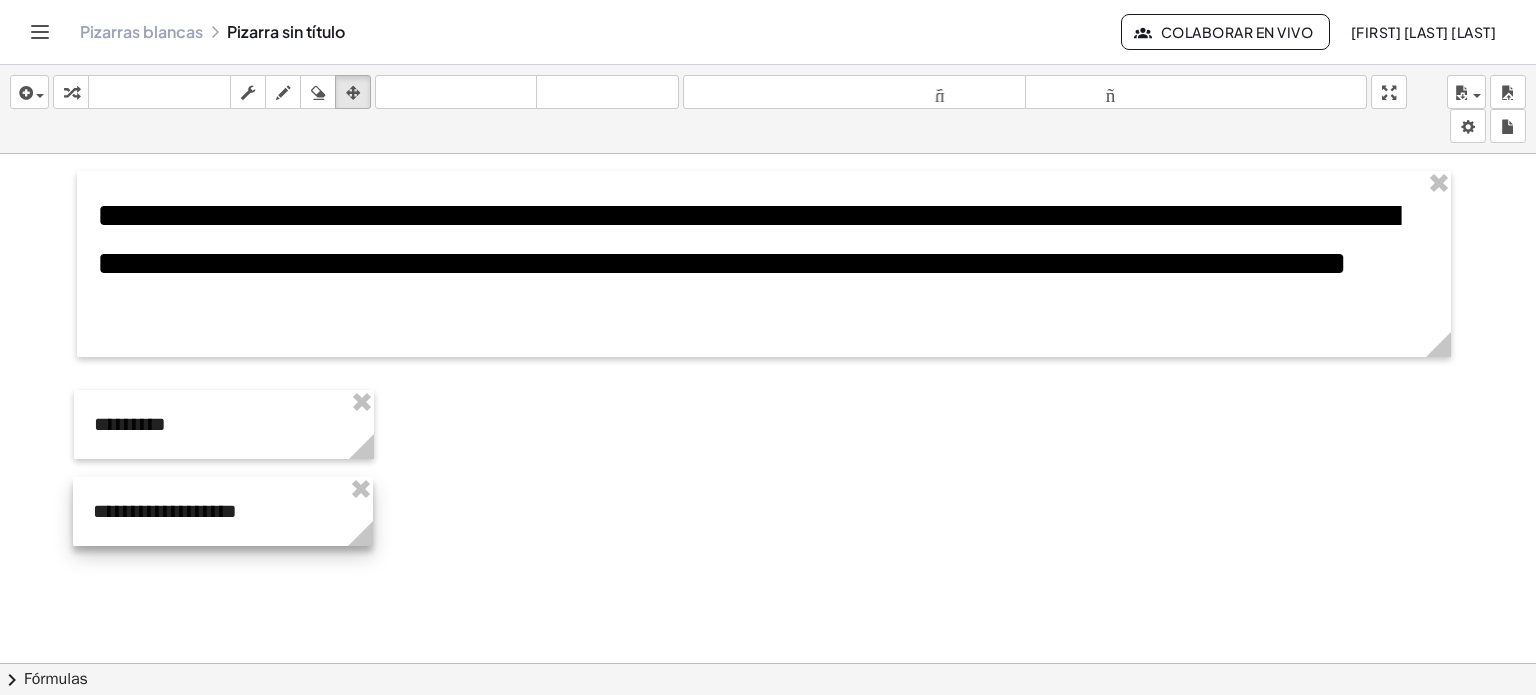 drag, startPoint x: 634, startPoint y: 437, endPoint x: 180, endPoint y: 505, distance: 459.06427 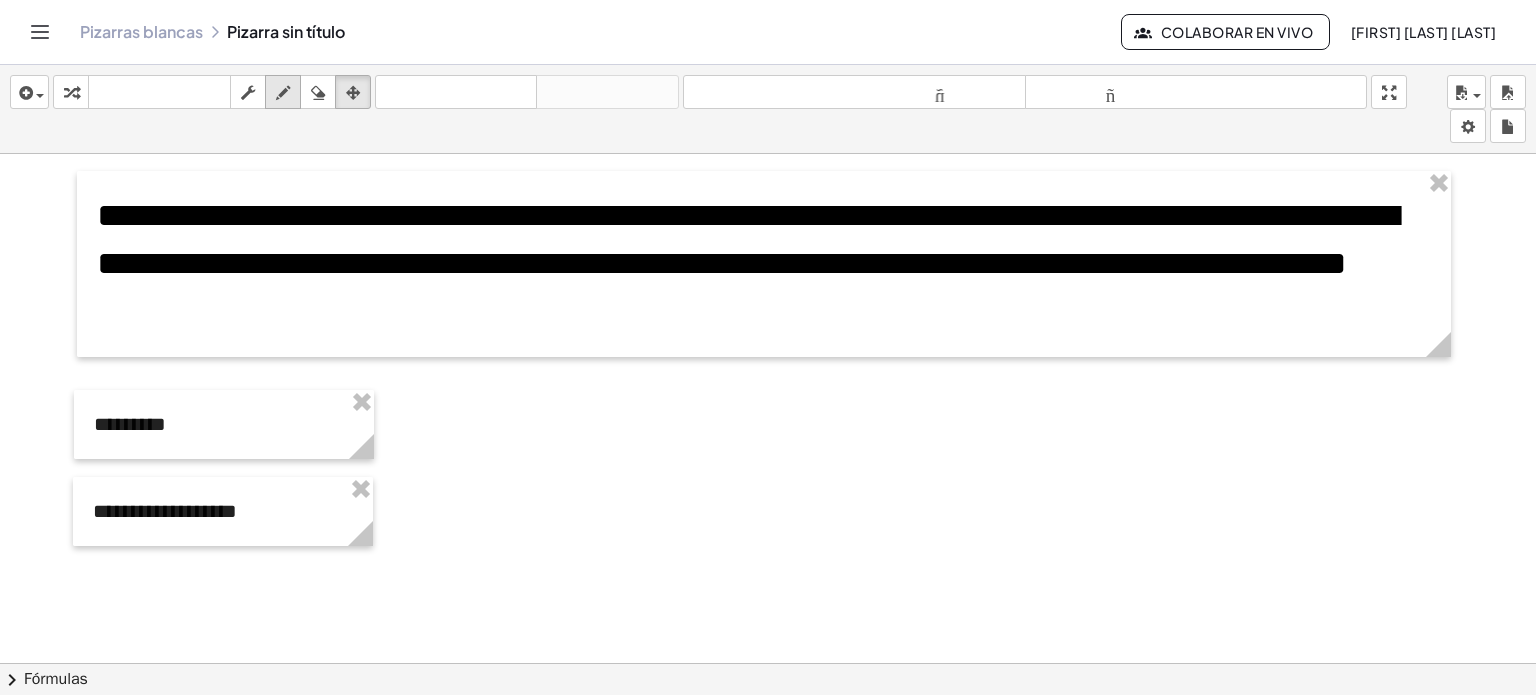 click at bounding box center (283, 93) 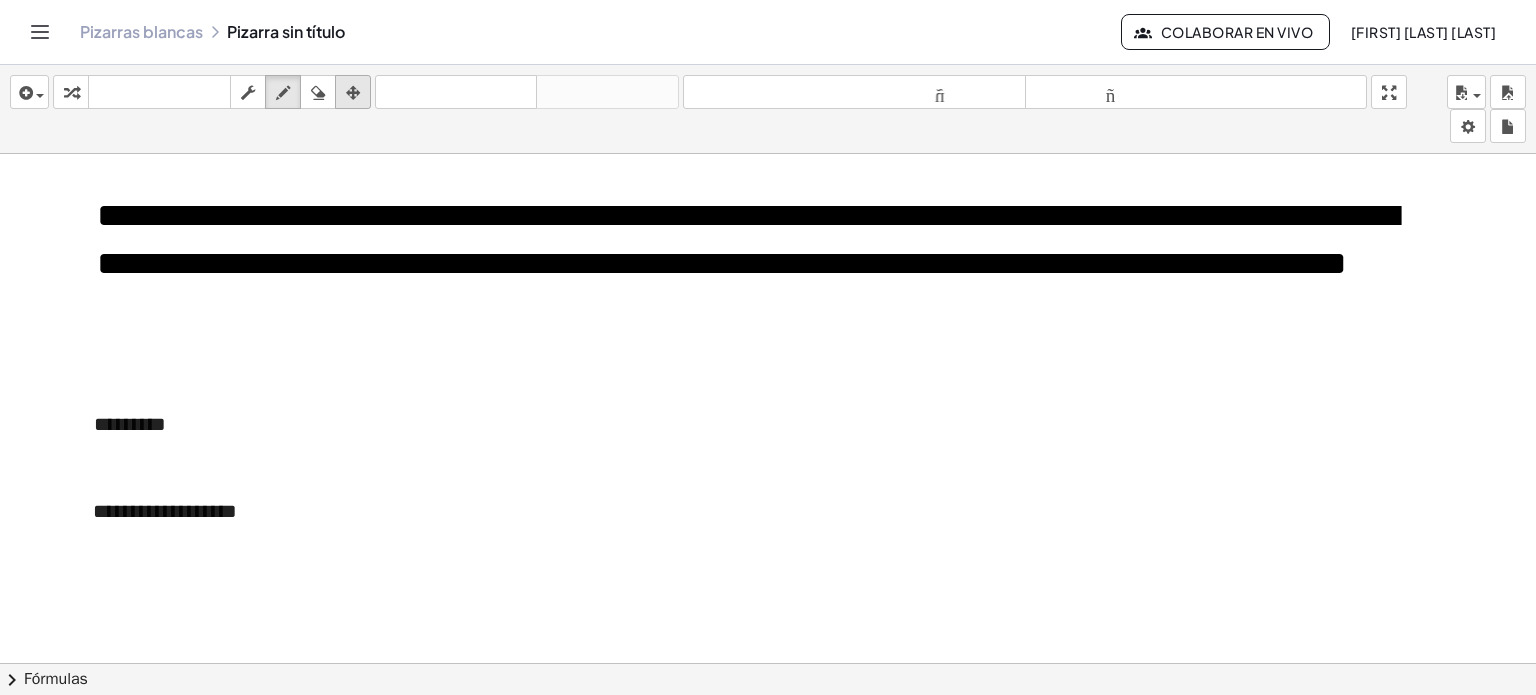 click at bounding box center (353, 93) 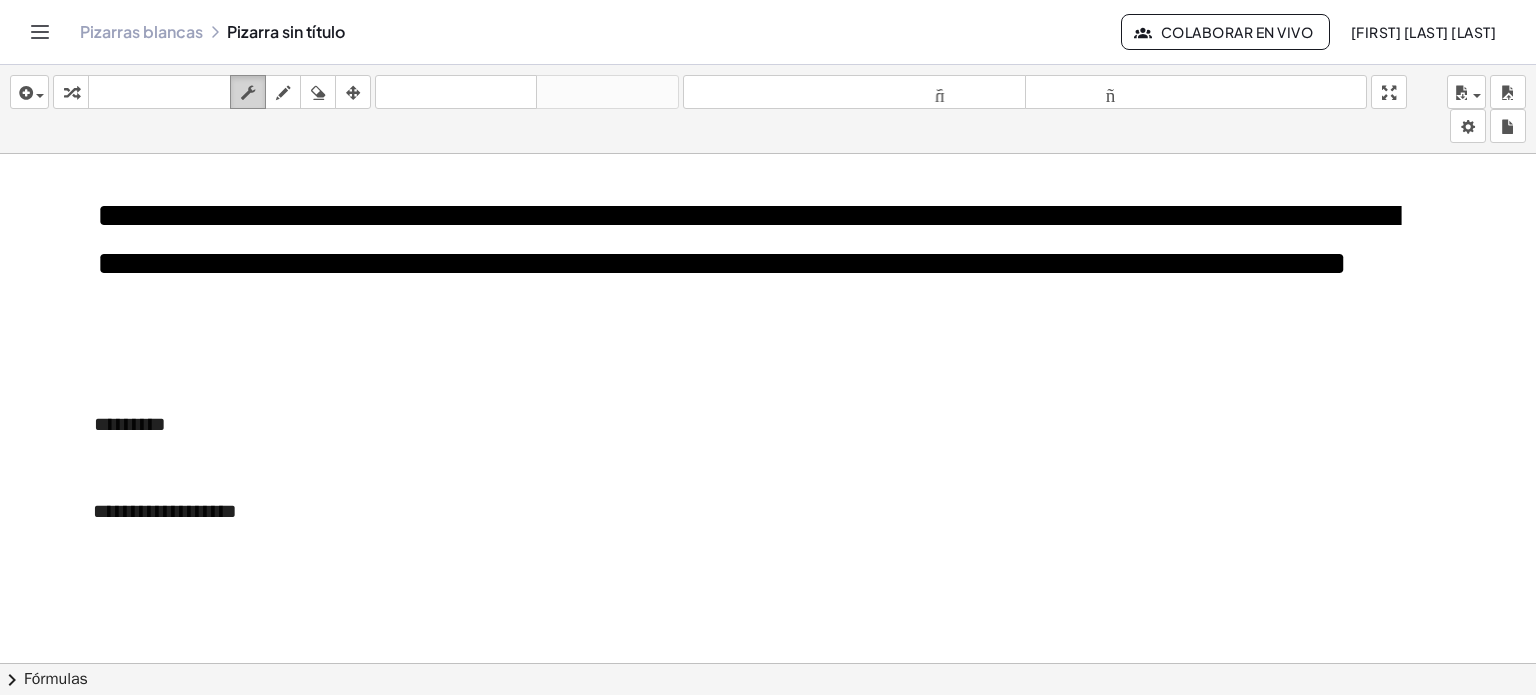 click at bounding box center [248, 92] 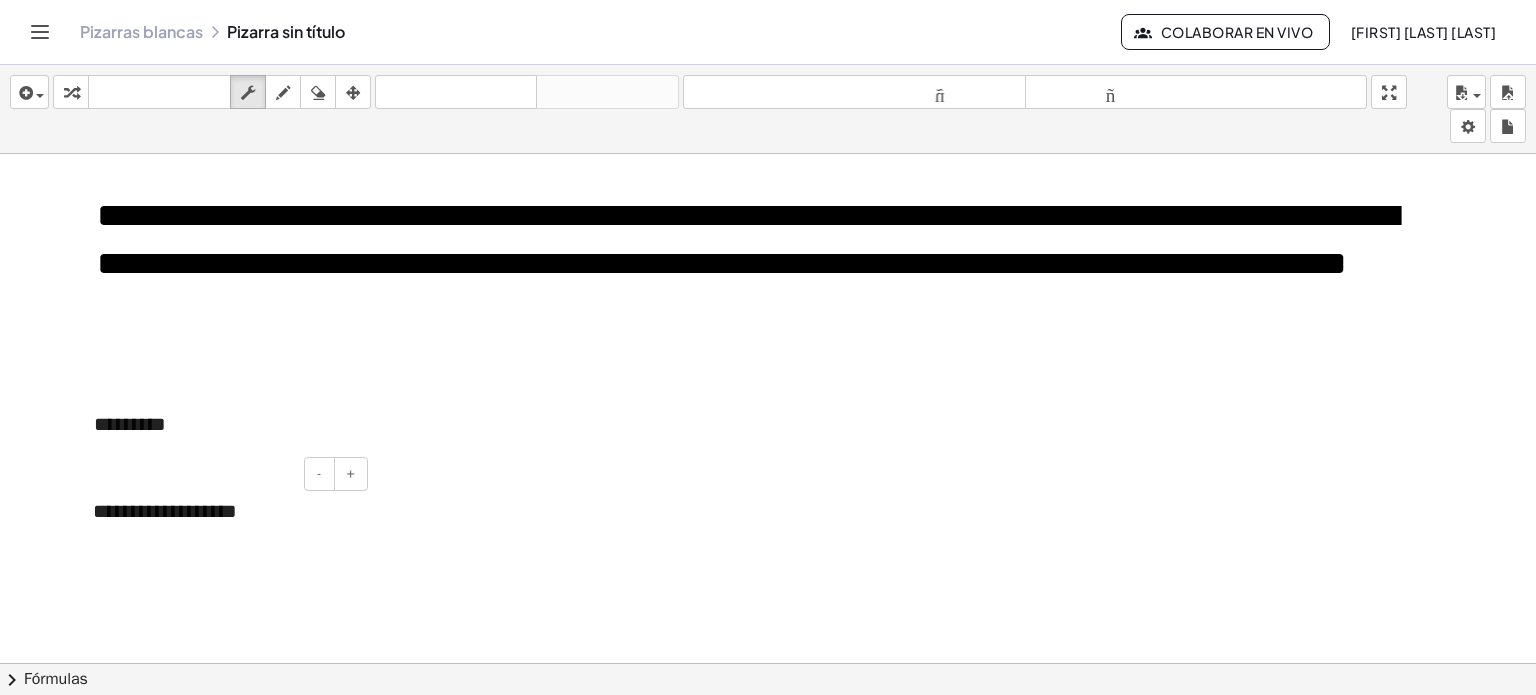 click on "**********" at bounding box center [165, 511] 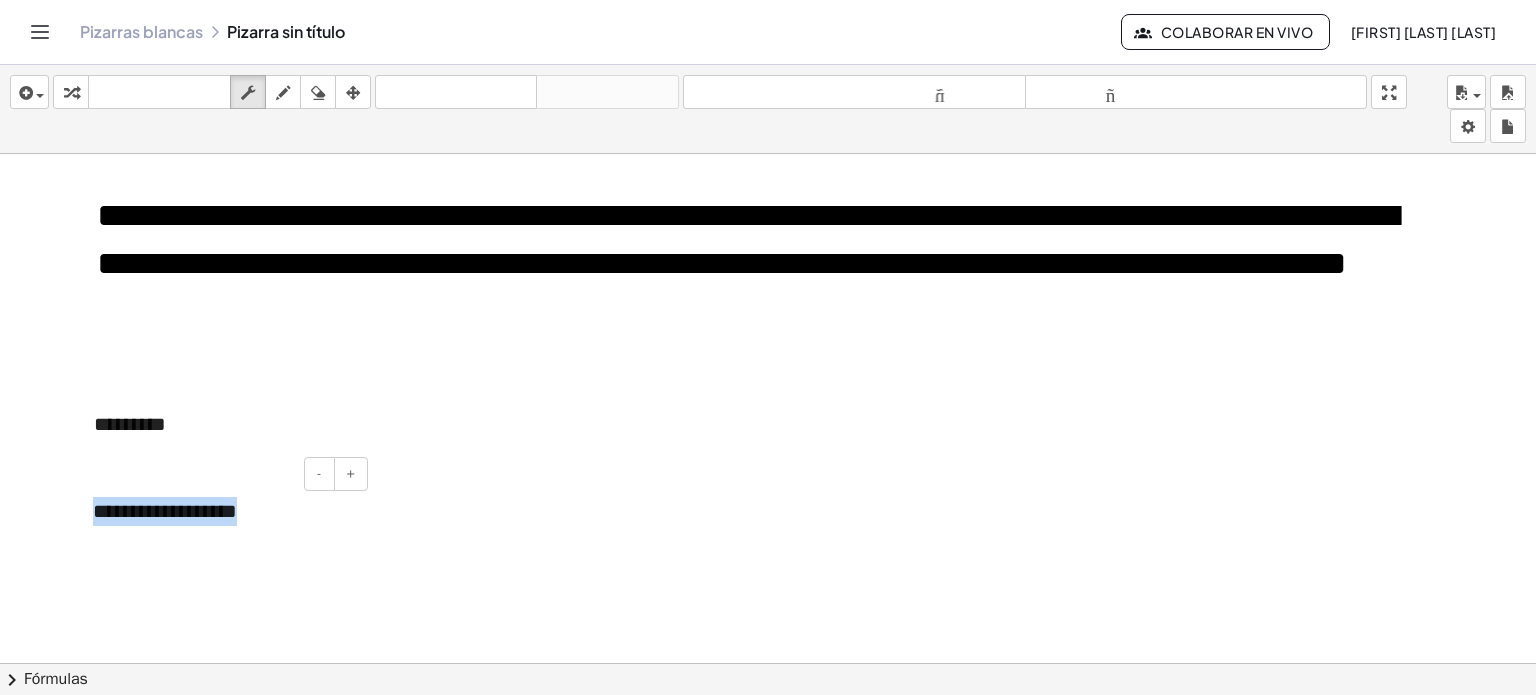 drag, startPoint x: 245, startPoint y: 515, endPoint x: 96, endPoint y: 527, distance: 149.48244 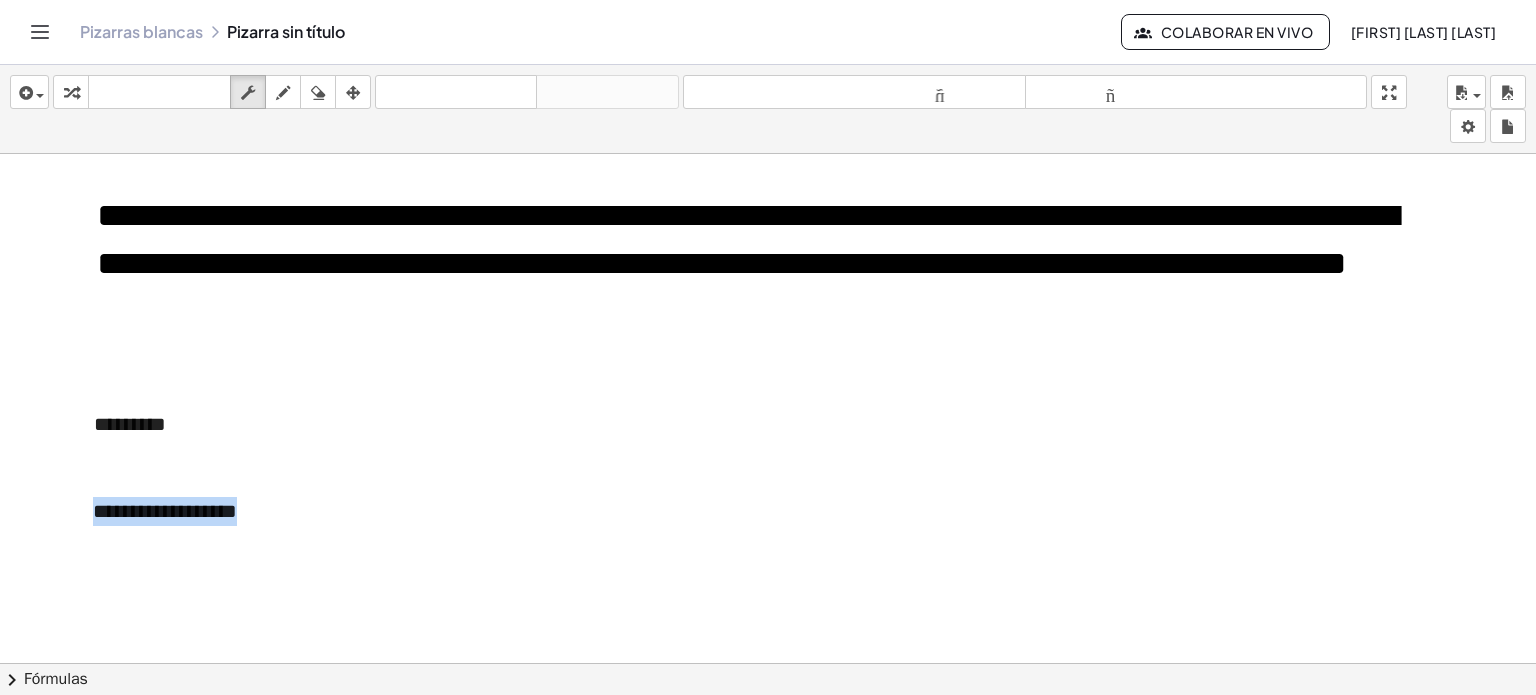 type 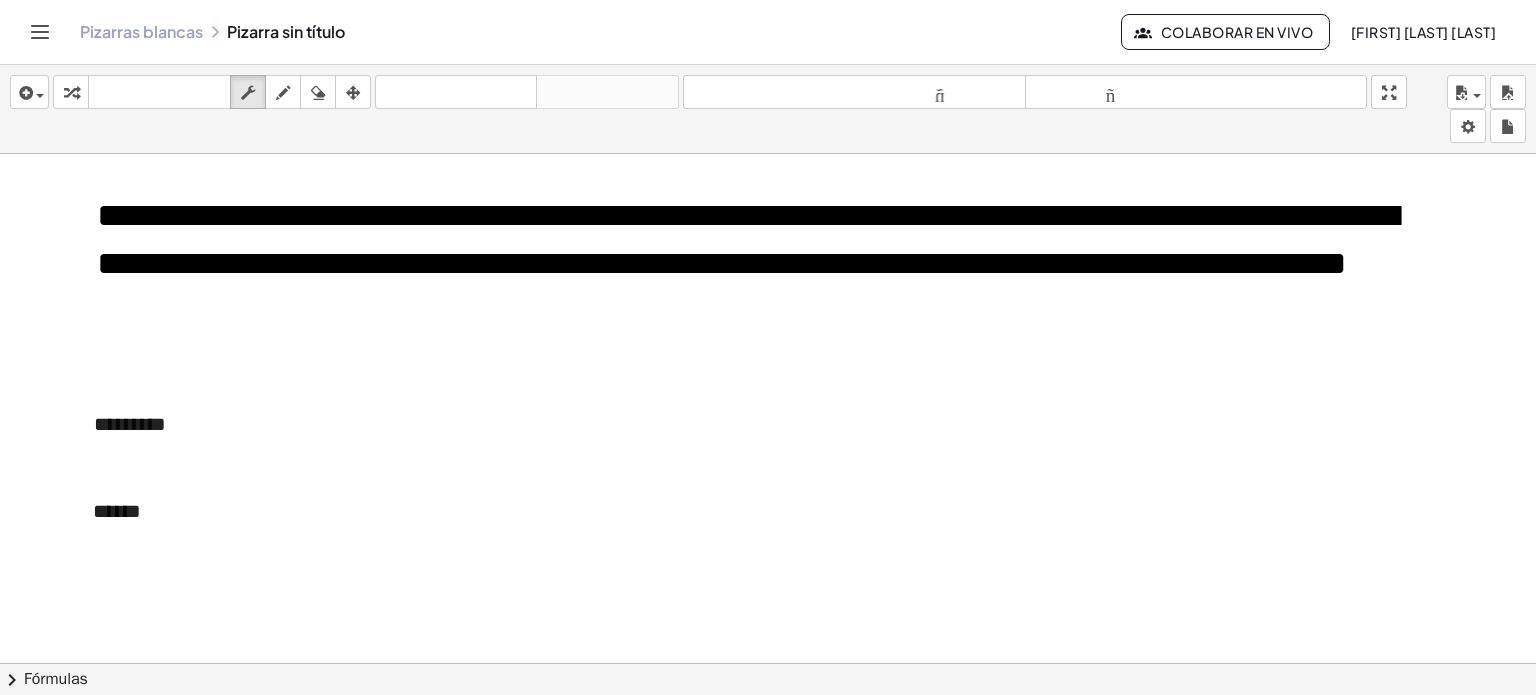 click at bounding box center [768, 664] 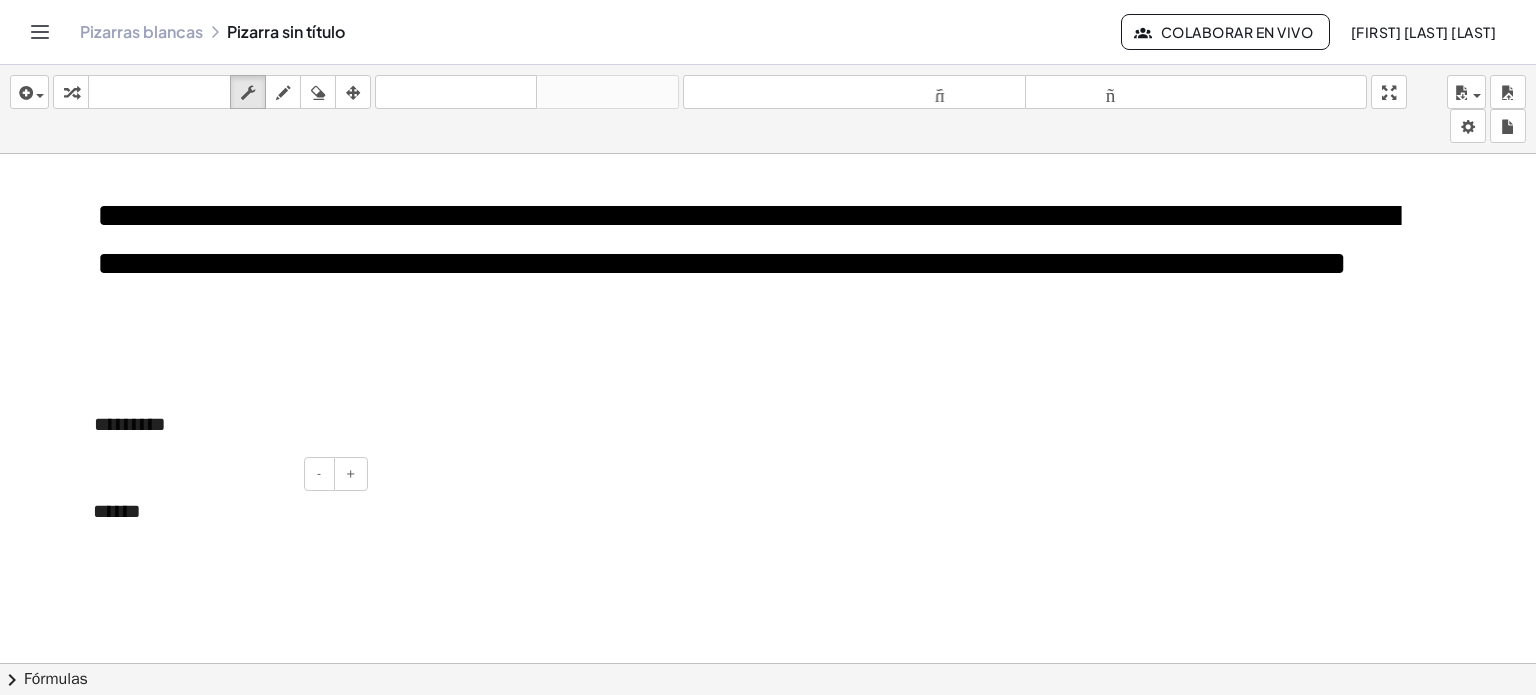click on "******" at bounding box center (223, 511) 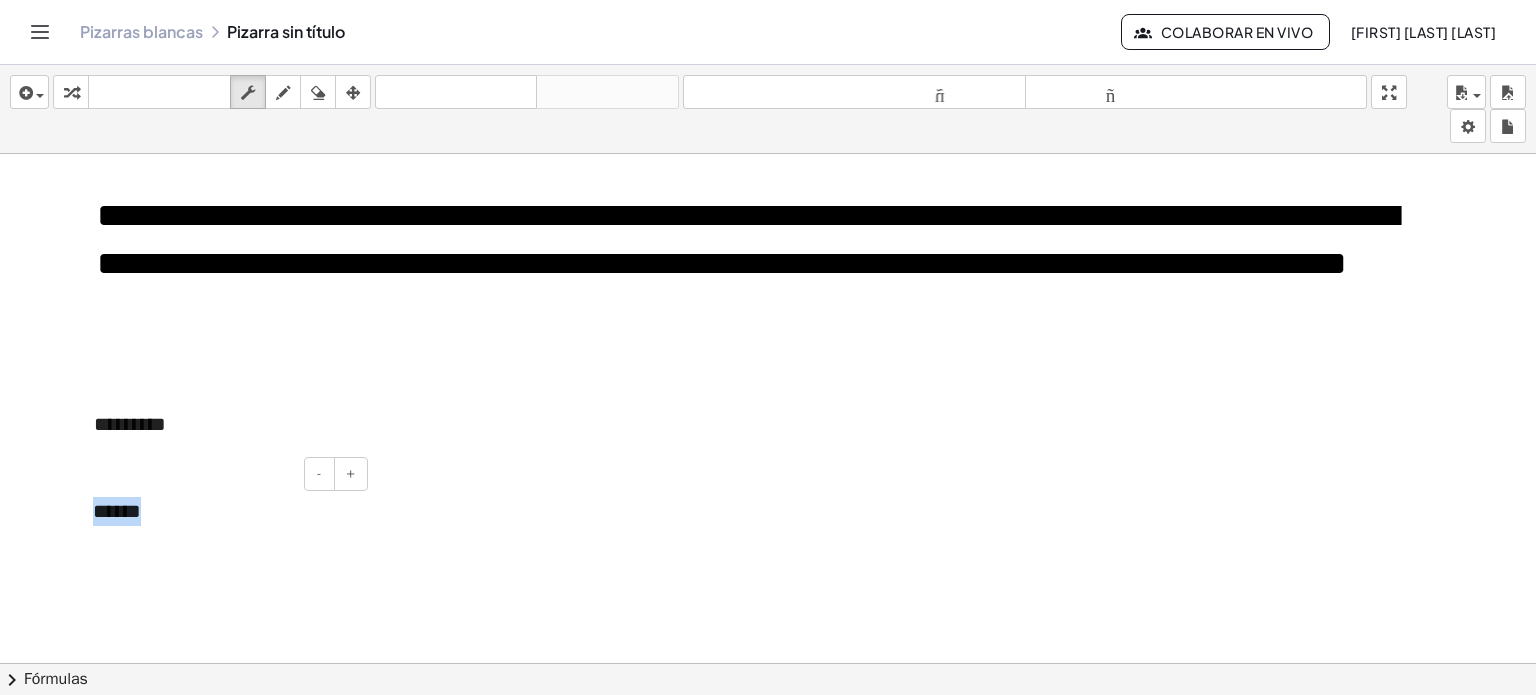 drag, startPoint x: 175, startPoint y: 510, endPoint x: 94, endPoint y: 507, distance: 81.055534 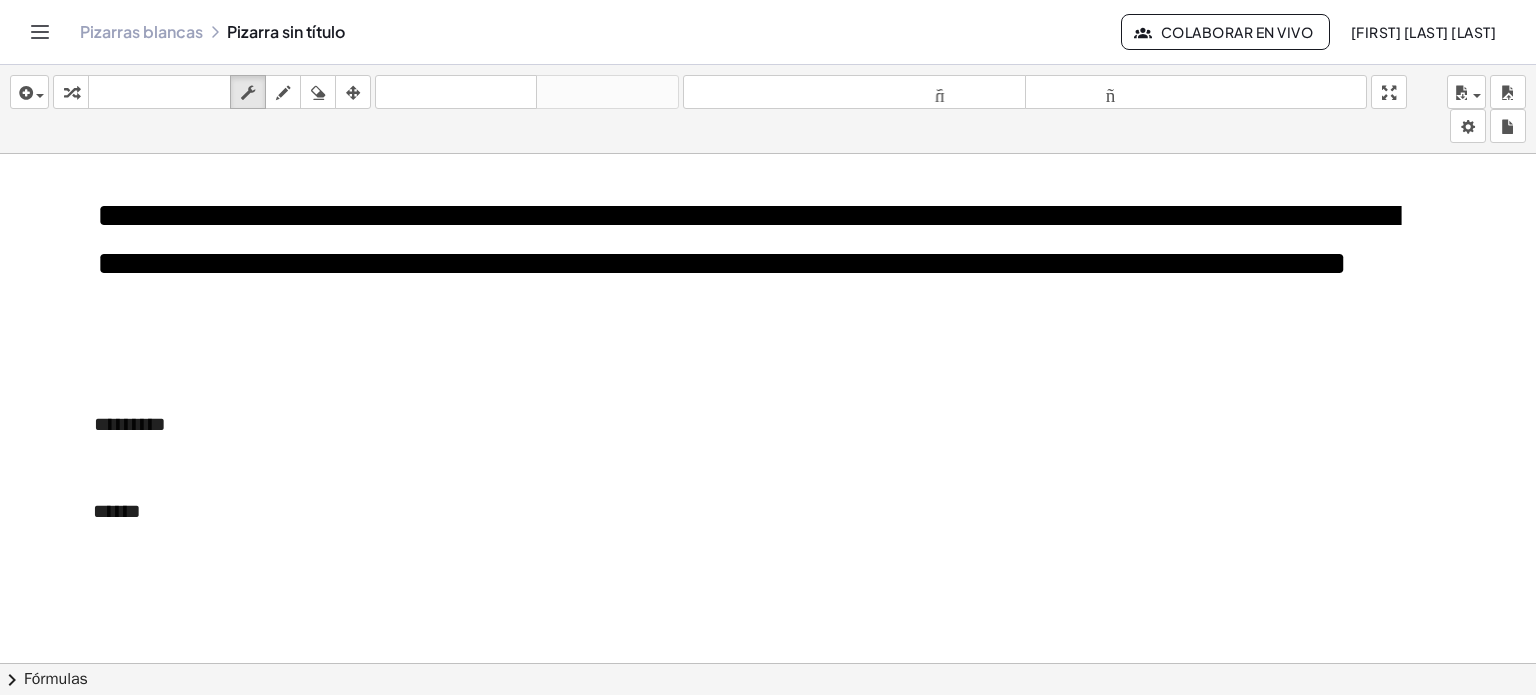 click at bounding box center [768, 664] 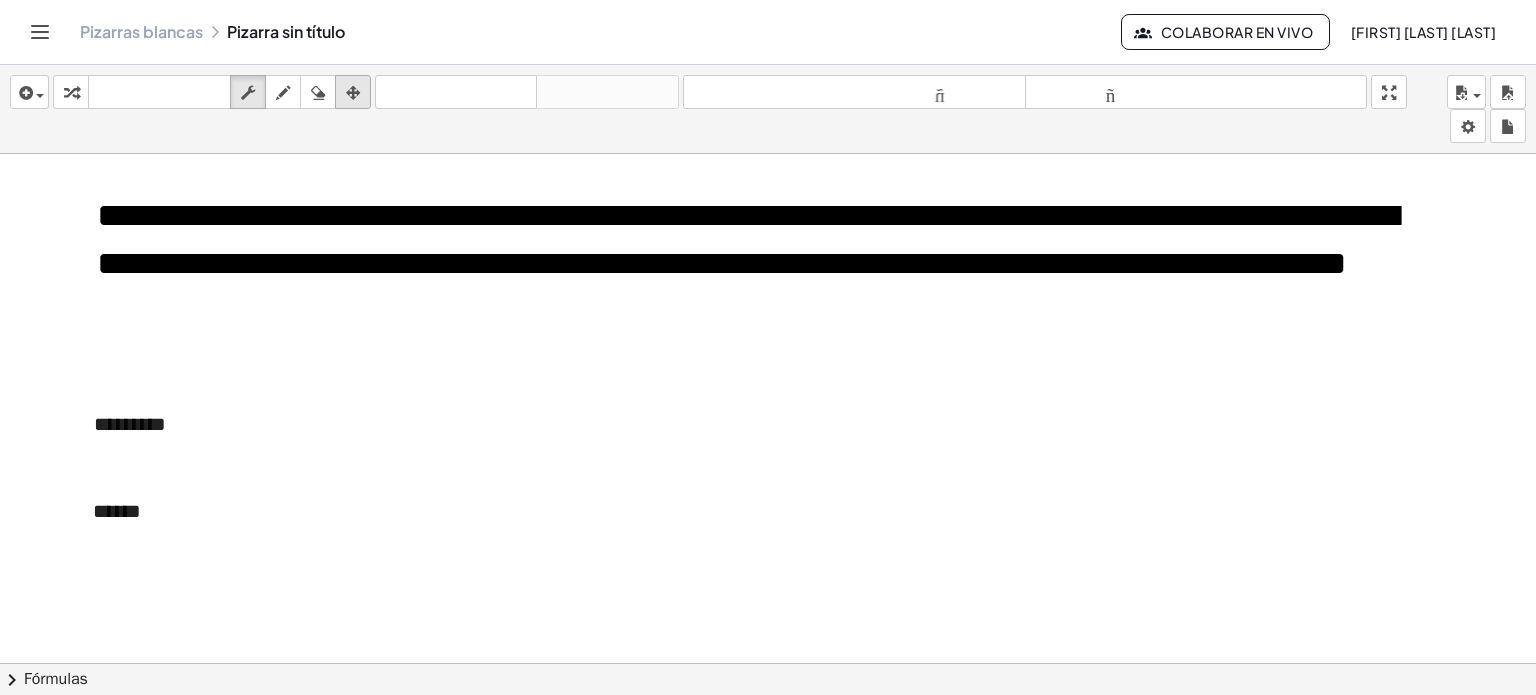 click at bounding box center [353, 92] 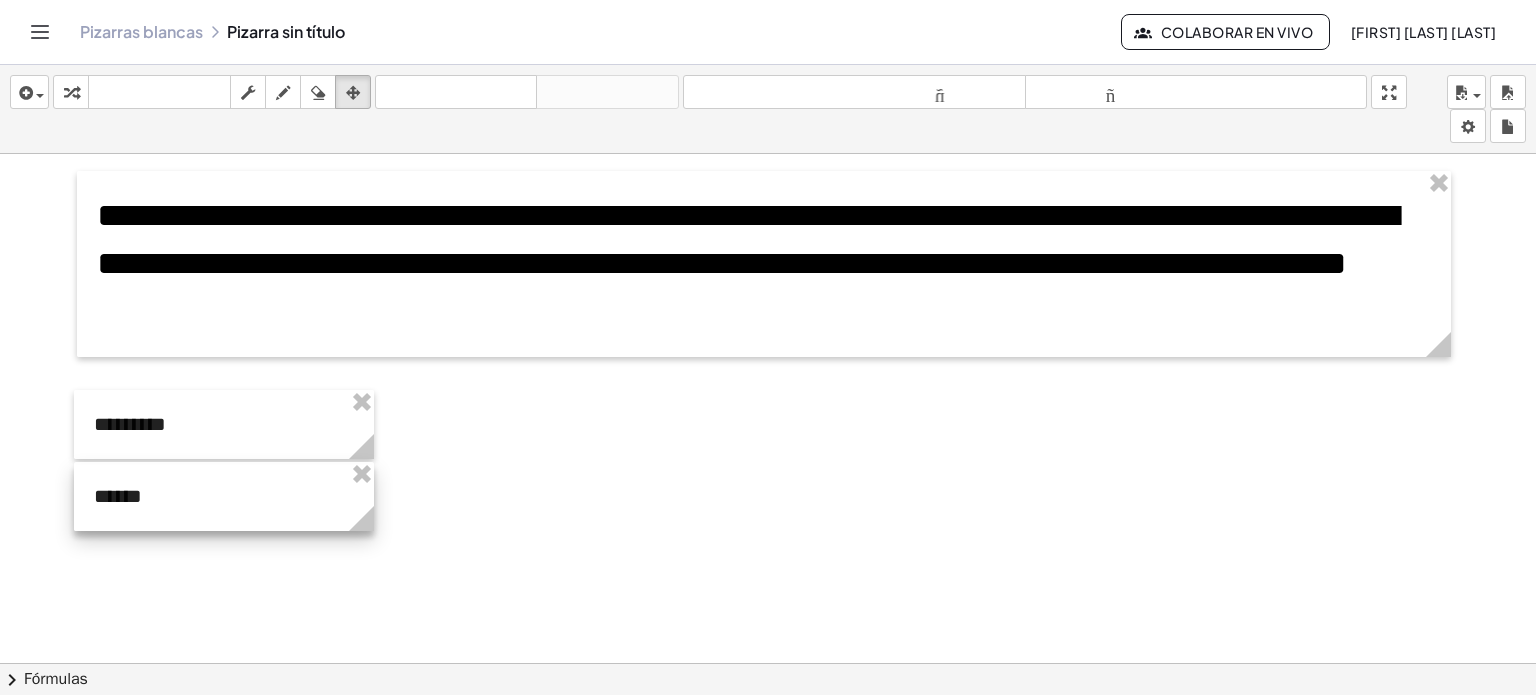 click at bounding box center (224, 496) 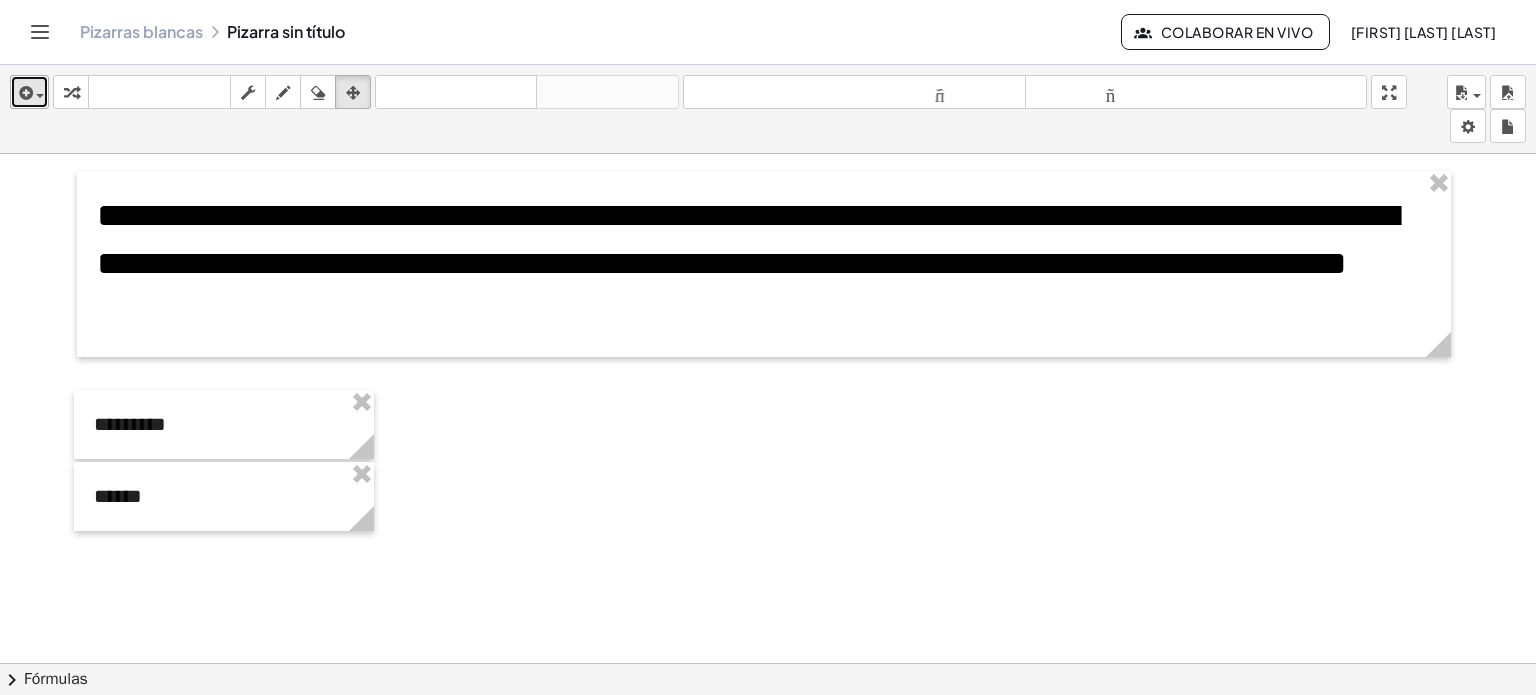 click at bounding box center (35, 95) 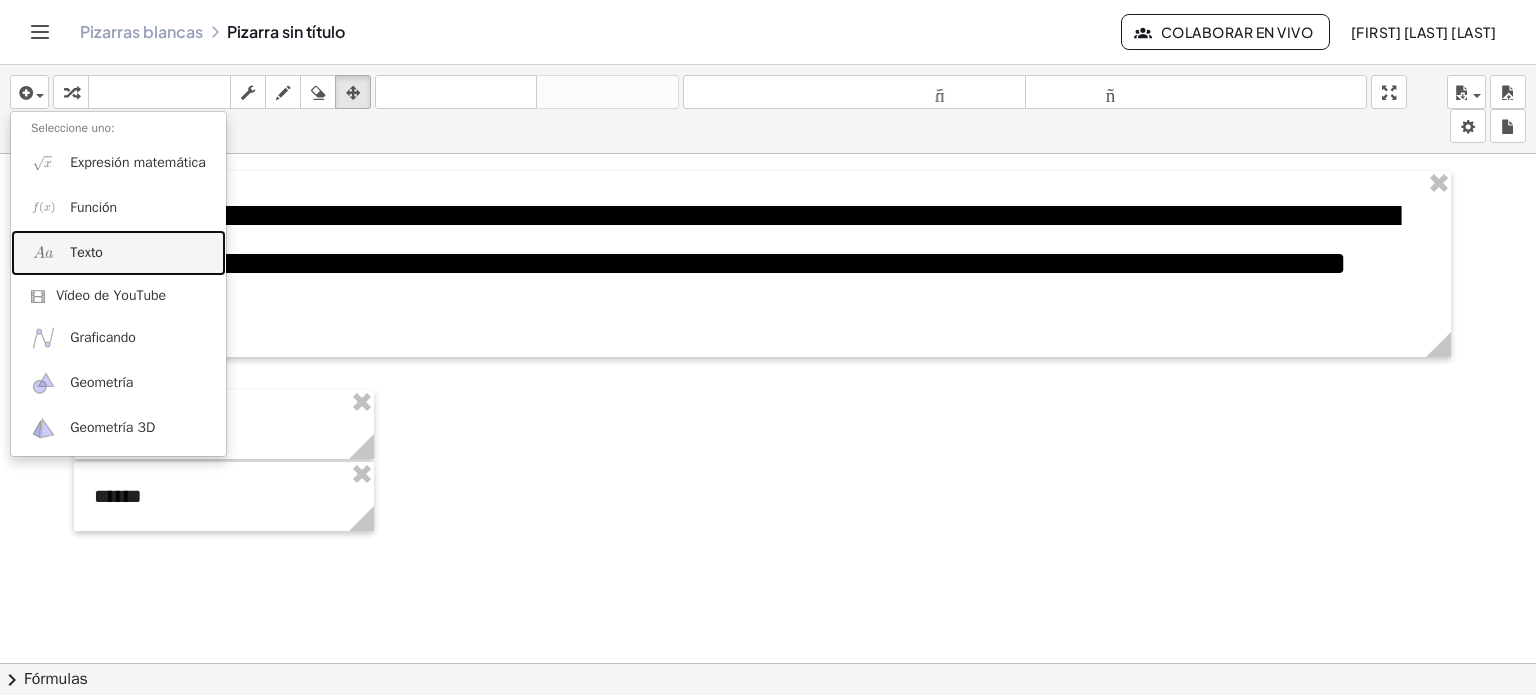 drag, startPoint x: 84, startPoint y: 262, endPoint x: 142, endPoint y: 272, distance: 58.855755 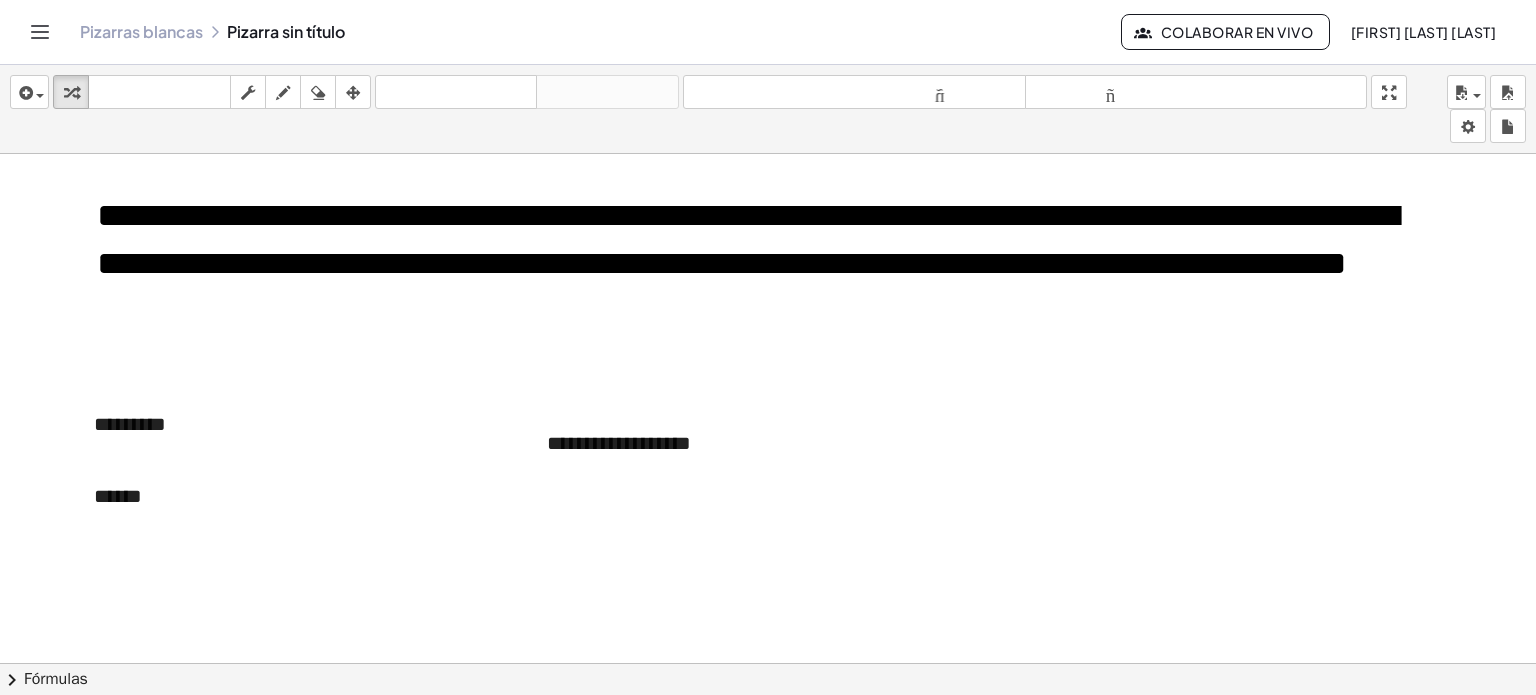 click at bounding box center [768, 664] 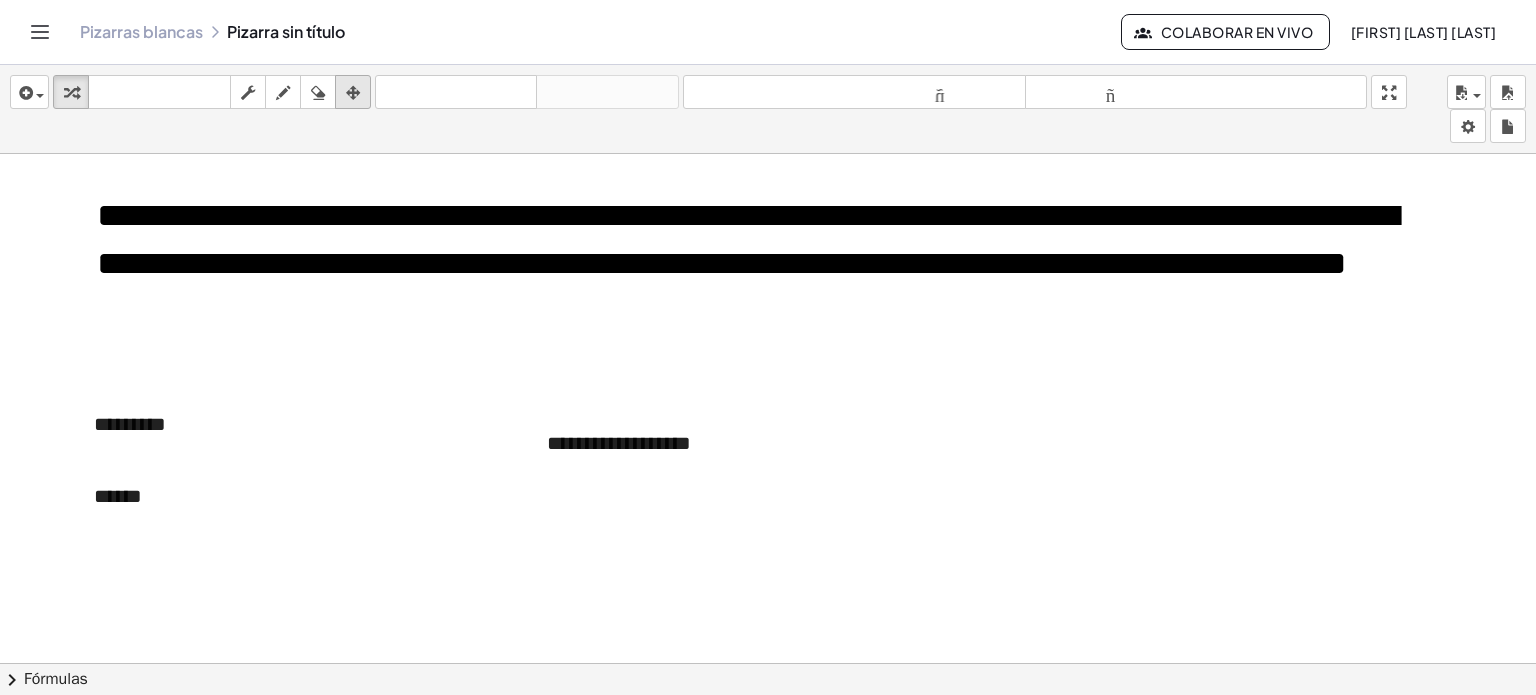 click at bounding box center [353, 93] 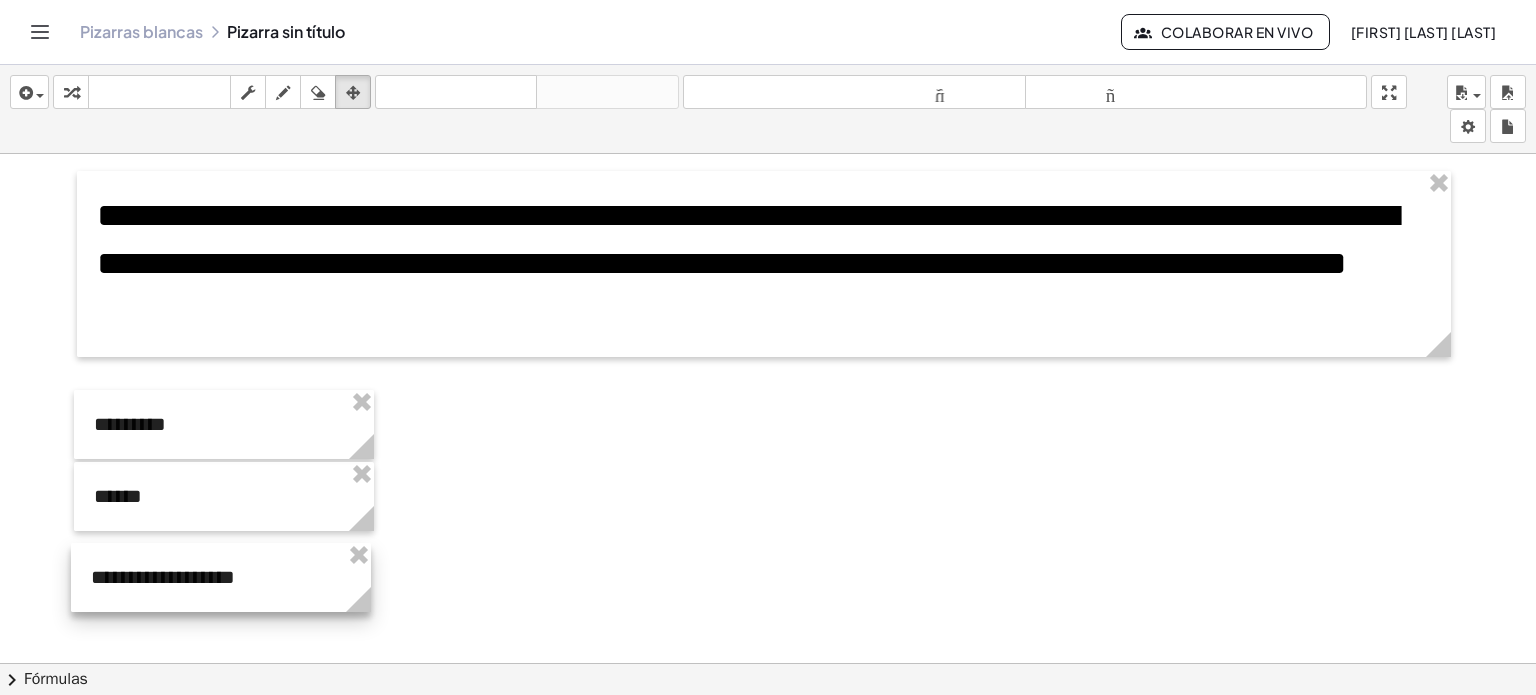 drag, startPoint x: 715, startPoint y: 442, endPoint x: 259, endPoint y: 576, distance: 475.28098 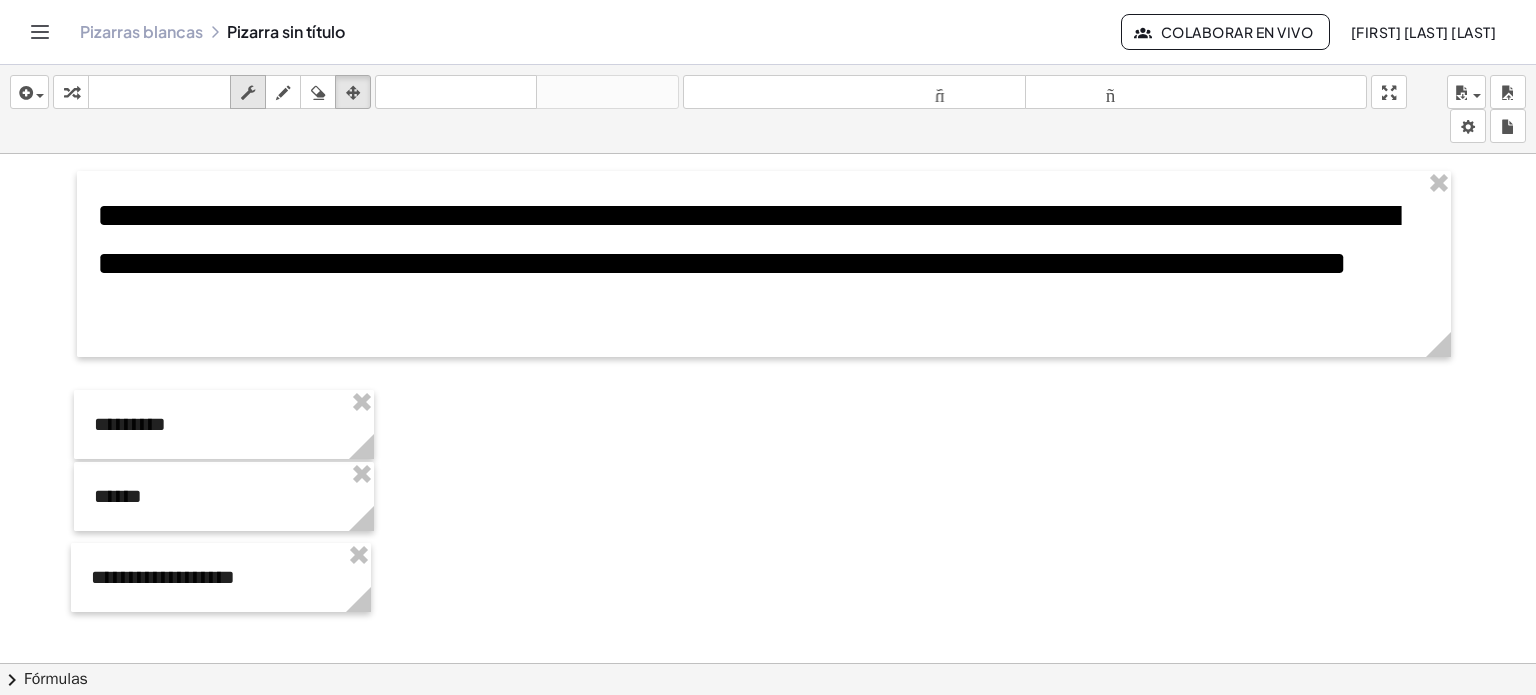 click at bounding box center [248, 92] 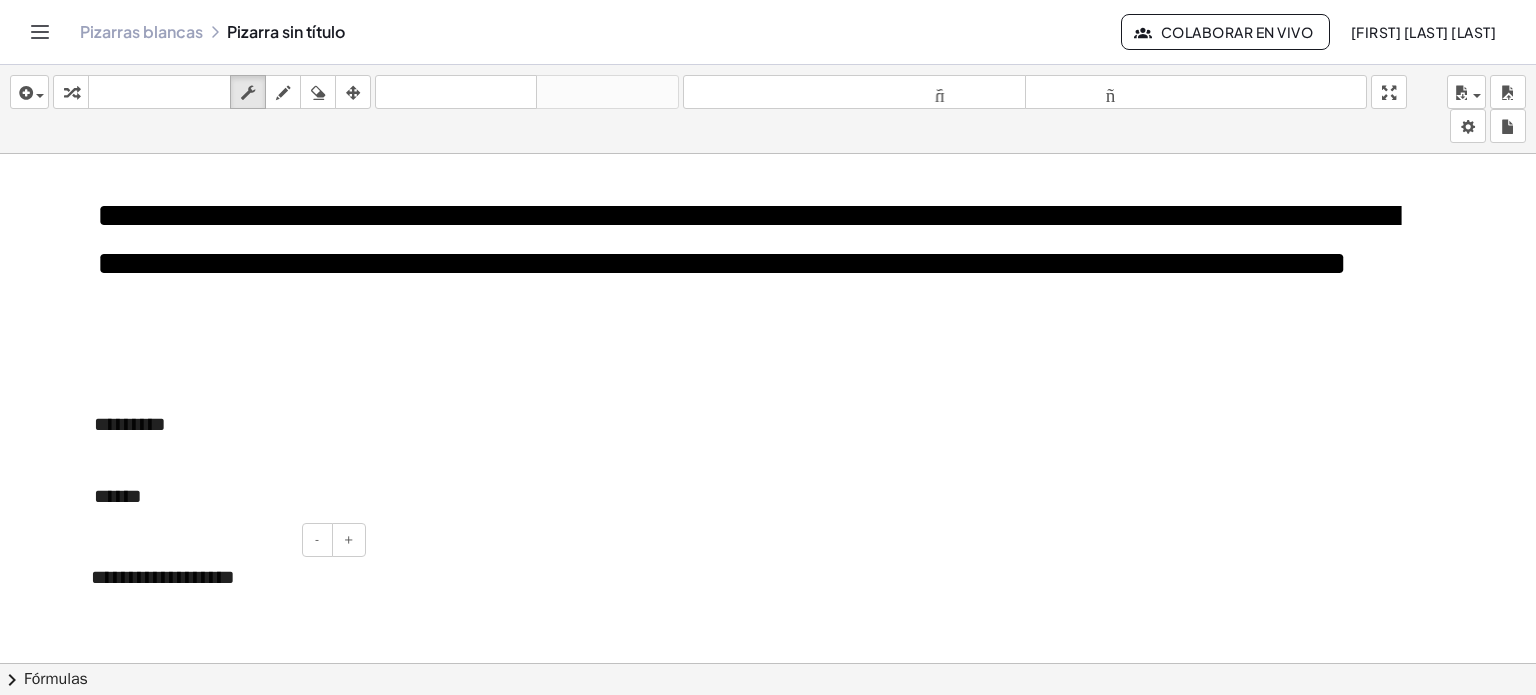 drag, startPoint x: 280, startPoint y: 573, endPoint x: 260, endPoint y: 571, distance: 20.09975 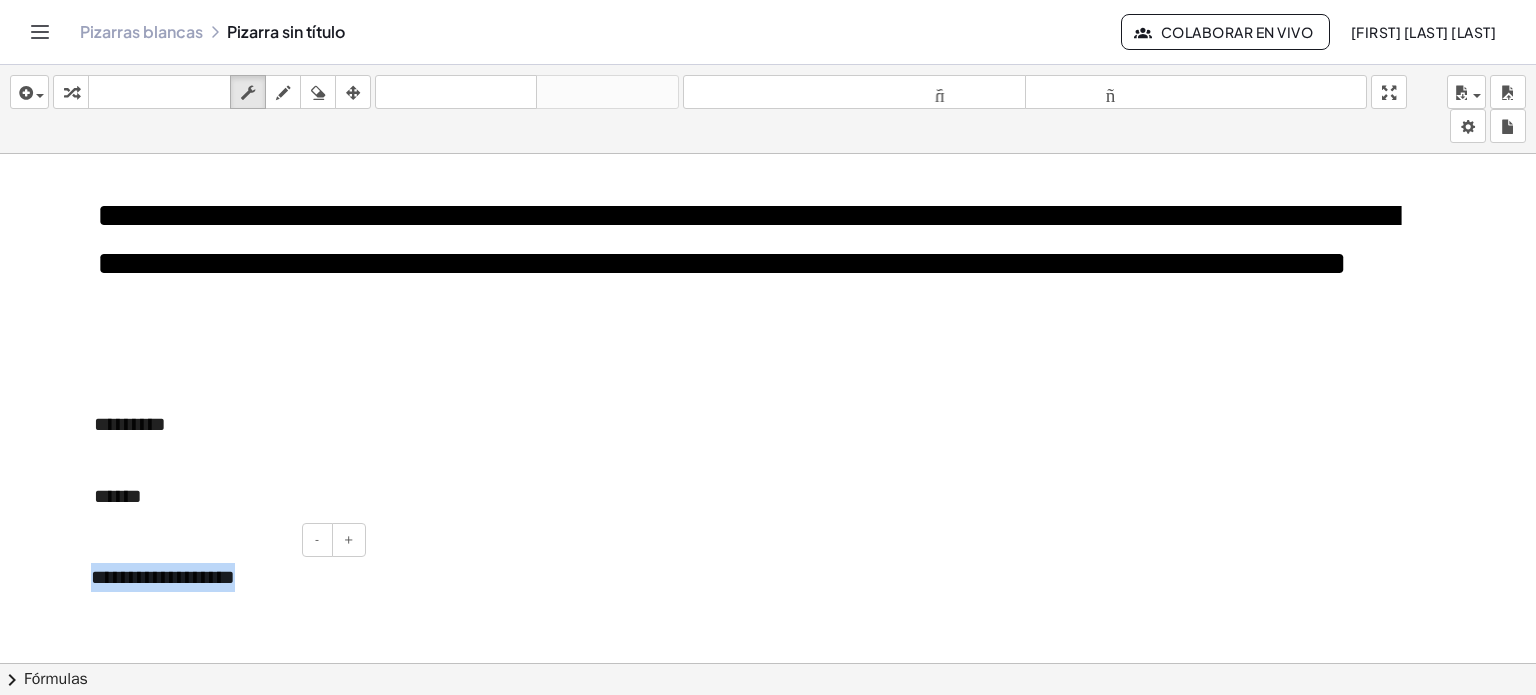 drag, startPoint x: 271, startPoint y: 572, endPoint x: 89, endPoint y: 580, distance: 182.17574 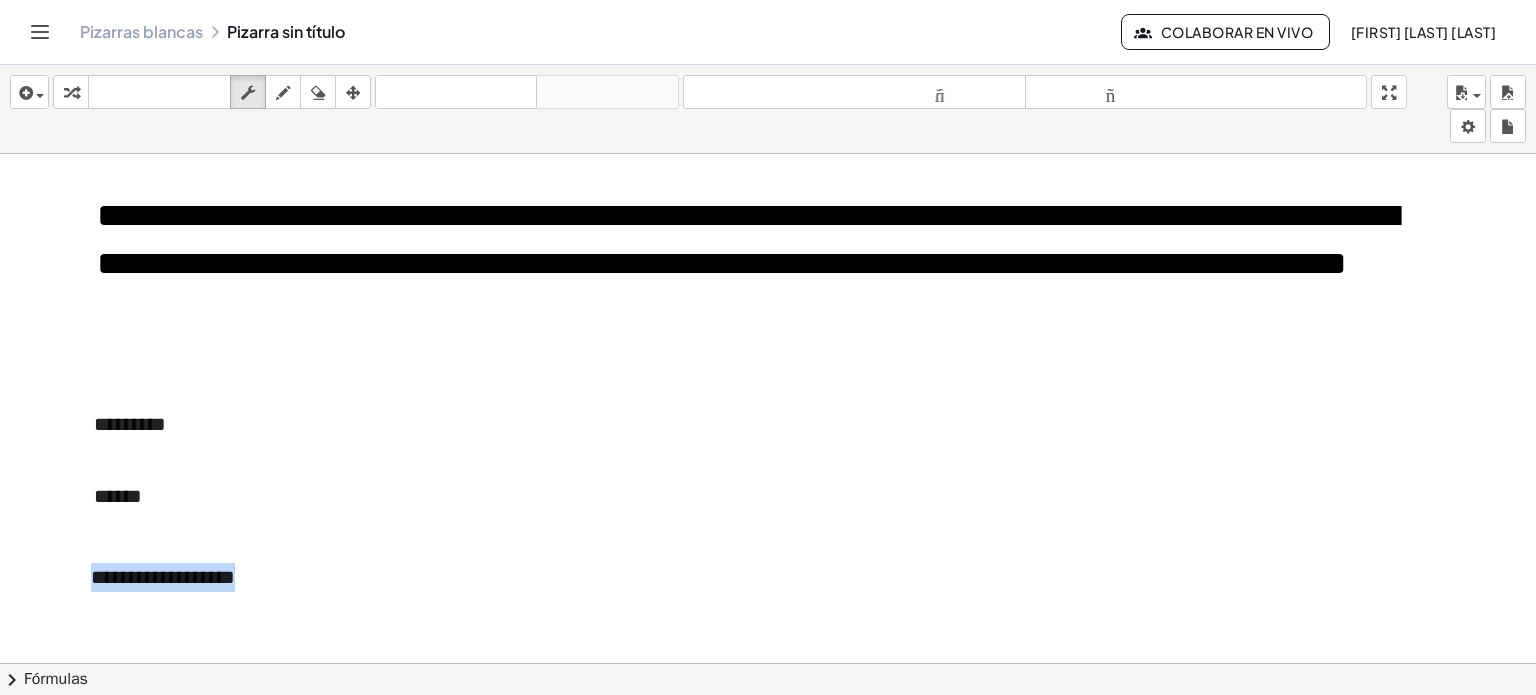 type 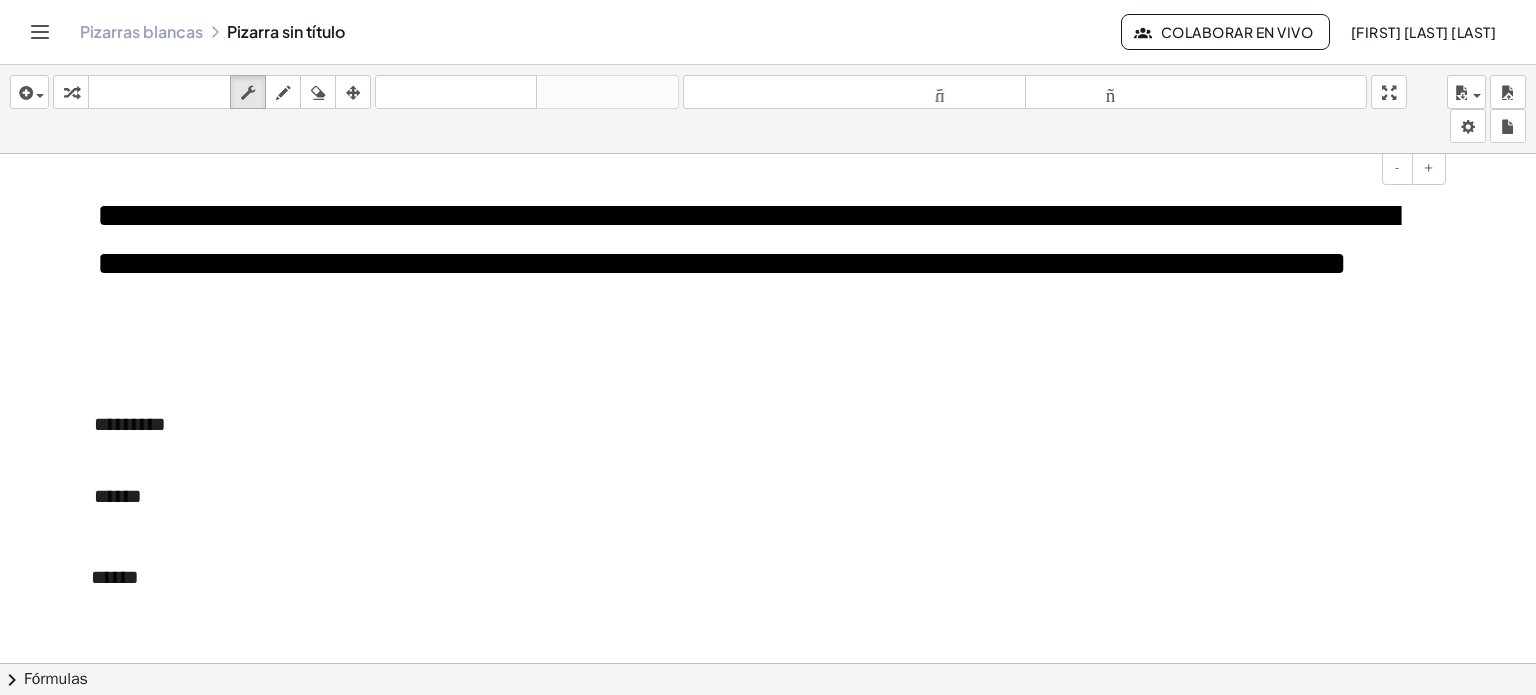 click on "**********" at bounding box center (747, 239) 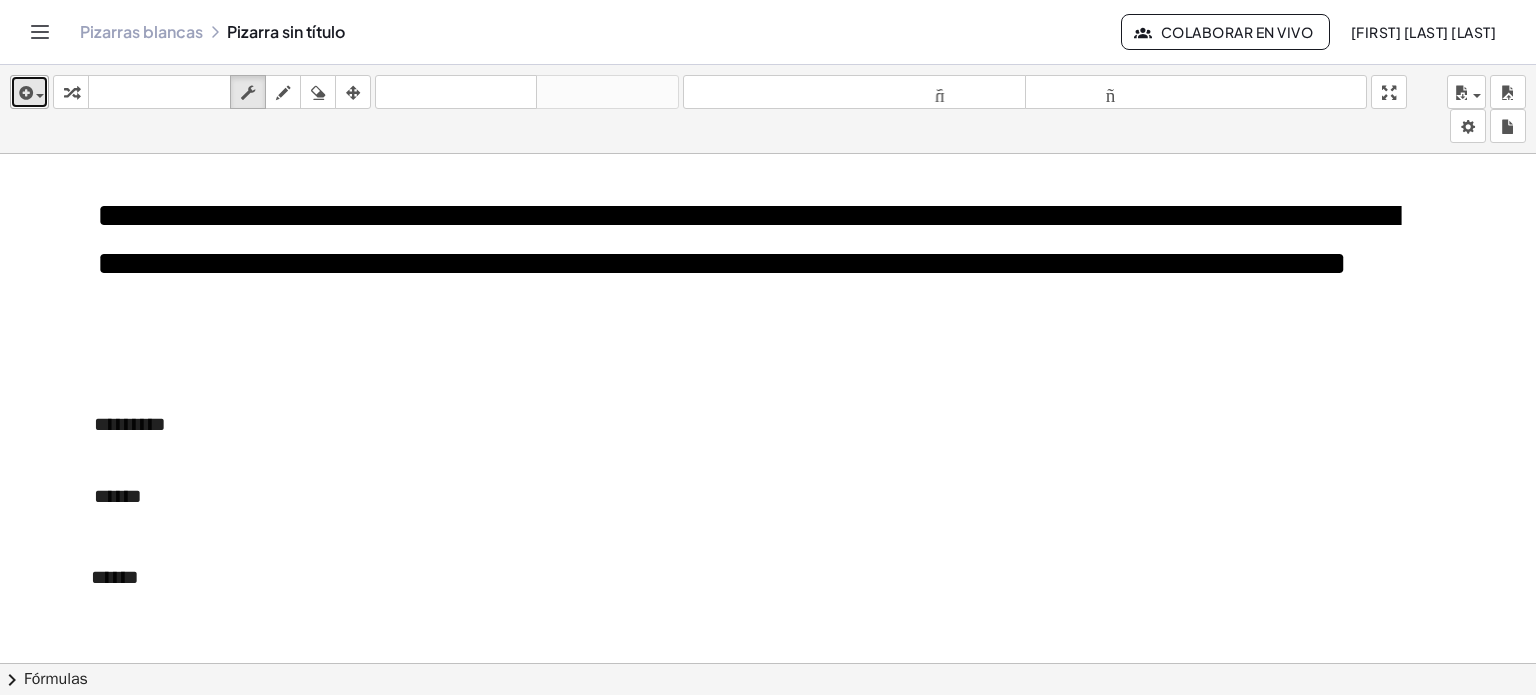 click at bounding box center [29, 92] 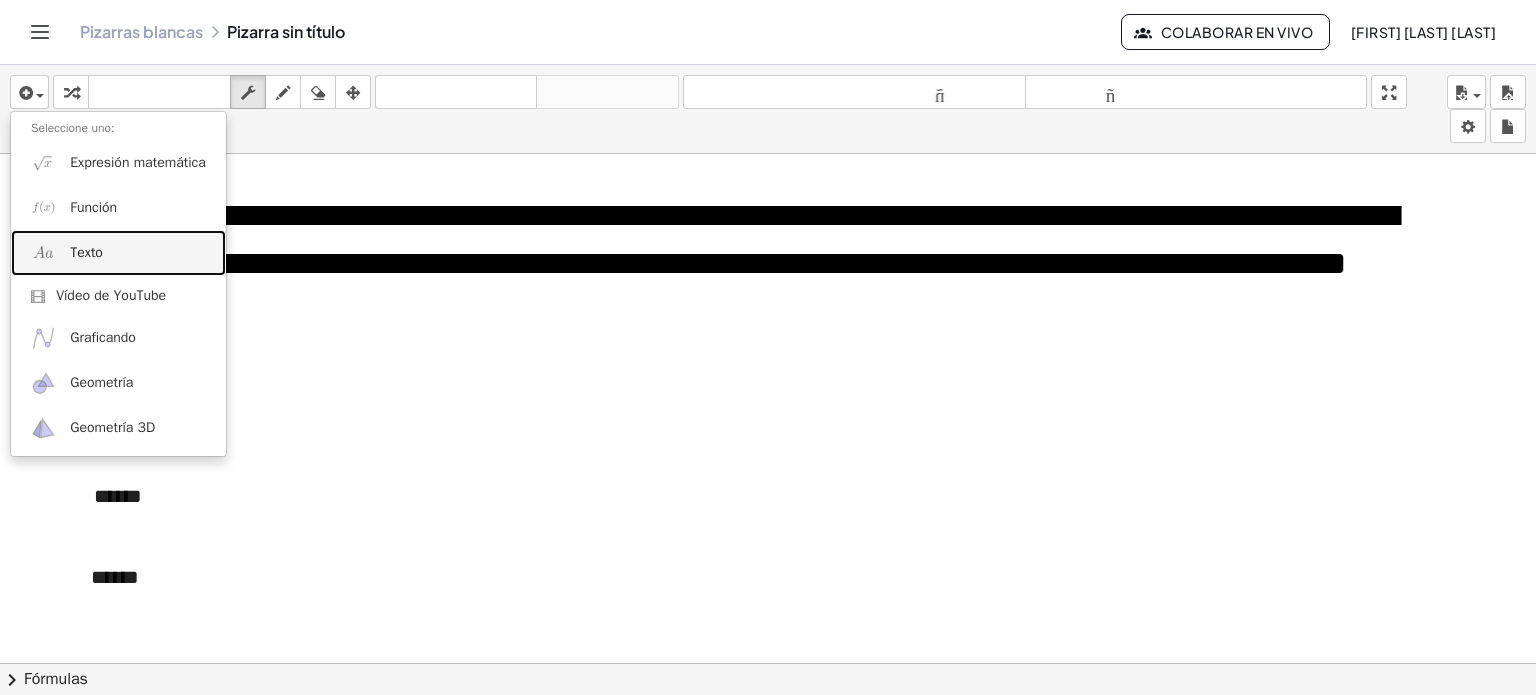 click on "Texto" at bounding box center [86, 252] 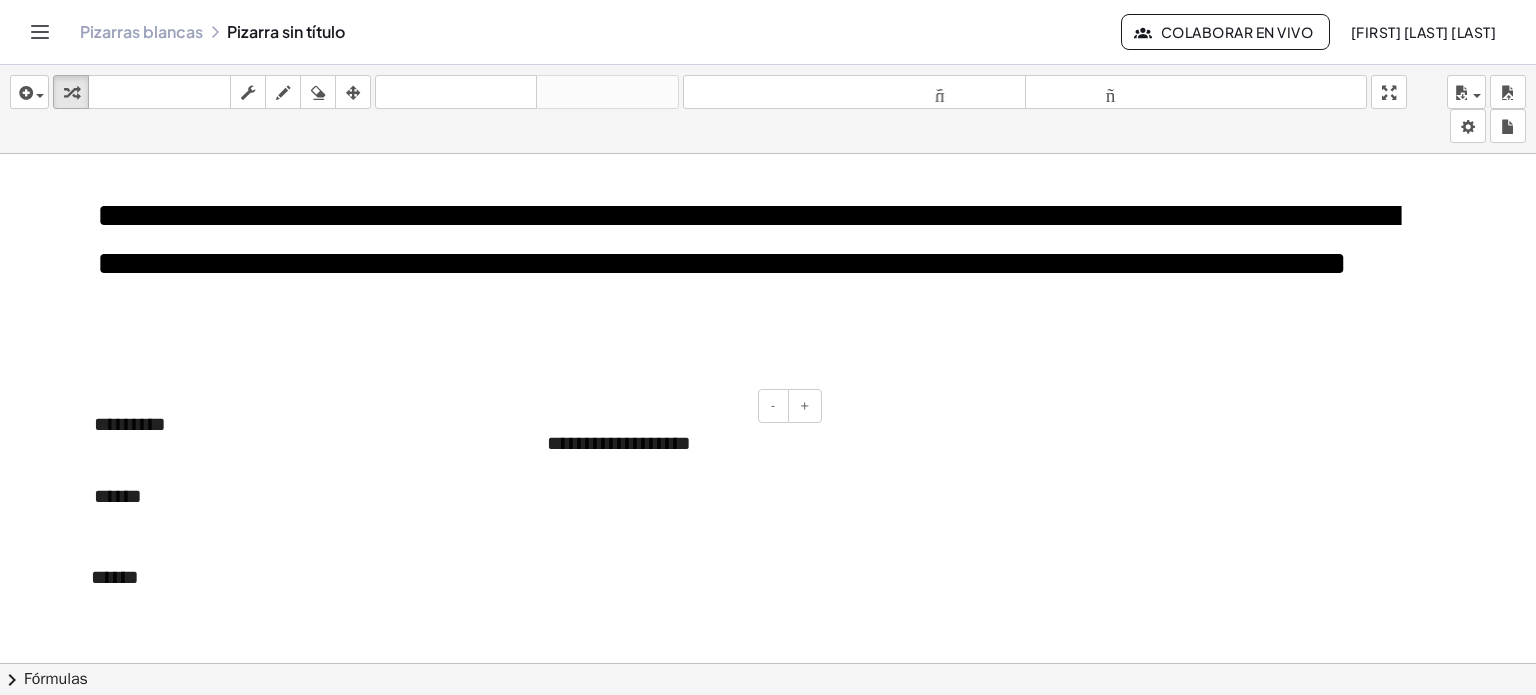 type 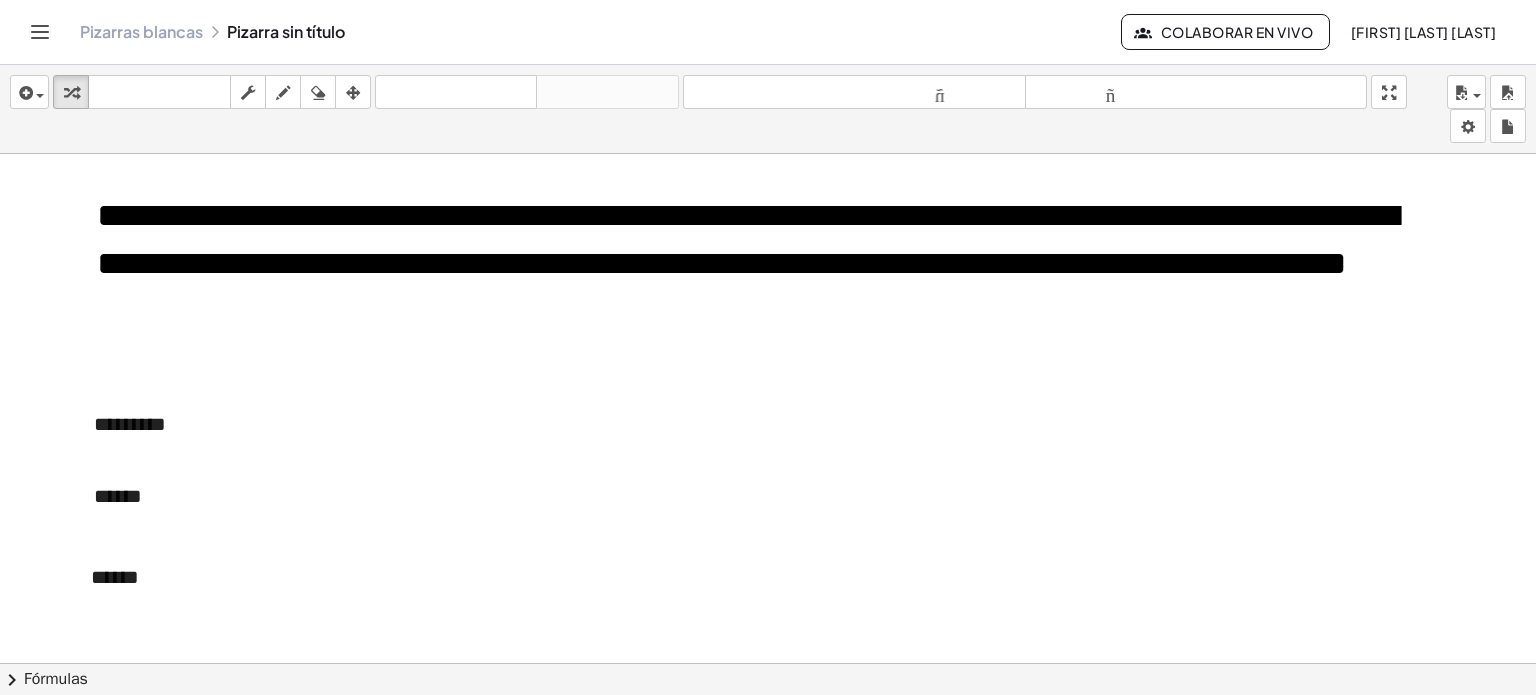 click at bounding box center [768, 664] 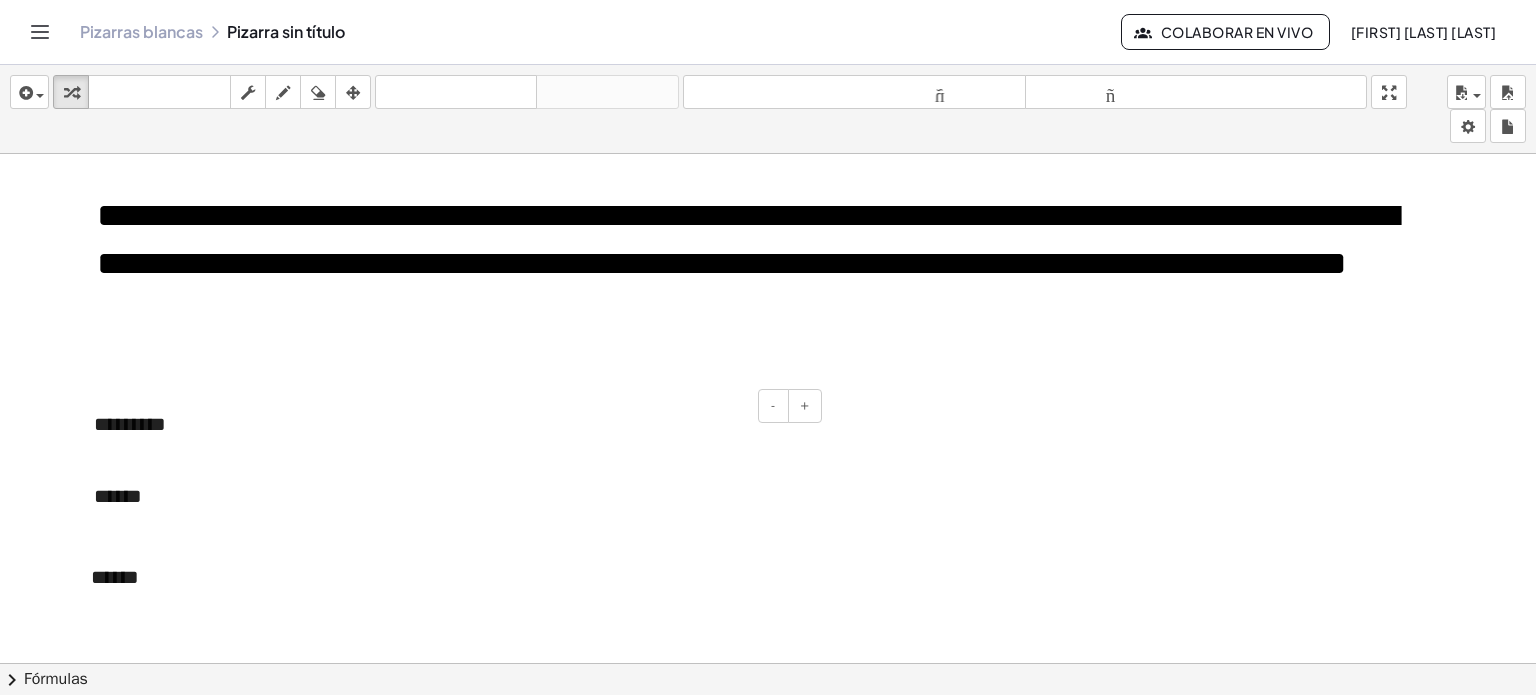 click at bounding box center (677, 443) 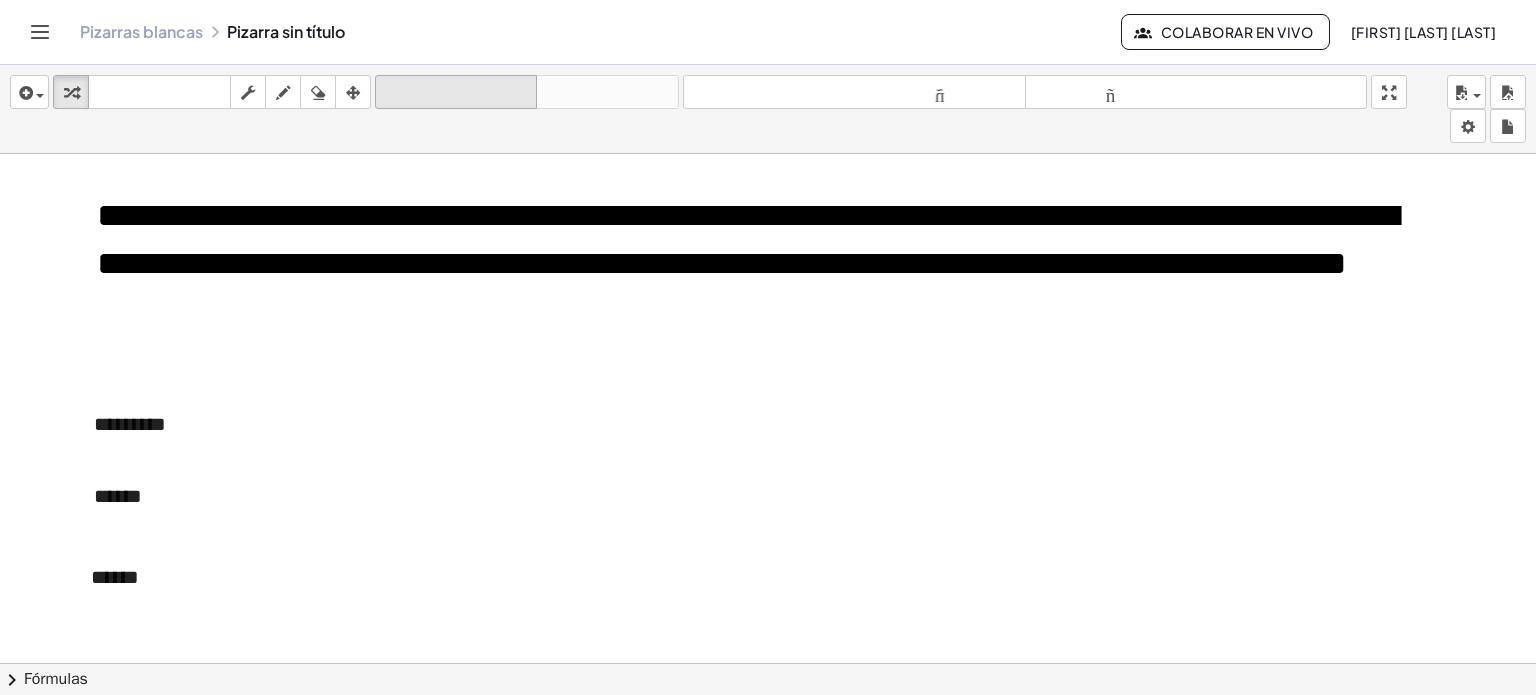 click on "deshacer deshacer" at bounding box center (456, 92) 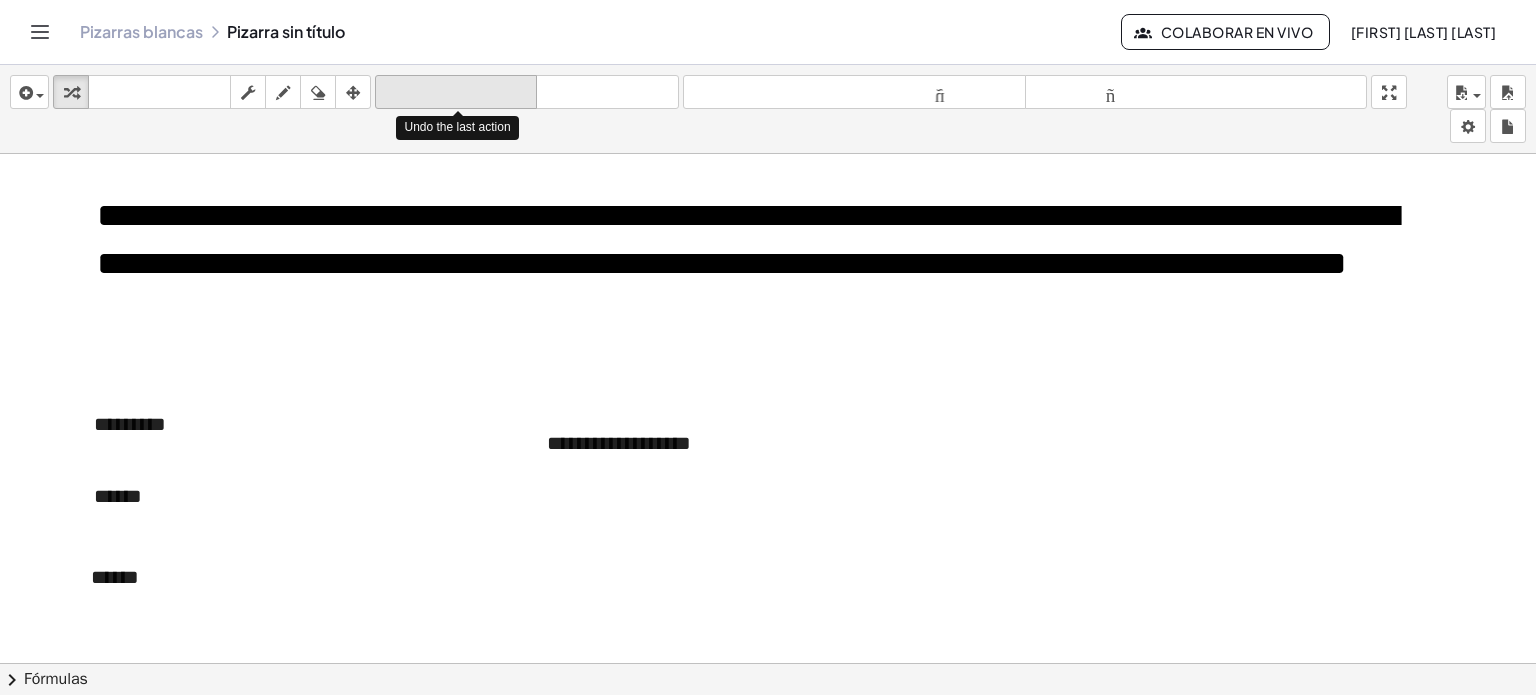 click on "deshacer deshacer" at bounding box center (456, 92) 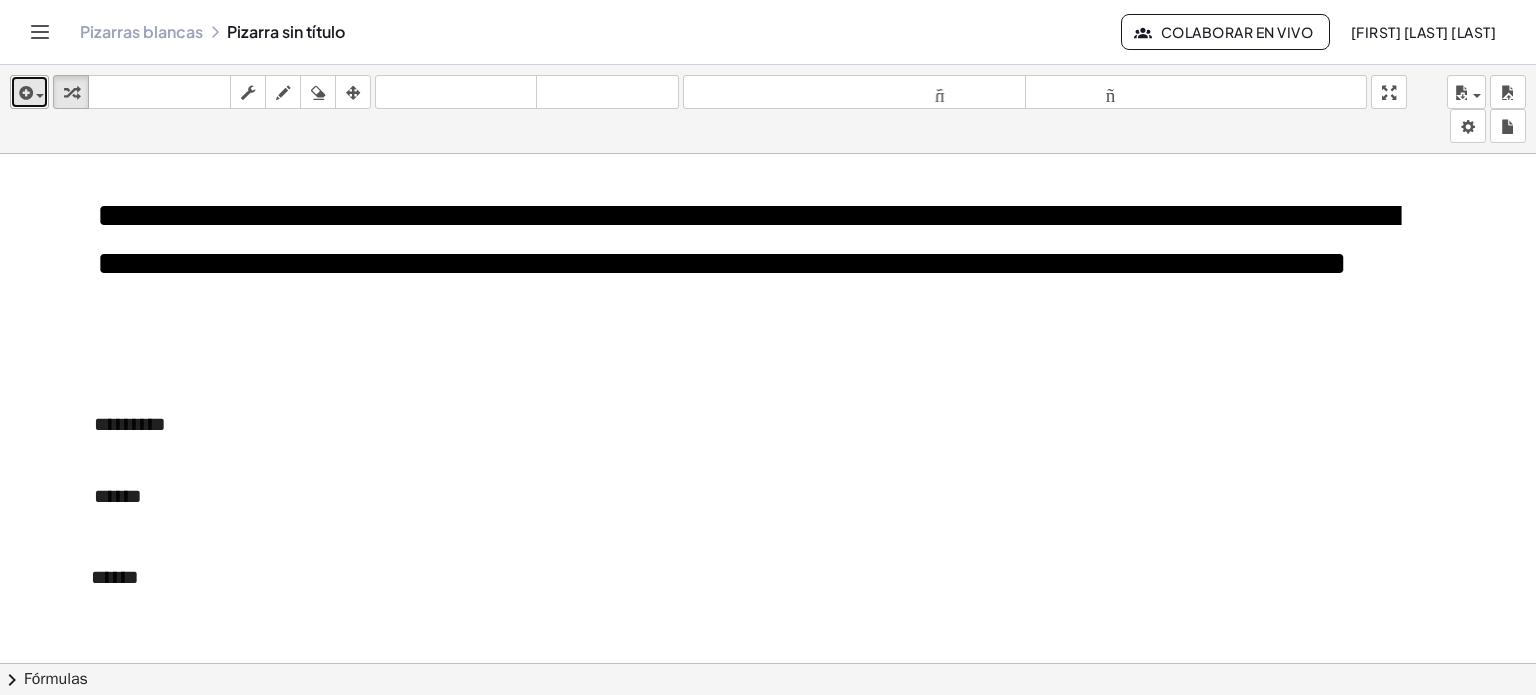 click at bounding box center (29, 92) 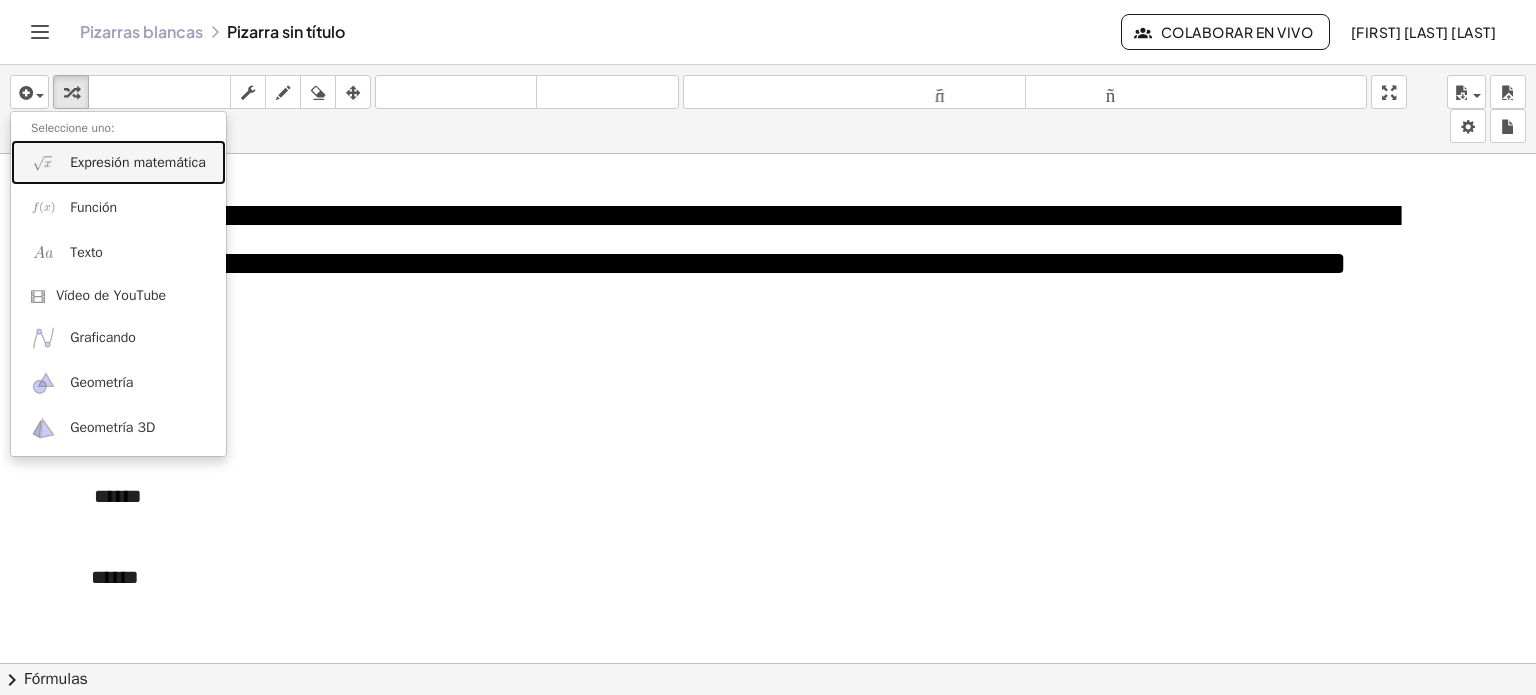 click on "Expresión matemática" at bounding box center (138, 163) 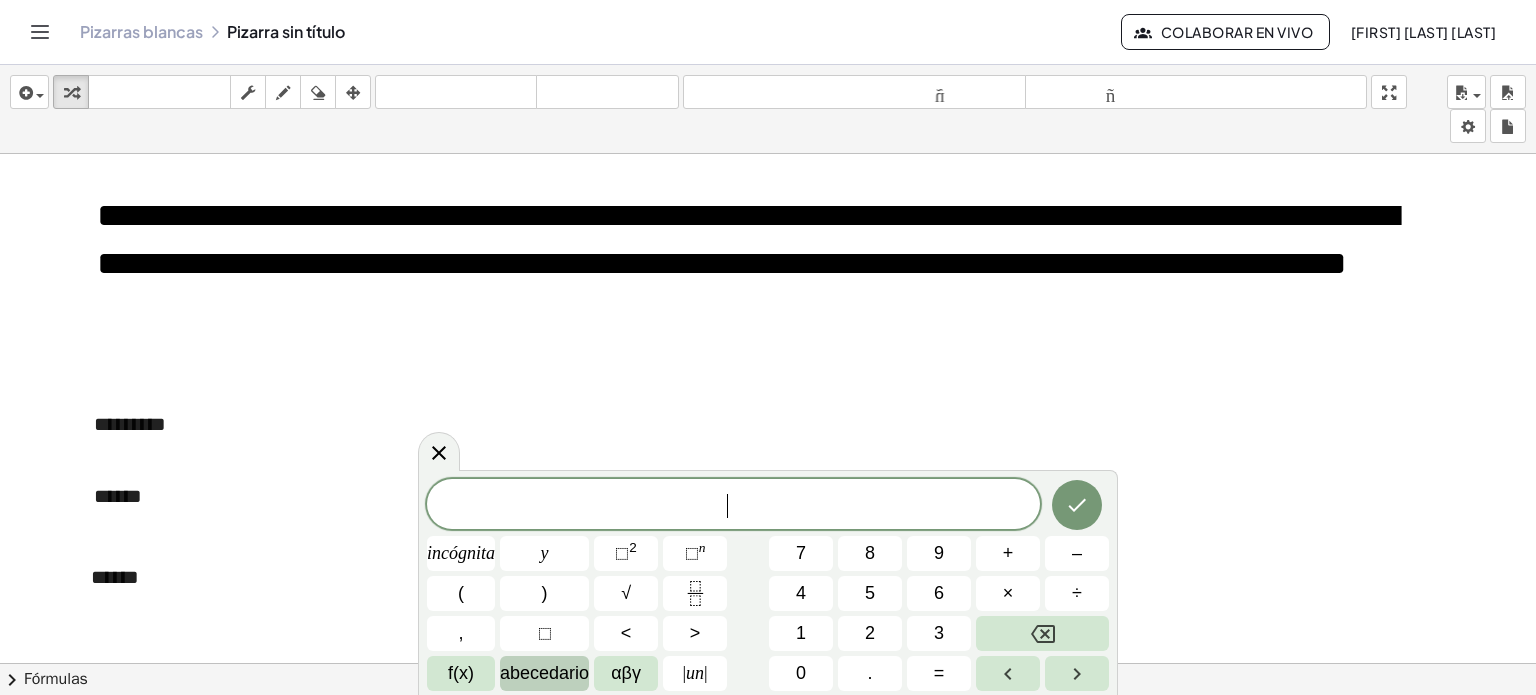 click on "abecedario" at bounding box center (544, 673) 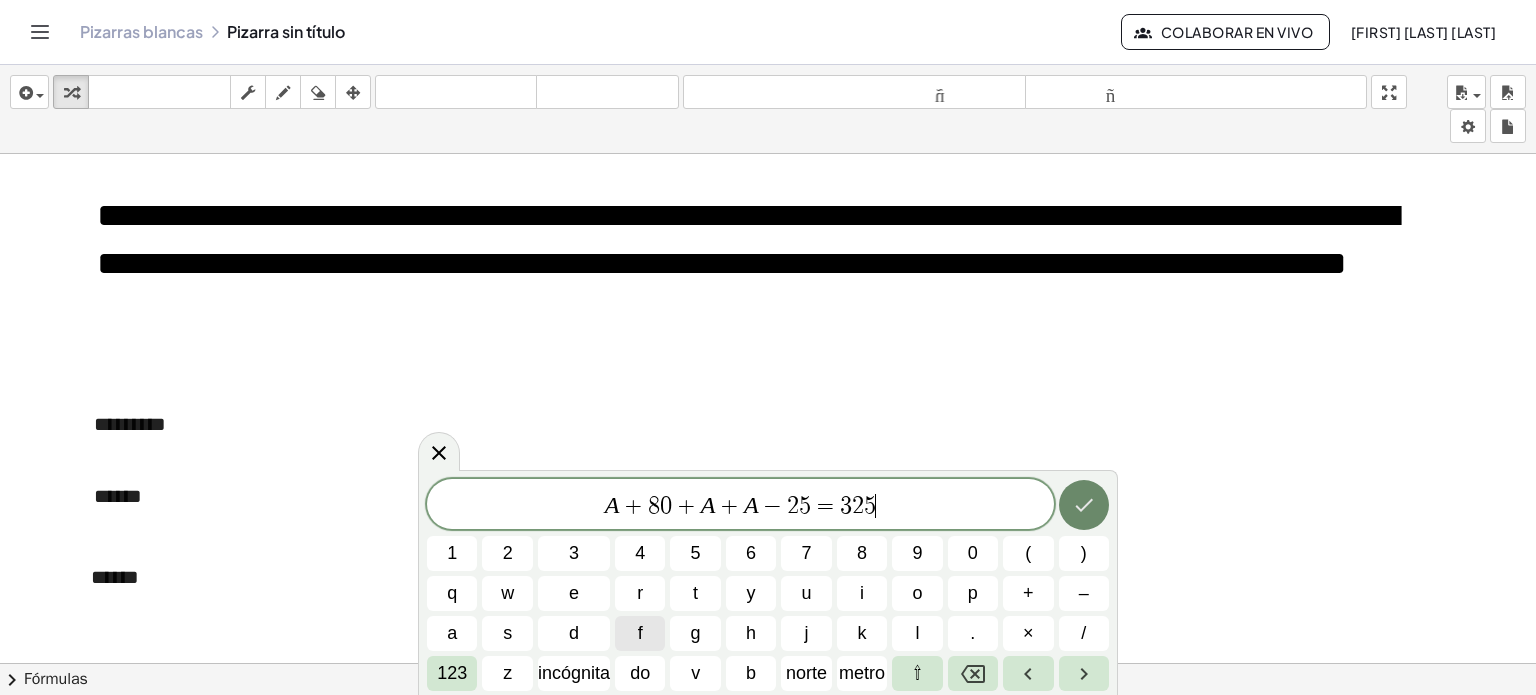 click at bounding box center [1084, 505] 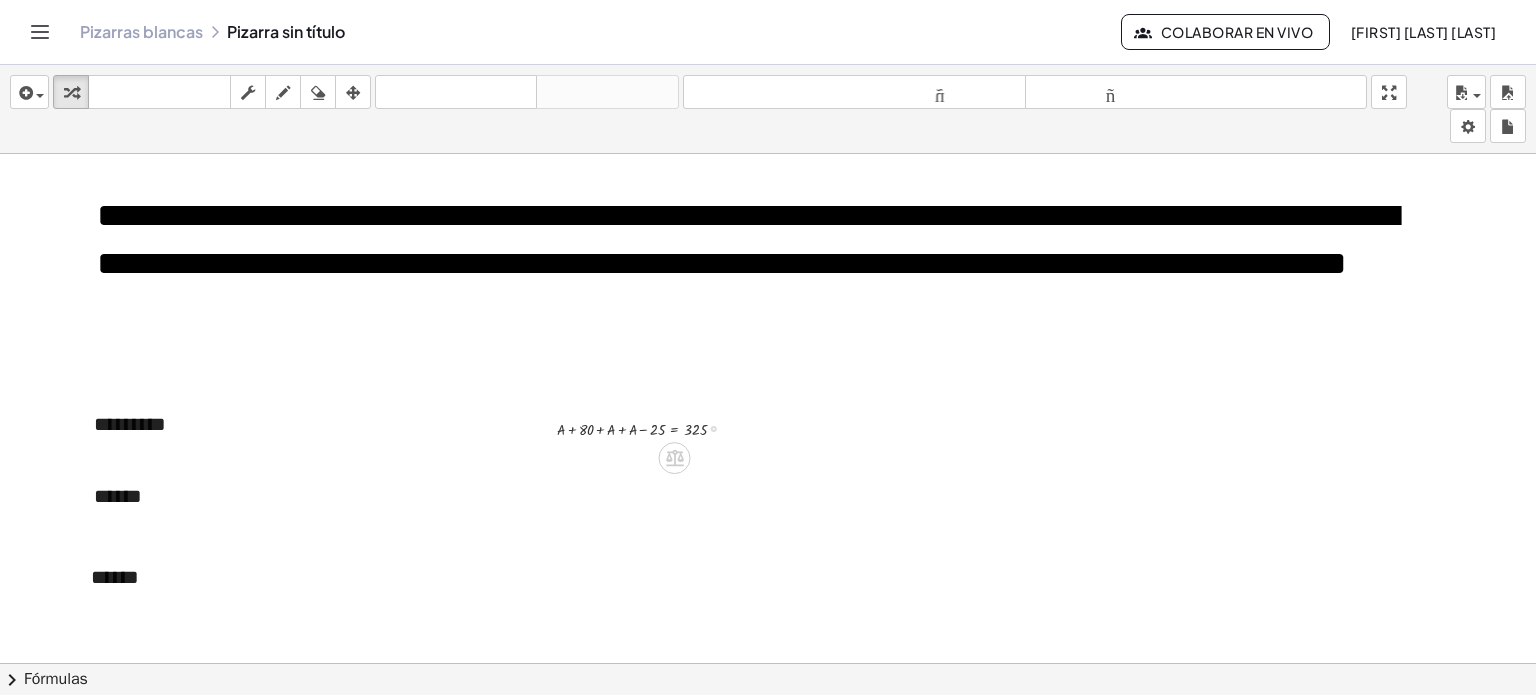click at bounding box center [649, 427] 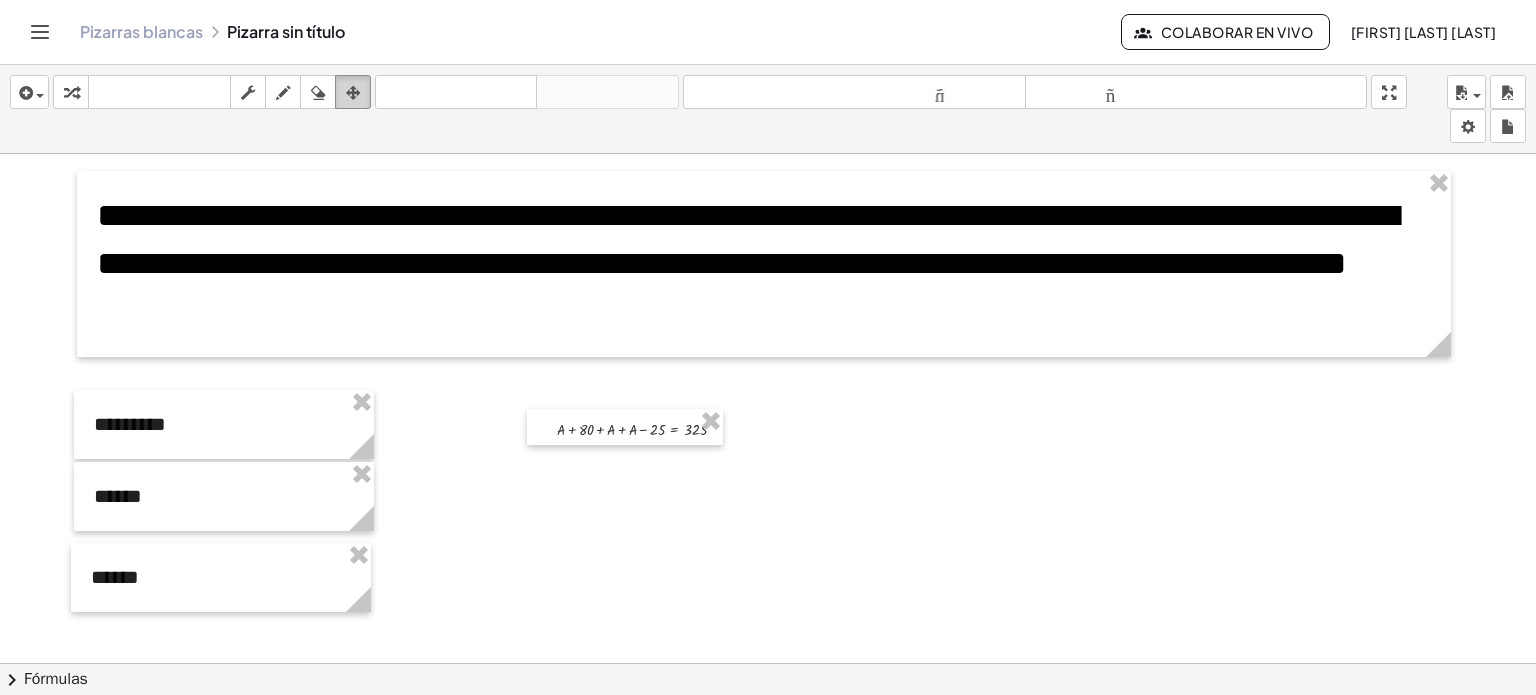 click at bounding box center [353, 93] 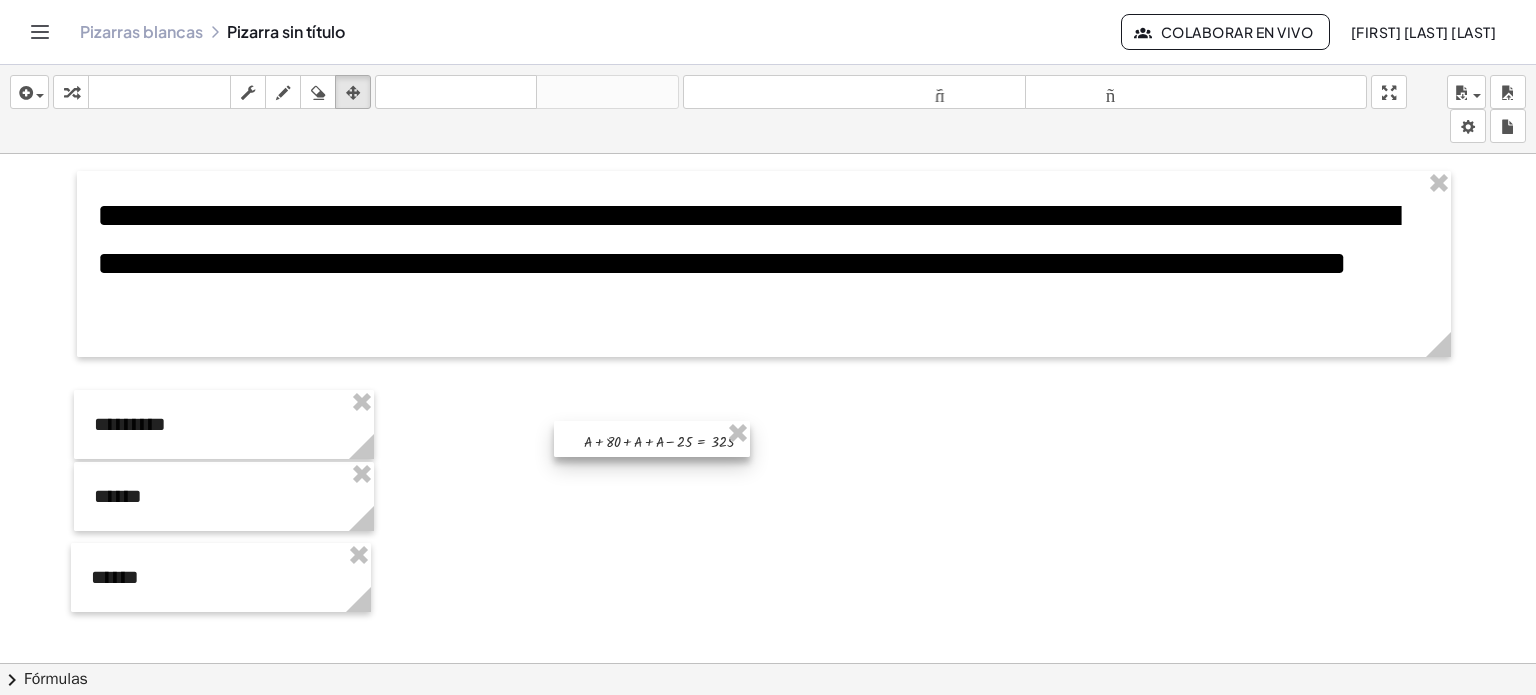 drag, startPoint x: 721, startPoint y: 443, endPoint x: 743, endPoint y: 453, distance: 24.166092 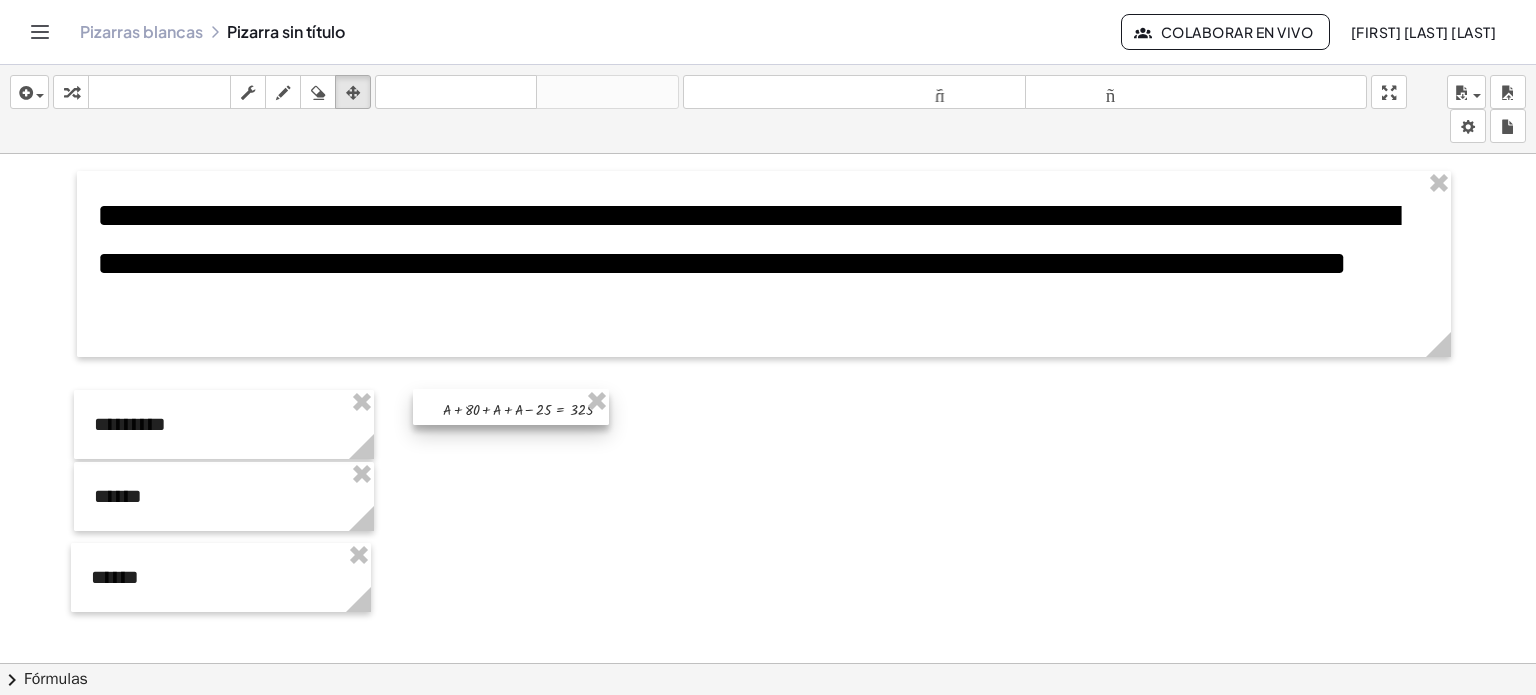 drag, startPoint x: 684, startPoint y: 446, endPoint x: 543, endPoint y: 414, distance: 144.58562 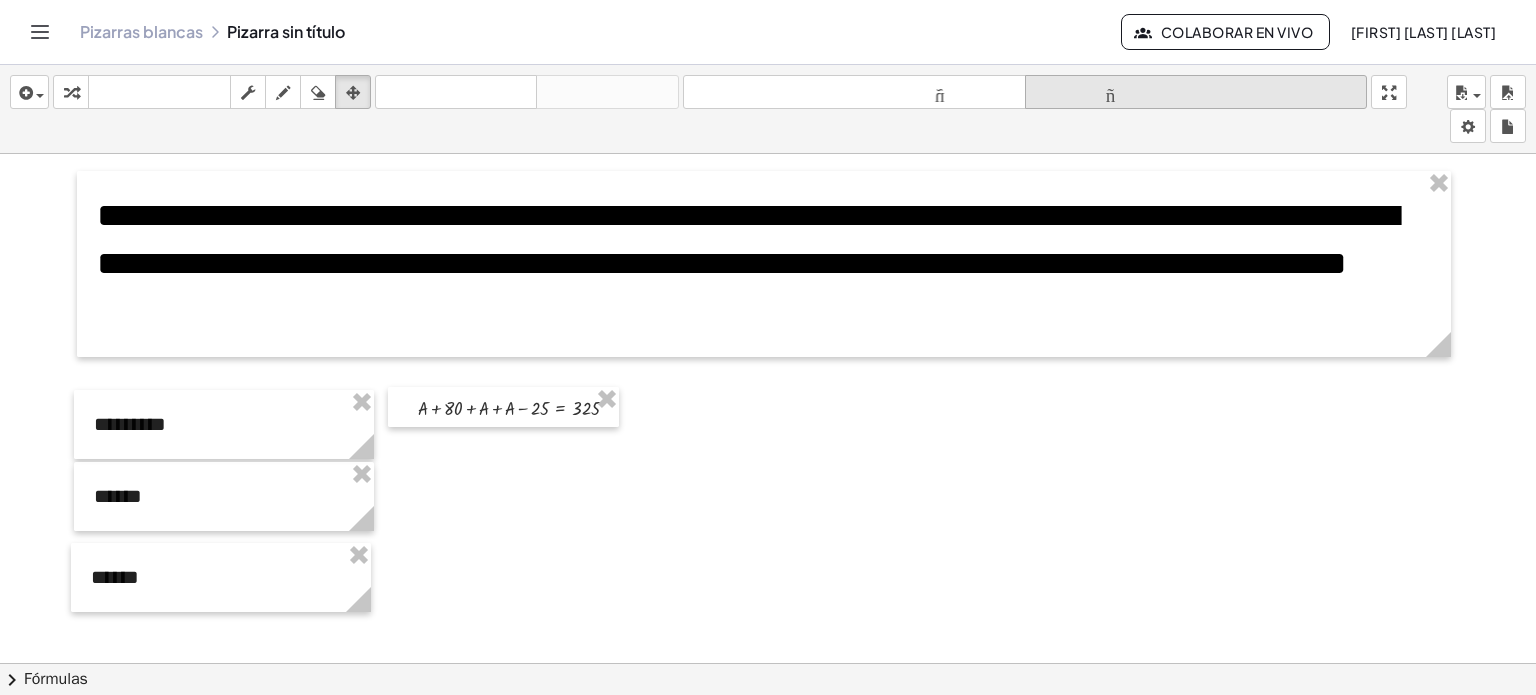 click on "tamaño_del_formato" at bounding box center (1196, 93) 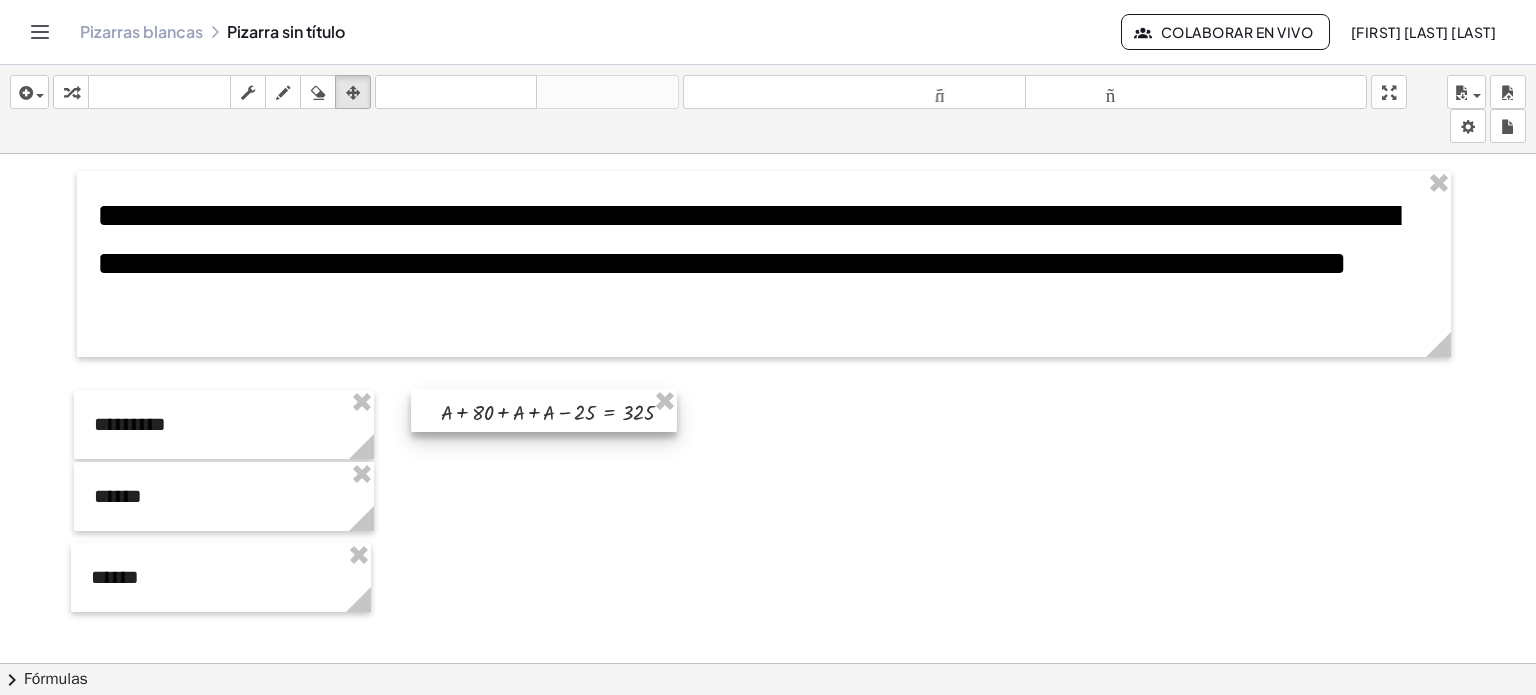 drag, startPoint x: 528, startPoint y: 417, endPoint x: 569, endPoint y: 420, distance: 41.109608 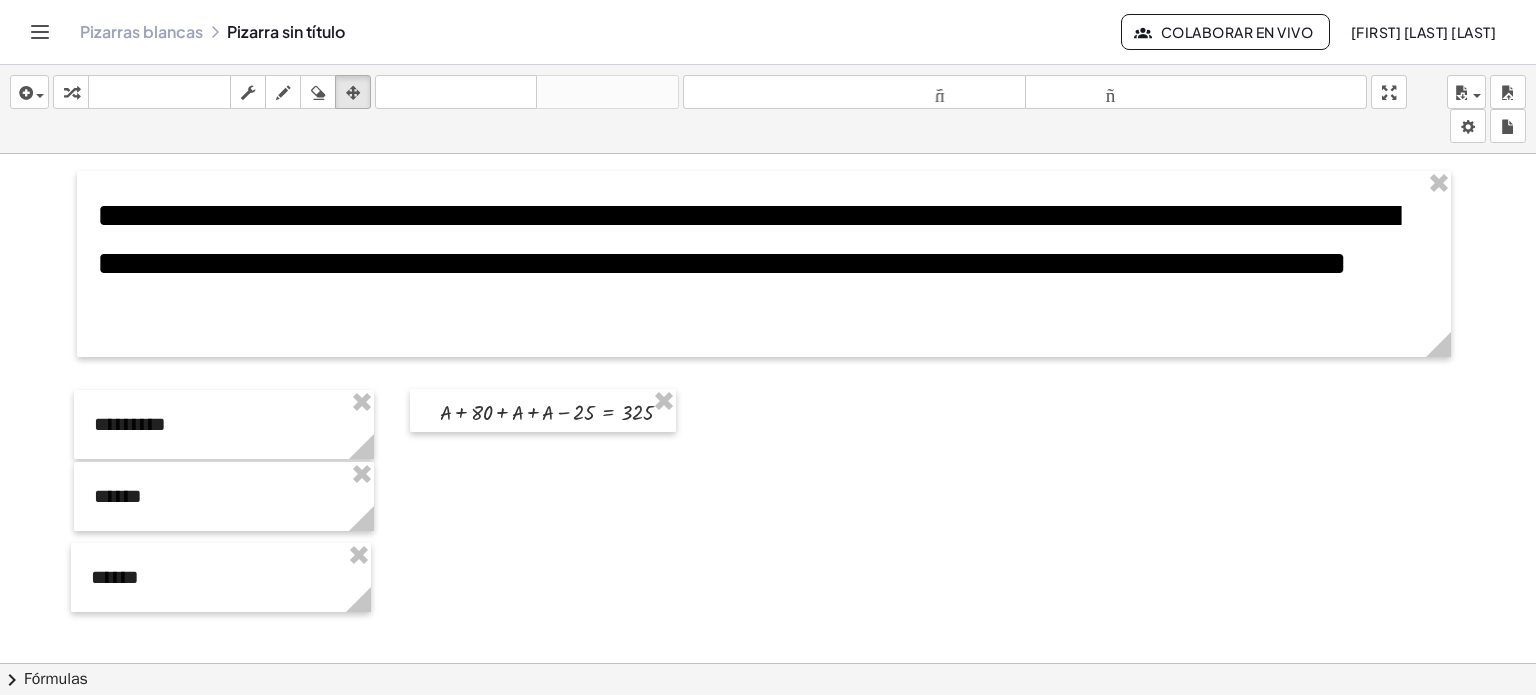 click at bounding box center (768, 664) 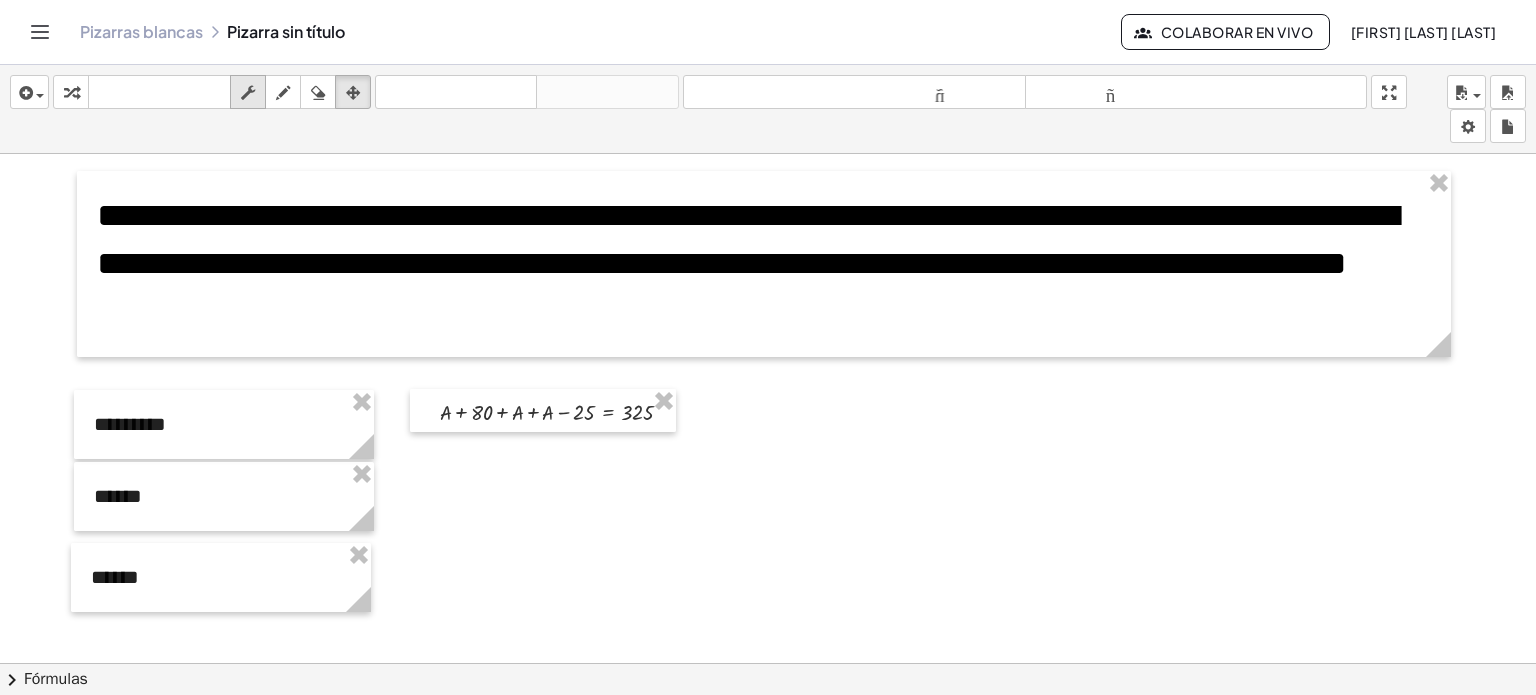 click at bounding box center [248, 93] 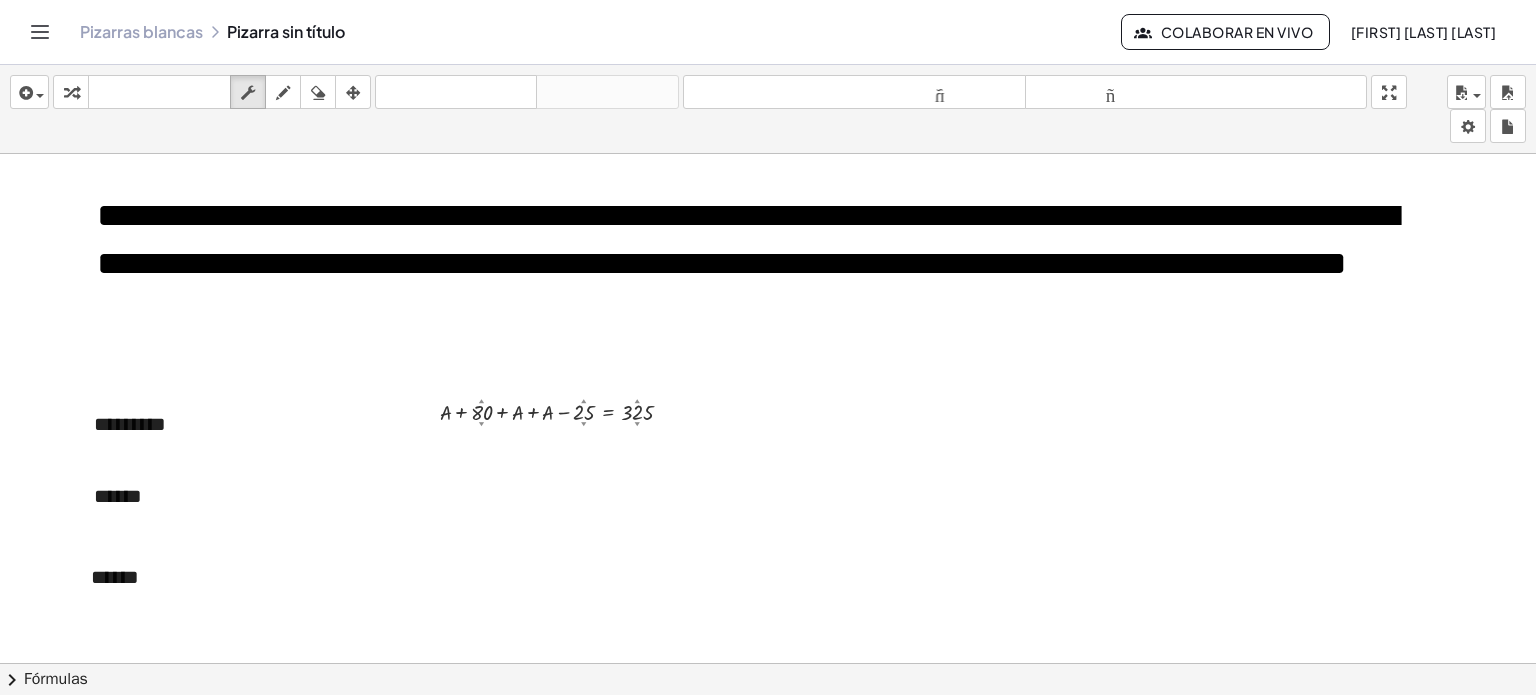 click at bounding box center (768, 664) 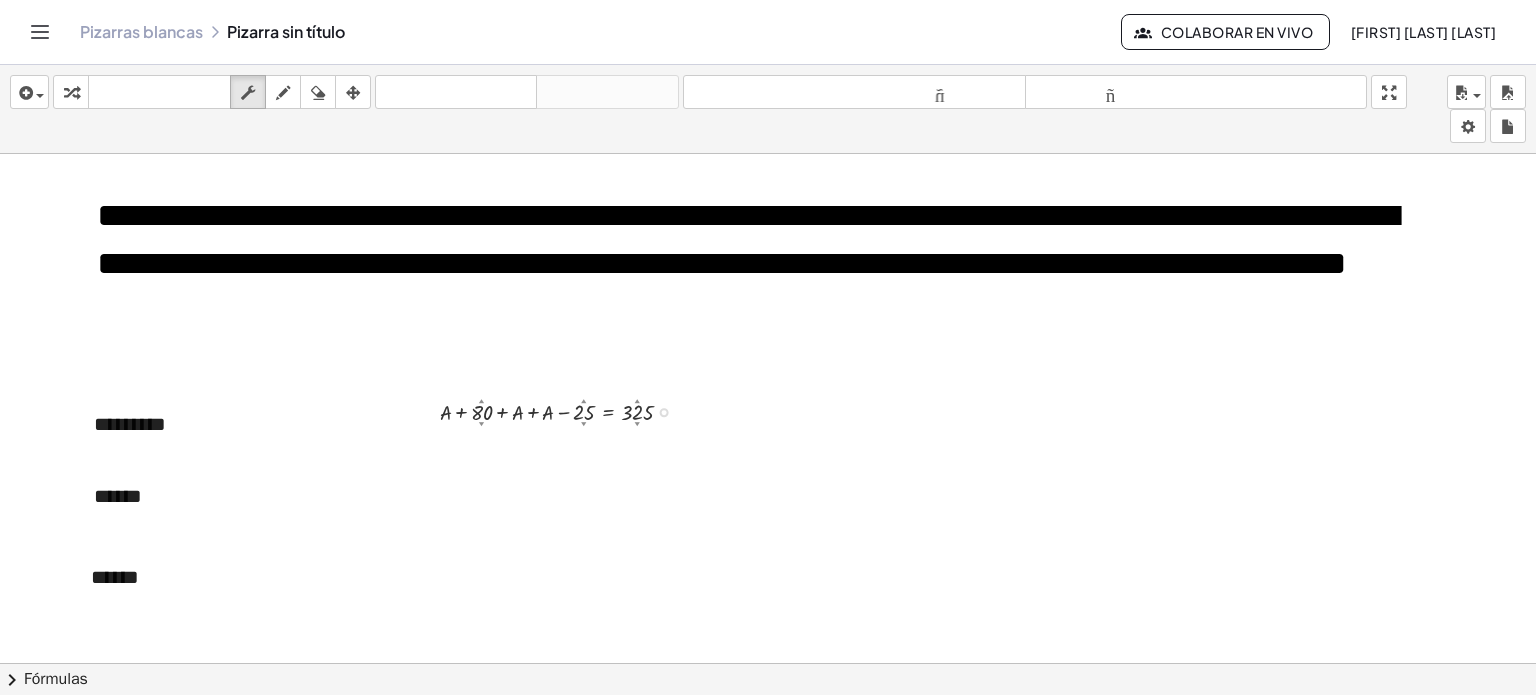click at bounding box center (564, 410) 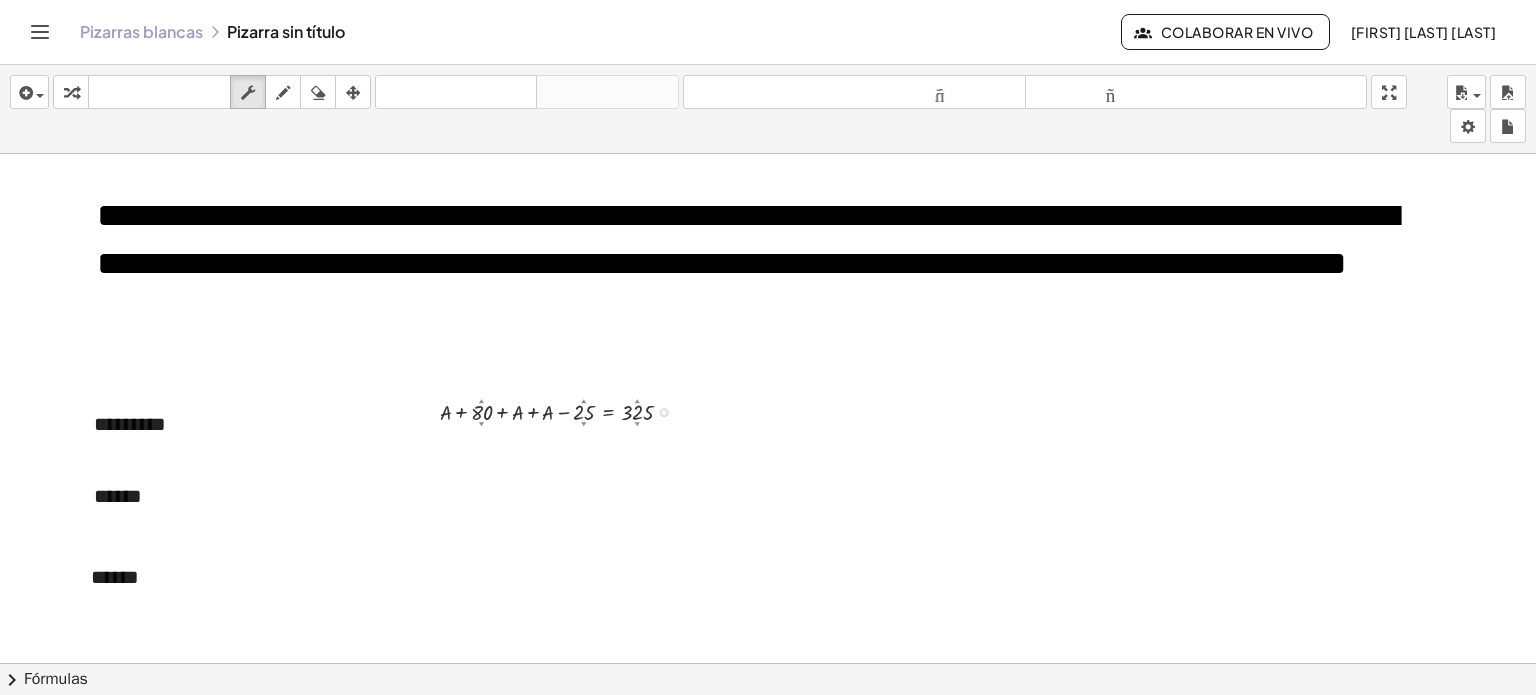 drag, startPoint x: 480, startPoint y: 419, endPoint x: 488, endPoint y: 431, distance: 14.422205 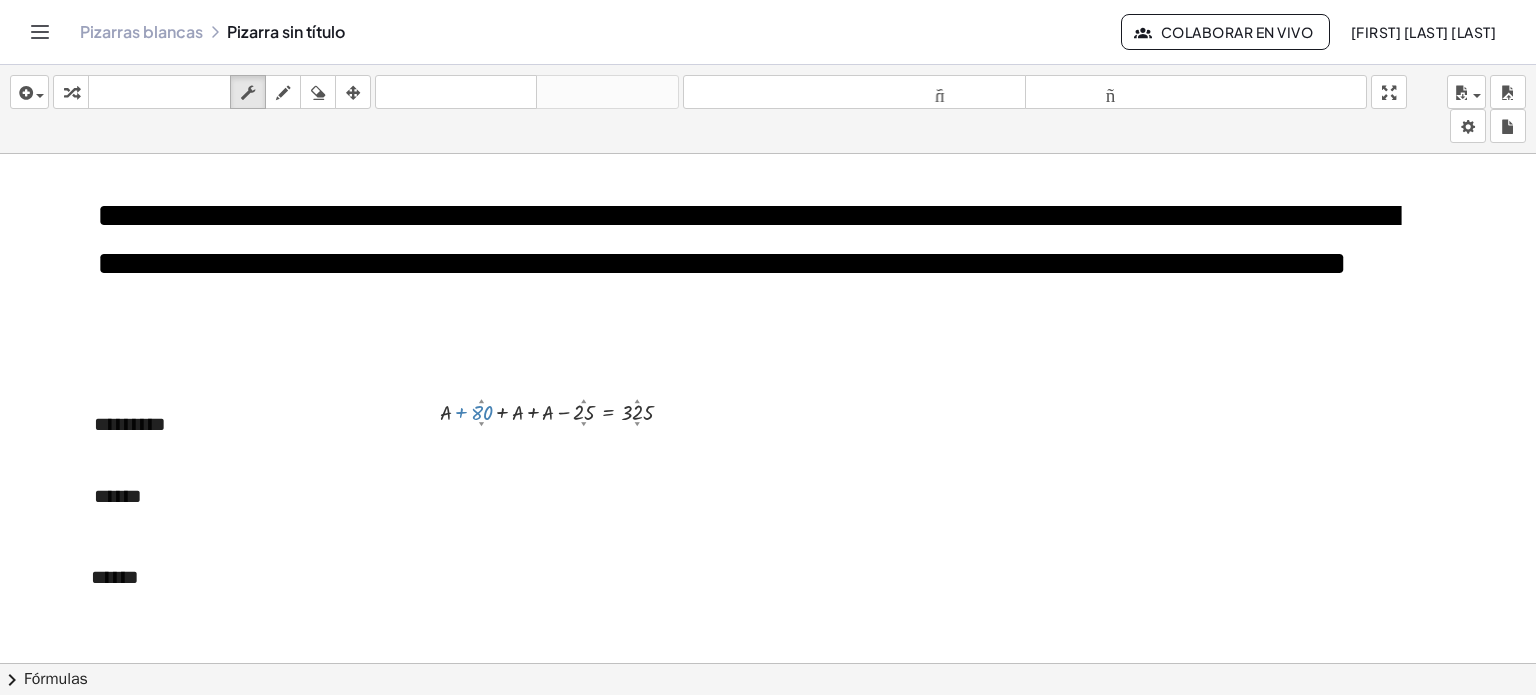 drag, startPoint x: 488, startPoint y: 419, endPoint x: 492, endPoint y: 402, distance: 17.464249 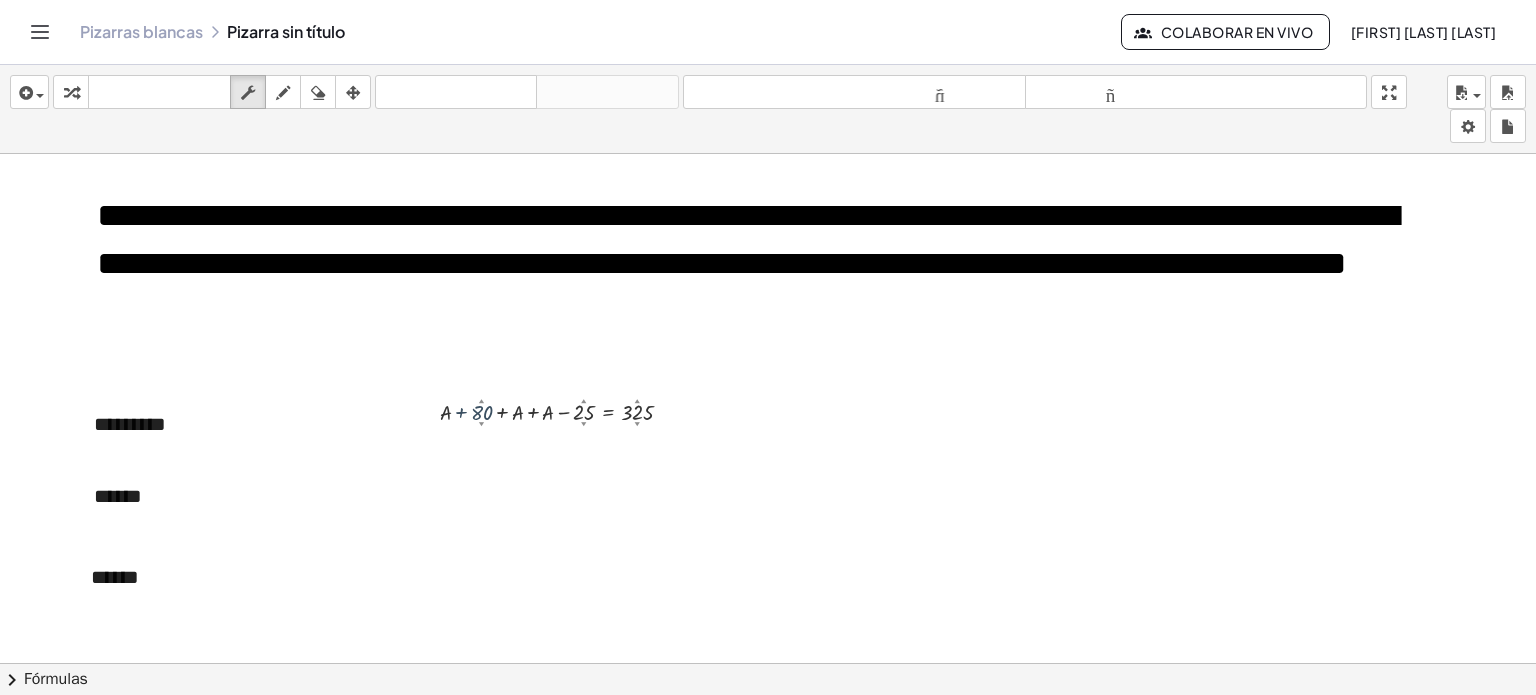 click at bounding box center [768, 664] 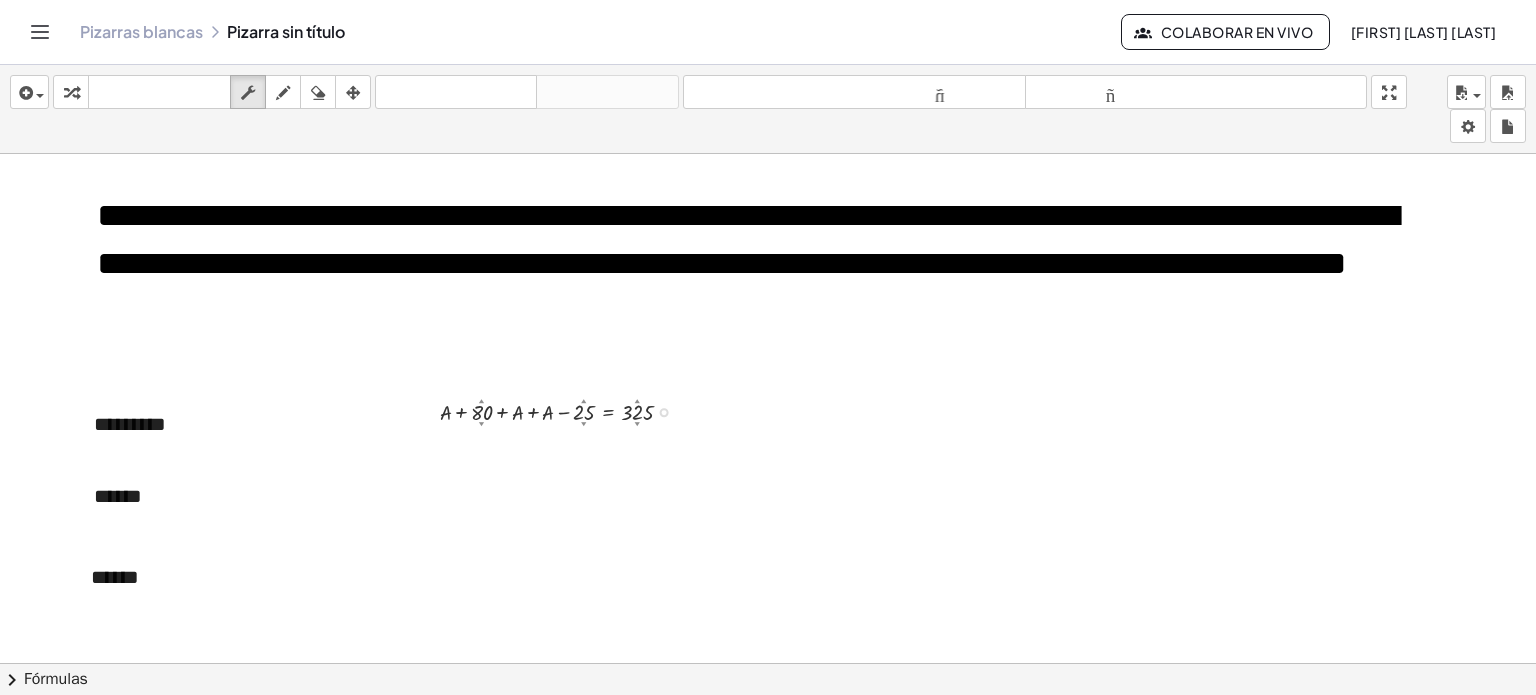 click at bounding box center [664, 412] 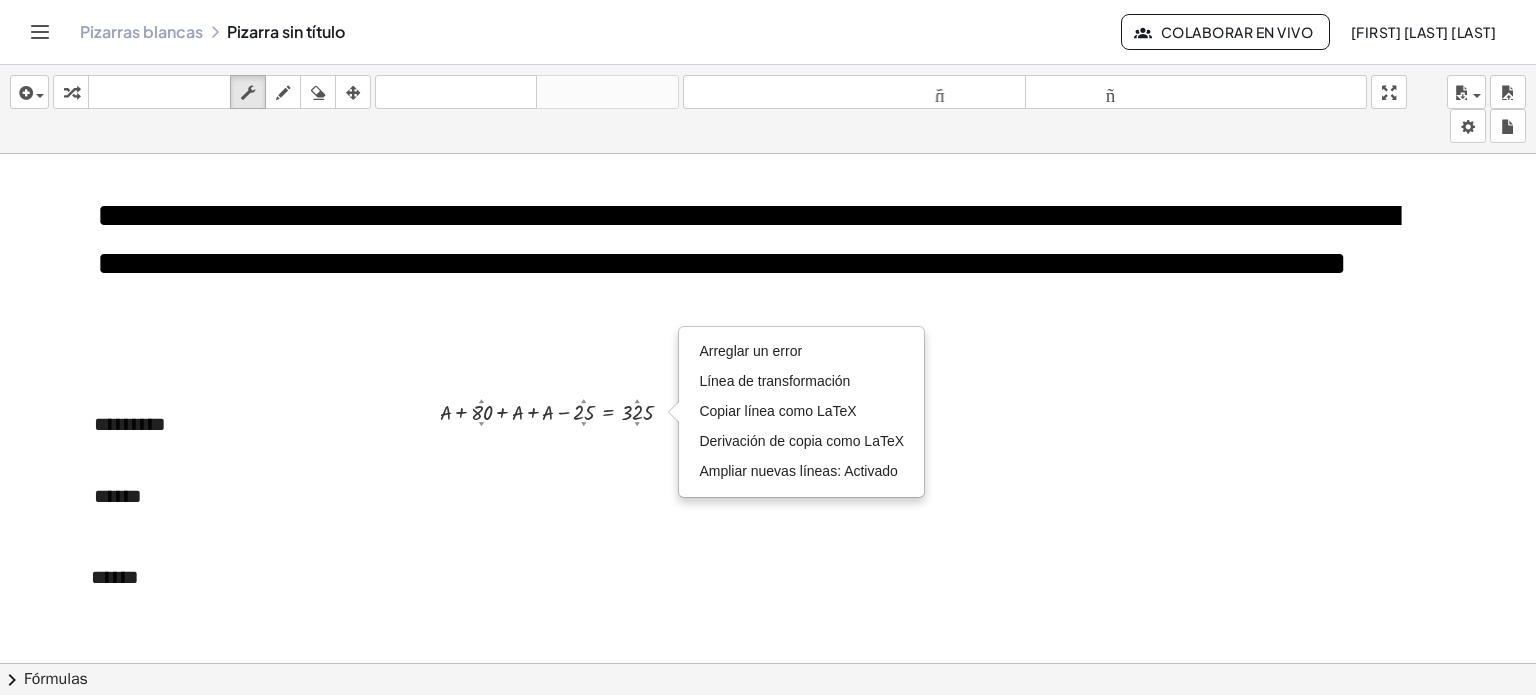 click at bounding box center [768, 664] 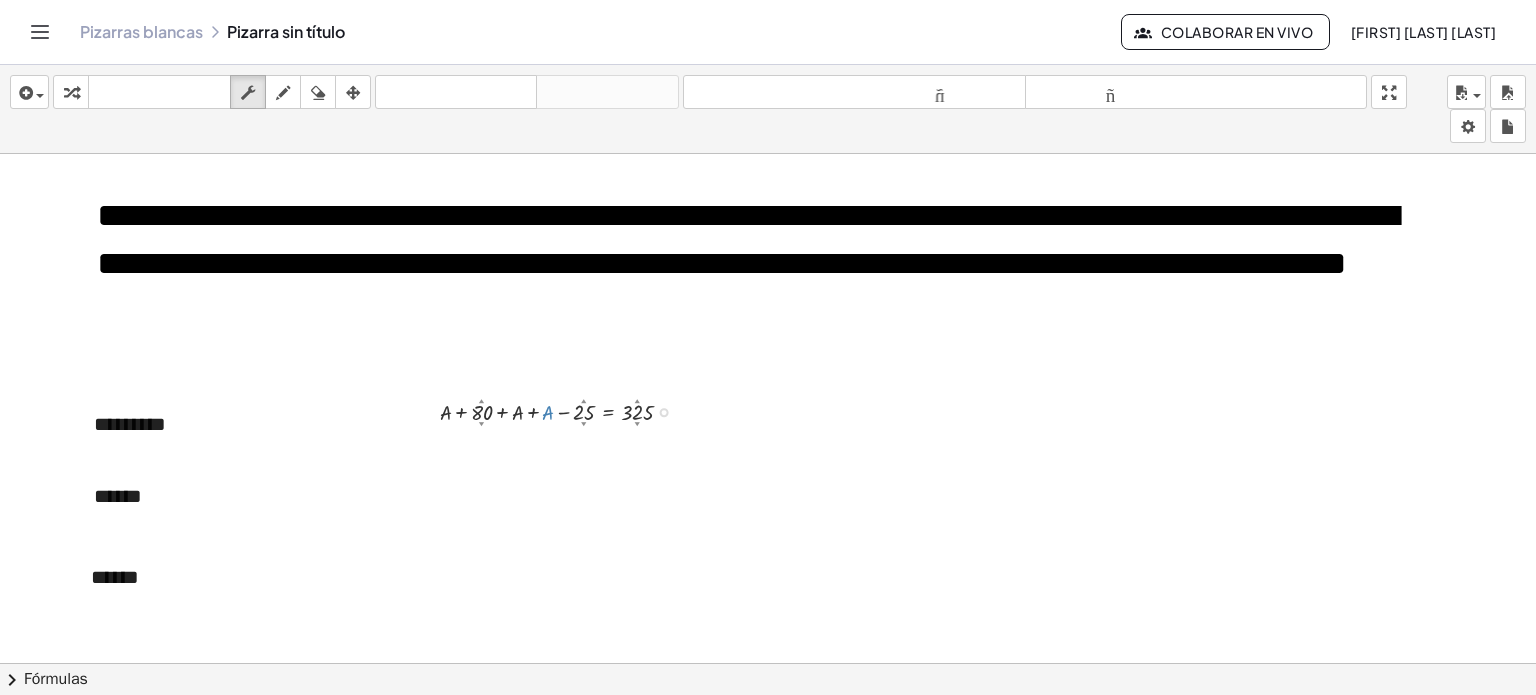 click at bounding box center [564, 410] 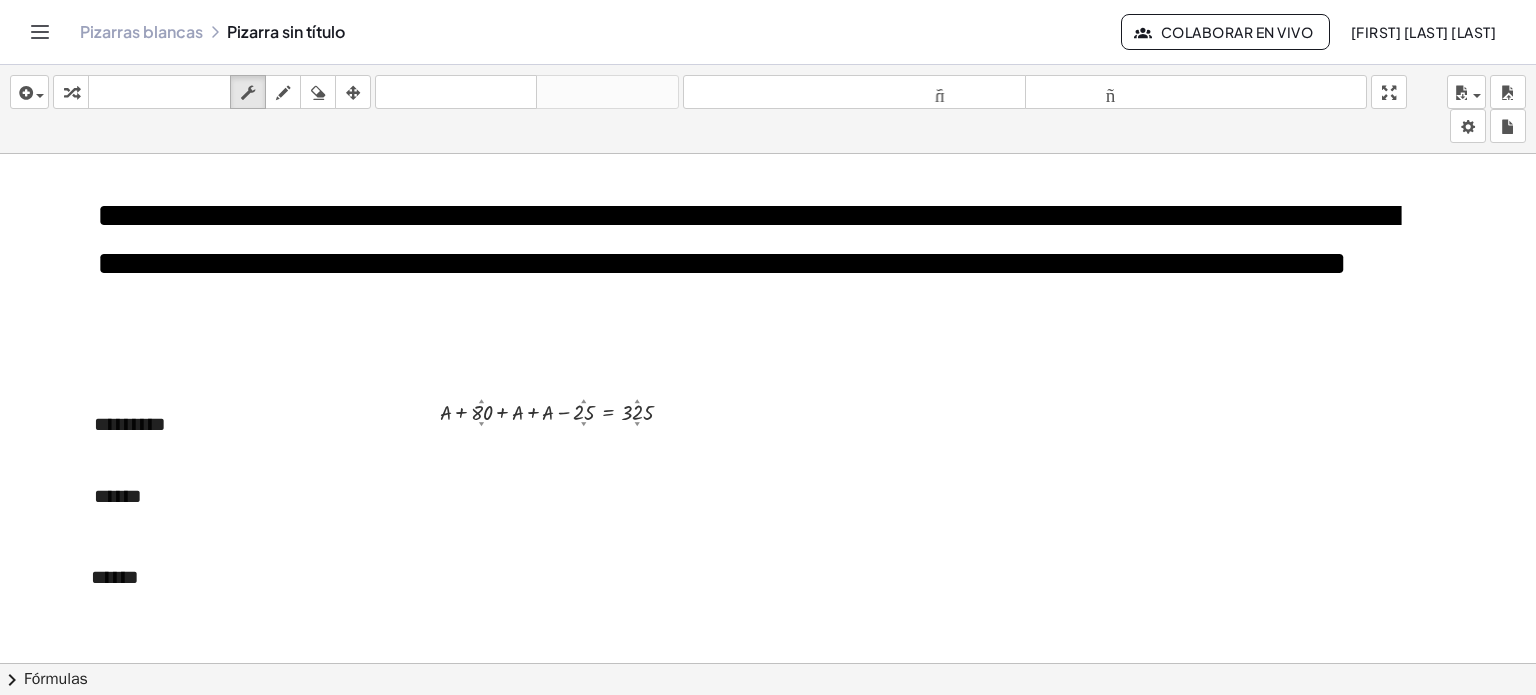 drag, startPoint x: 572, startPoint y: 407, endPoint x: 715, endPoint y: 383, distance: 145 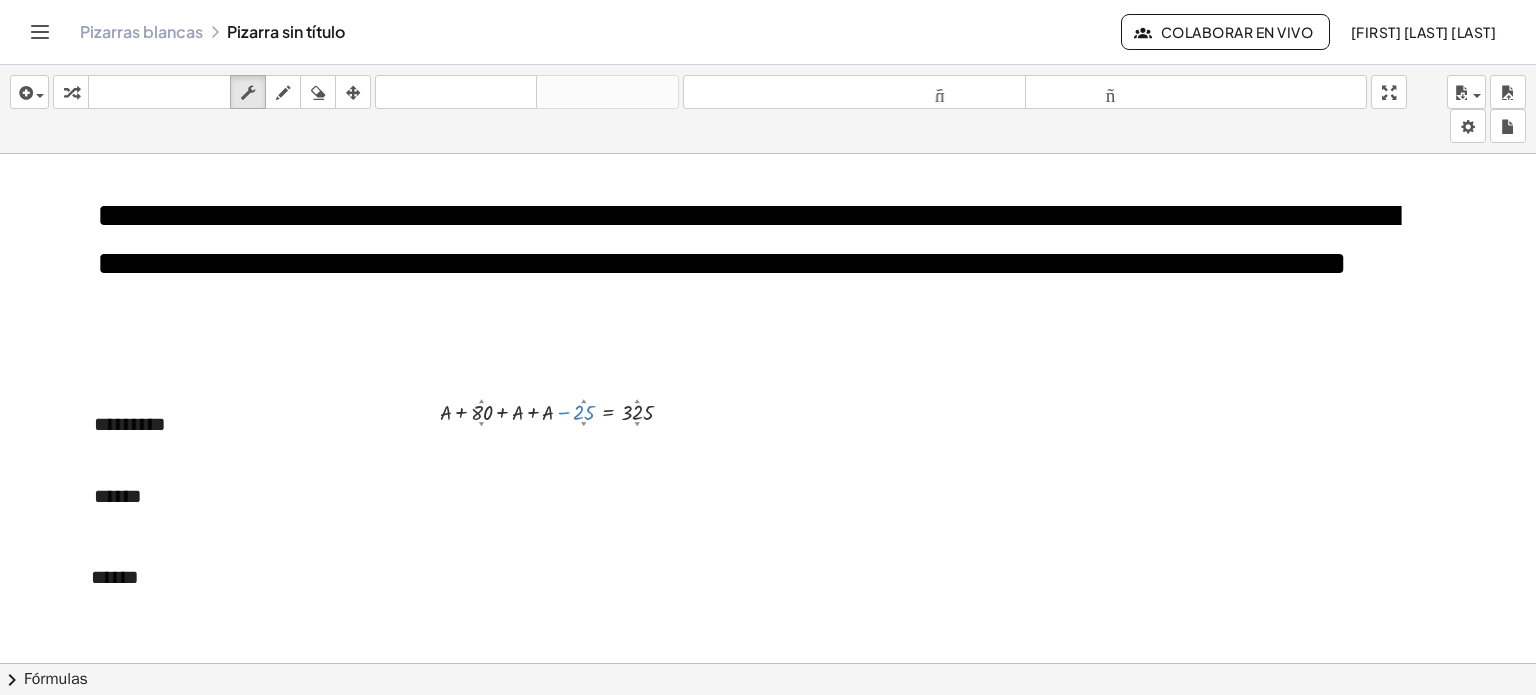 drag, startPoint x: 577, startPoint y: 411, endPoint x: 704, endPoint y: 423, distance: 127.56567 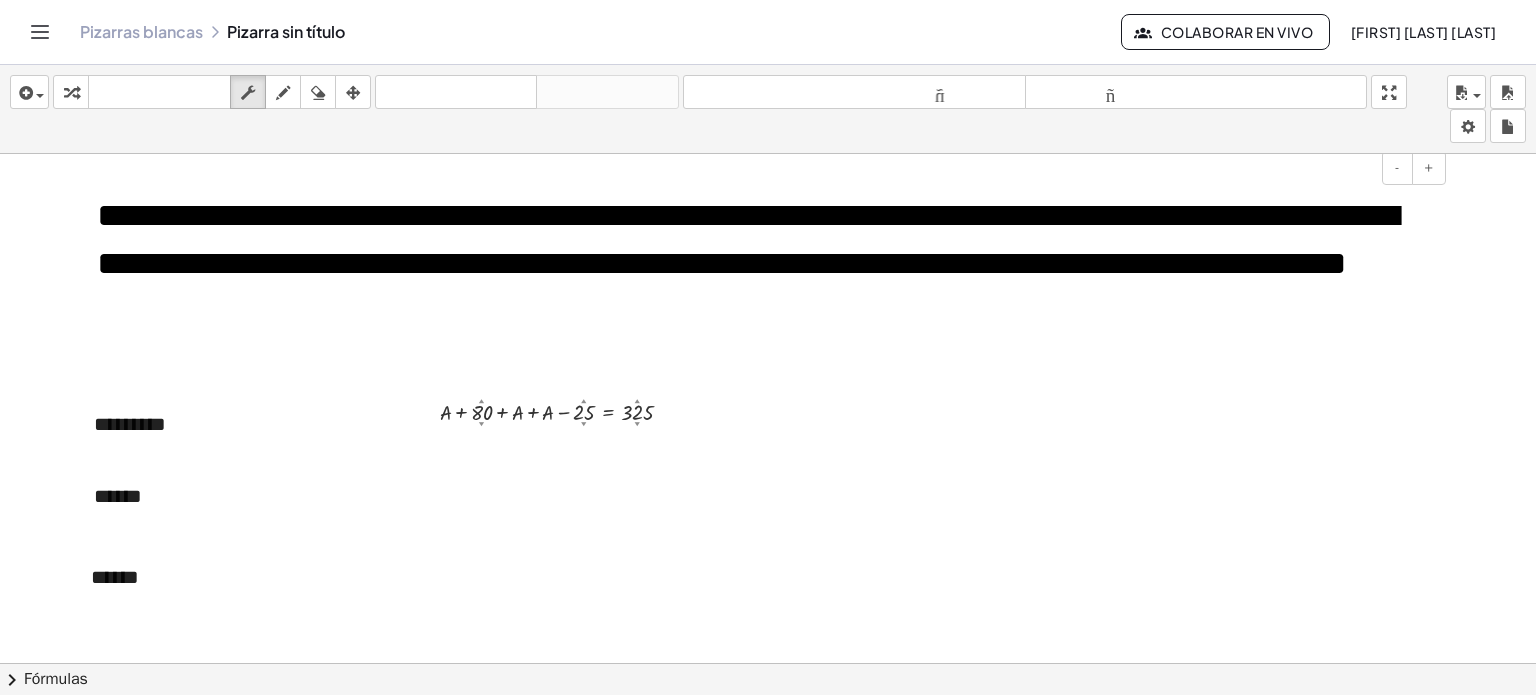 click on "**********" at bounding box center (764, 239) 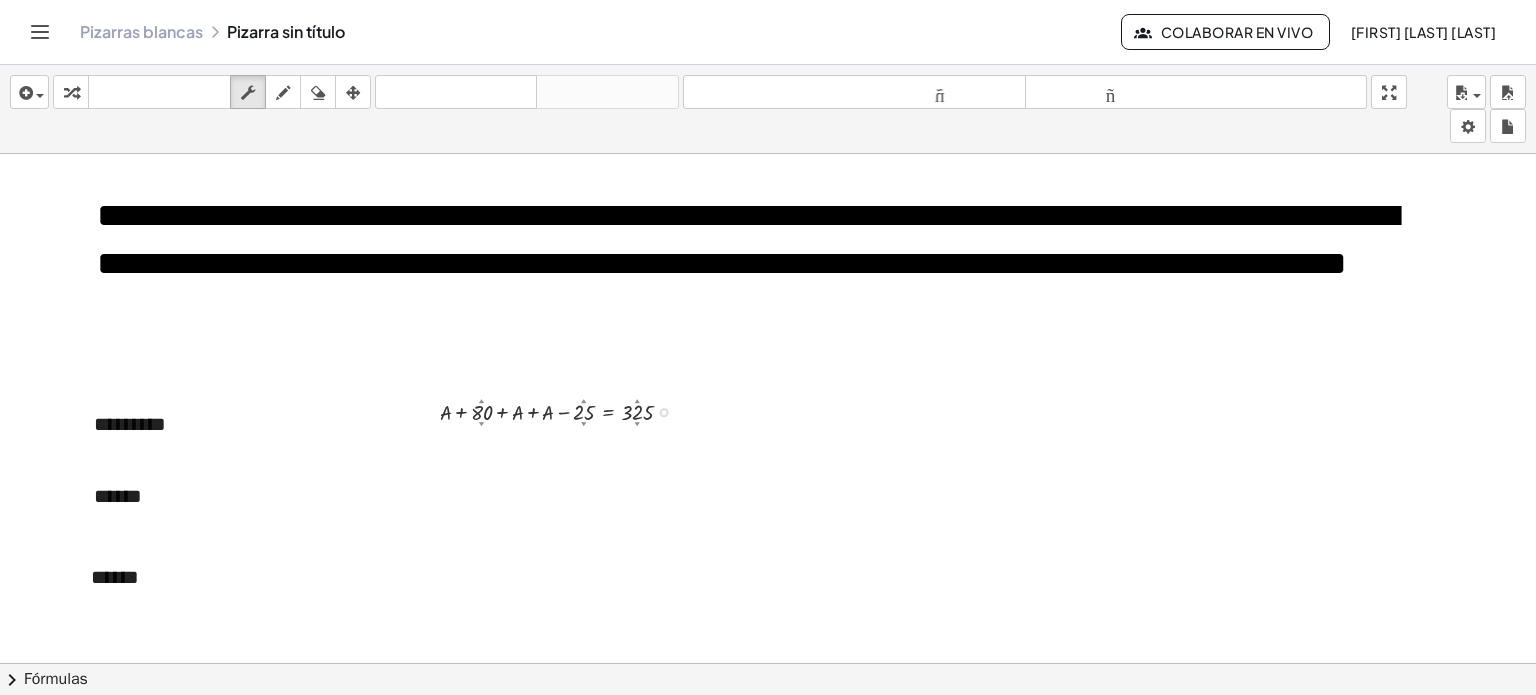 click at bounding box center [425, 410] 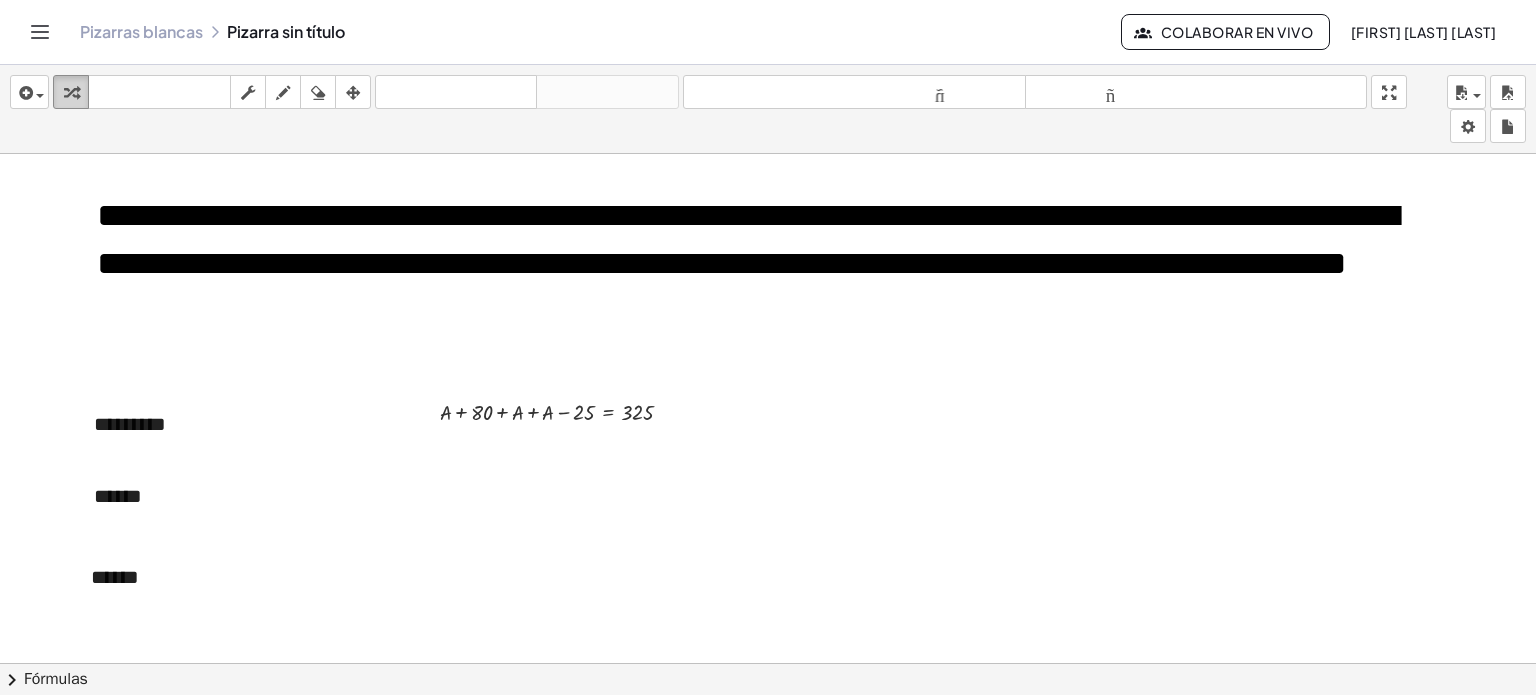 click at bounding box center (71, 93) 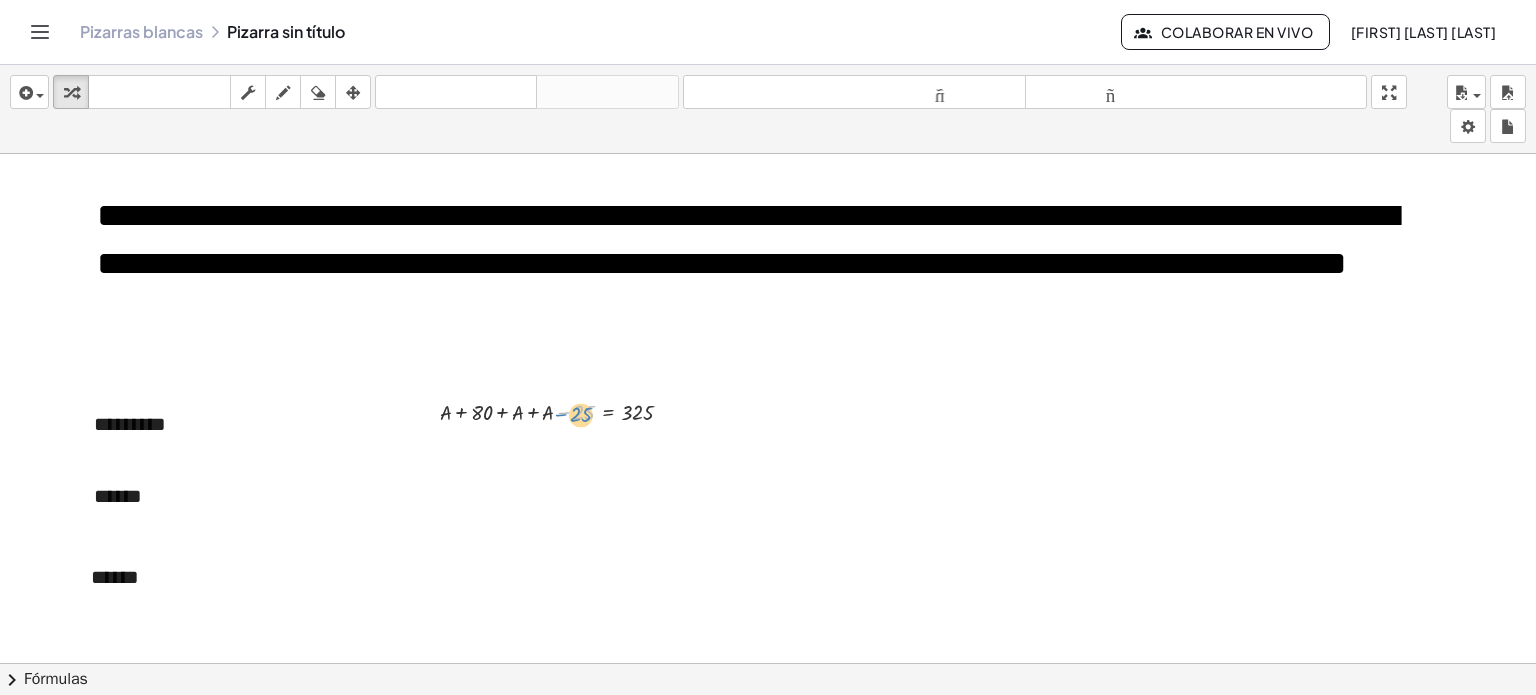 click at bounding box center [564, 410] 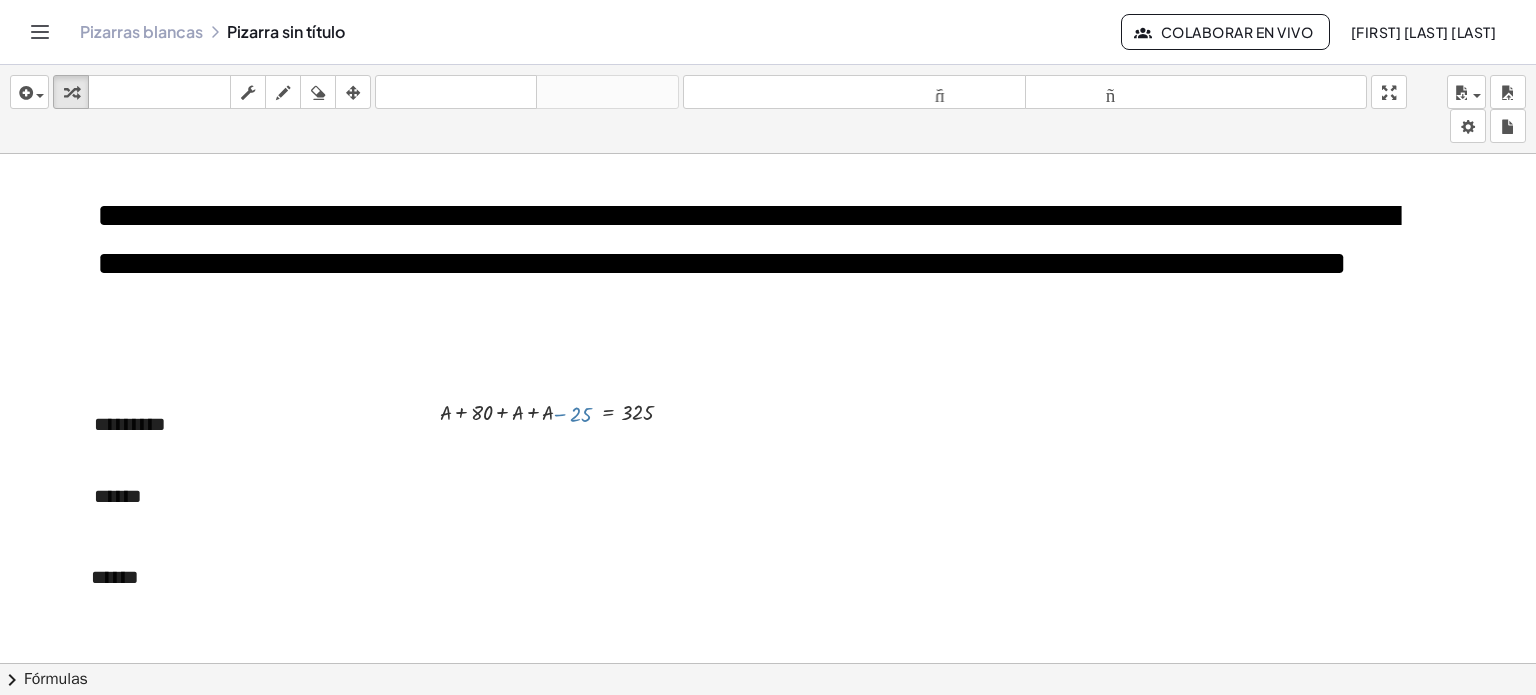 click at bounding box center [768, 664] 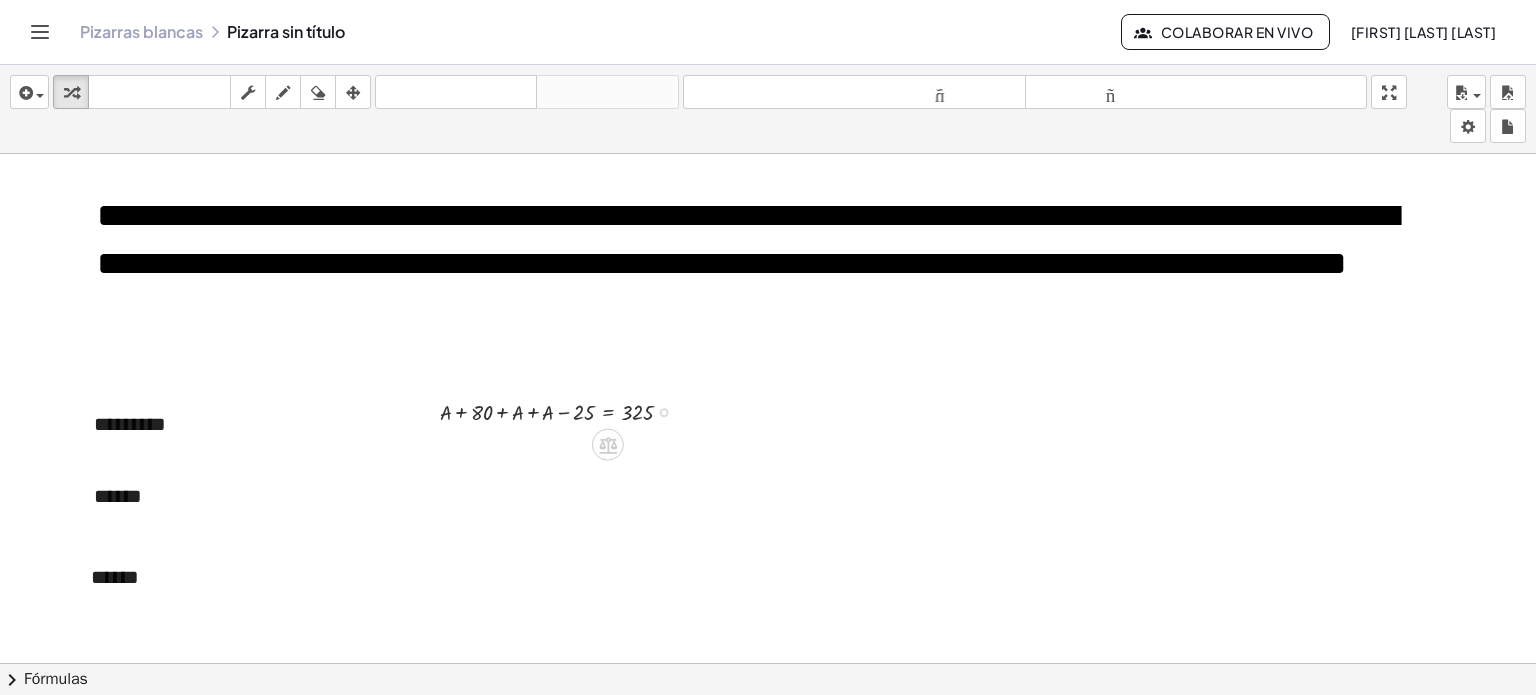 click at bounding box center [564, 410] 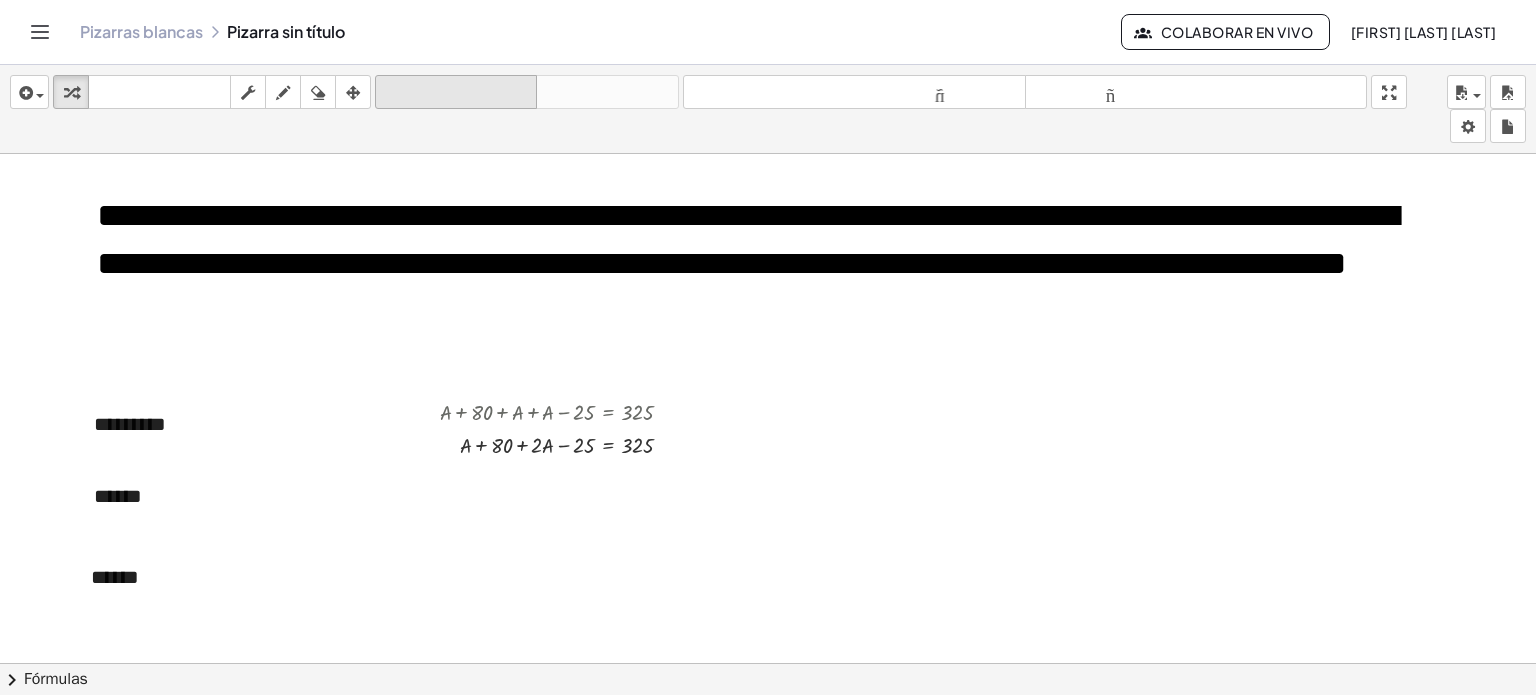 click on "deshacer deshacer" at bounding box center (456, 92) 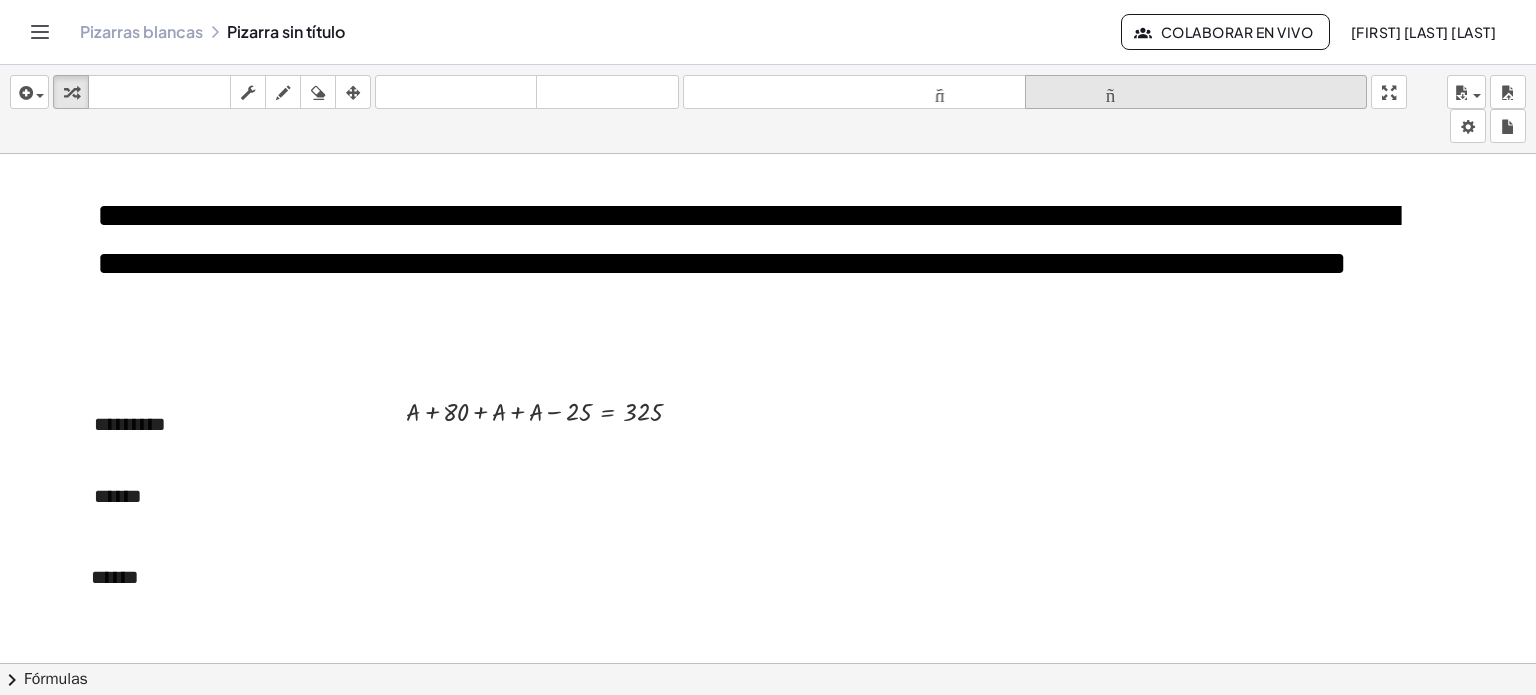 click on "tamaño_del_formato" at bounding box center (1196, 92) 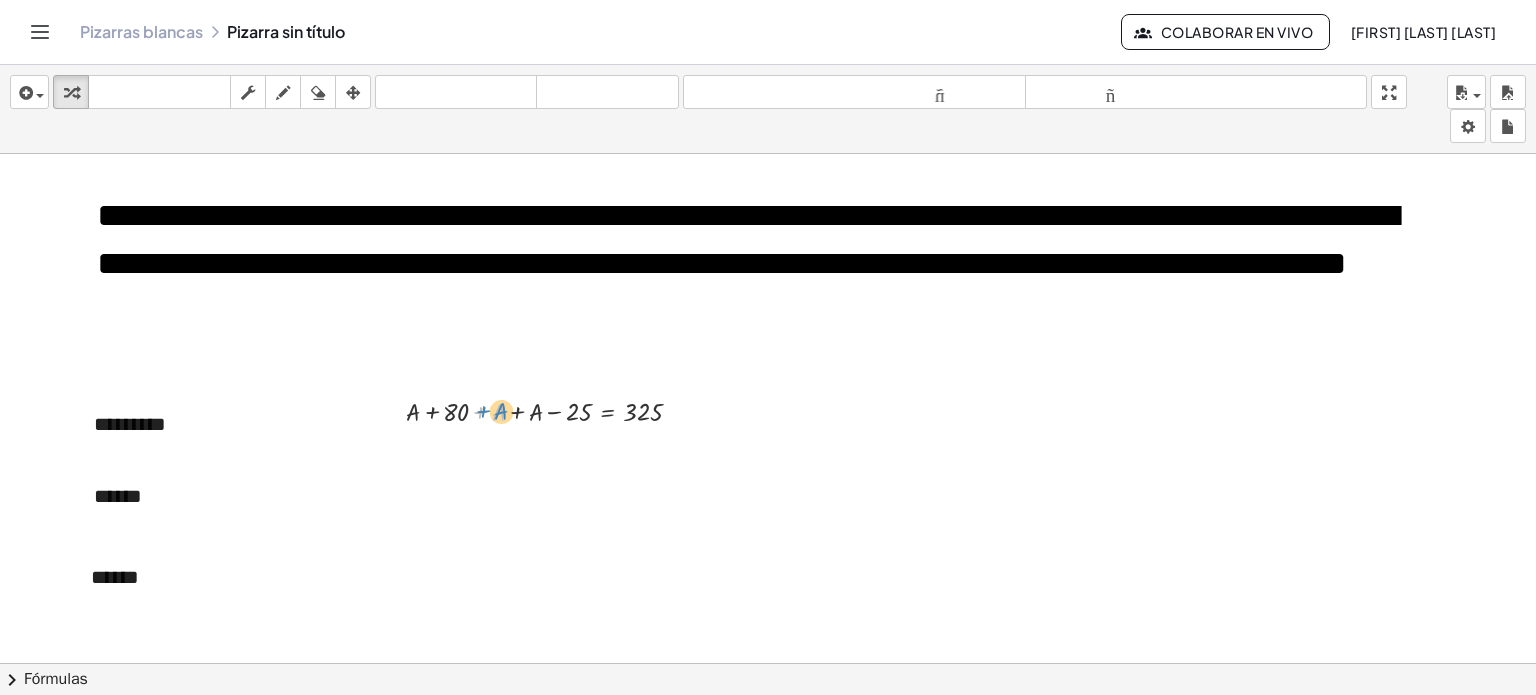 click at bounding box center [552, 410] 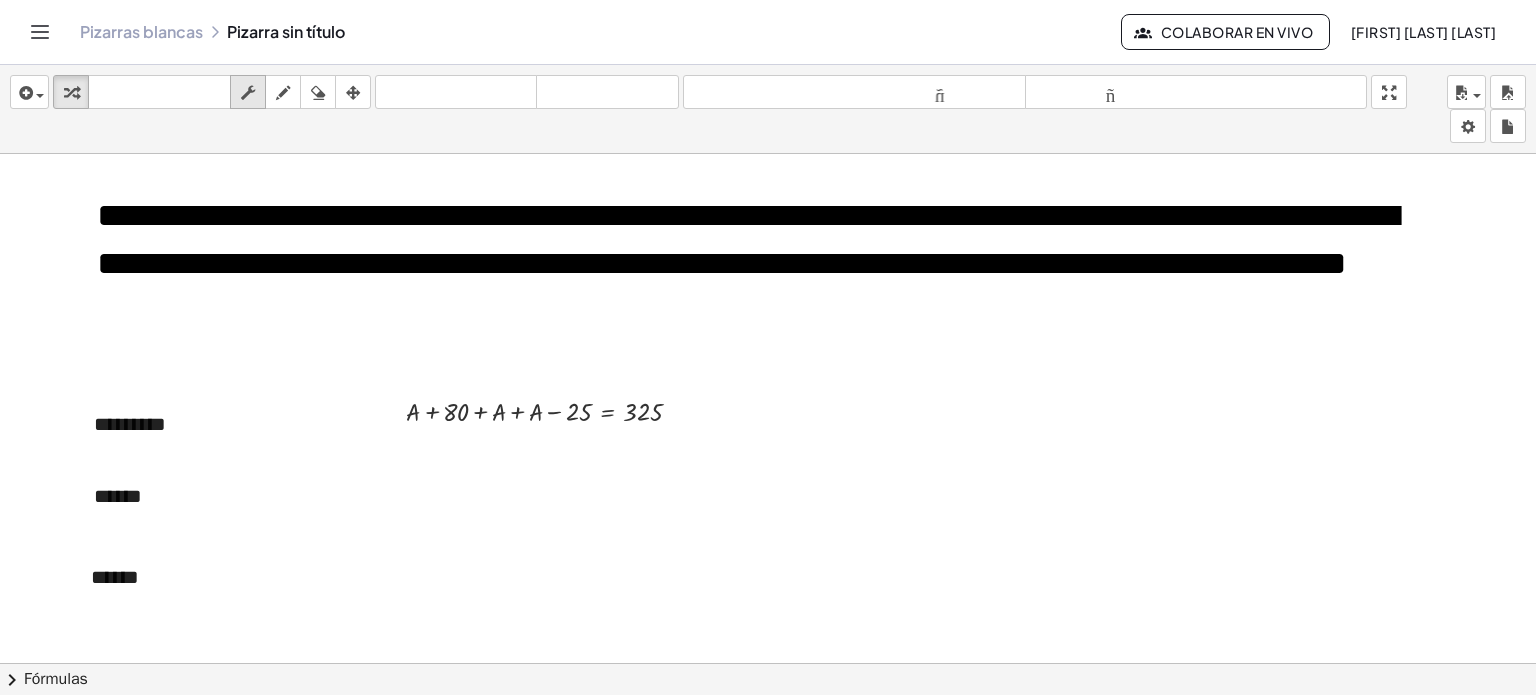 click on "fregar" at bounding box center [248, 92] 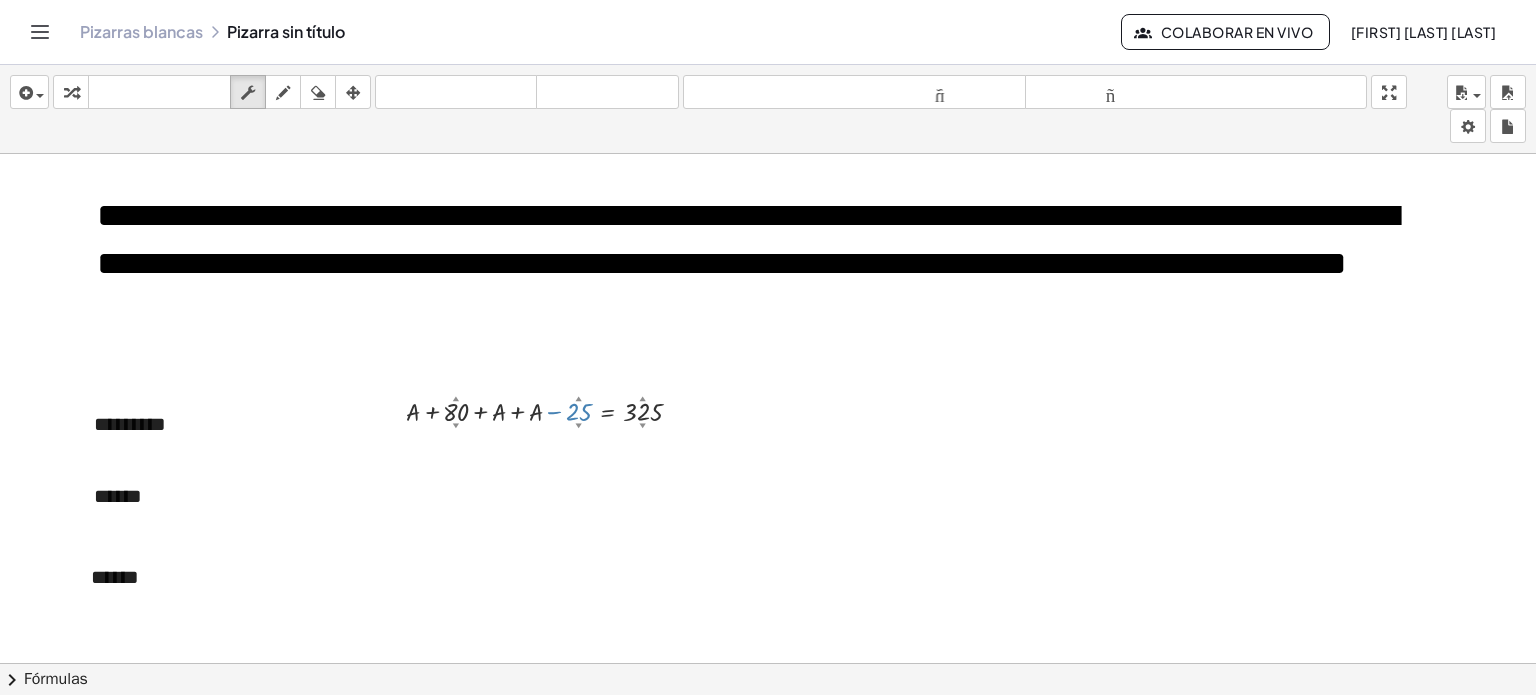 drag, startPoint x: 575, startPoint y: 407, endPoint x: 563, endPoint y: 419, distance: 16.970562 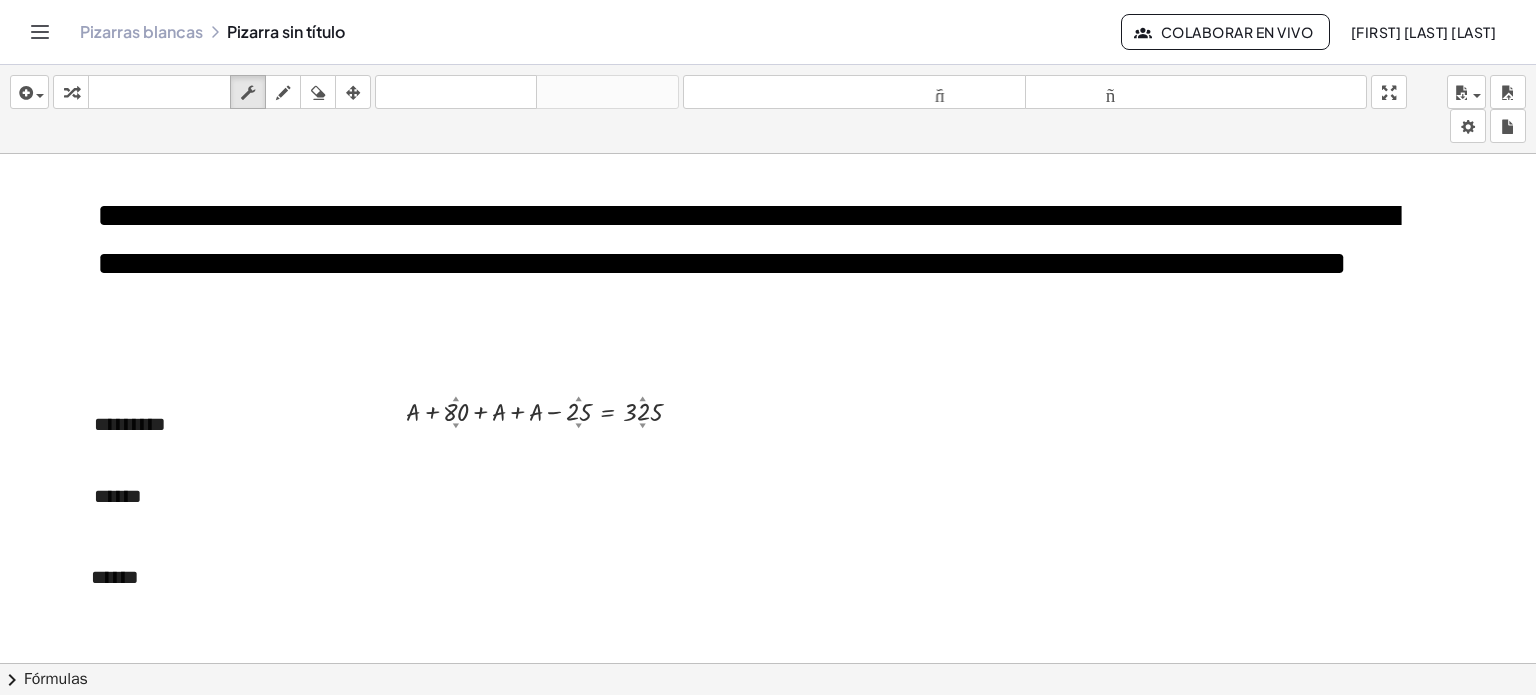 drag, startPoint x: 576, startPoint y: 436, endPoint x: 547, endPoint y: 423, distance: 31.780497 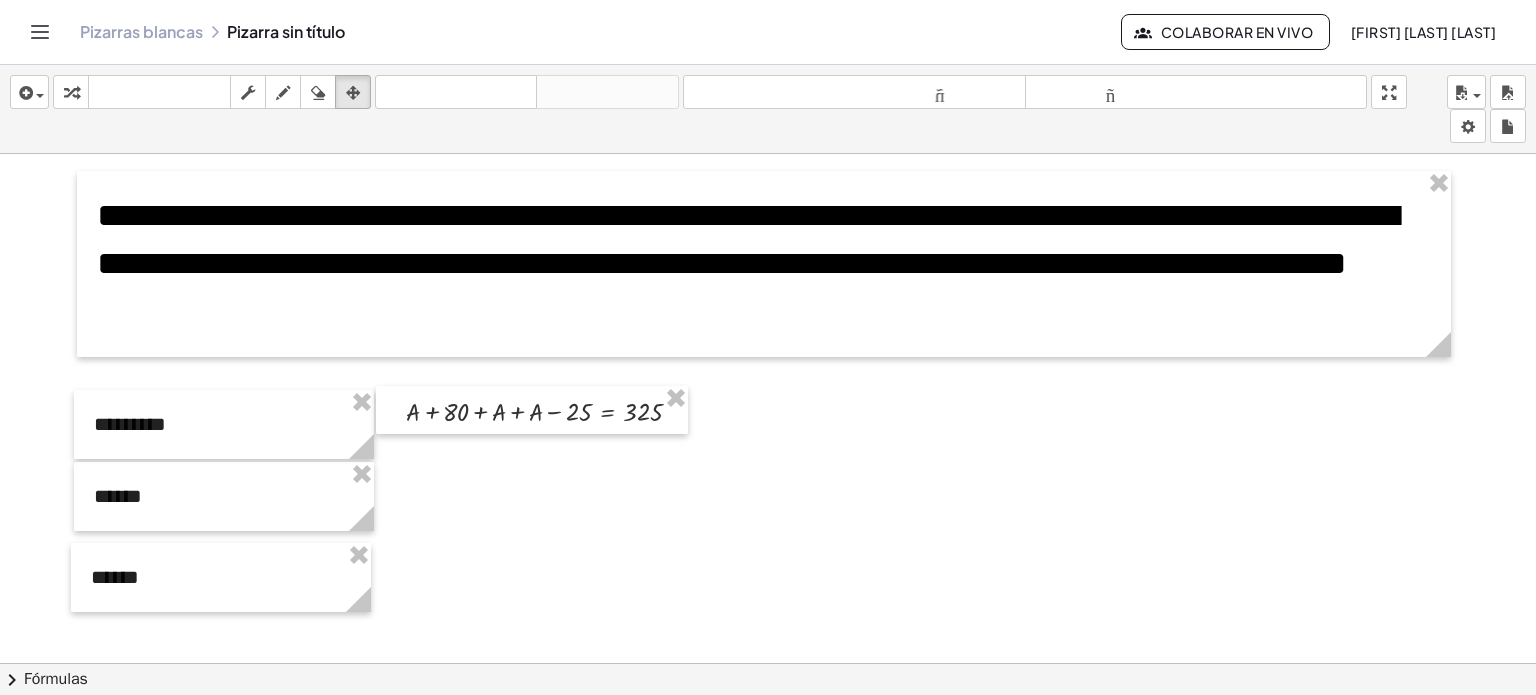 drag, startPoint x: 356, startPoint y: 98, endPoint x: 501, endPoint y: 365, distance: 303.83218 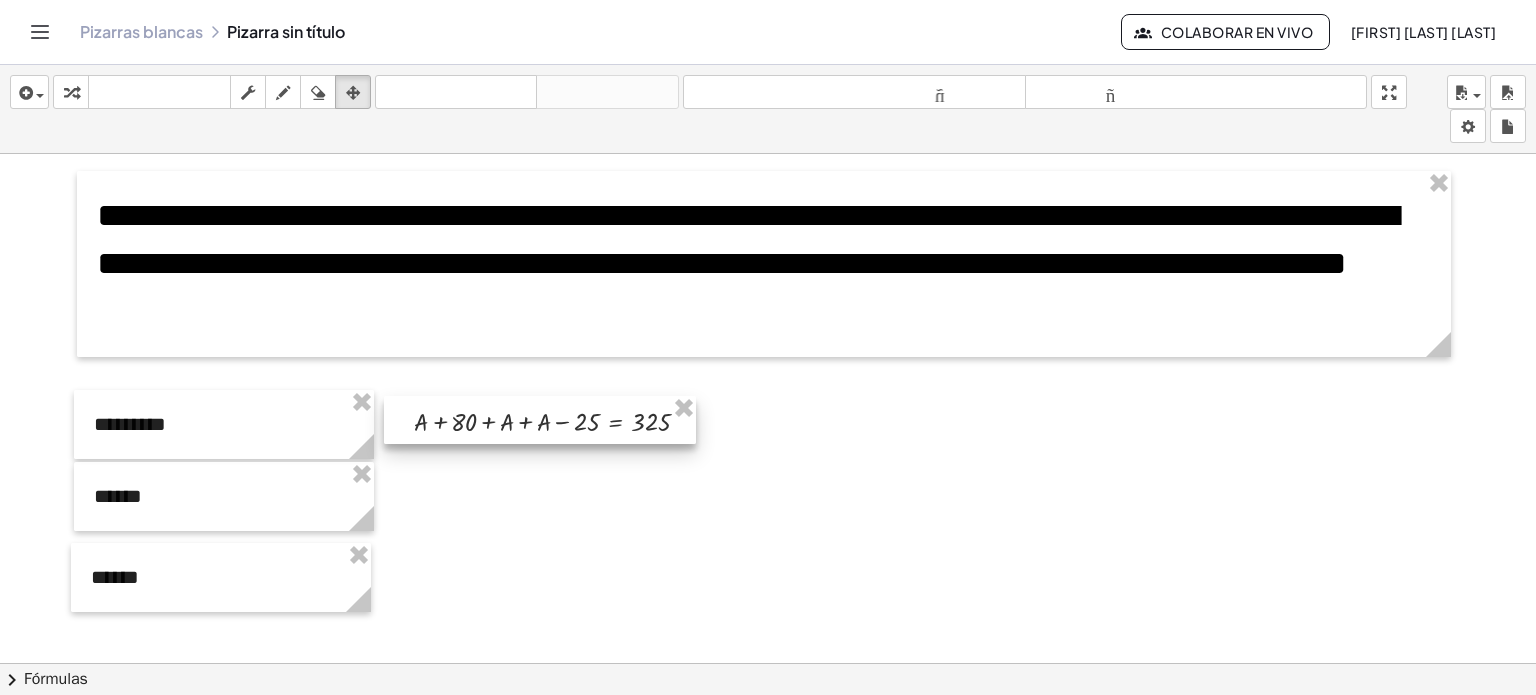 drag, startPoint x: 532, startPoint y: 405, endPoint x: 540, endPoint y: 415, distance: 12.806249 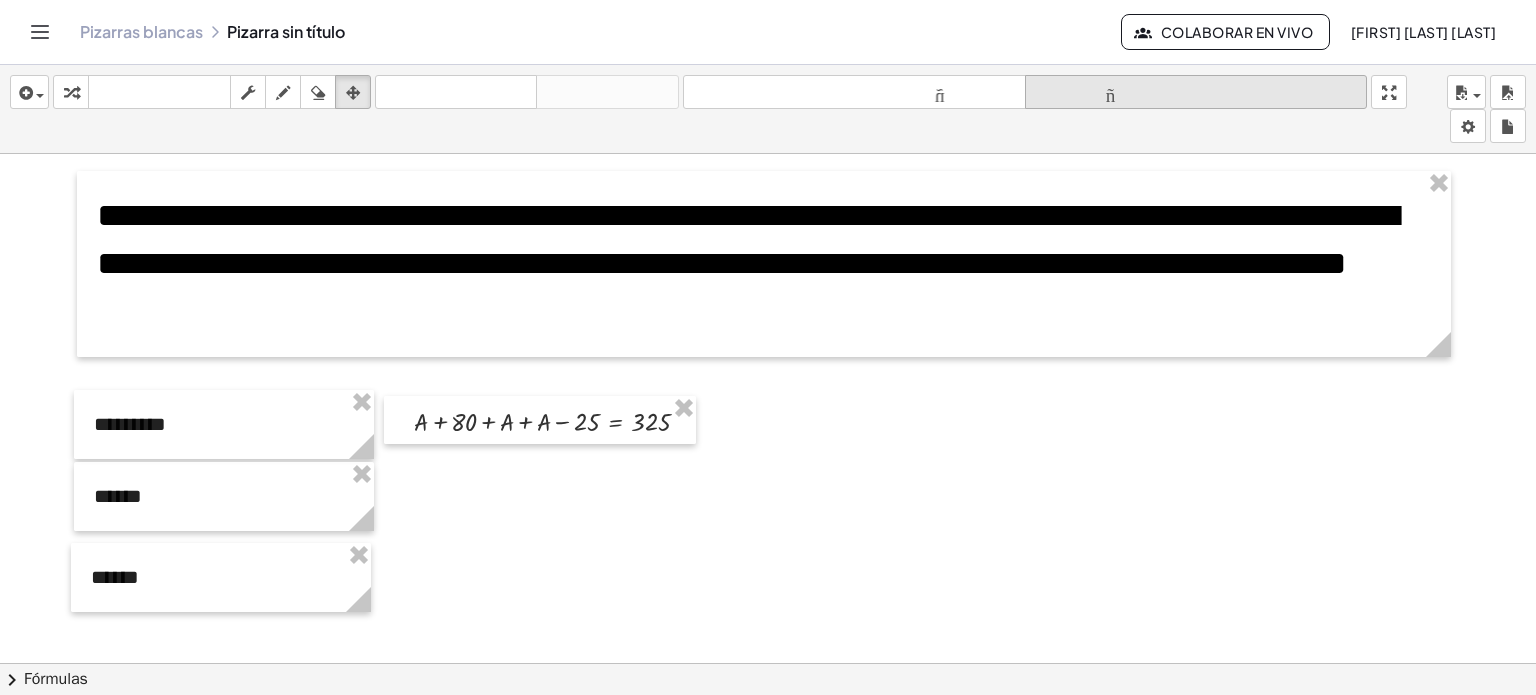 click on "tamaño_del_formato" at bounding box center (1196, 92) 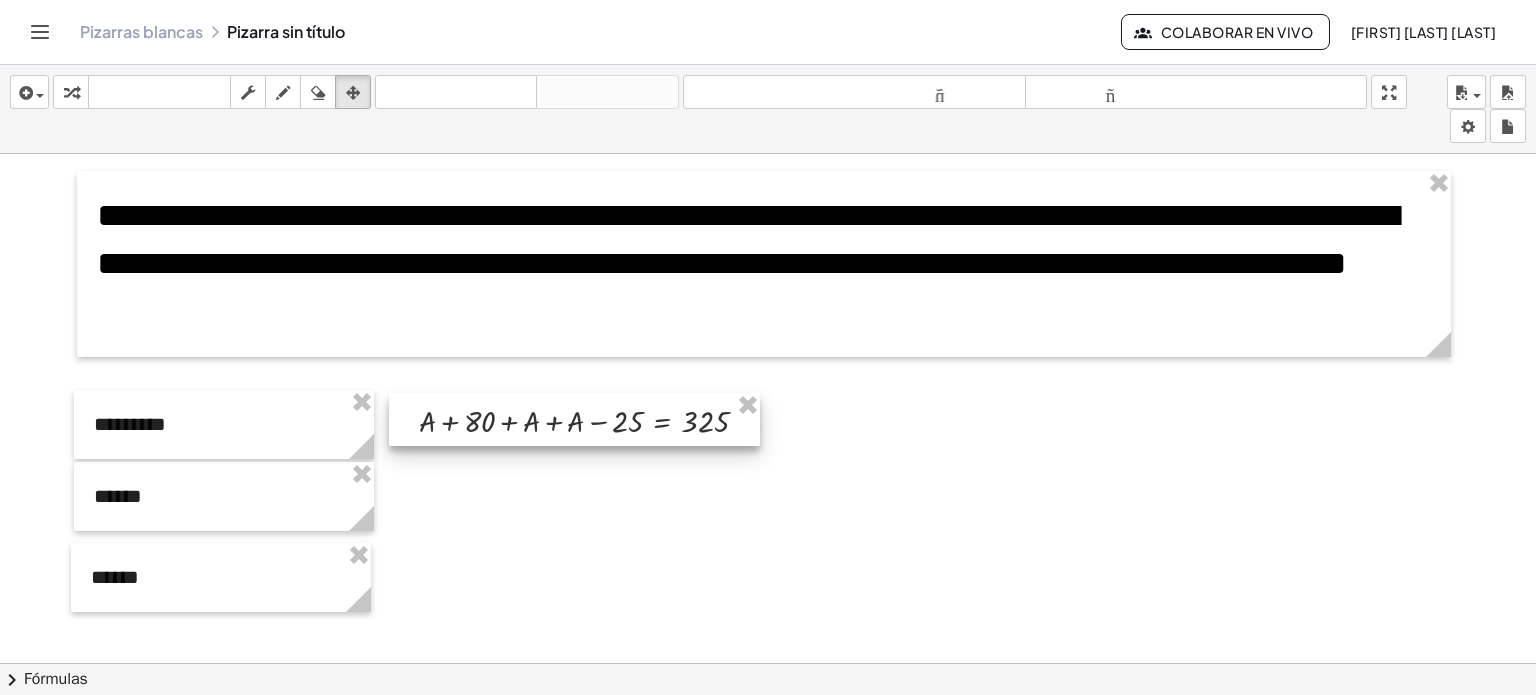 drag, startPoint x: 562, startPoint y: 423, endPoint x: 609, endPoint y: 423, distance: 47 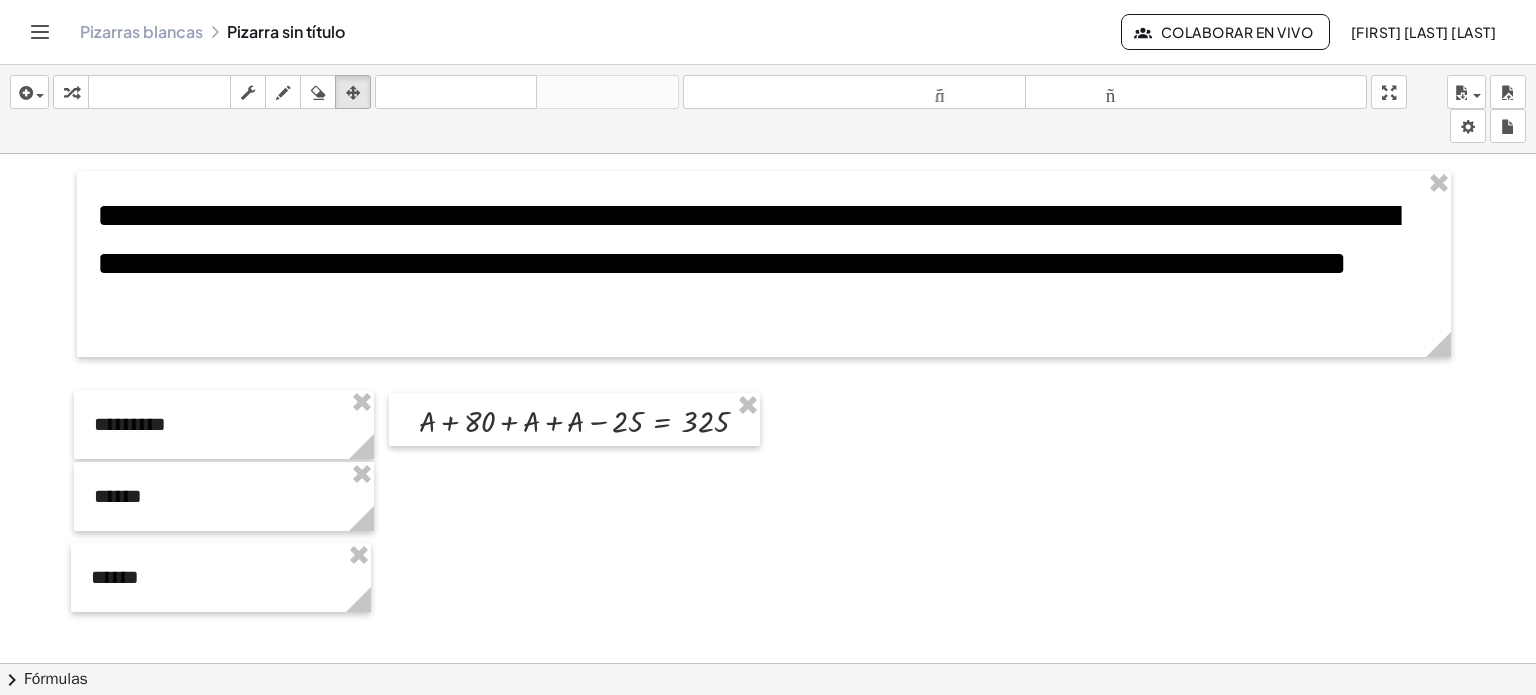 click on "insertar Seleccione uno: Expresión matemática Función Texto Vídeo de YouTube Graficando Geometría Geometría 3D transformar teclado teclado fregar dibujar borrar arreglar deshacer deshacer rehacer rehacer tamaño_del_formato menor tamaño_del_formato más grande pantalla completa carga   ahorrar nuevo ajustes" at bounding box center [768, 109] 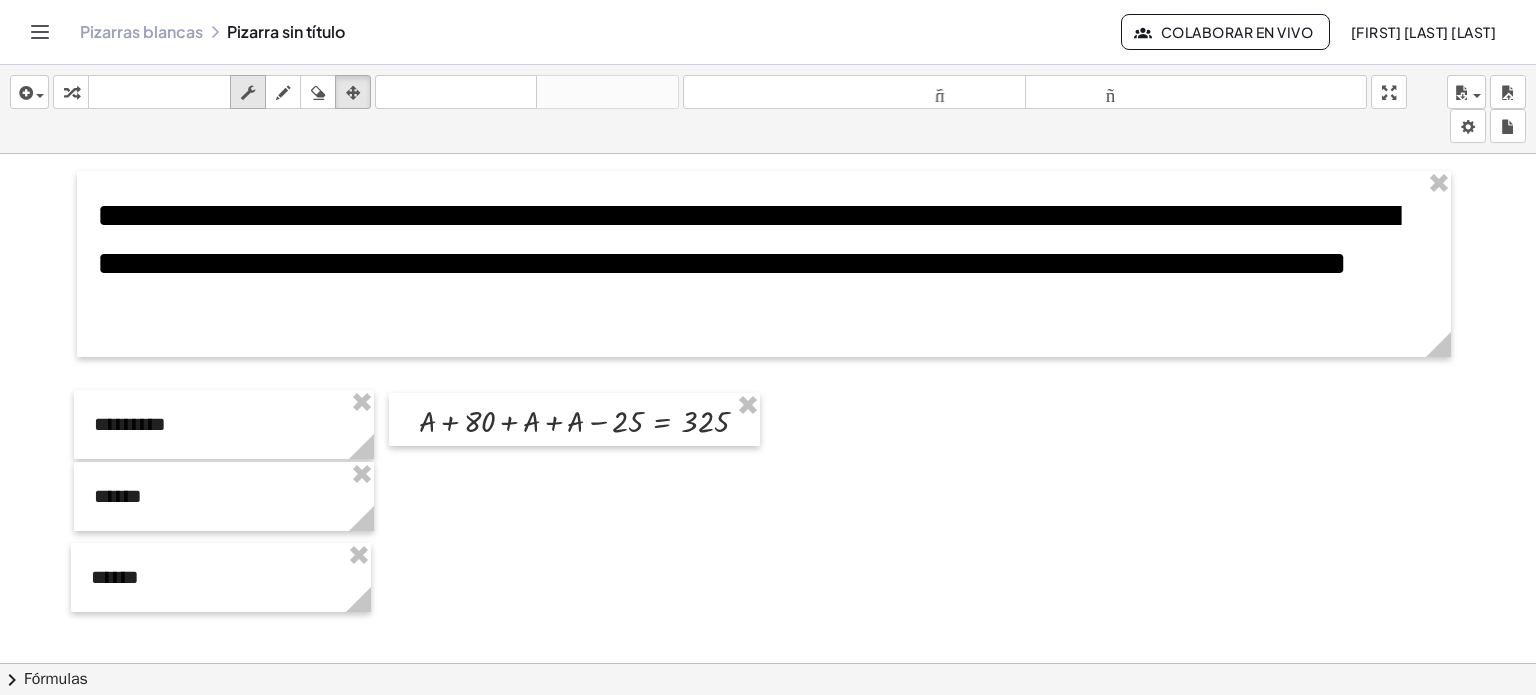 click at bounding box center [248, 93] 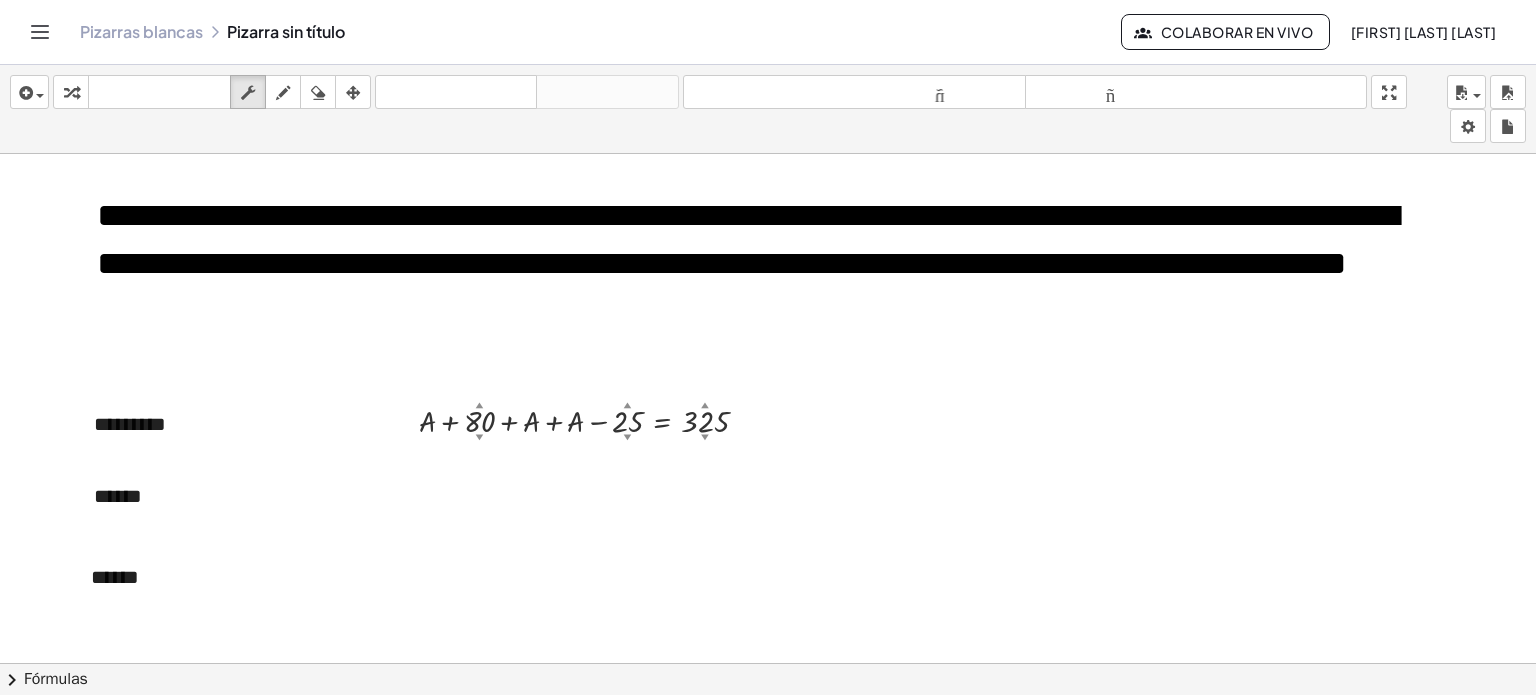 click at bounding box center (768, 664) 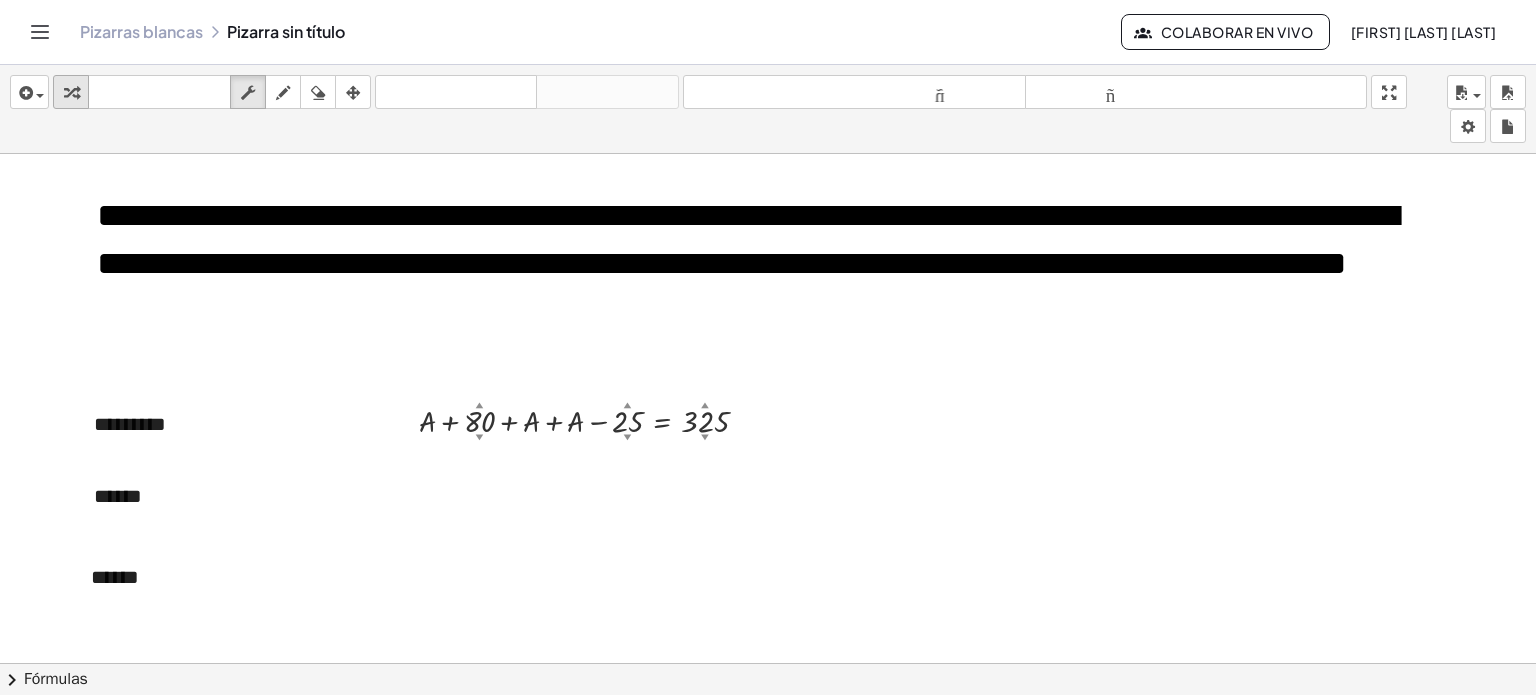 click at bounding box center [71, 92] 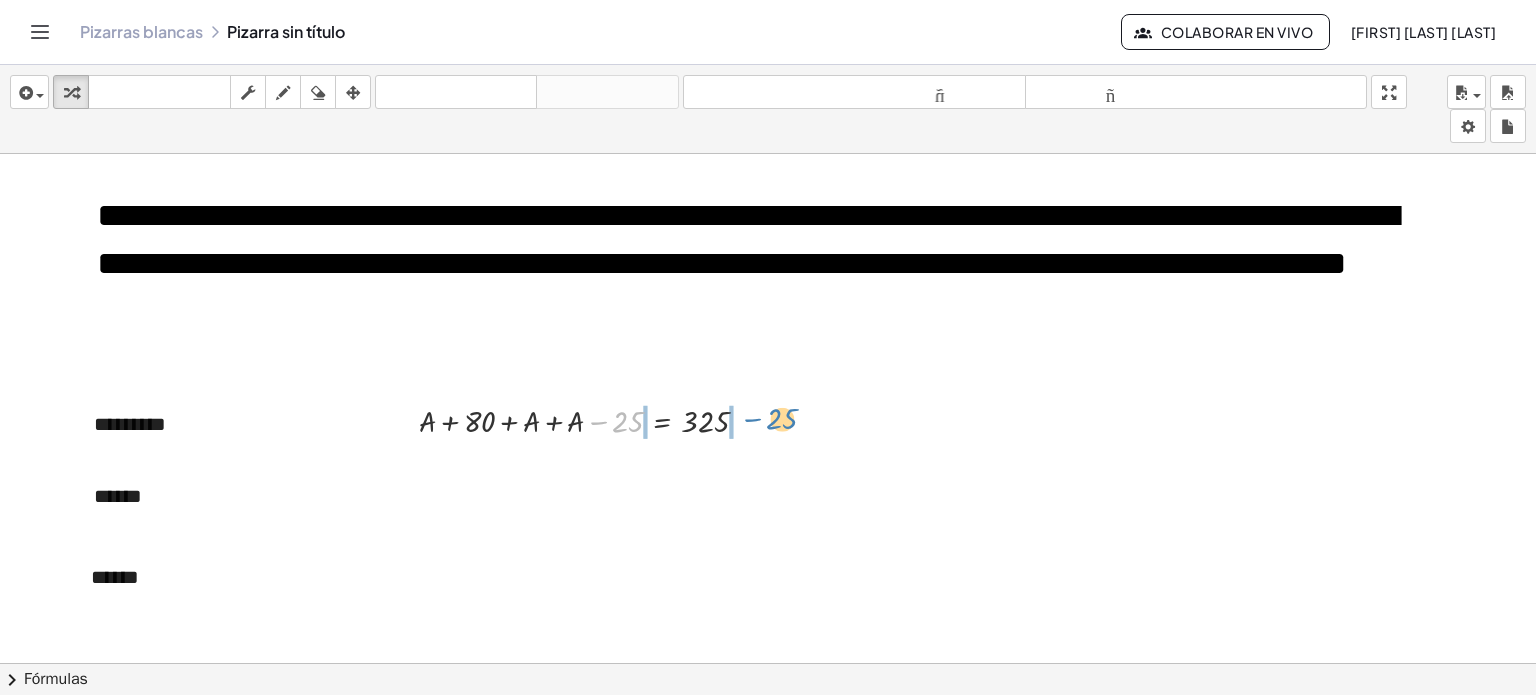 drag, startPoint x: 618, startPoint y: 419, endPoint x: 770, endPoint y: 415, distance: 152.05263 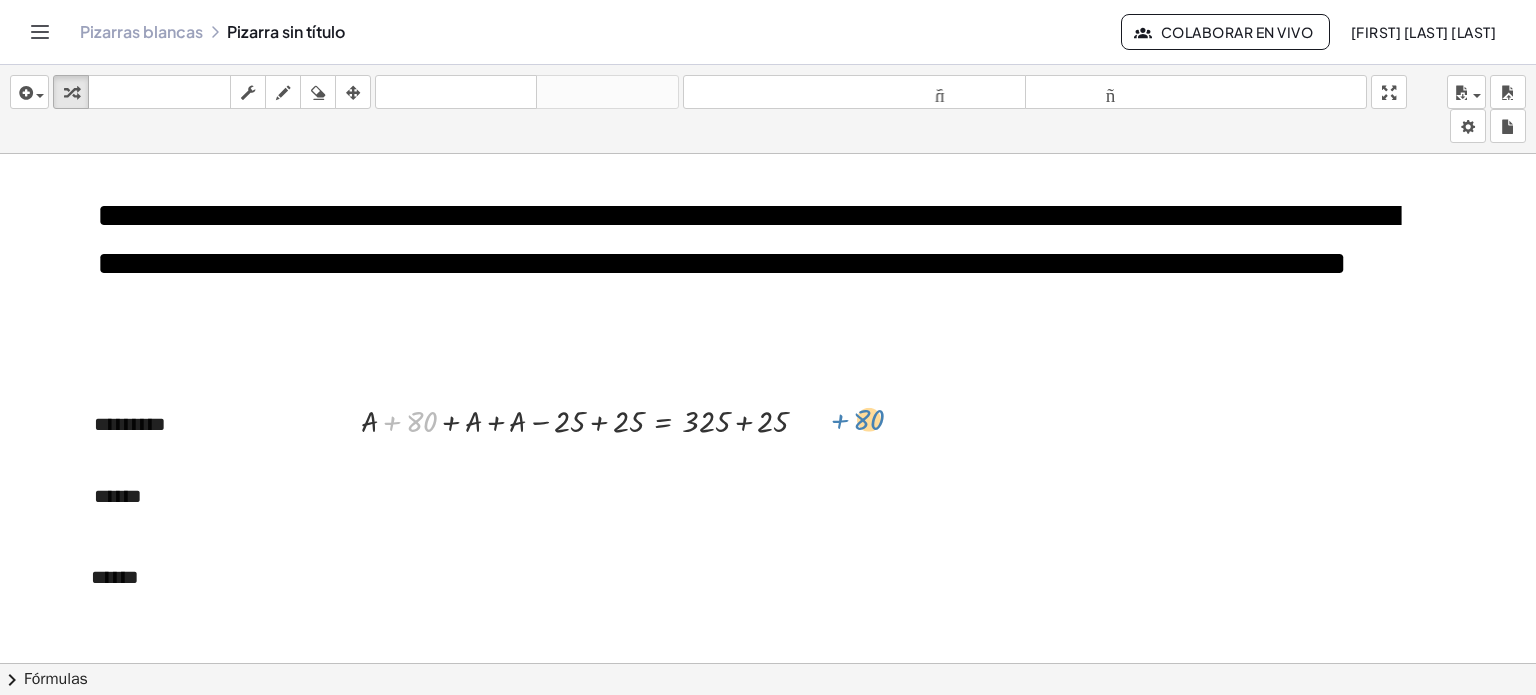 drag, startPoint x: 421, startPoint y: 419, endPoint x: 863, endPoint y: 417, distance: 442.00452 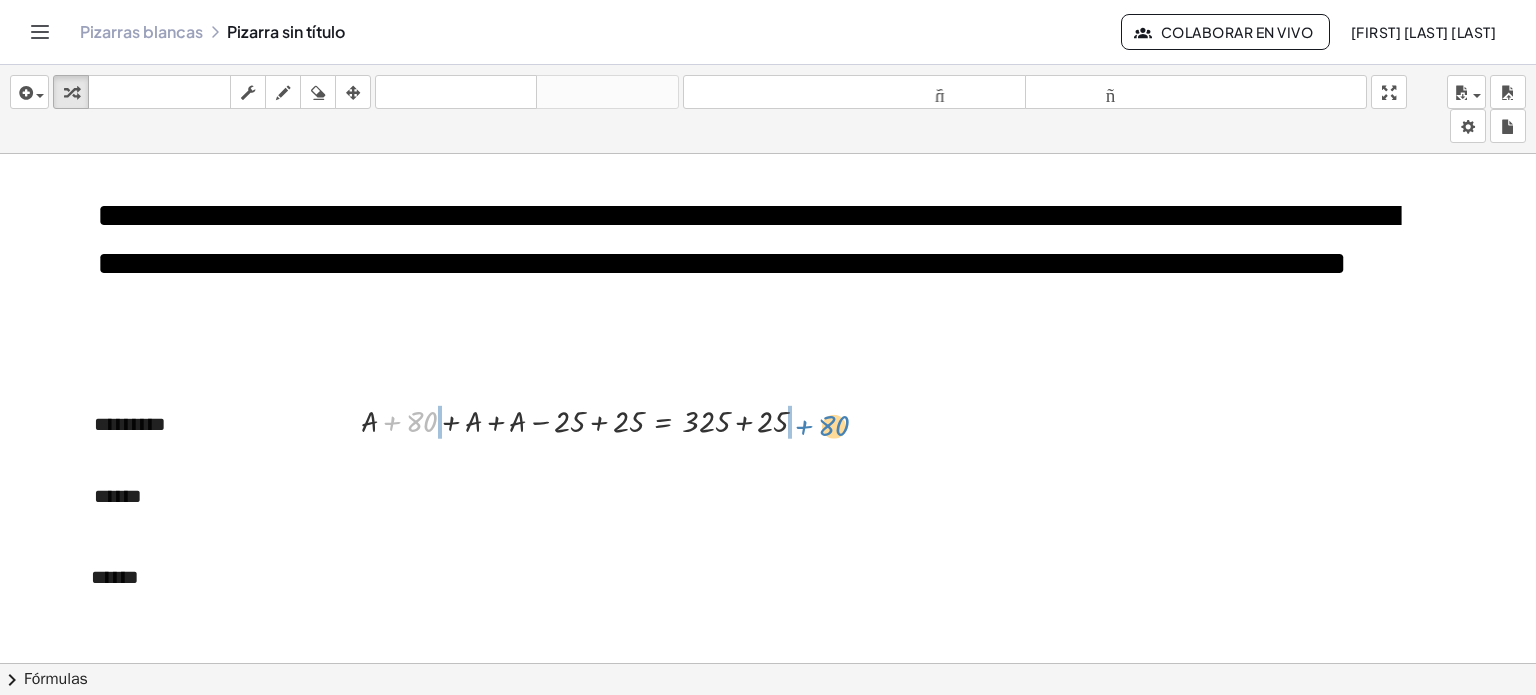drag, startPoint x: 428, startPoint y: 415, endPoint x: 837, endPoint y: 419, distance: 409.01956 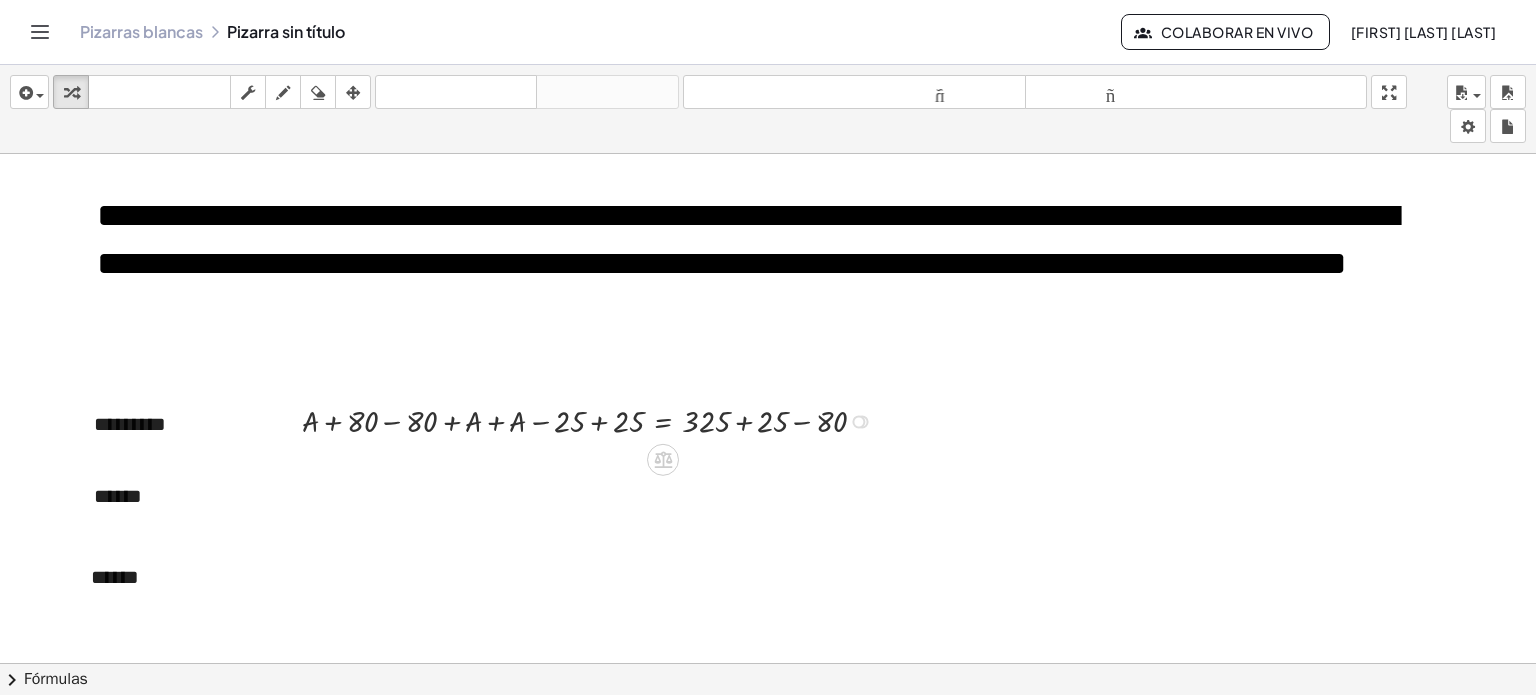 click at bounding box center [592, 420] 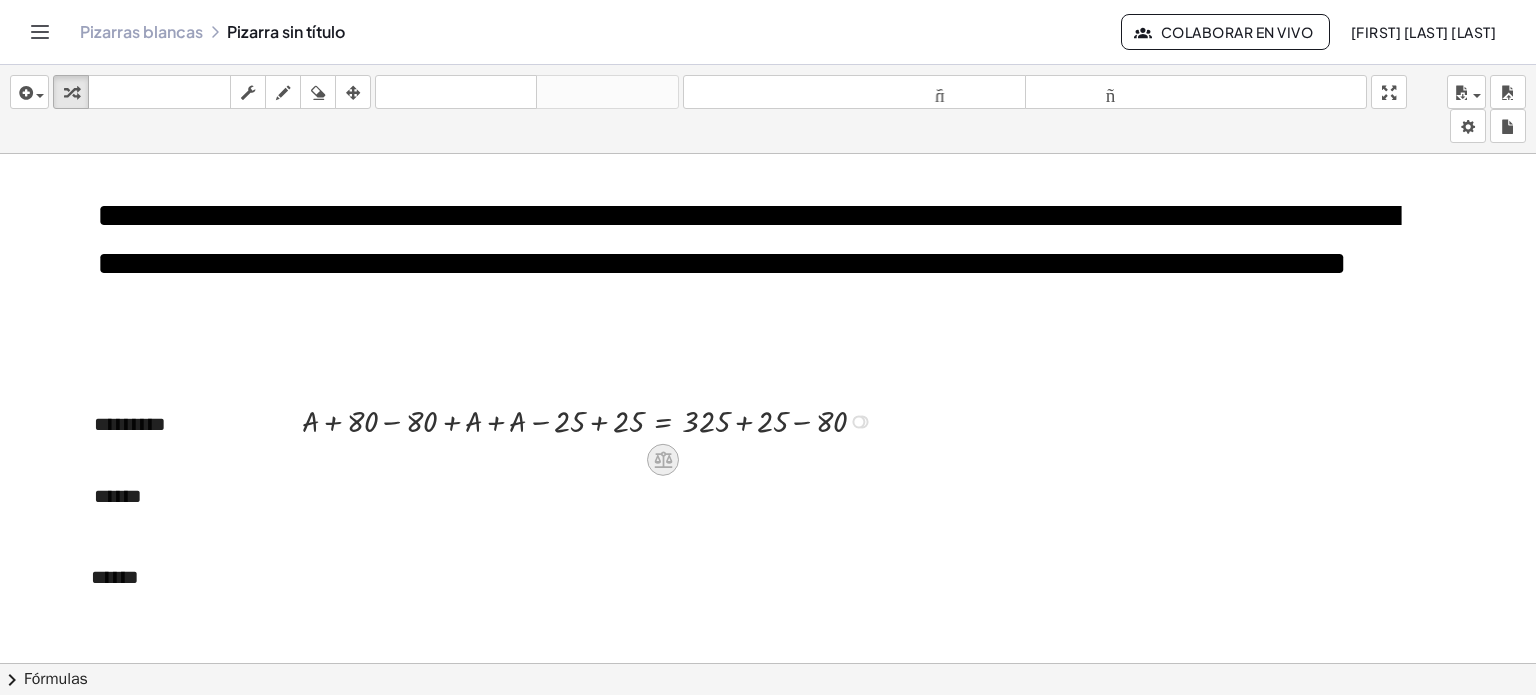click 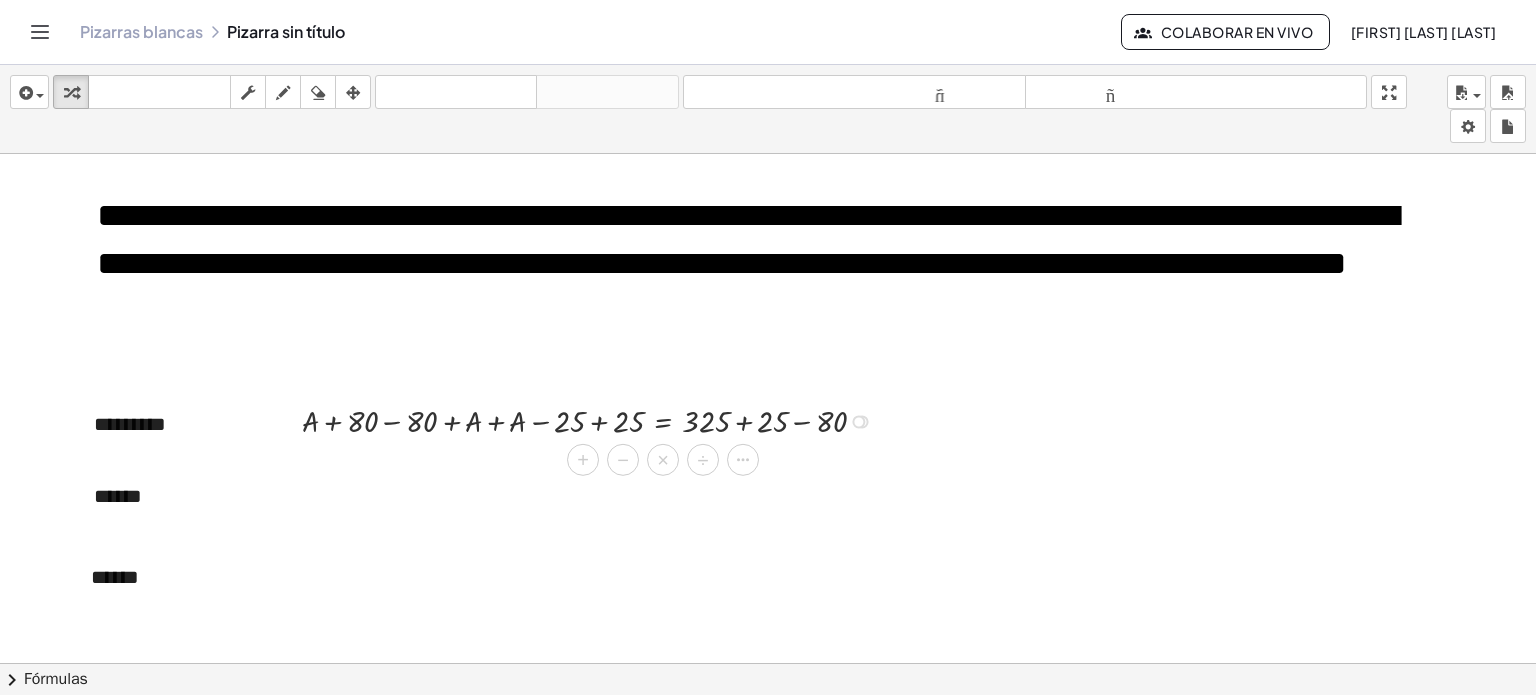 click at bounding box center [592, 420] 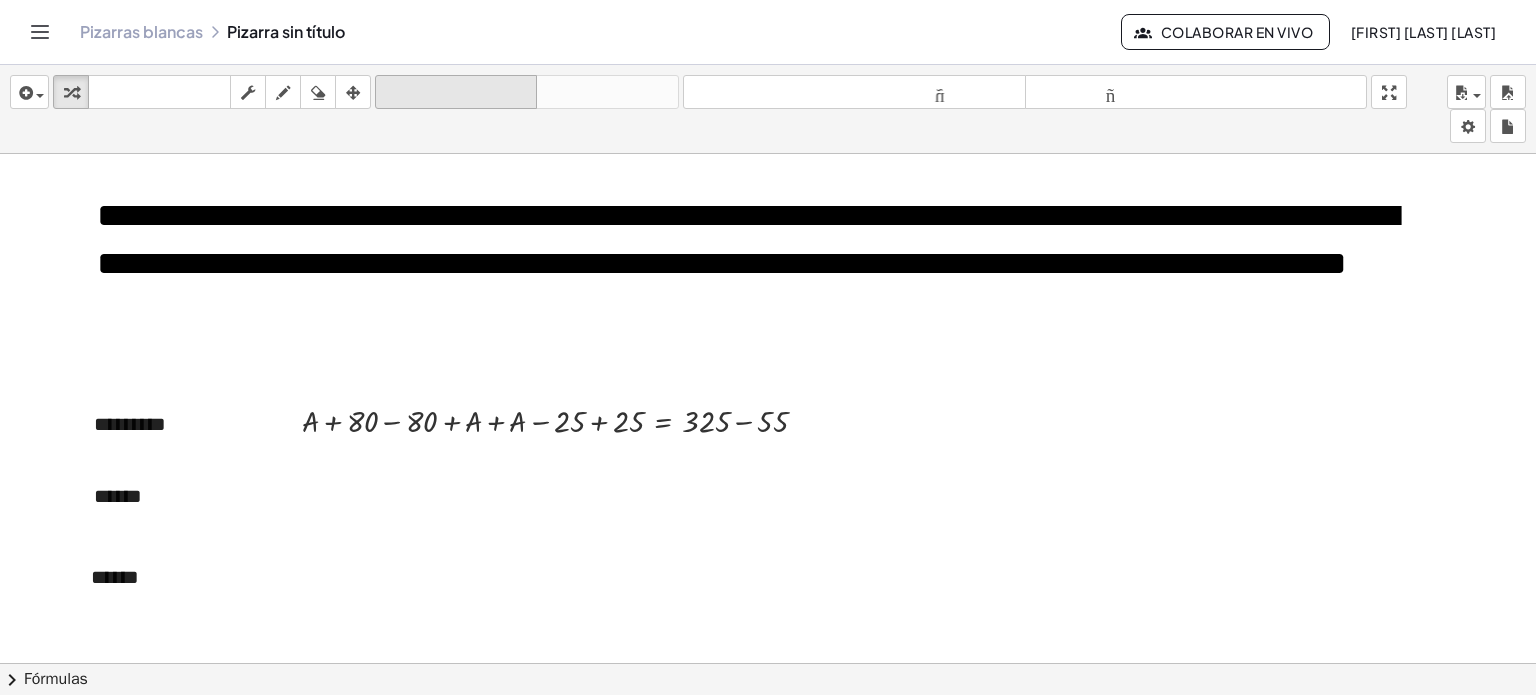 click on "deshacer" at bounding box center (456, 92) 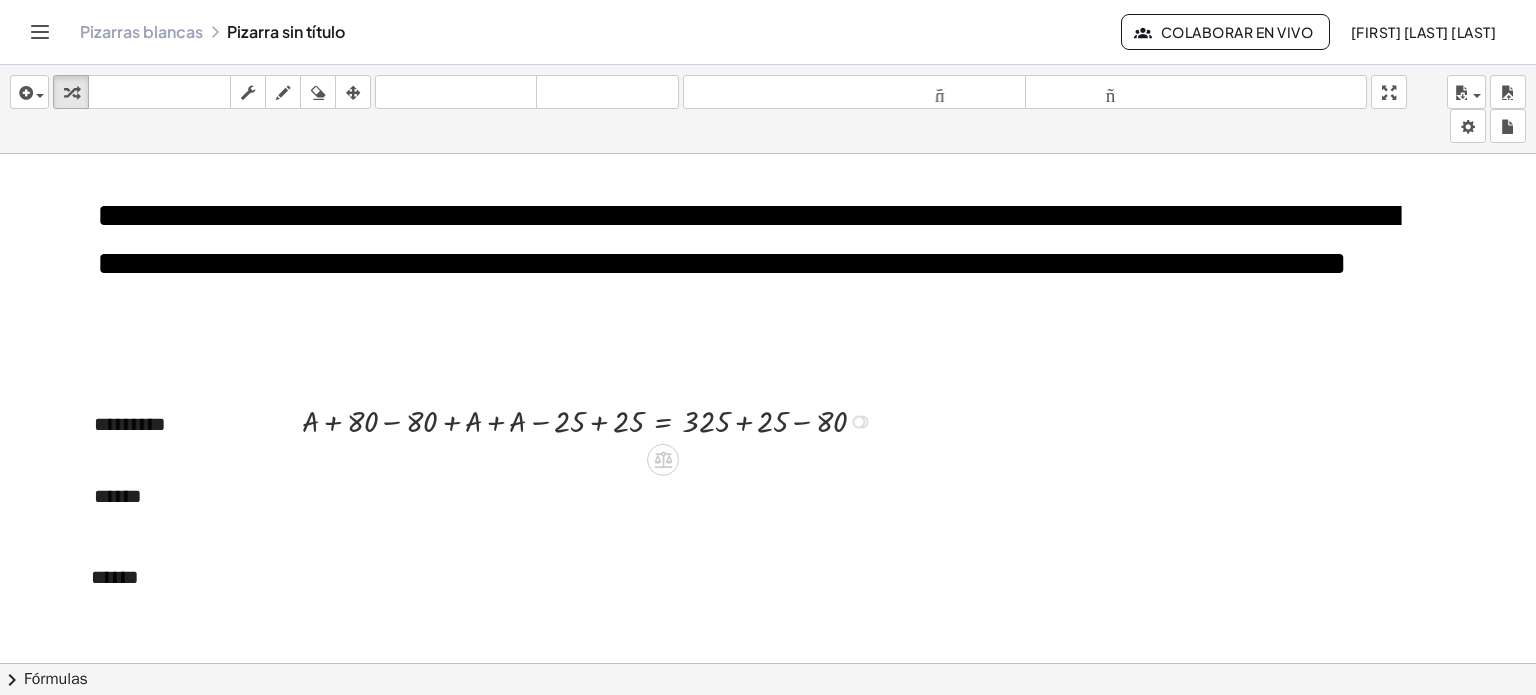 click at bounding box center [592, 420] 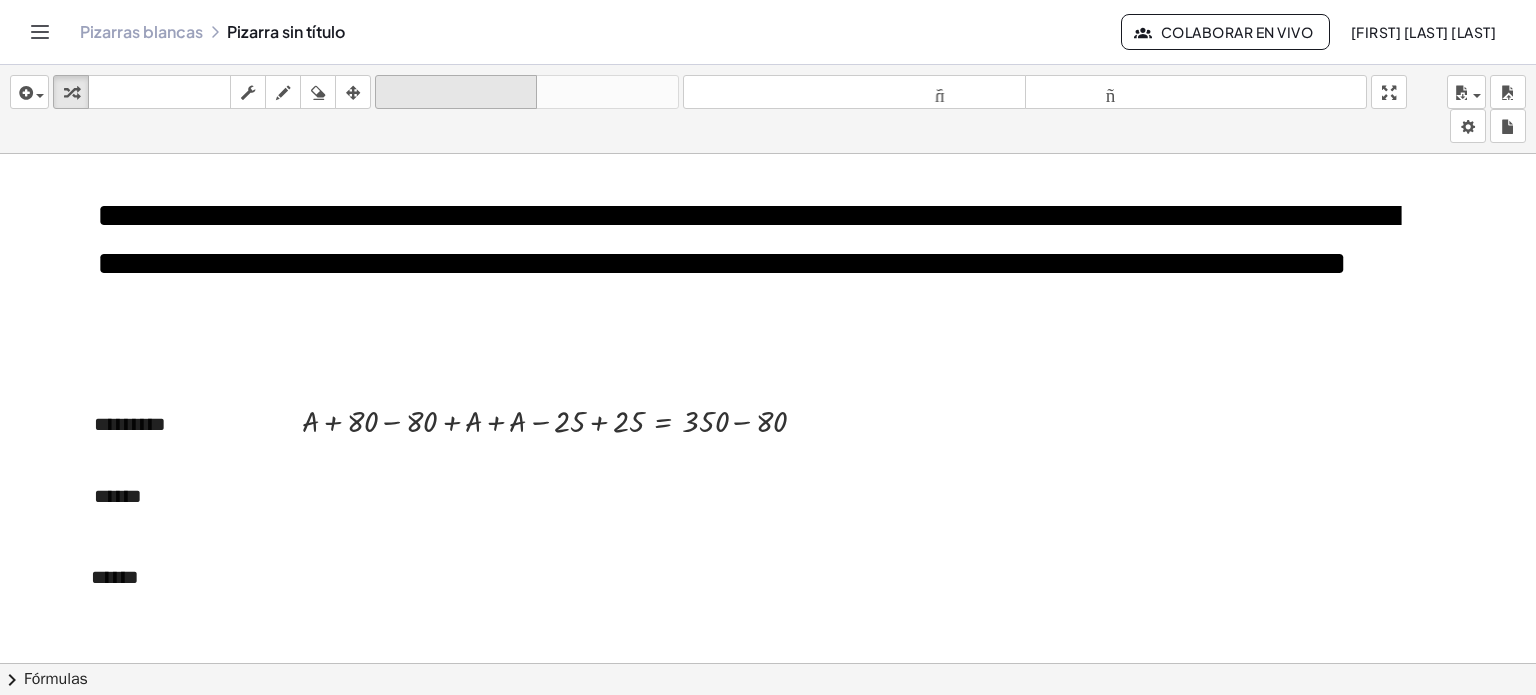 click on "deshacer" at bounding box center [456, 92] 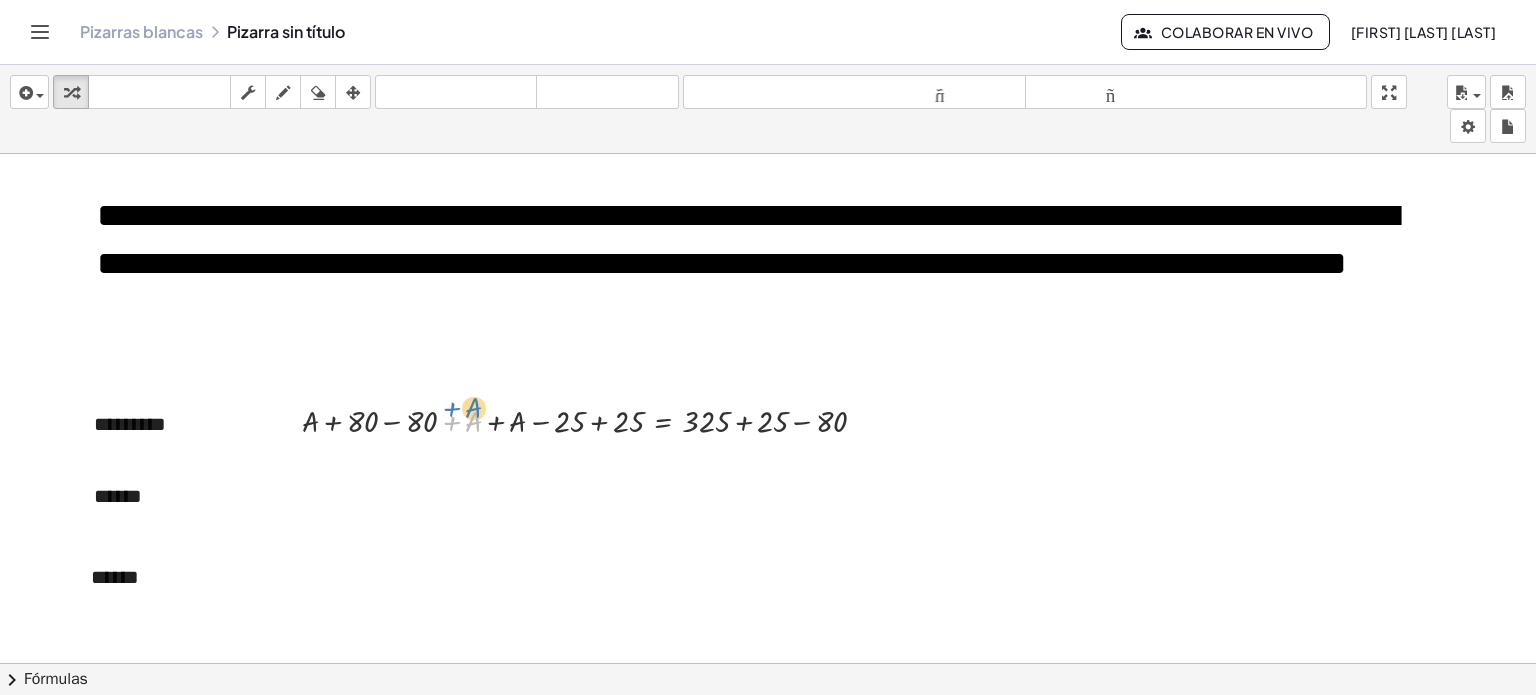 click at bounding box center [592, 420] 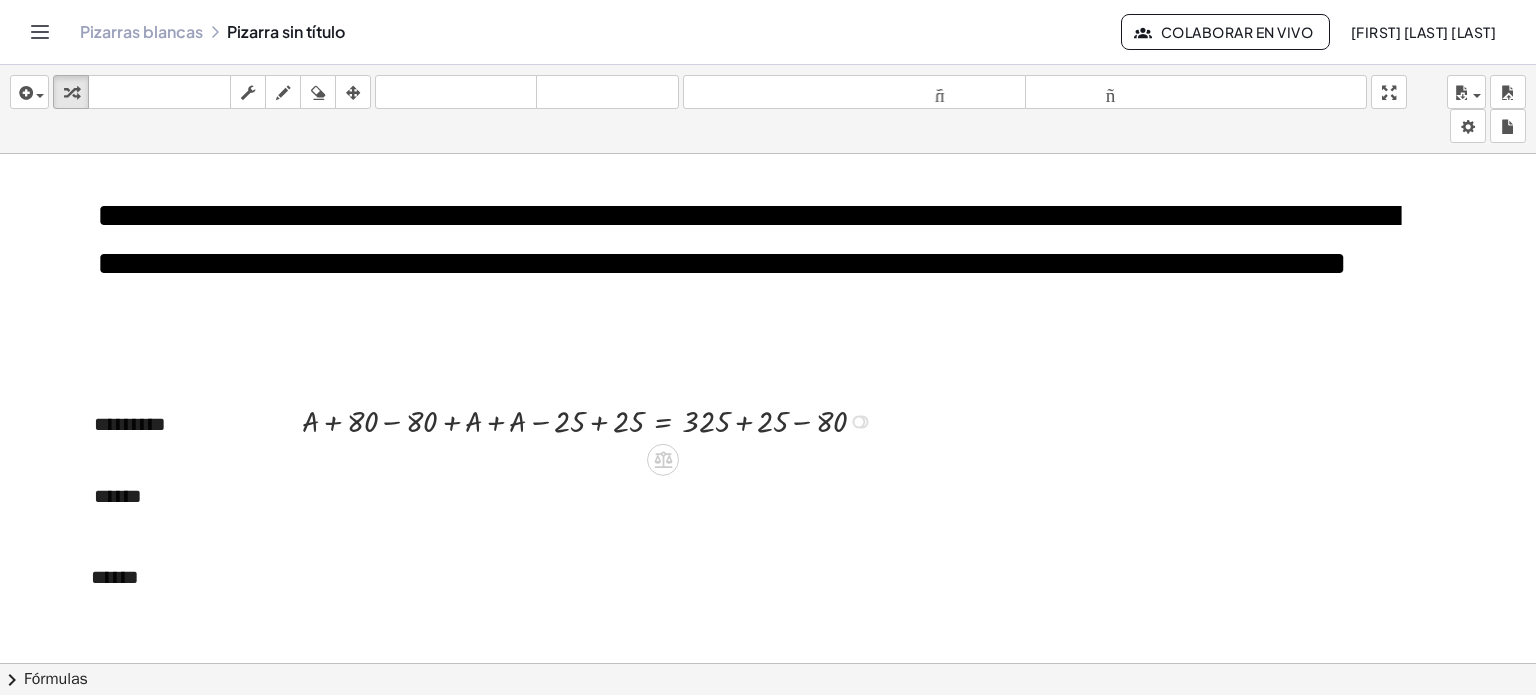 click at bounding box center [592, 420] 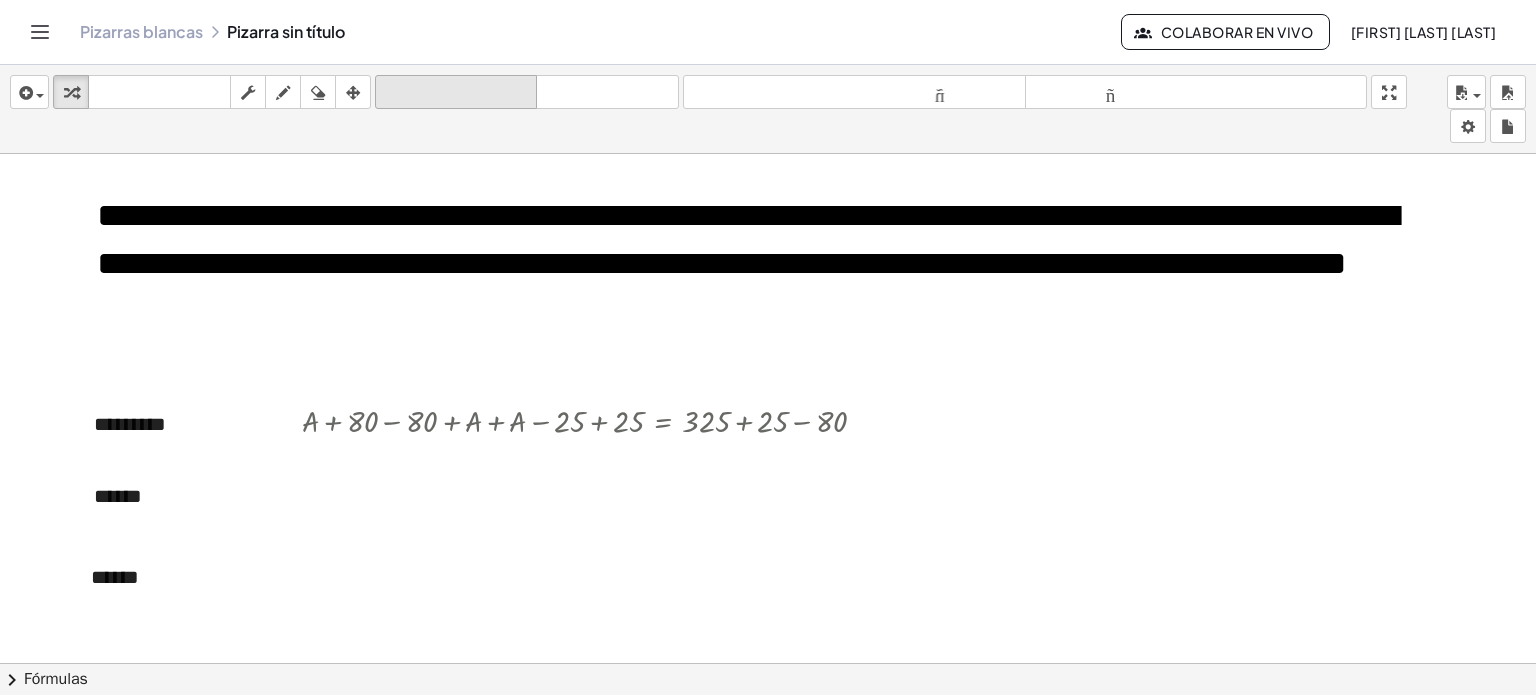 click on "deshacer" at bounding box center [456, 92] 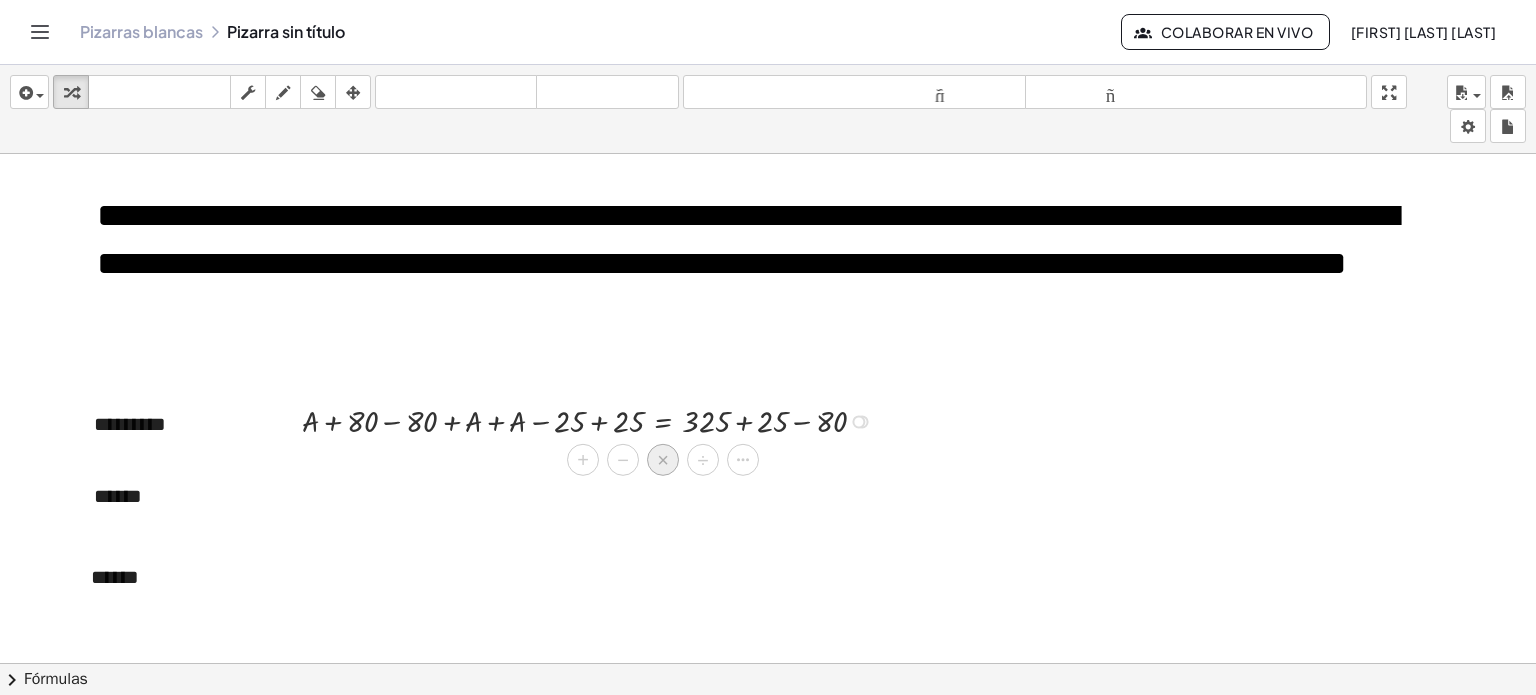 click on "×" at bounding box center [663, 459] 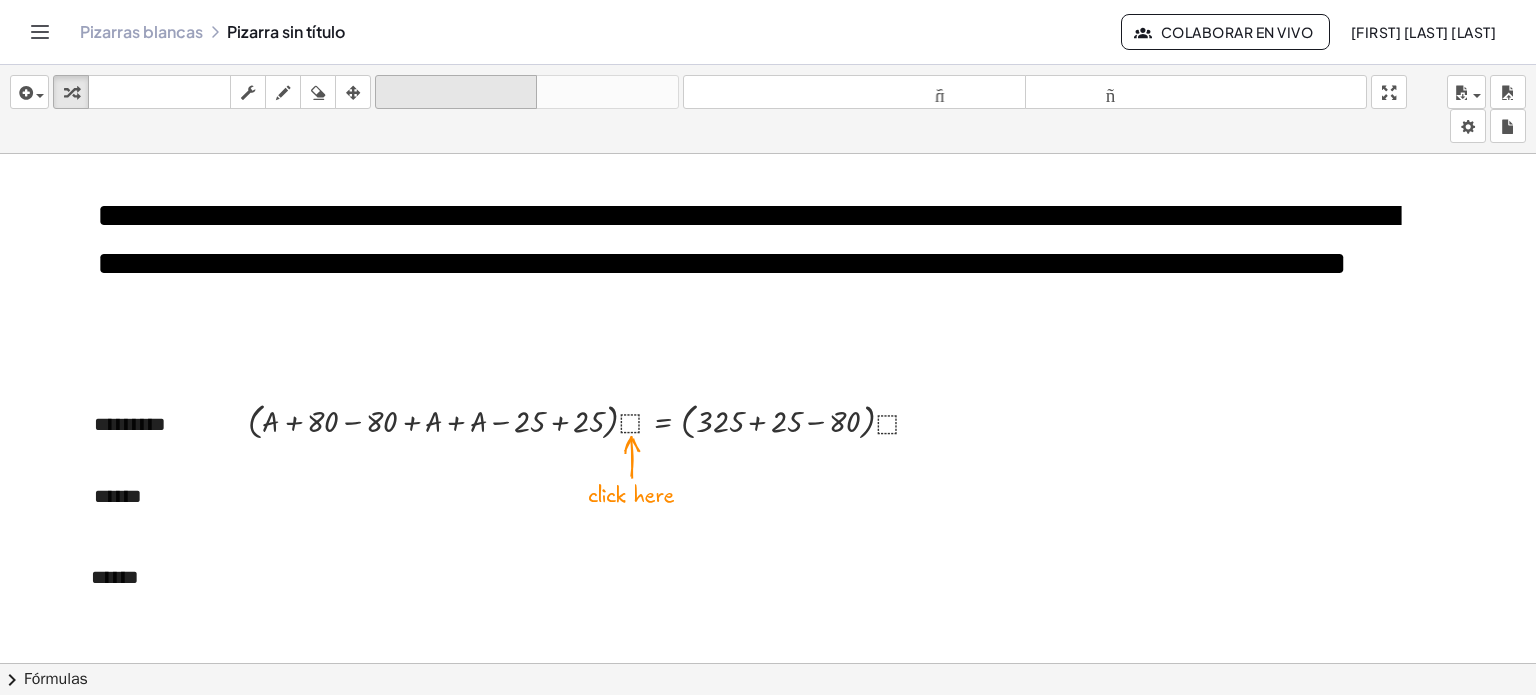 click on "deshacer" at bounding box center (456, 92) 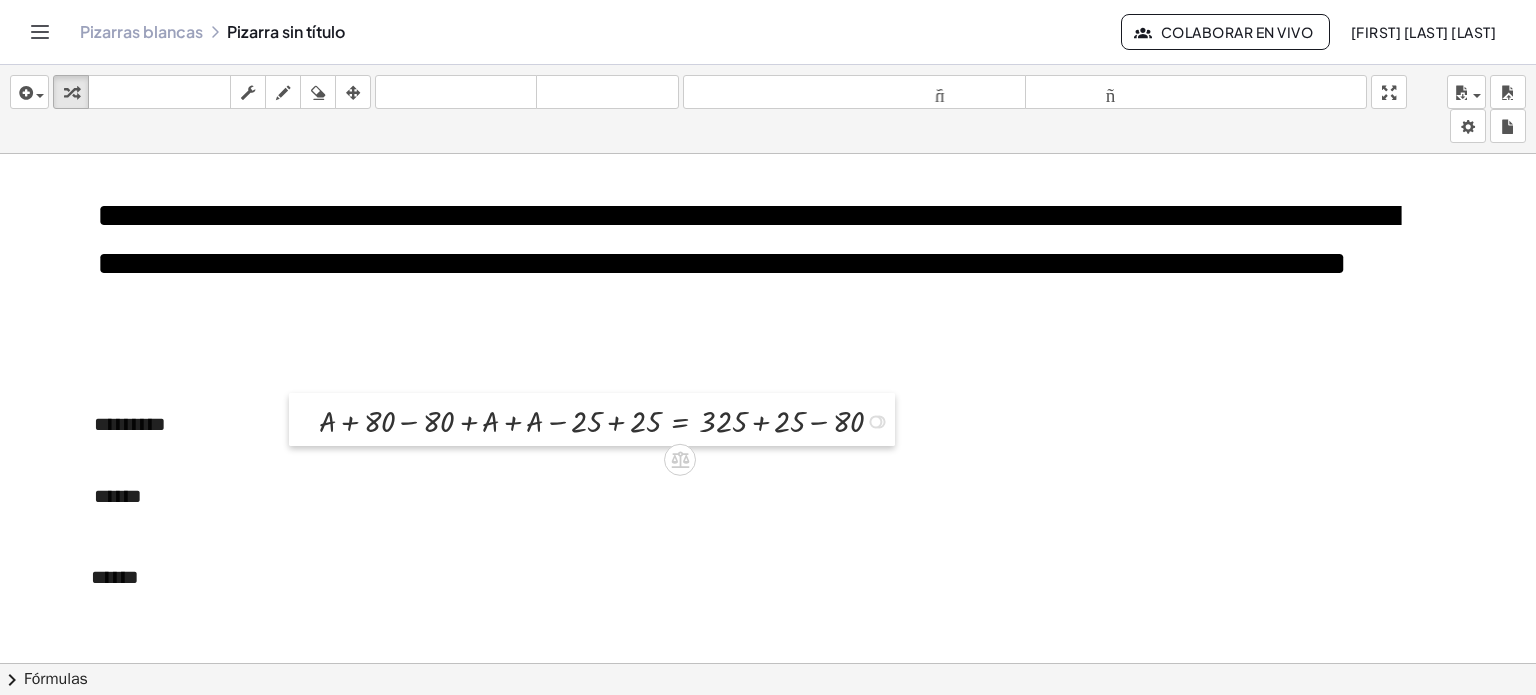 drag, startPoint x: 293, startPoint y: 395, endPoint x: 310, endPoint y: 395, distance: 17 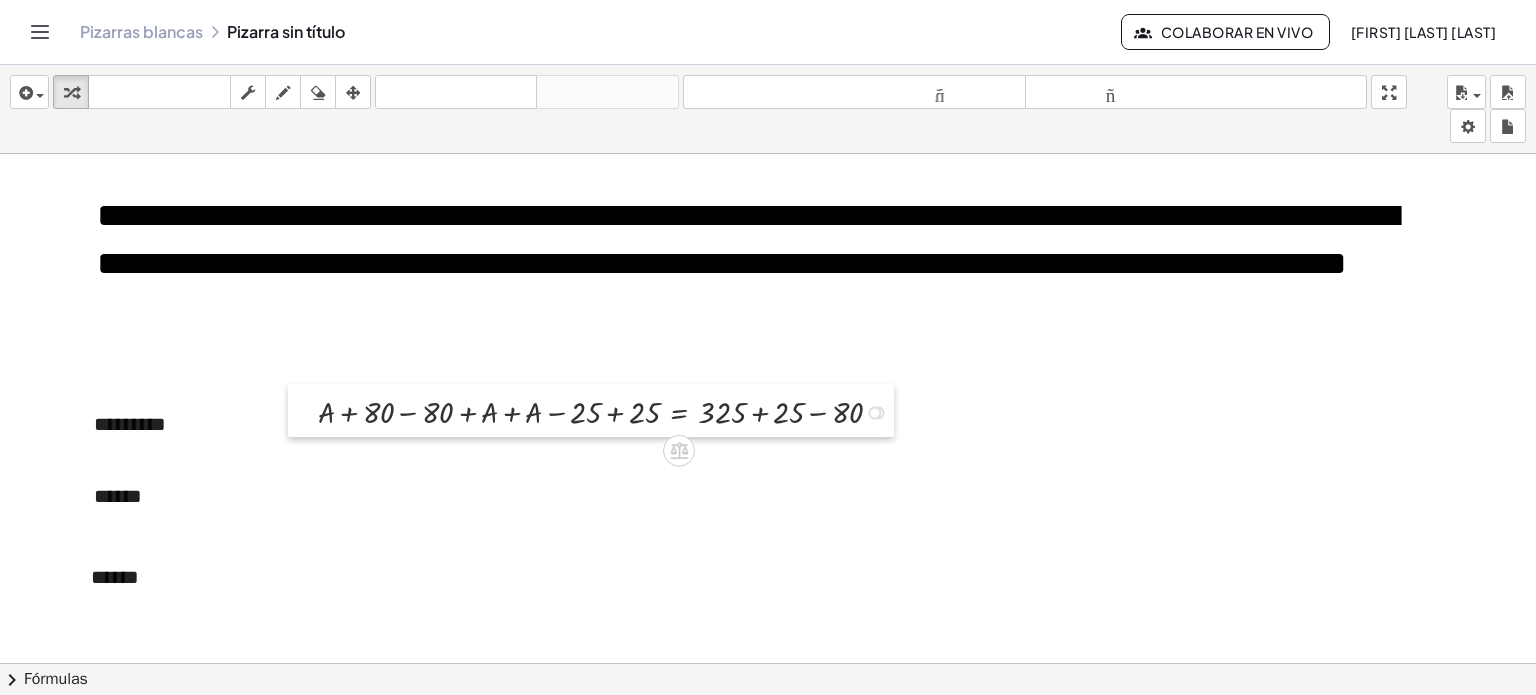 click at bounding box center (303, 411) 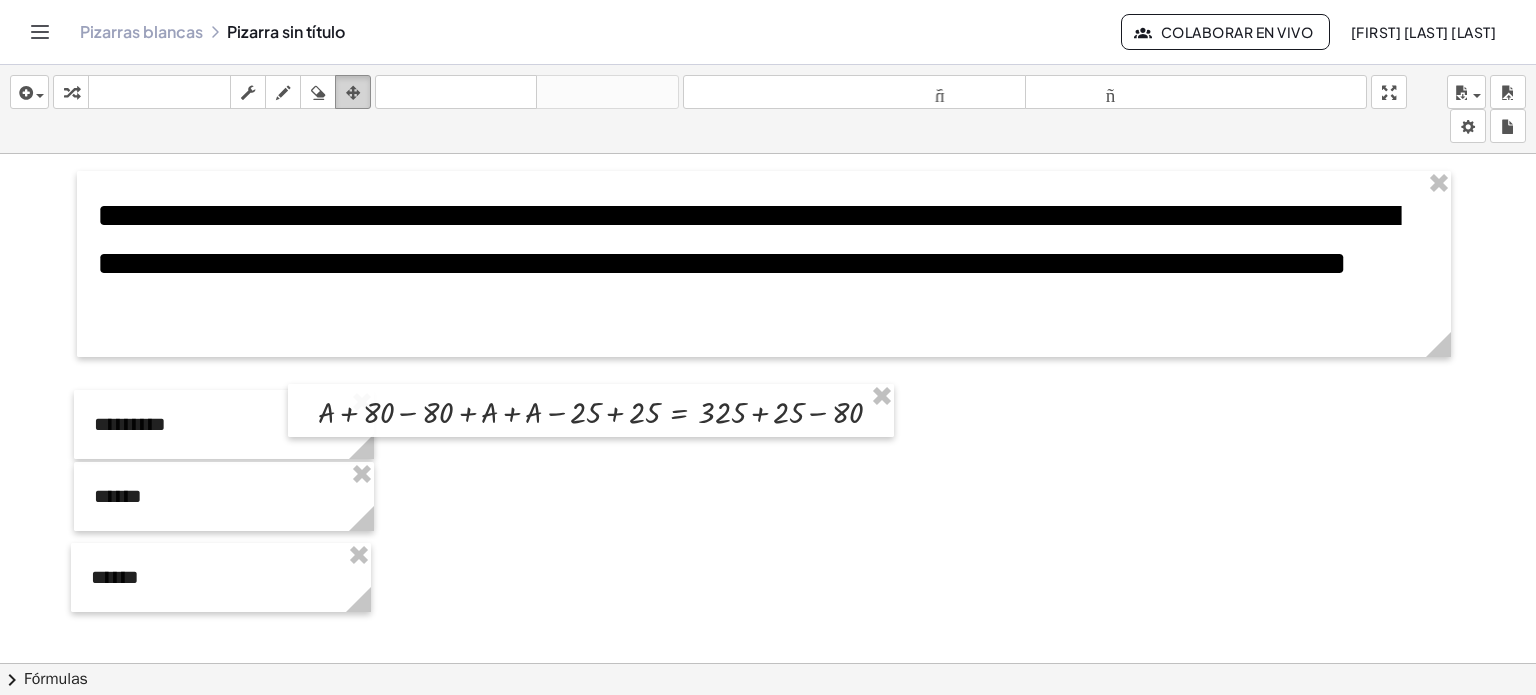 click at bounding box center [353, 92] 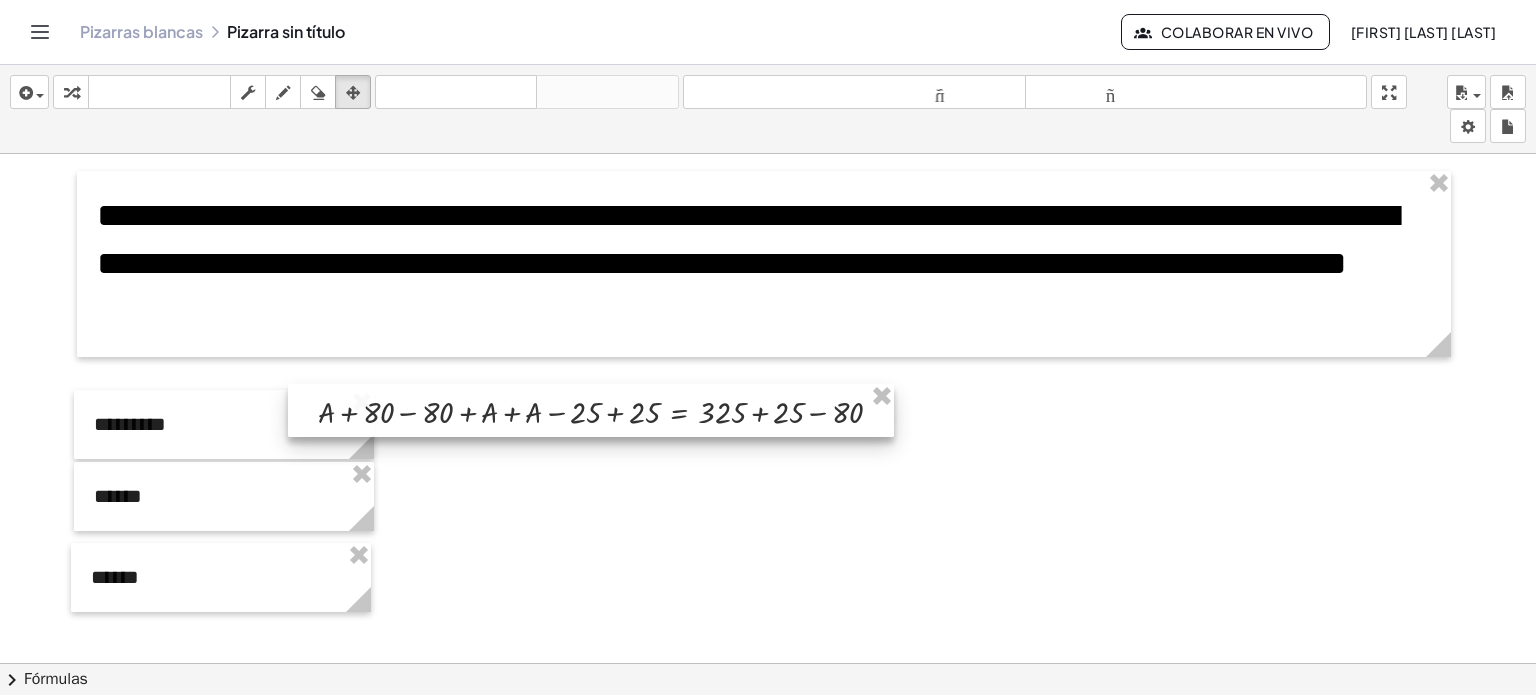 click at bounding box center [591, 411] 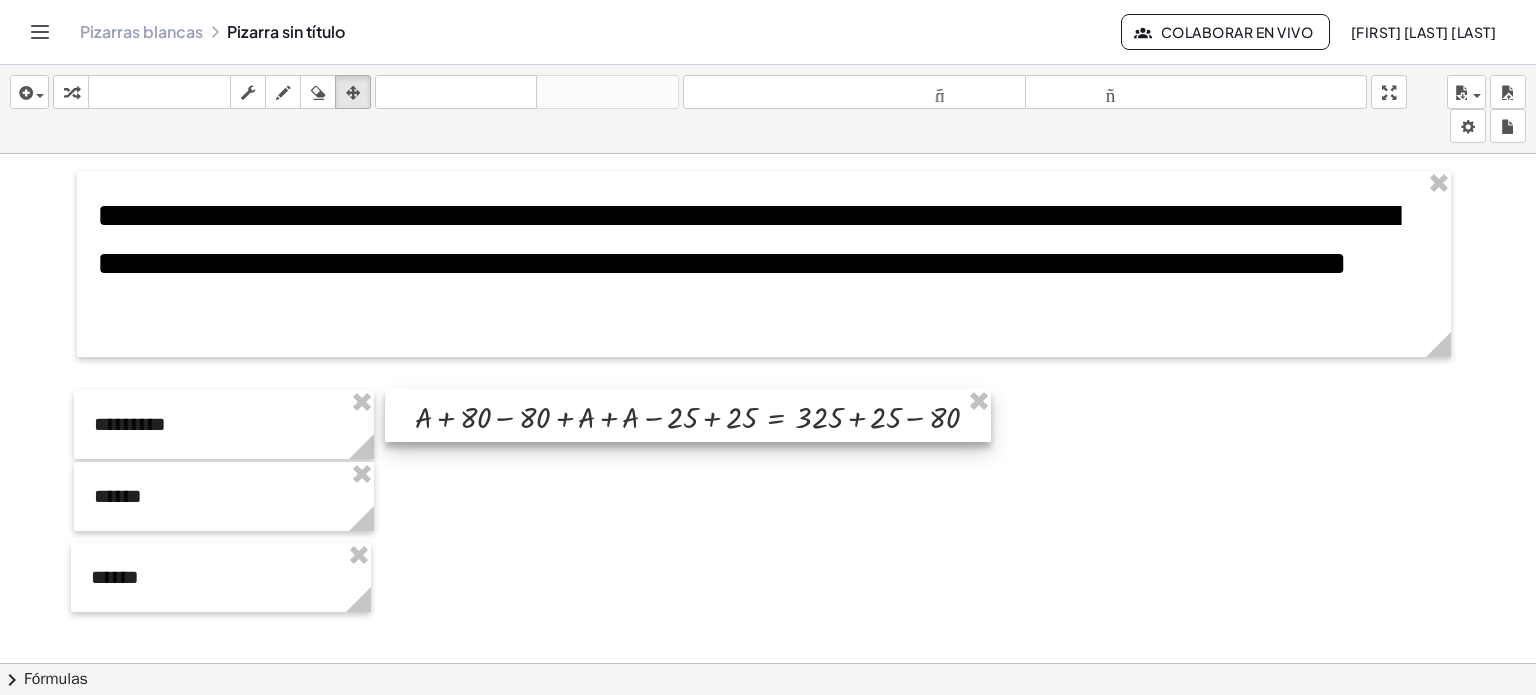 drag, startPoint x: 454, startPoint y: 419, endPoint x: 358, endPoint y: 178, distance: 259.41666 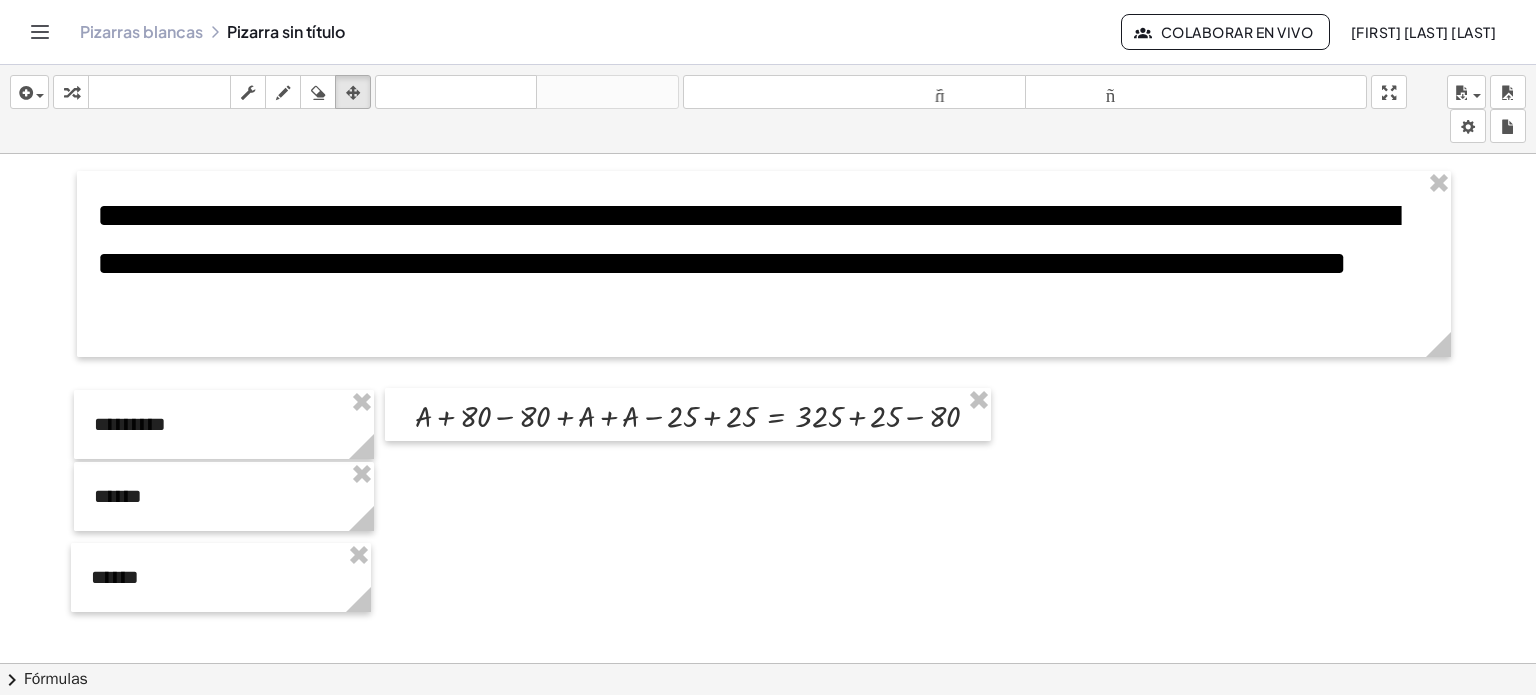 click at bounding box center [768, 664] 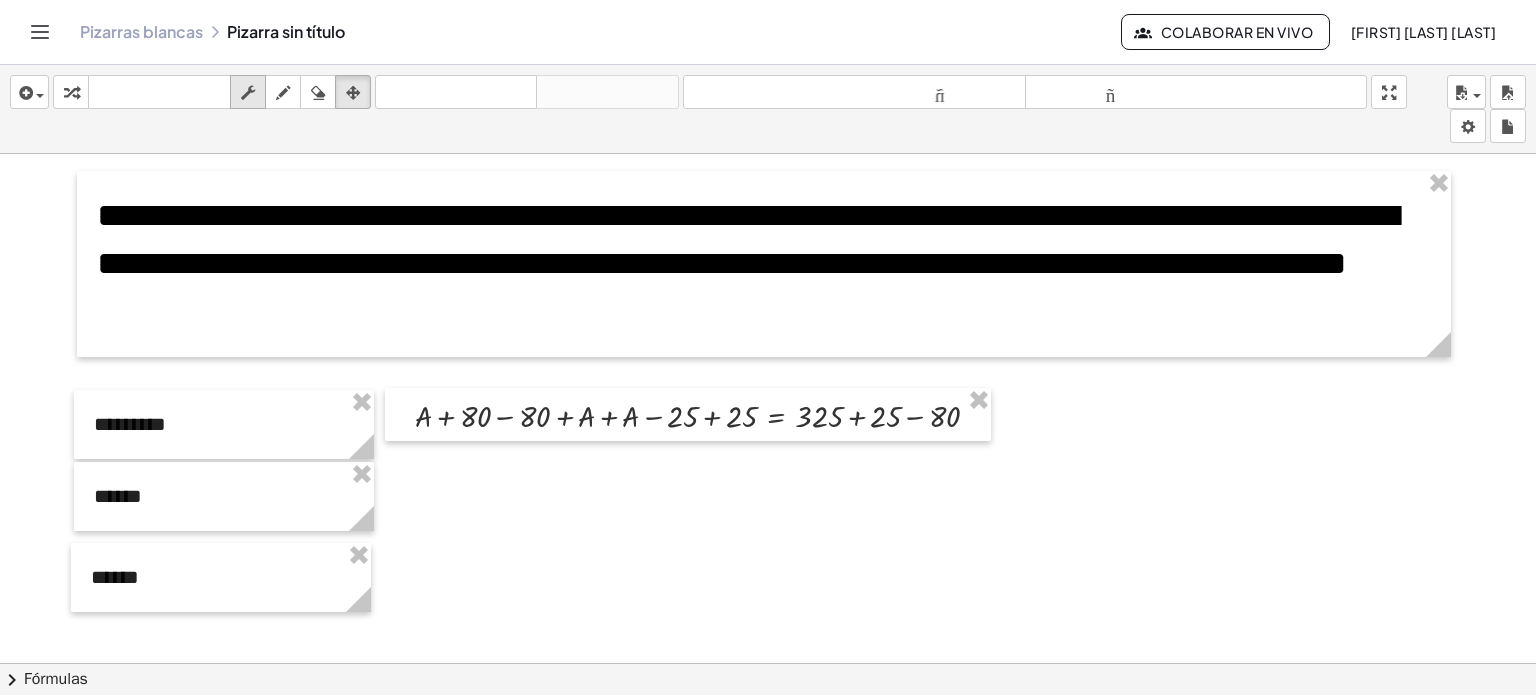 click at bounding box center [248, 92] 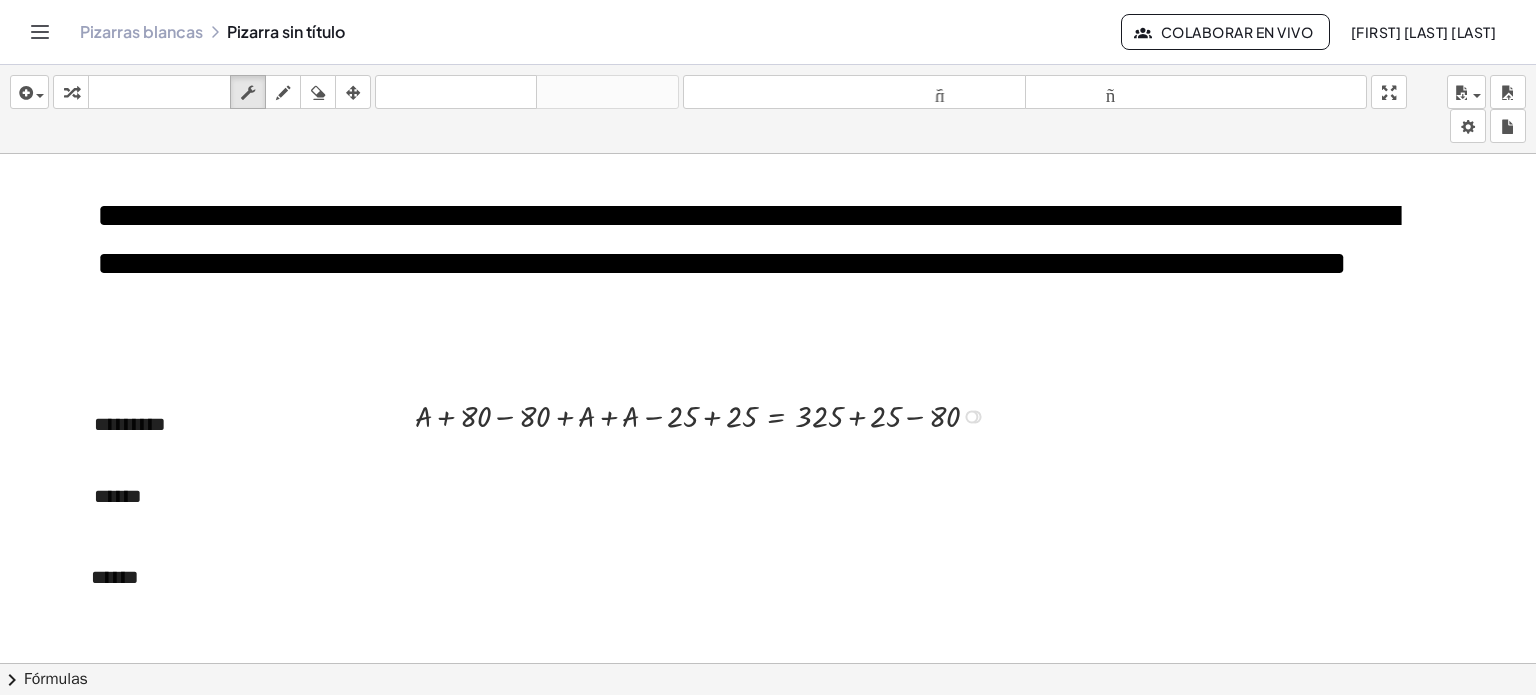 click at bounding box center [705, 415] 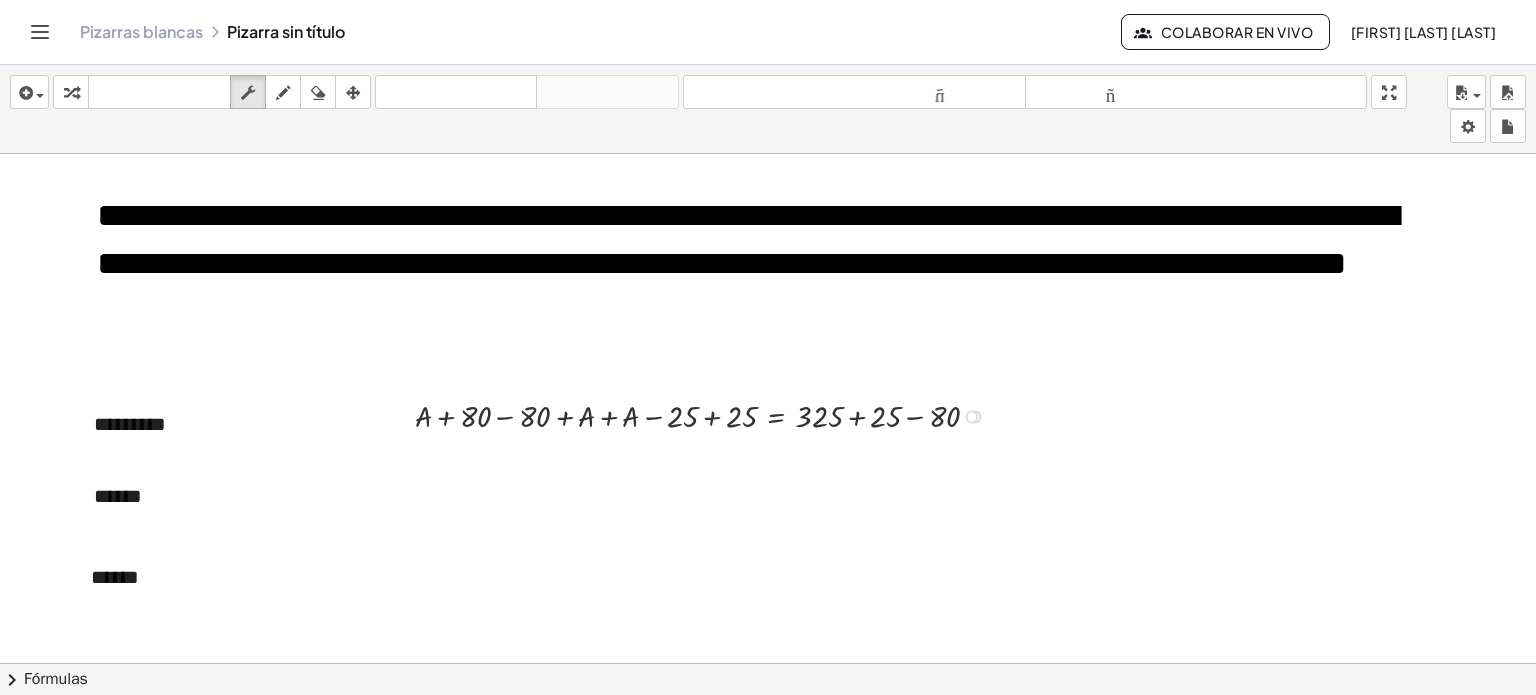 click at bounding box center [705, 415] 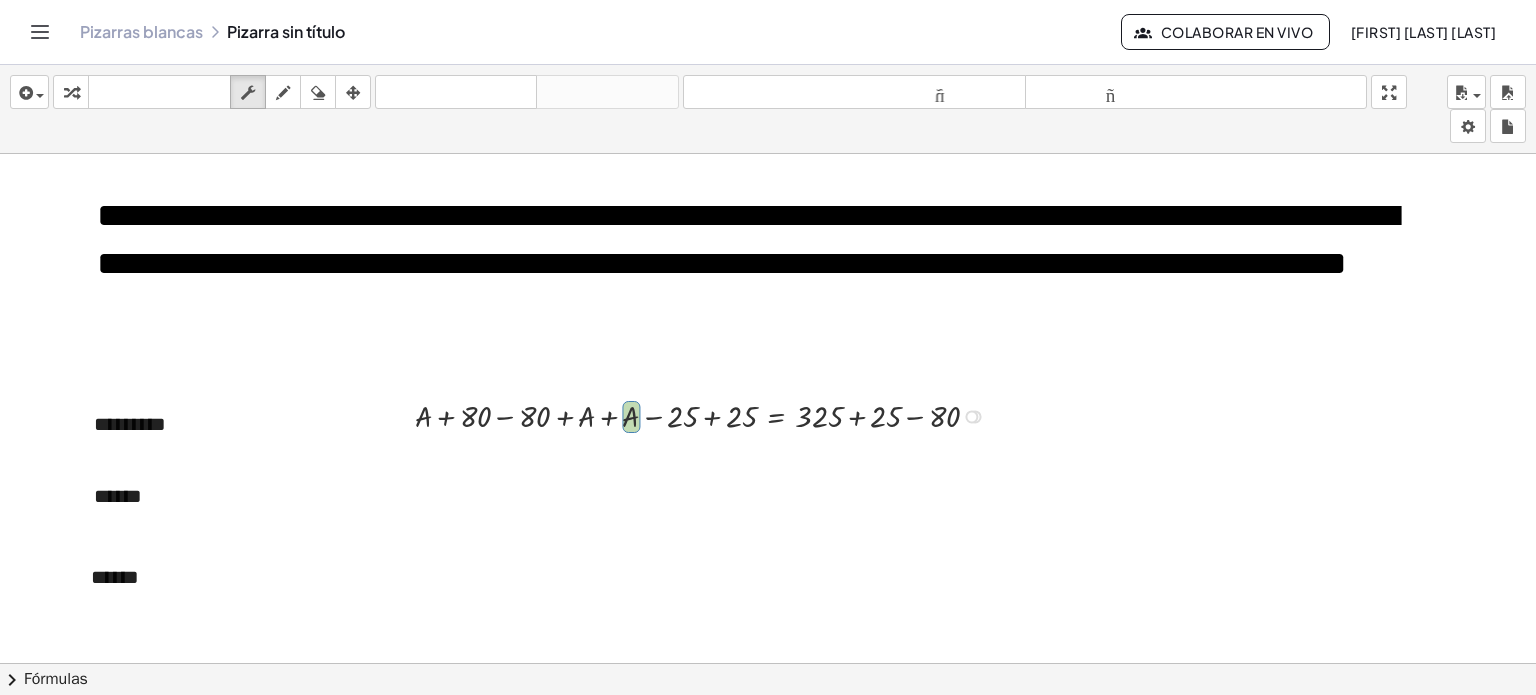 click at bounding box center (705, 415) 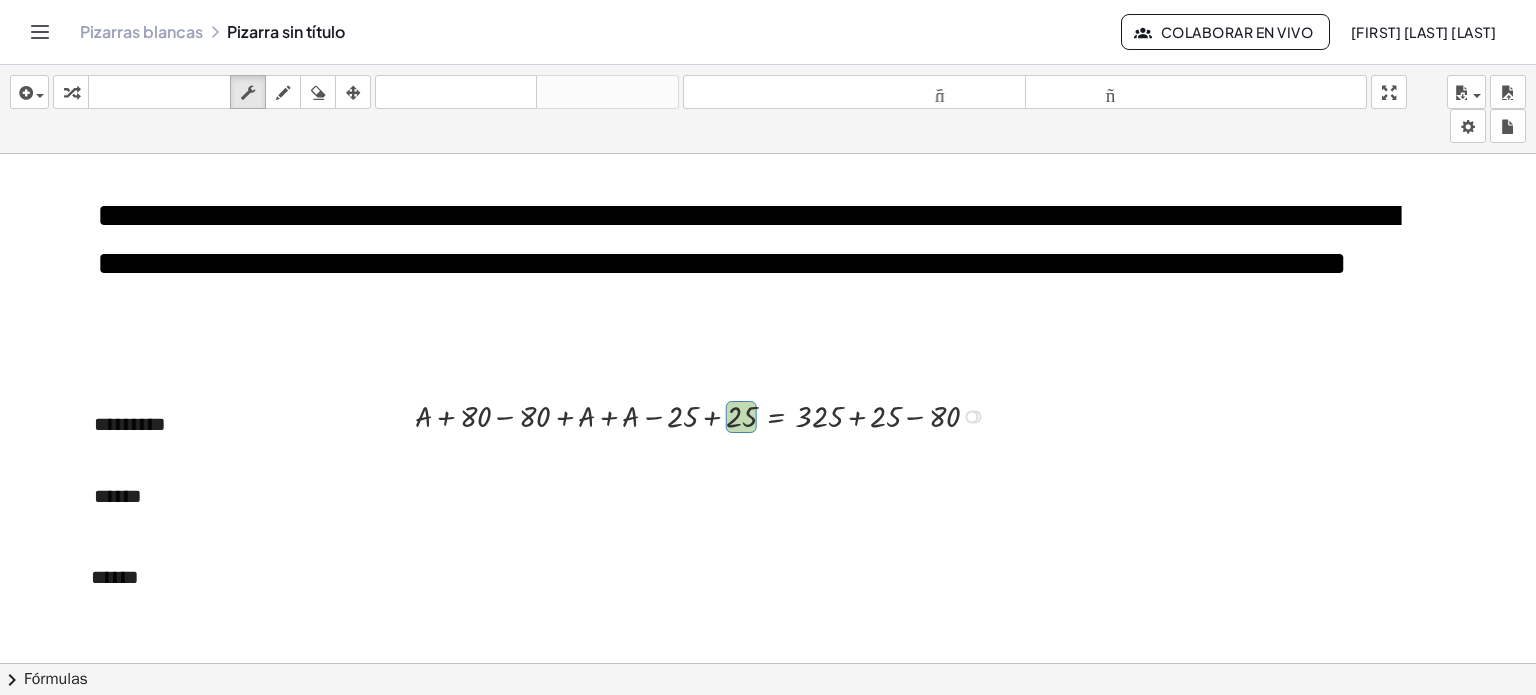 click at bounding box center (971, 416) 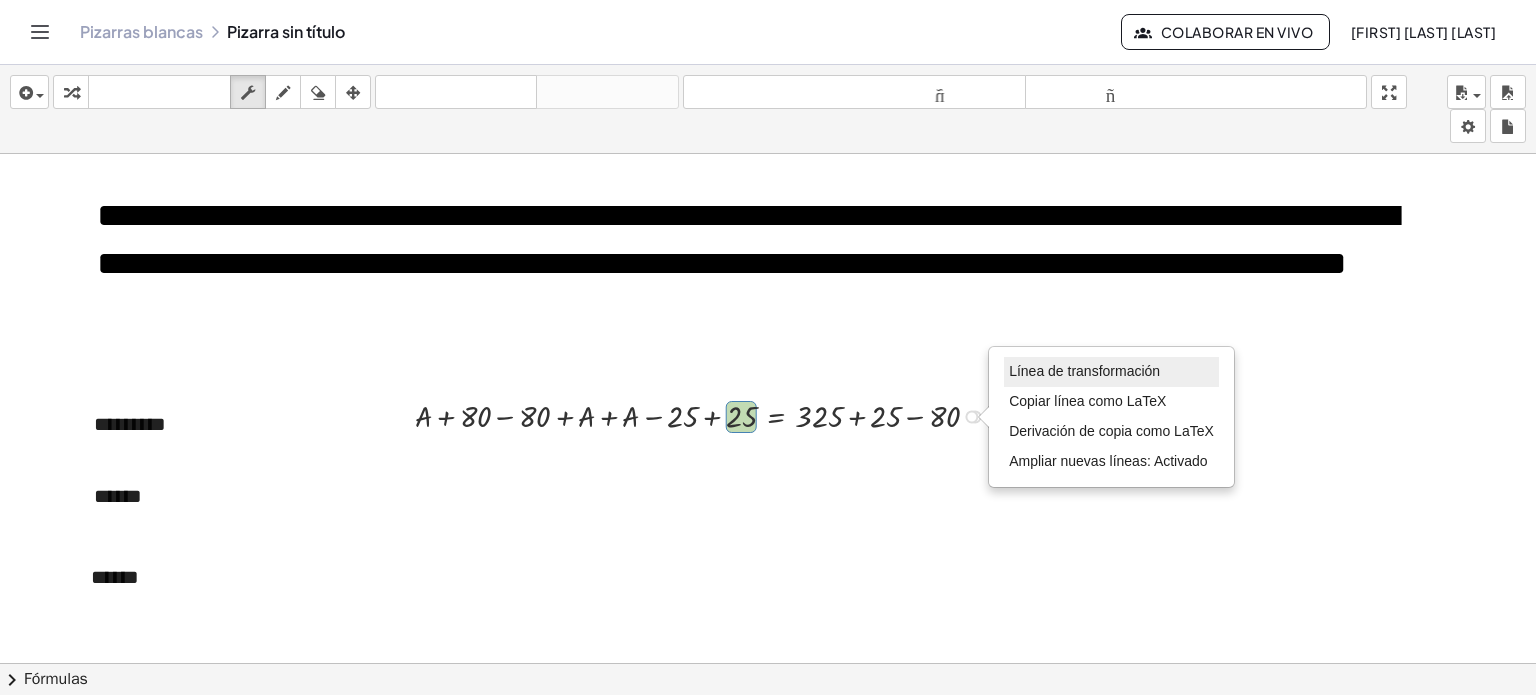 click on "Línea de transformación" at bounding box center [1084, 371] 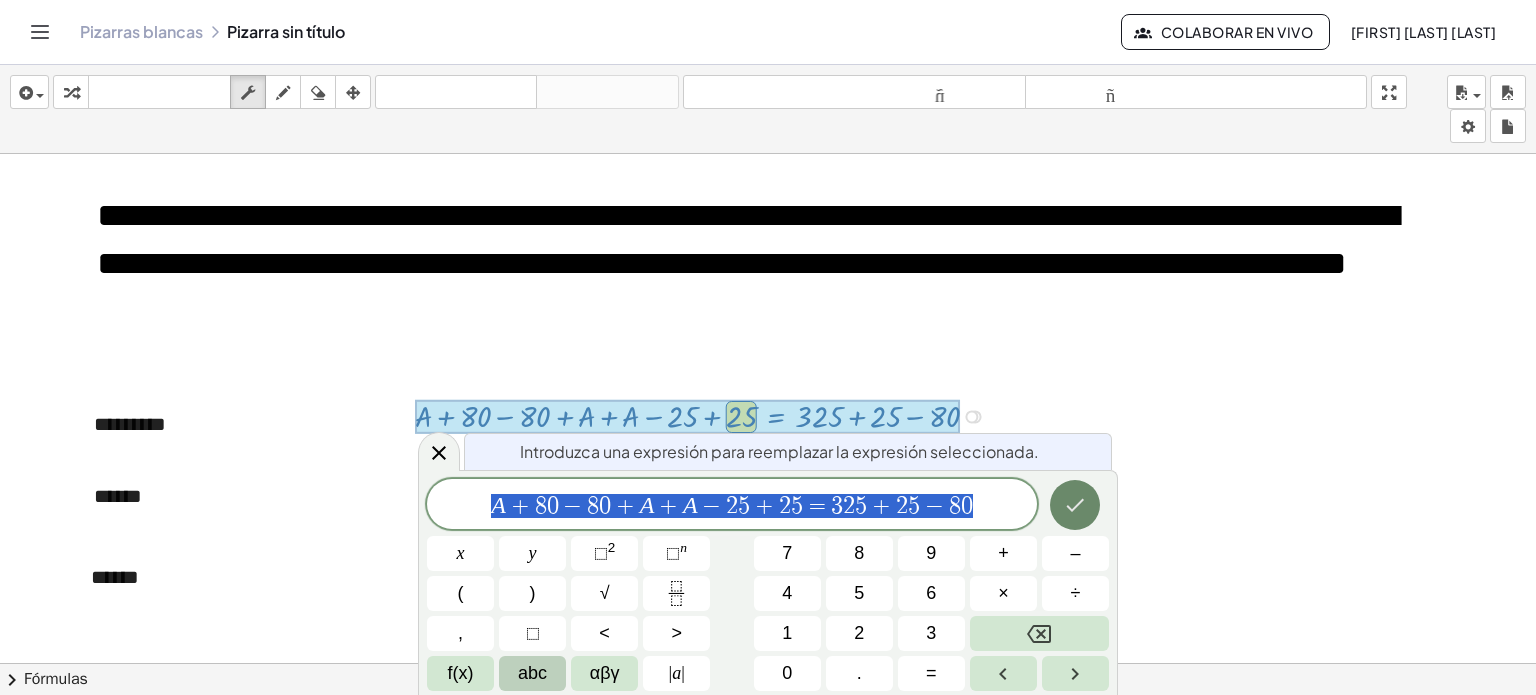 click at bounding box center (1075, 505) 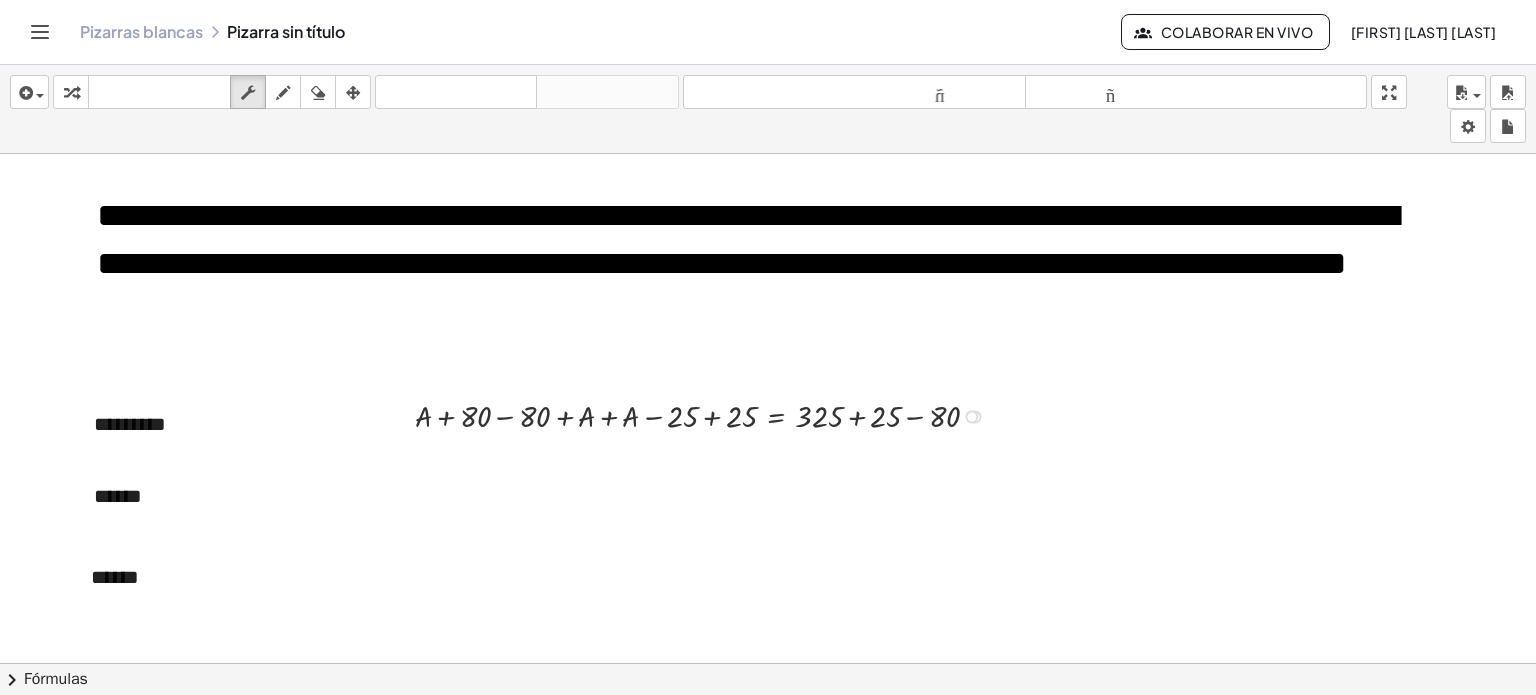 click on "Línea de transformación Copiar línea como LaTeX Derivación de copia como LaTeX Ampliar nuevas líneas: Activado" at bounding box center [971, 416] 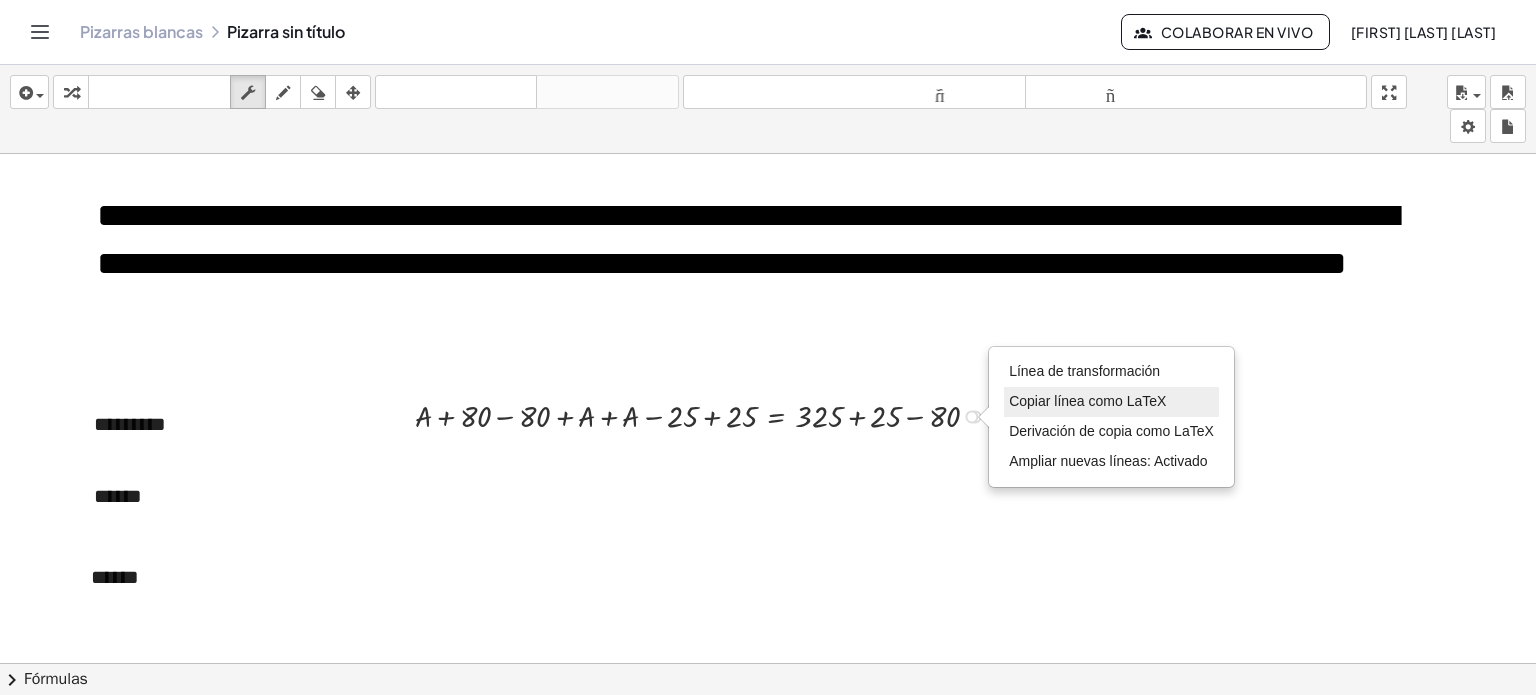 click on "Copiar línea como LaTeX" at bounding box center (1087, 401) 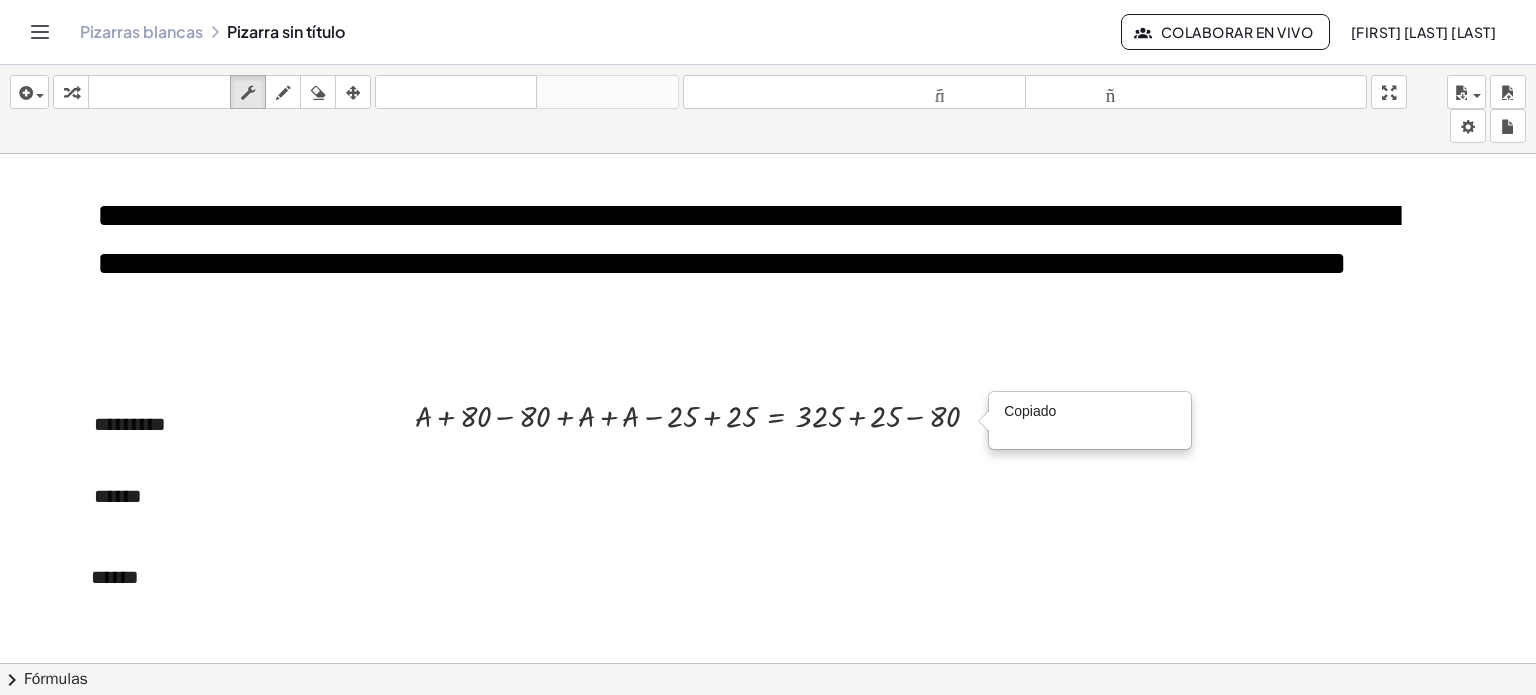 click at bounding box center (768, 664) 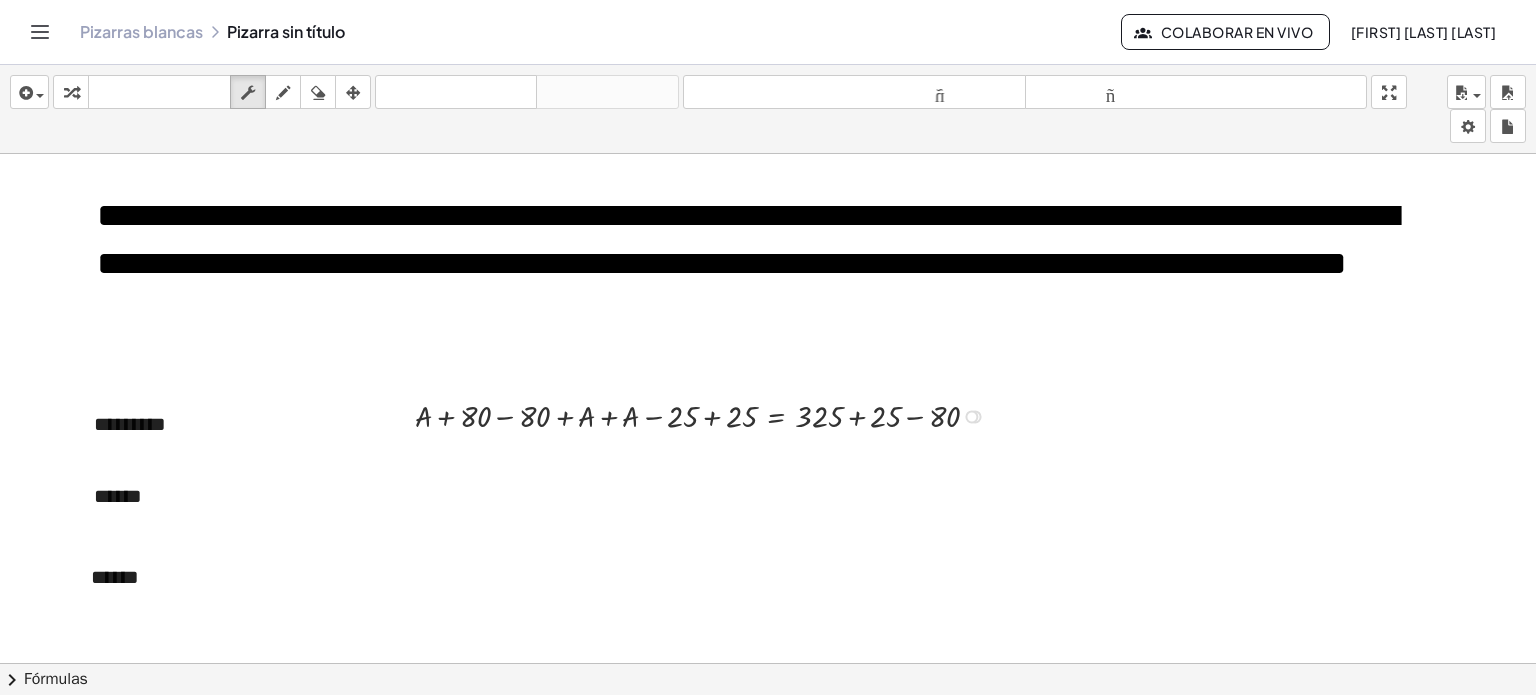 click at bounding box center [705, 415] 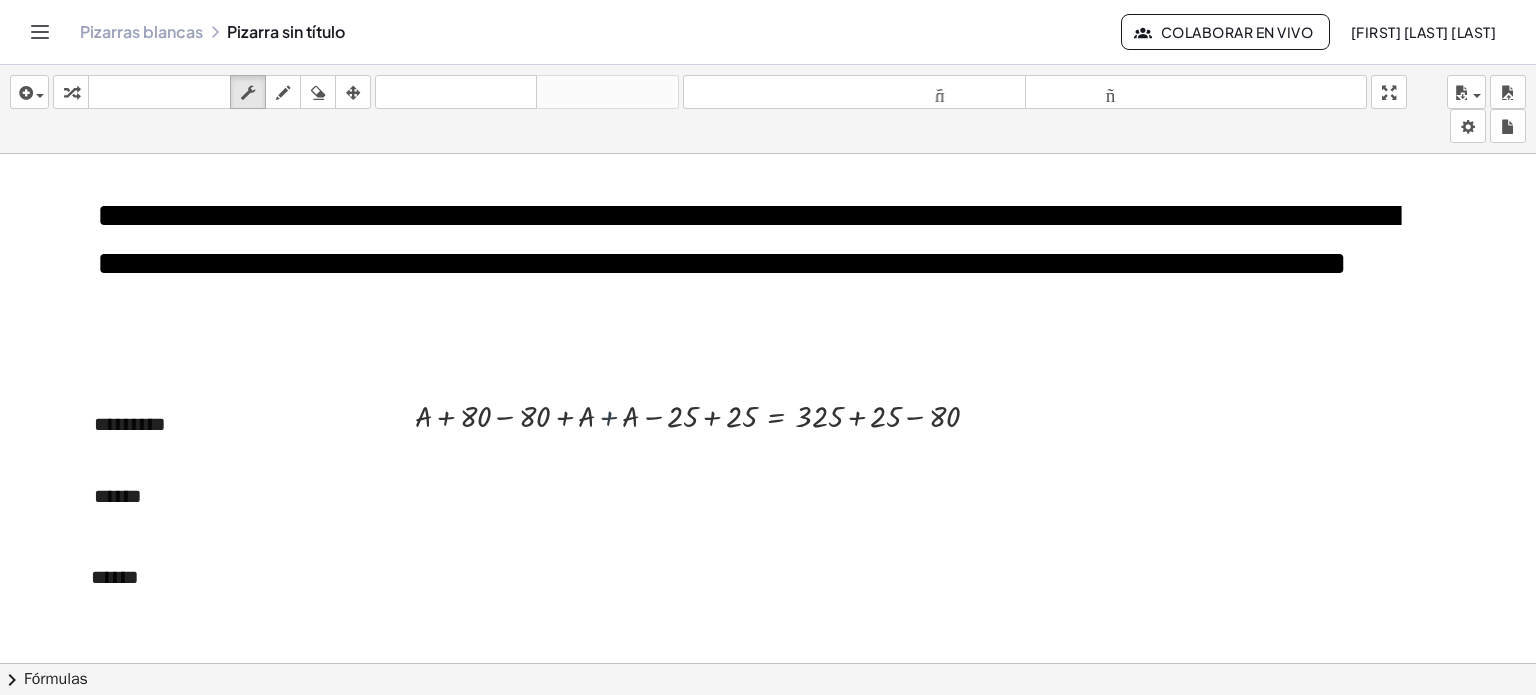 drag, startPoint x: 599, startPoint y: 410, endPoint x: 597, endPoint y: 467, distance: 57.035076 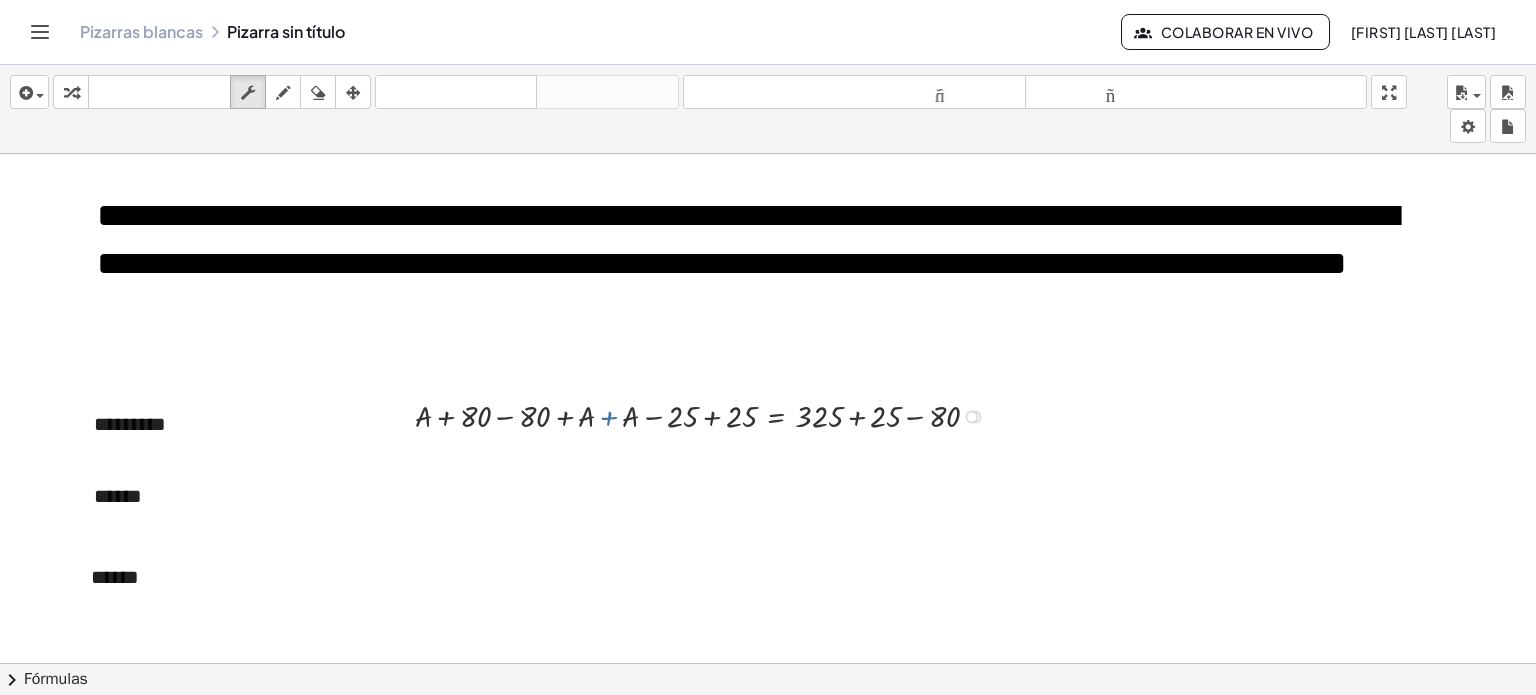 click at bounding box center (705, 415) 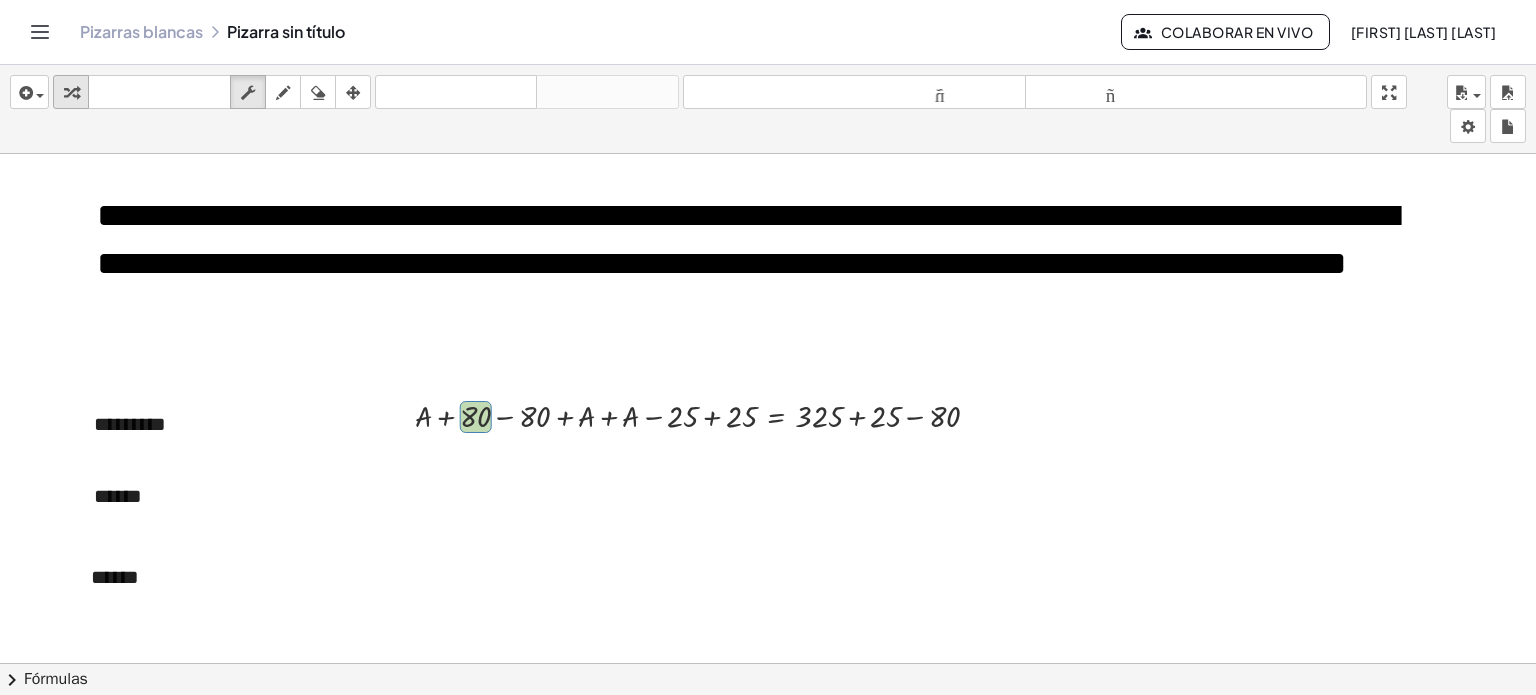 click at bounding box center [71, 93] 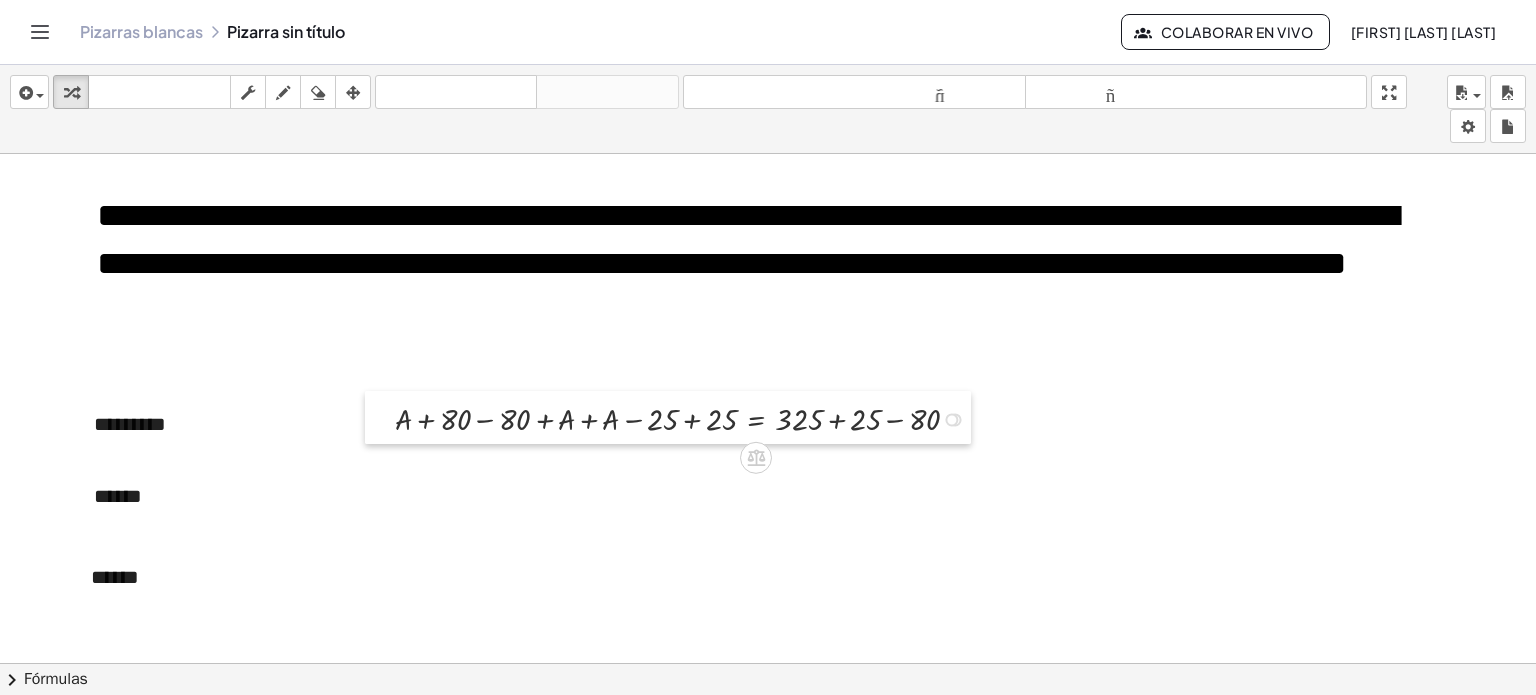 drag, startPoint x: 412, startPoint y: 416, endPoint x: 392, endPoint y: 419, distance: 20.22375 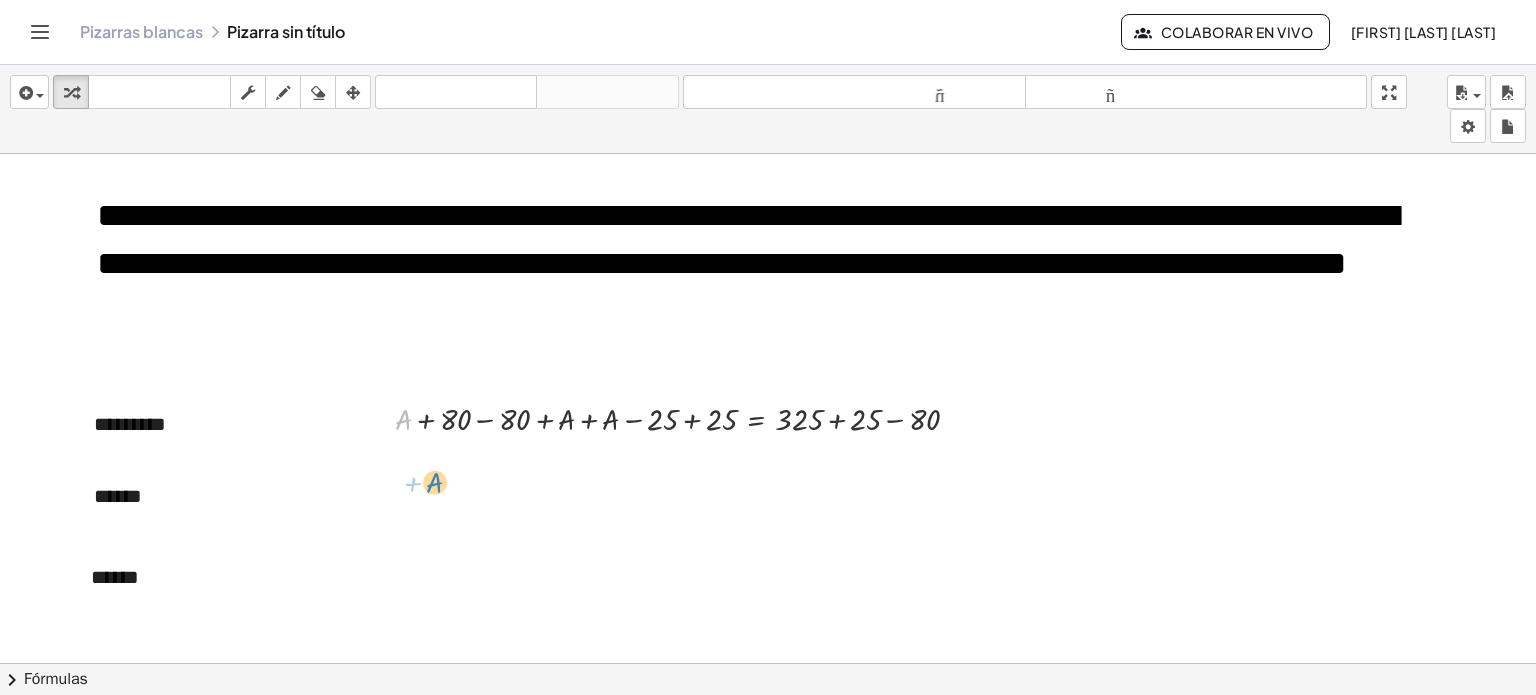 drag, startPoint x: 409, startPoint y: 416, endPoint x: 442, endPoint y: 480, distance: 72.00694 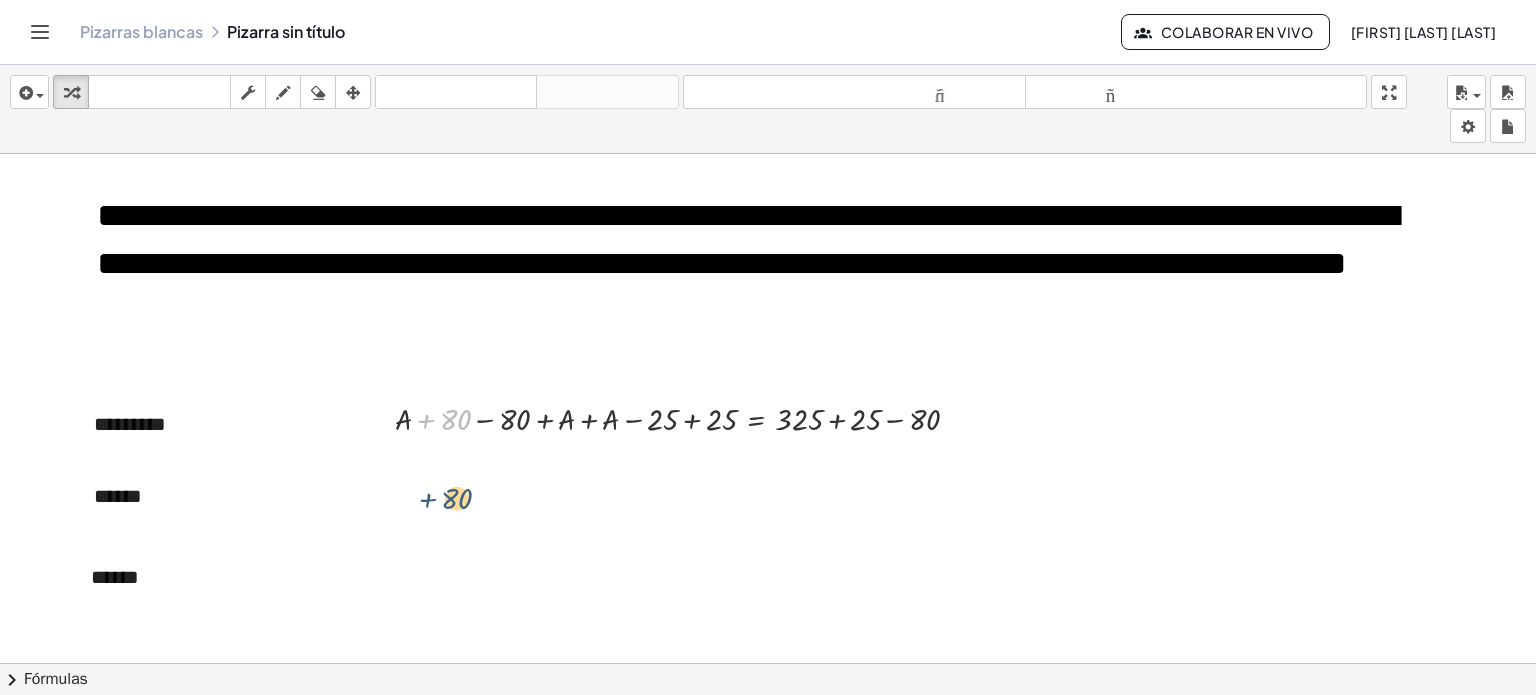 drag, startPoint x: 453, startPoint y: 419, endPoint x: 455, endPoint y: 500, distance: 81.02469 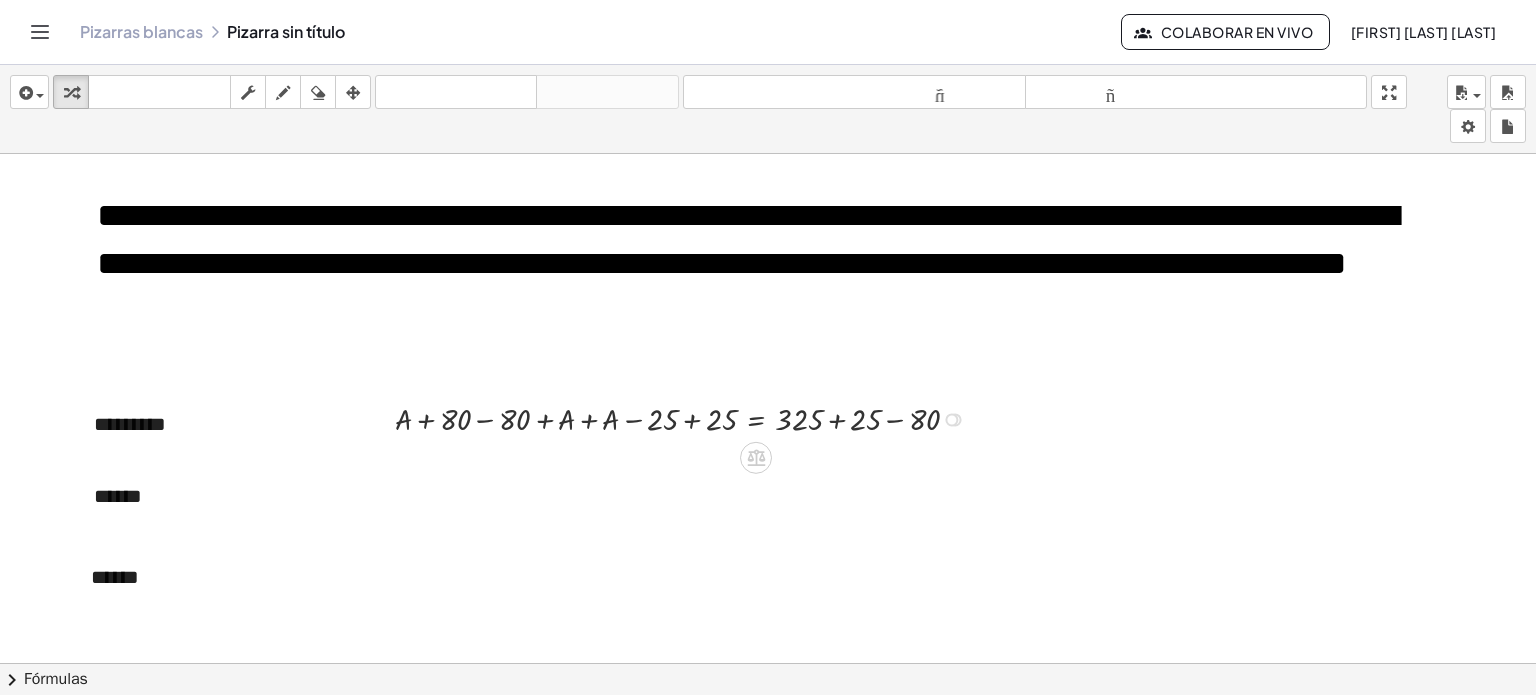 click at bounding box center (685, 418) 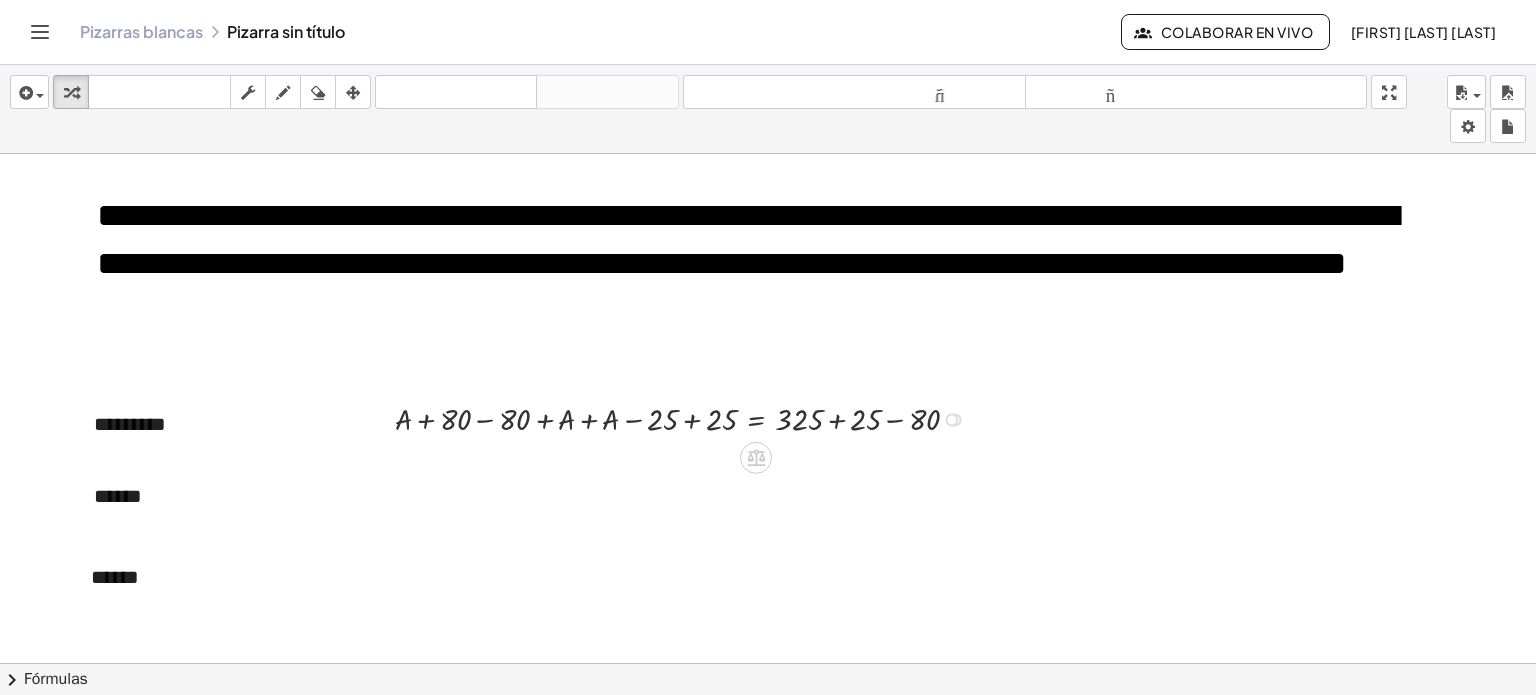 click at bounding box center [685, 418] 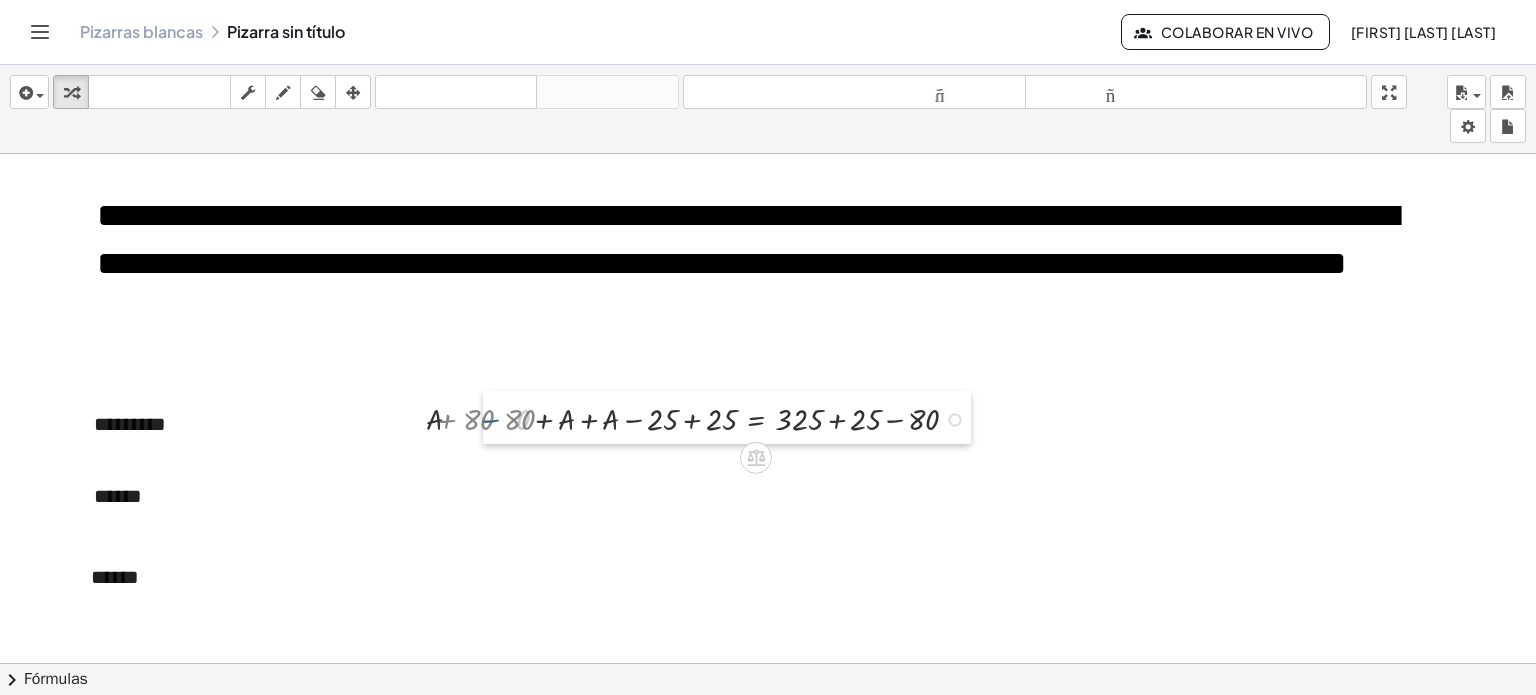click at bounding box center [498, 418] 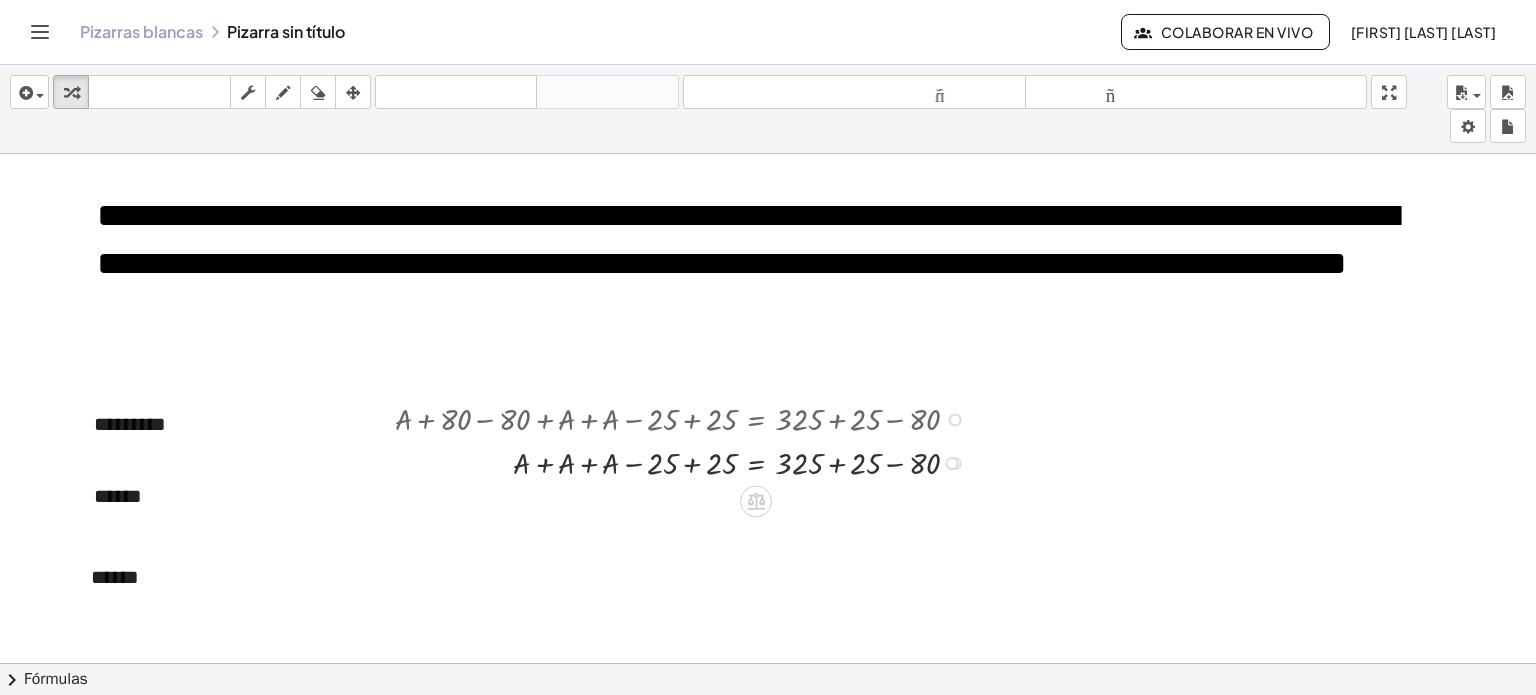 click at bounding box center [685, 418] 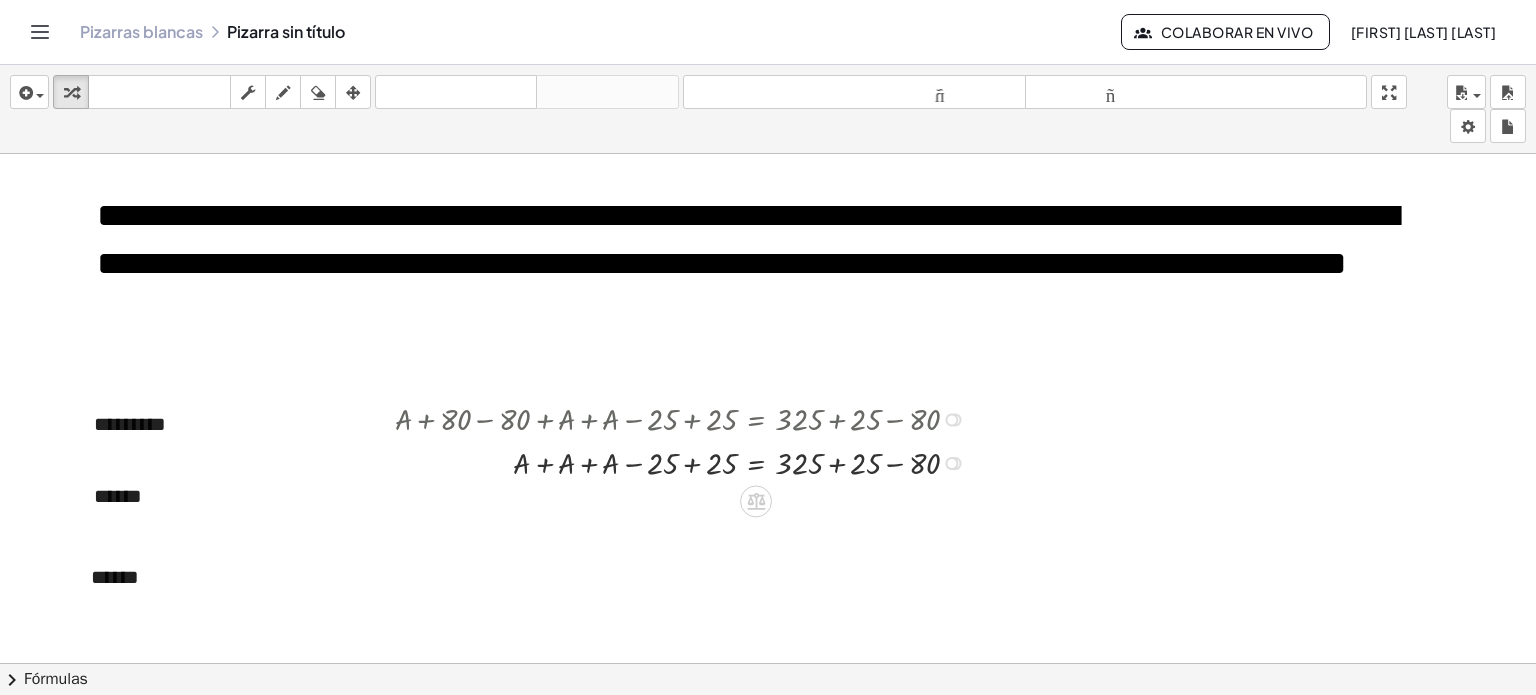 click at bounding box center [685, 461] 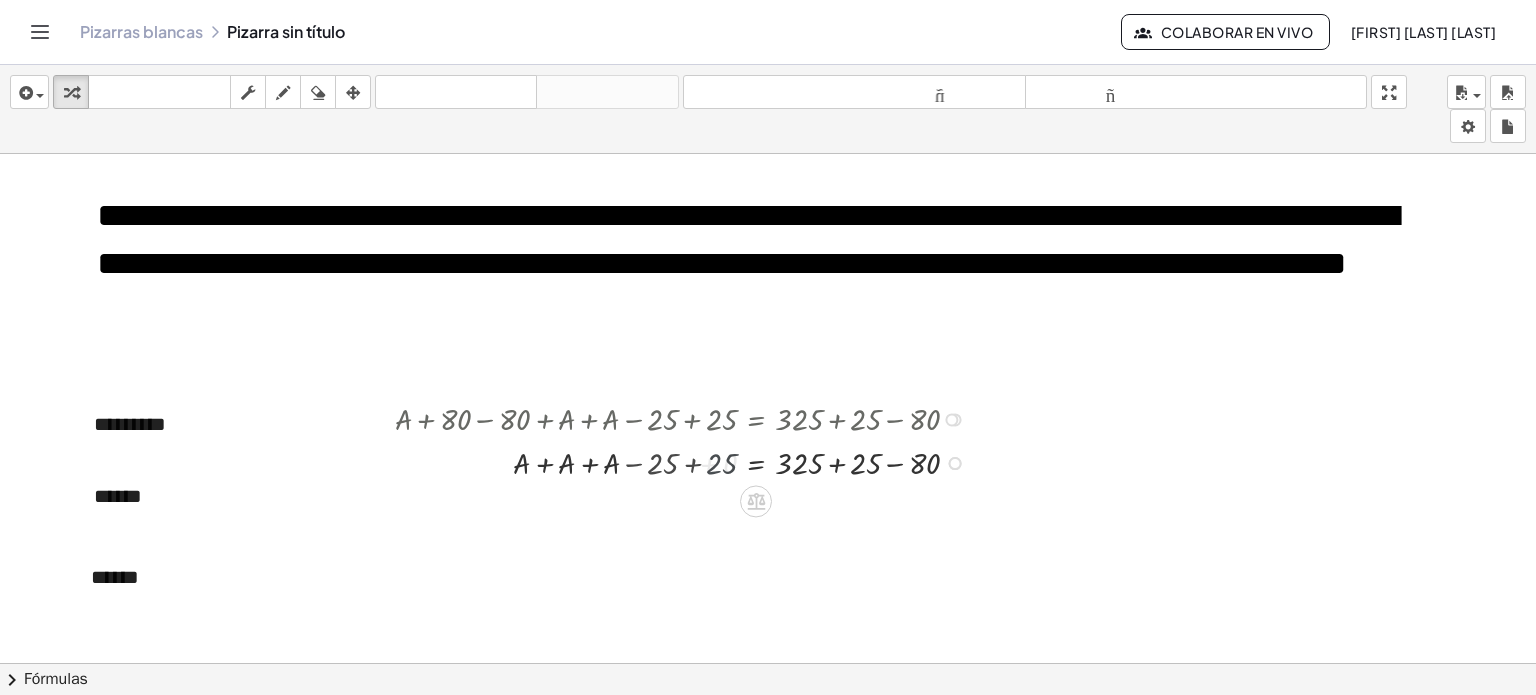 click at bounding box center (685, 461) 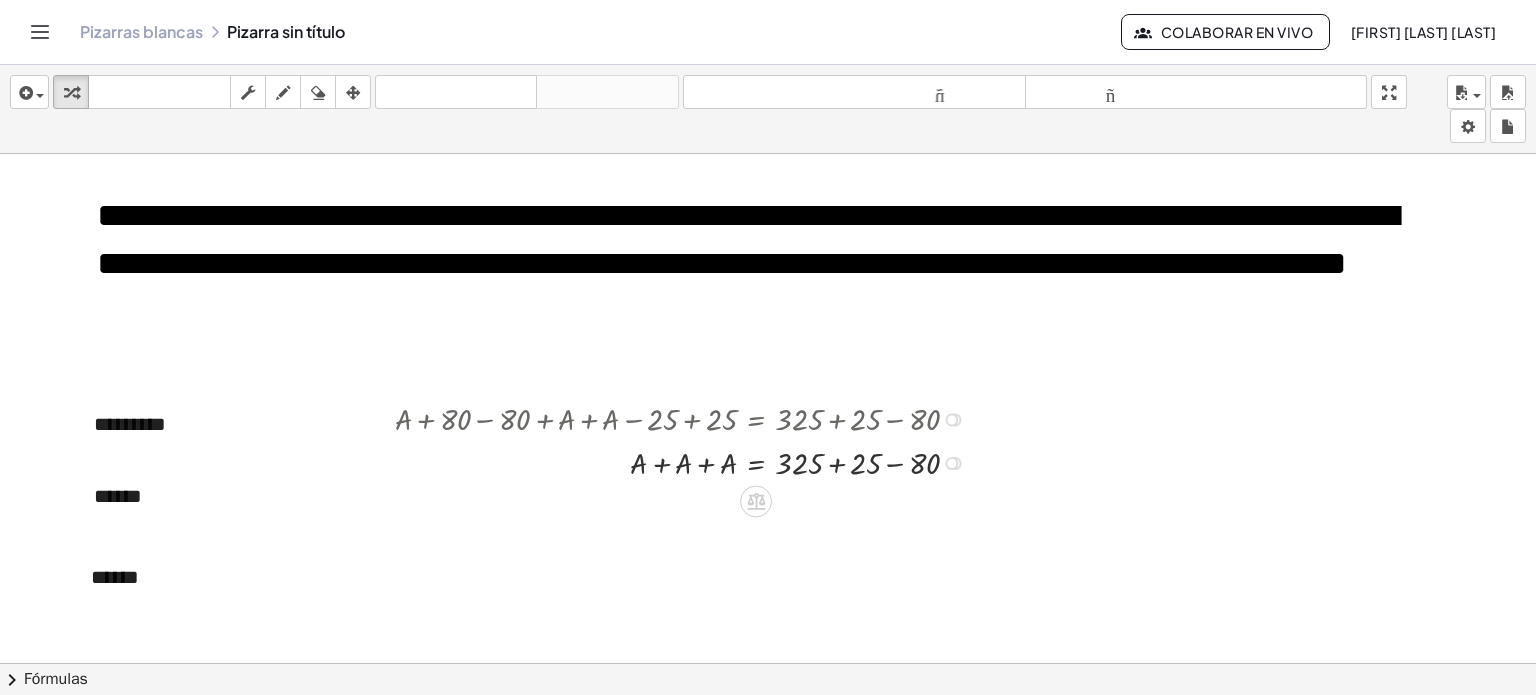 click at bounding box center [685, 461] 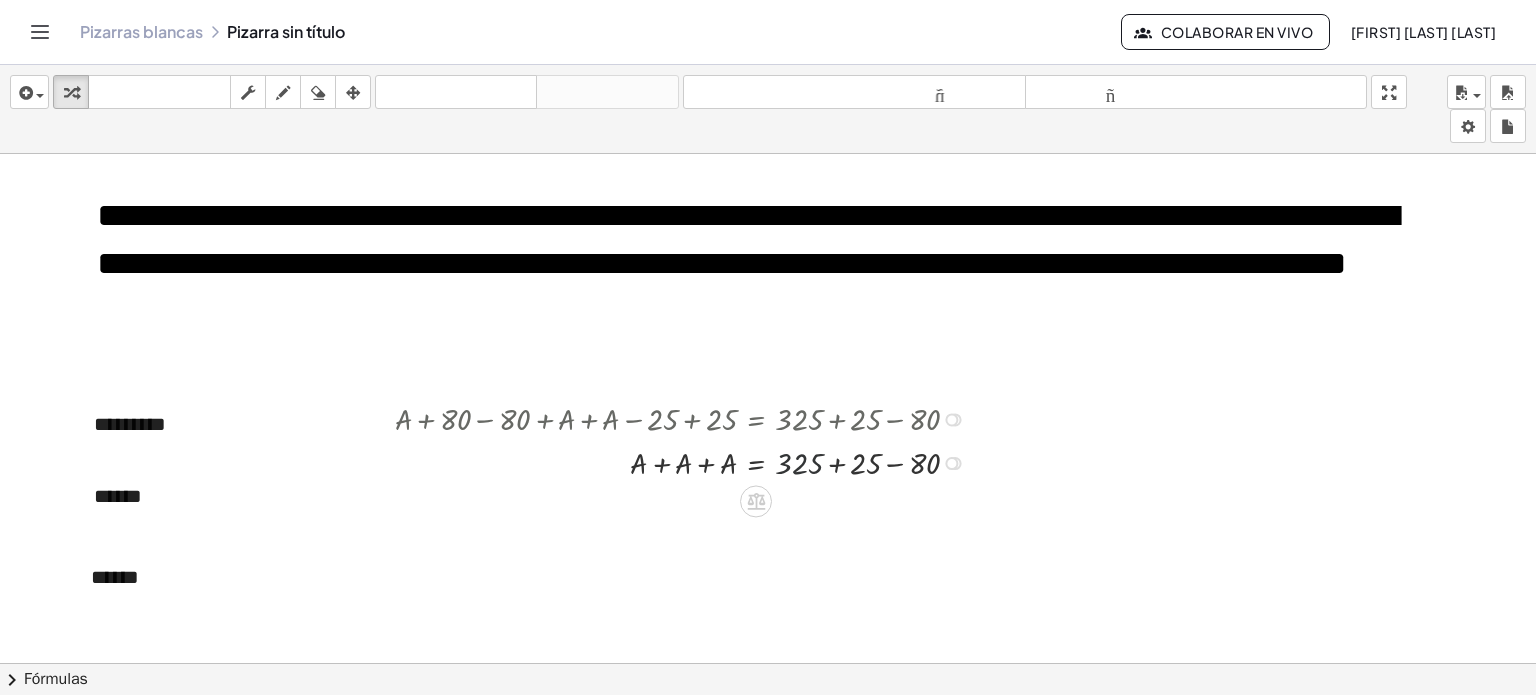 click at bounding box center (685, 461) 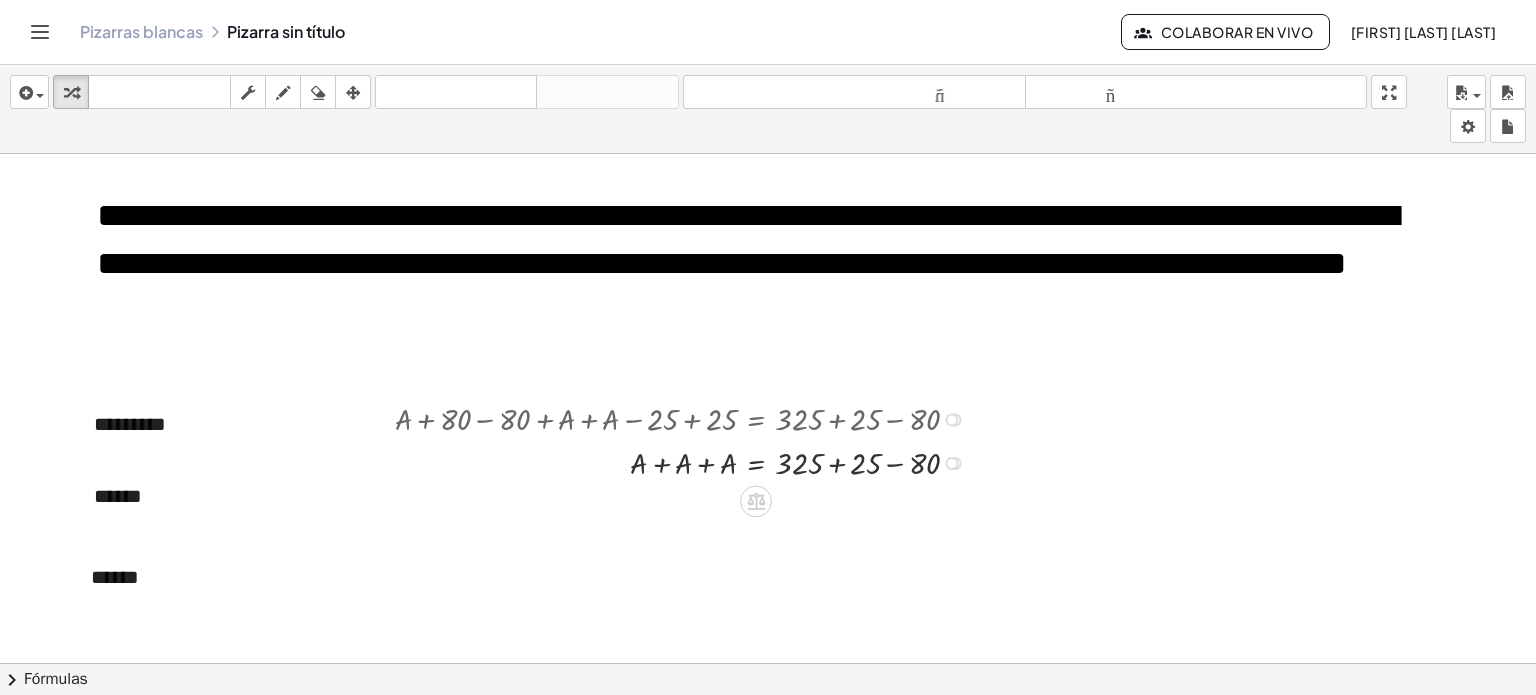 click at bounding box center [685, 461] 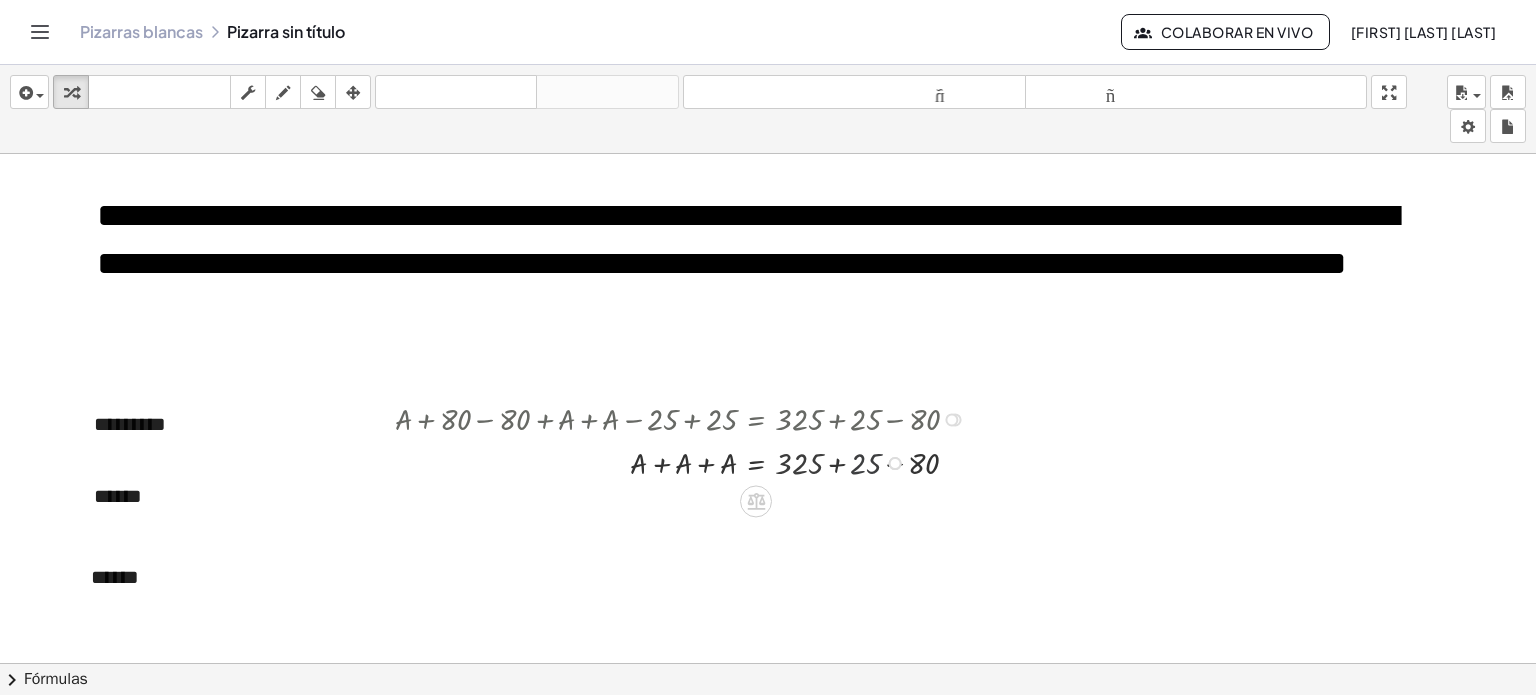 click at bounding box center (685, 461) 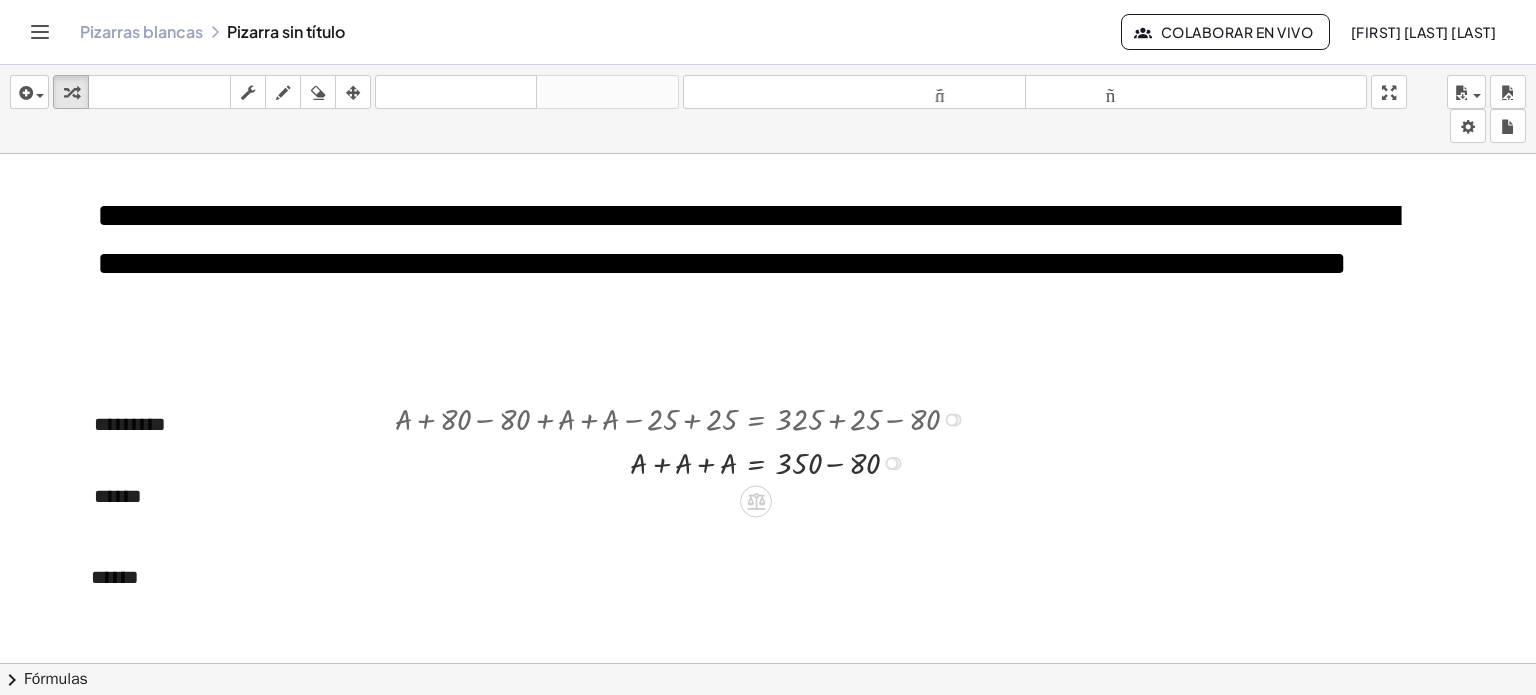 click at bounding box center (685, 461) 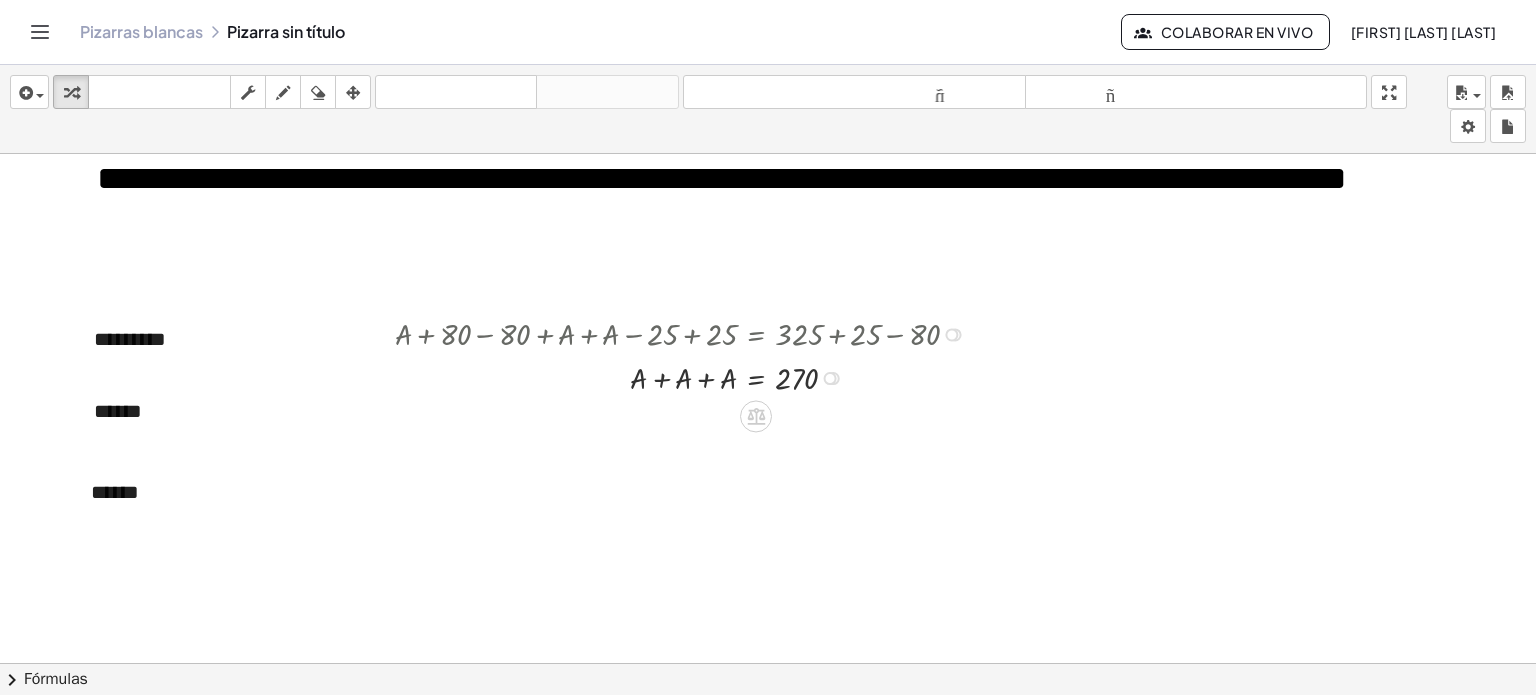 scroll, scrollTop: 100, scrollLeft: 0, axis: vertical 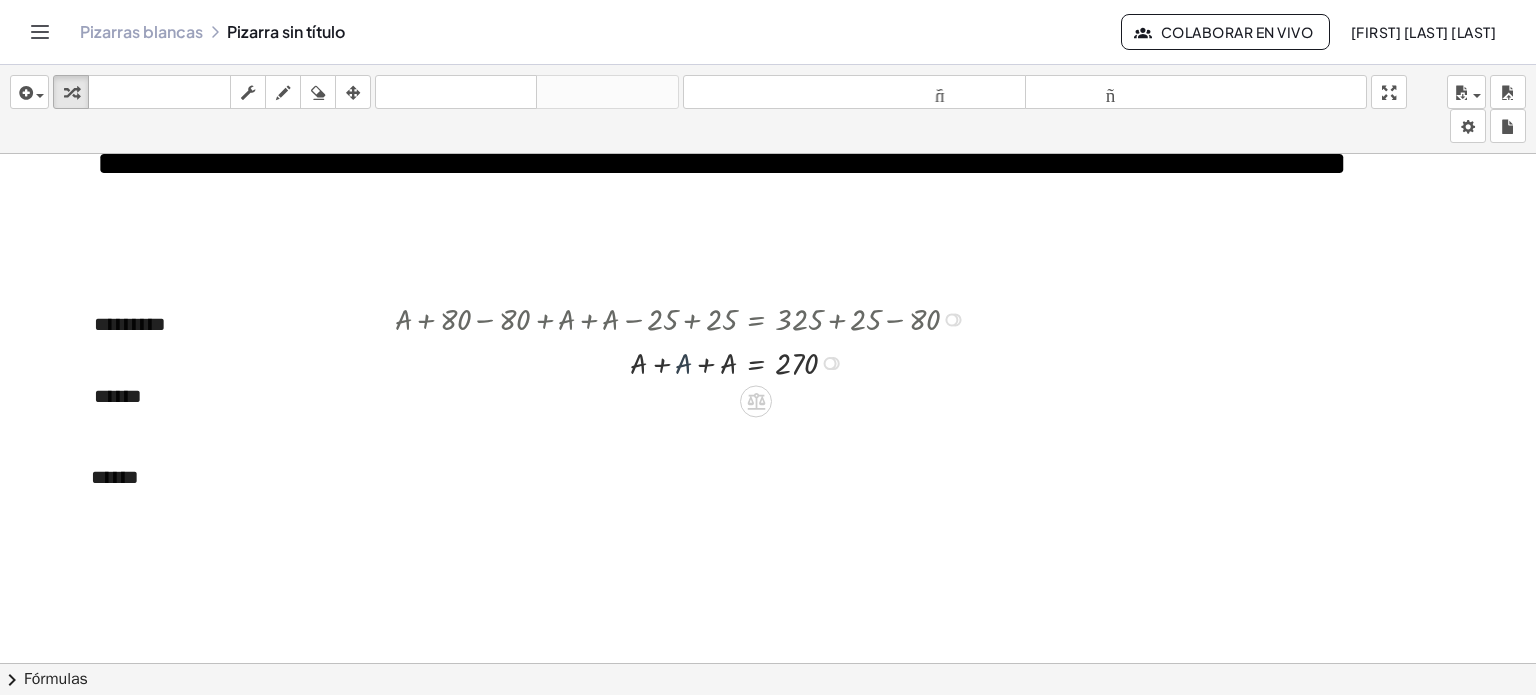 click at bounding box center (685, 361) 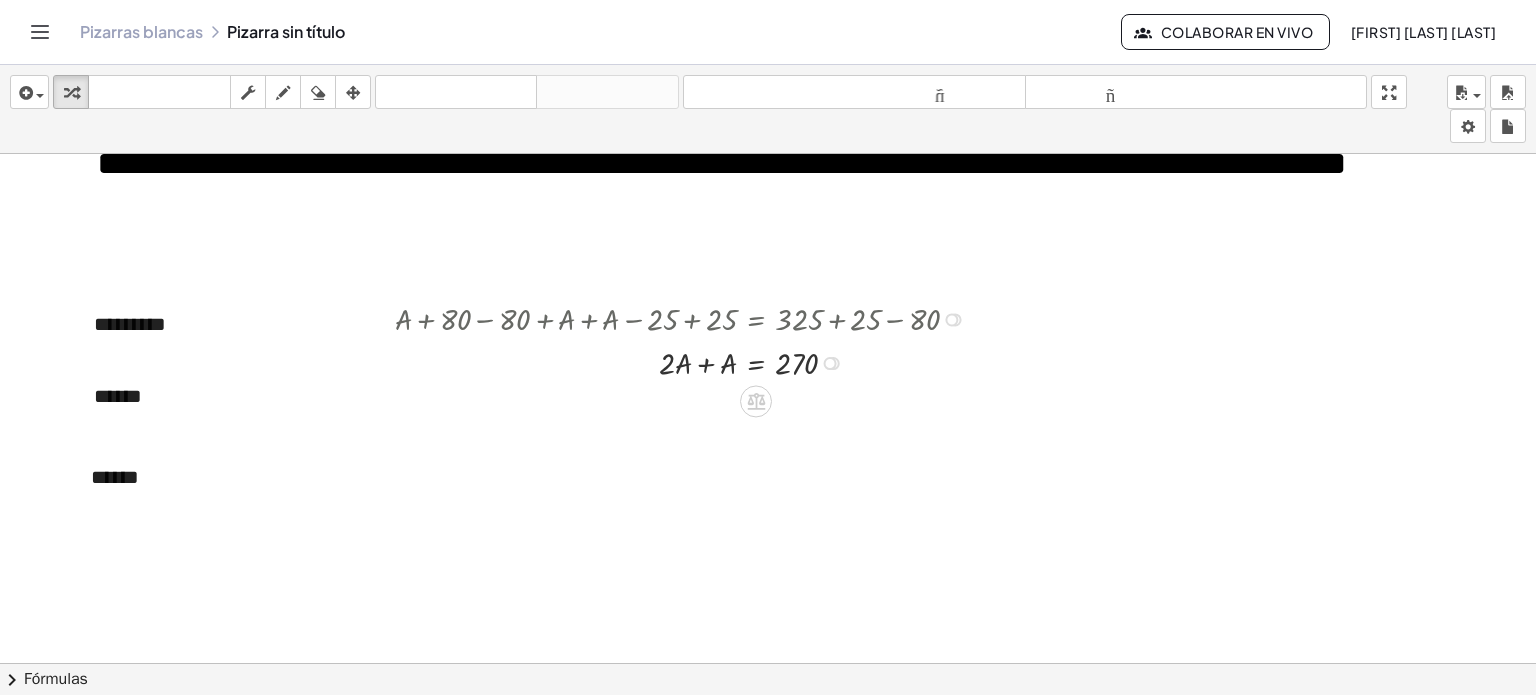 click at bounding box center (685, 361) 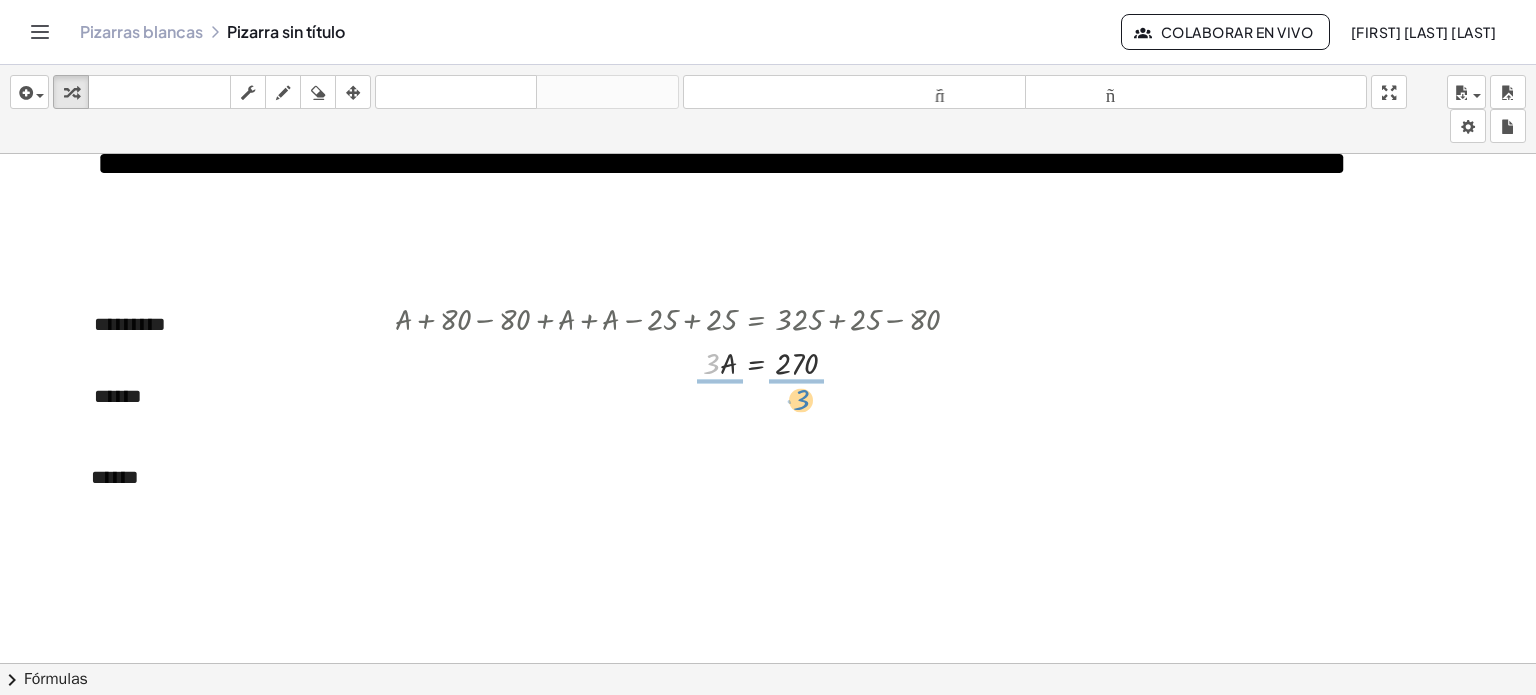 drag, startPoint x: 711, startPoint y: 360, endPoint x: 800, endPoint y: 398, distance: 96.77293 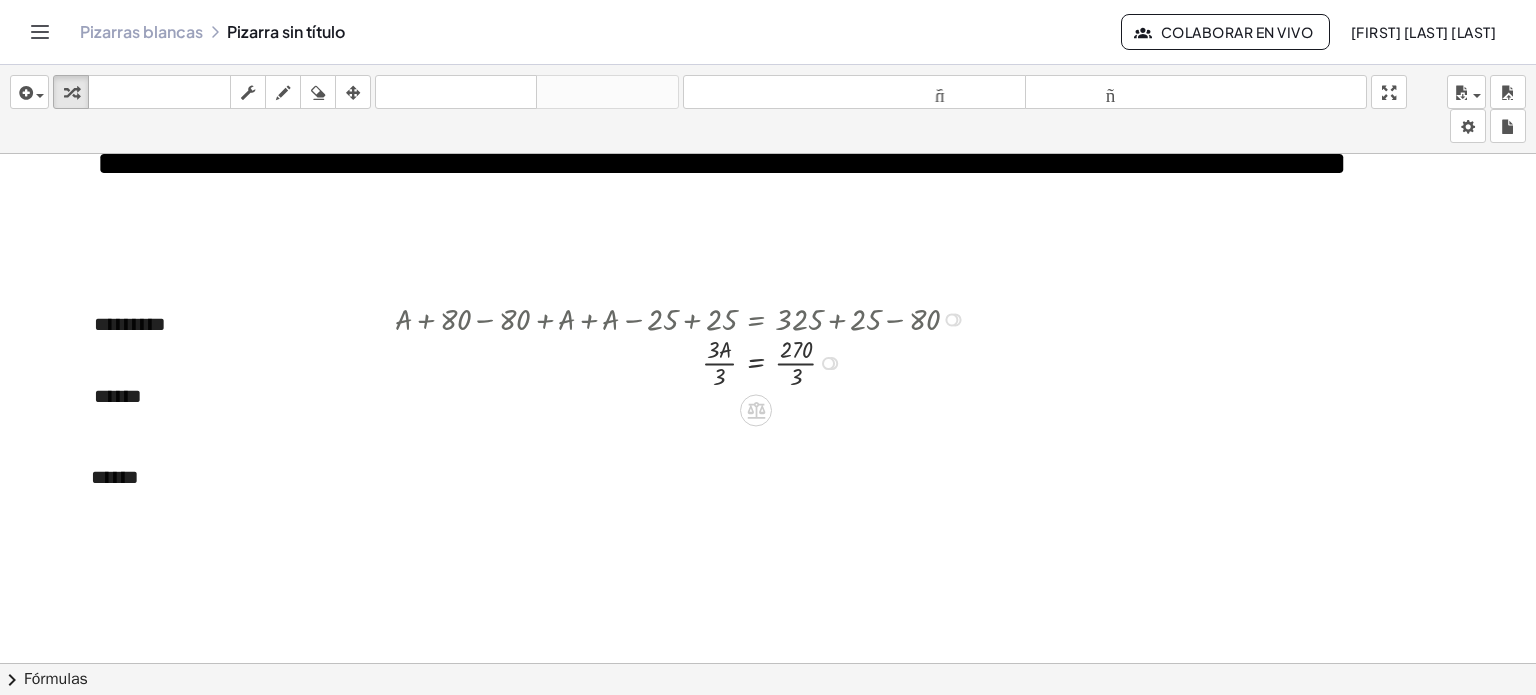 click at bounding box center (685, 361) 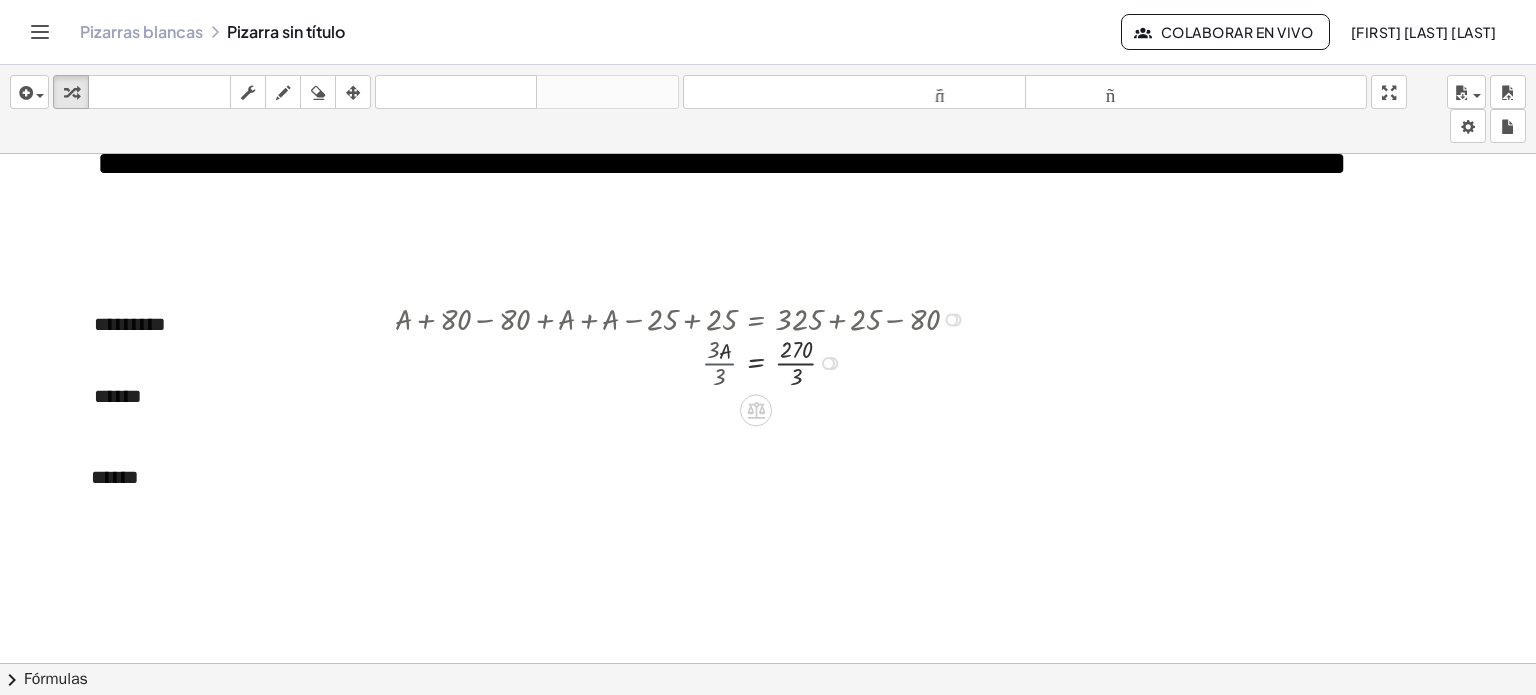 click at bounding box center [685, 361] 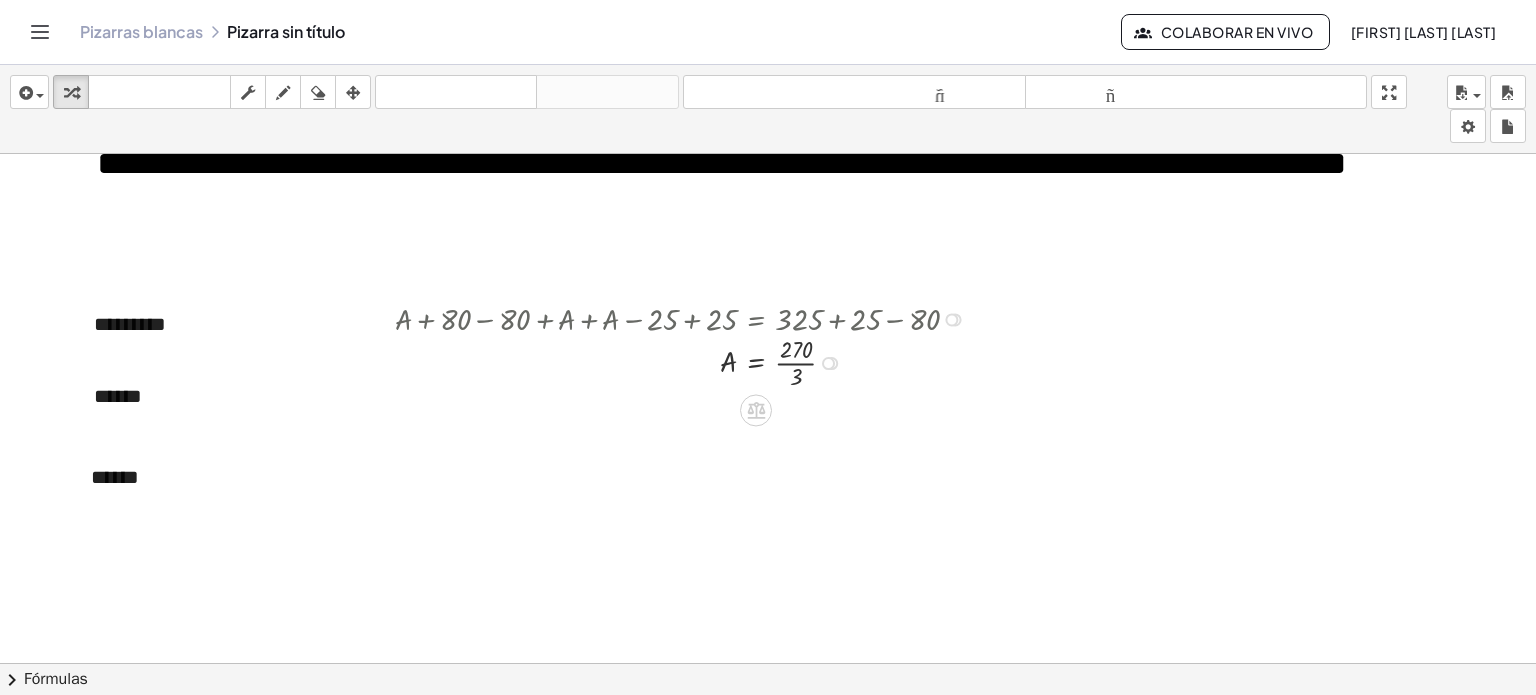 click at bounding box center [685, 361] 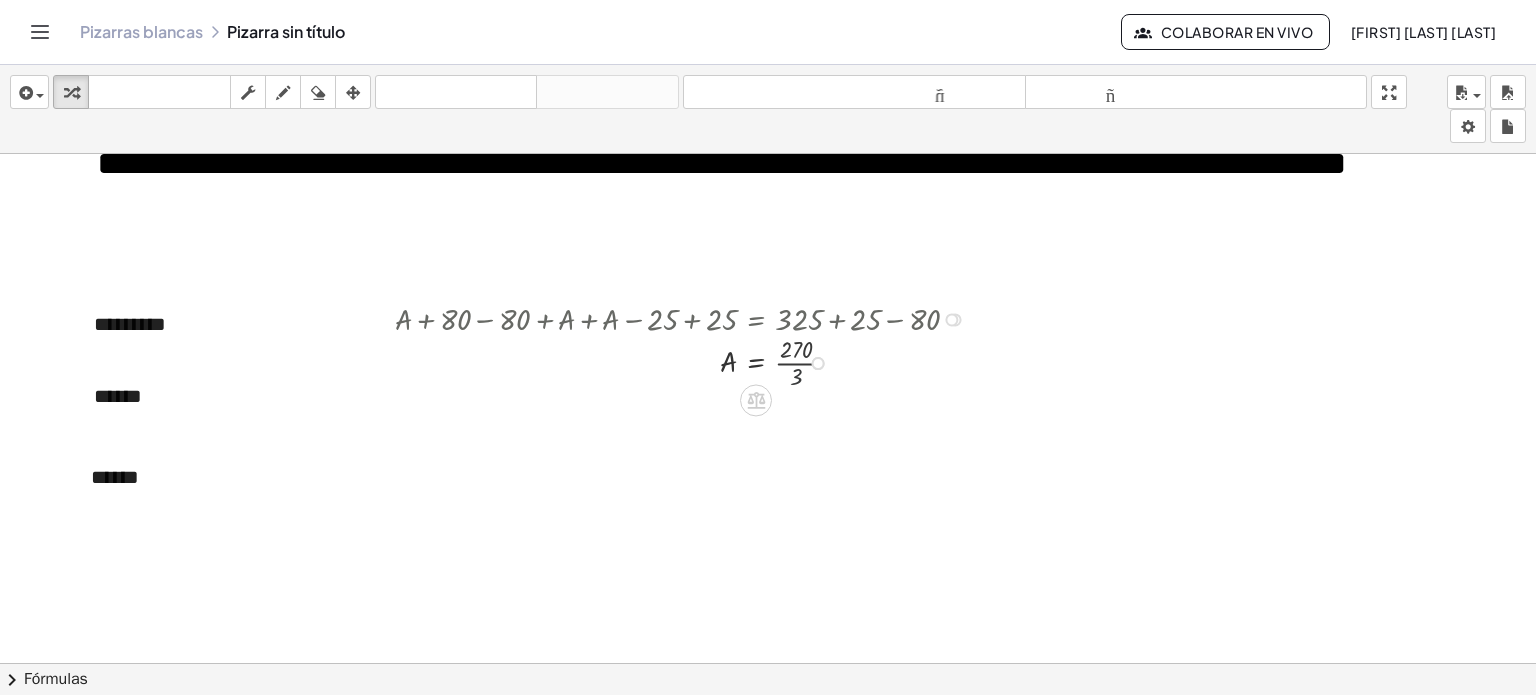 click at bounding box center (685, 361) 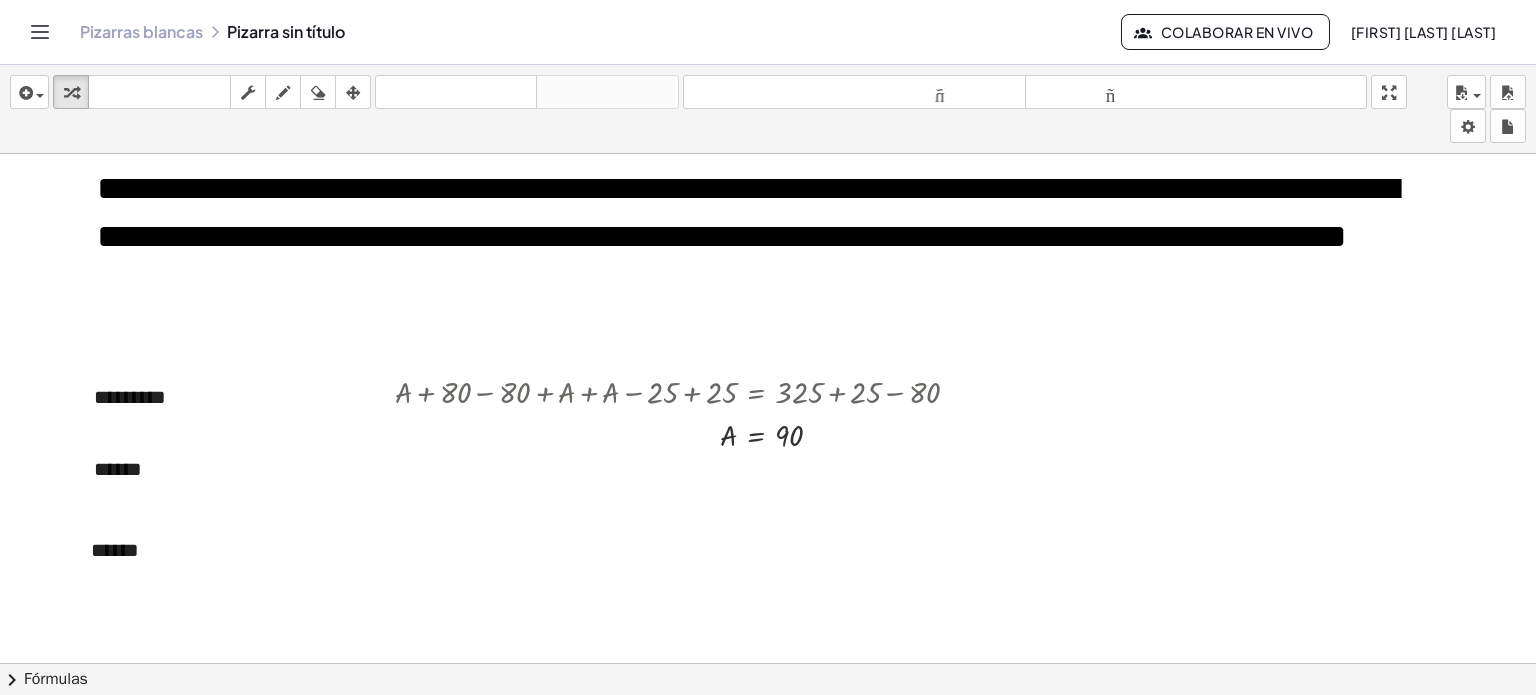 scroll, scrollTop: 100, scrollLeft: 0, axis: vertical 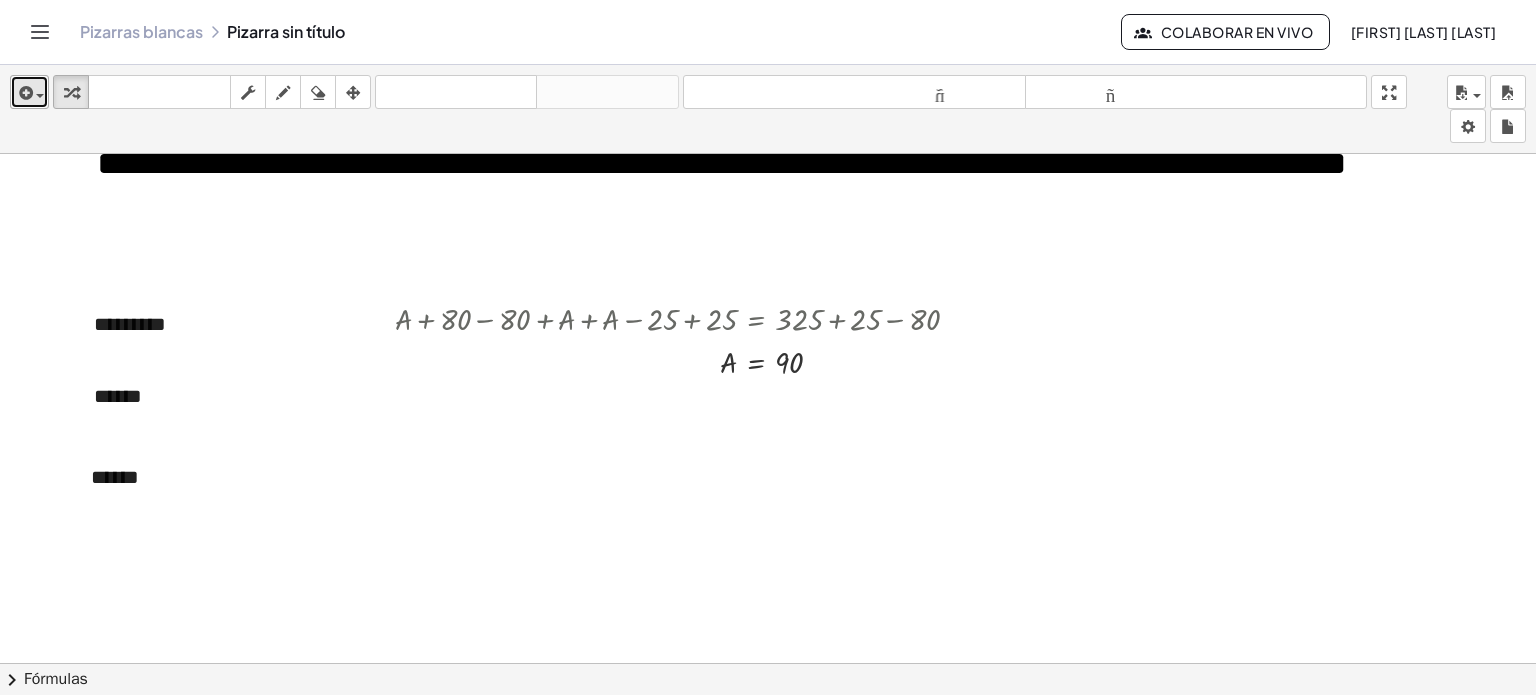 click at bounding box center [24, 93] 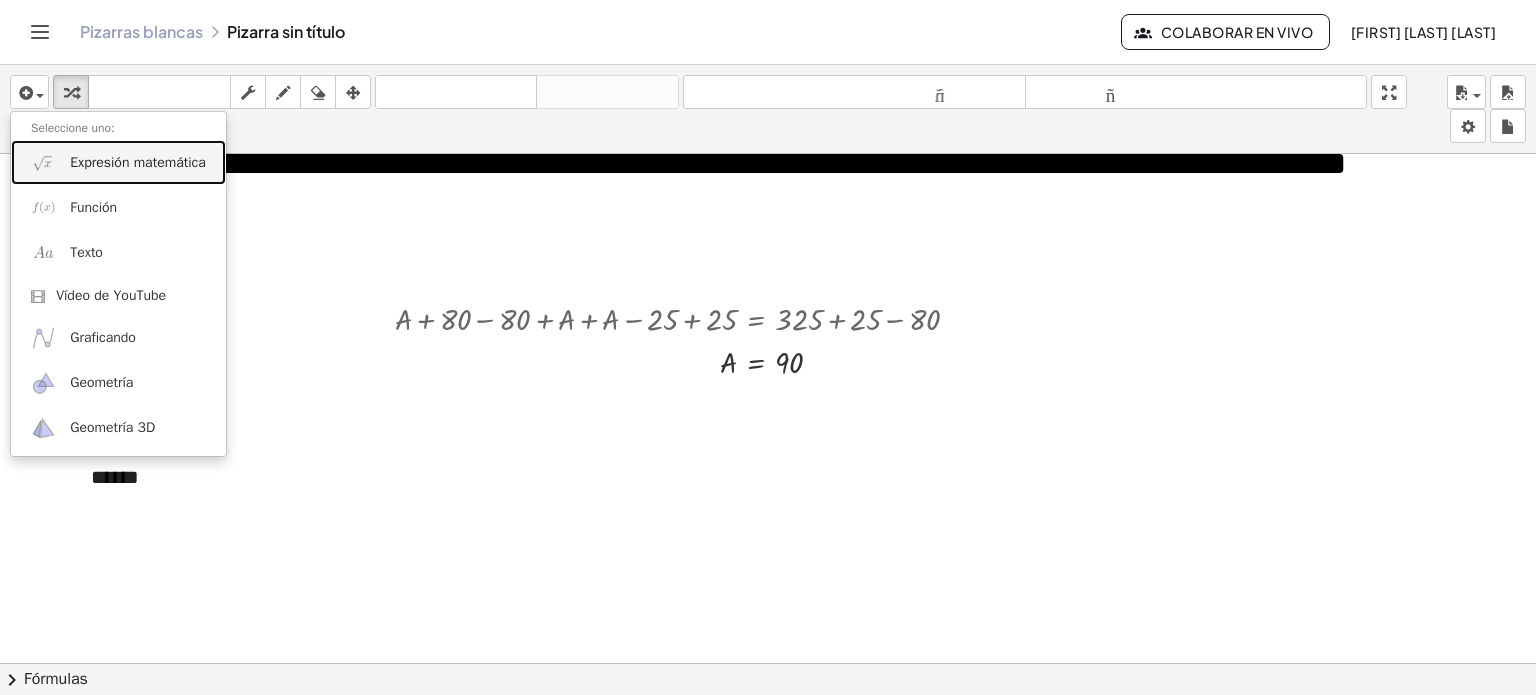 click on "Expresión matemática" at bounding box center [118, 162] 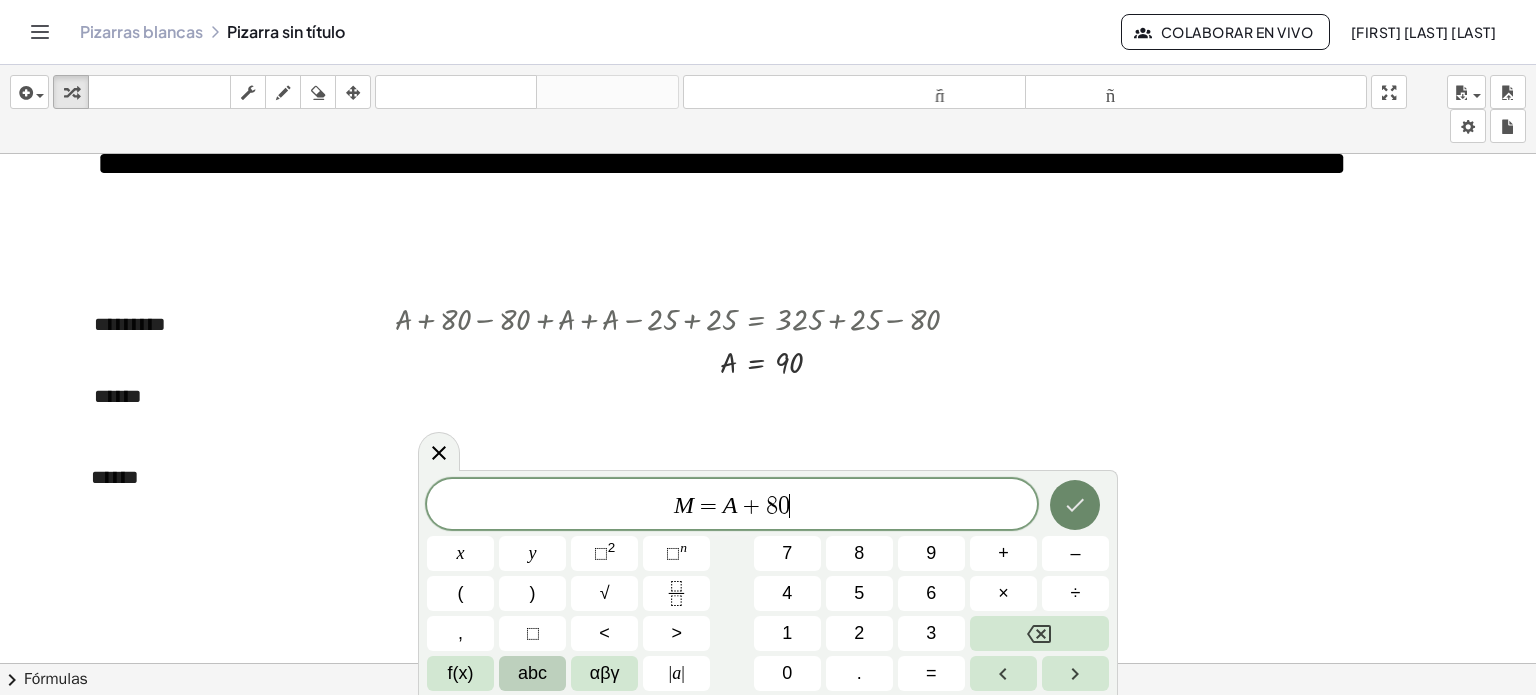 click 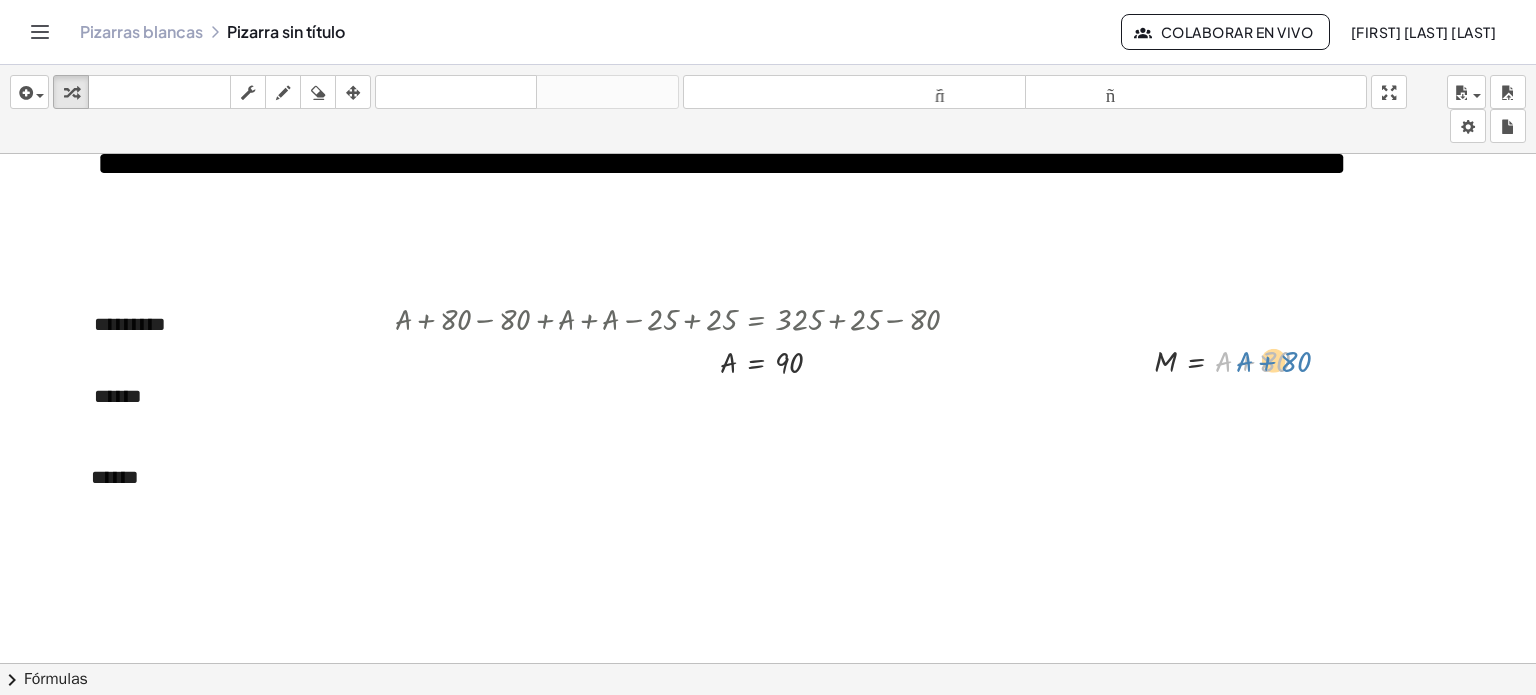 drag, startPoint x: 1260, startPoint y: 359, endPoint x: 1278, endPoint y: 357, distance: 18.110771 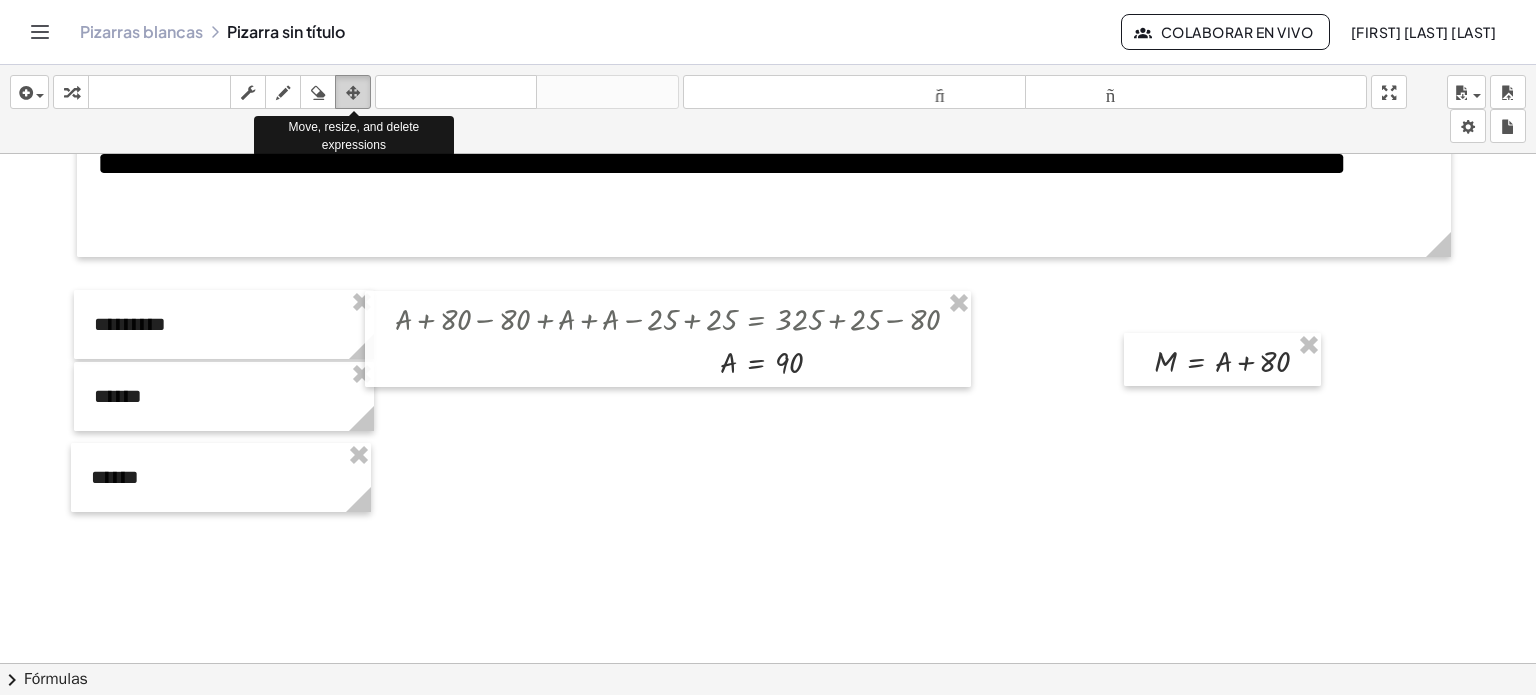 click on "arreglar" at bounding box center [353, 92] 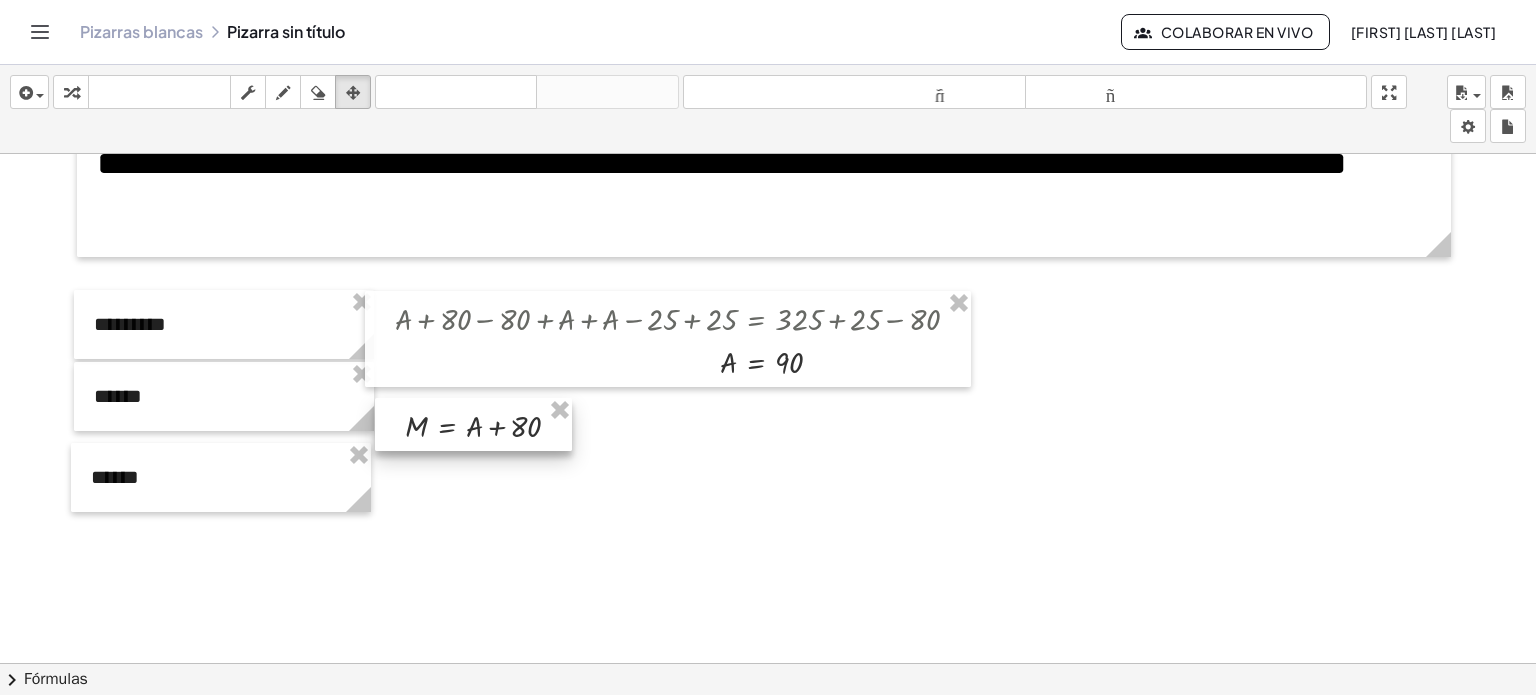 drag, startPoint x: 1218, startPoint y: 357, endPoint x: 468, endPoint y: 423, distance: 752.8984 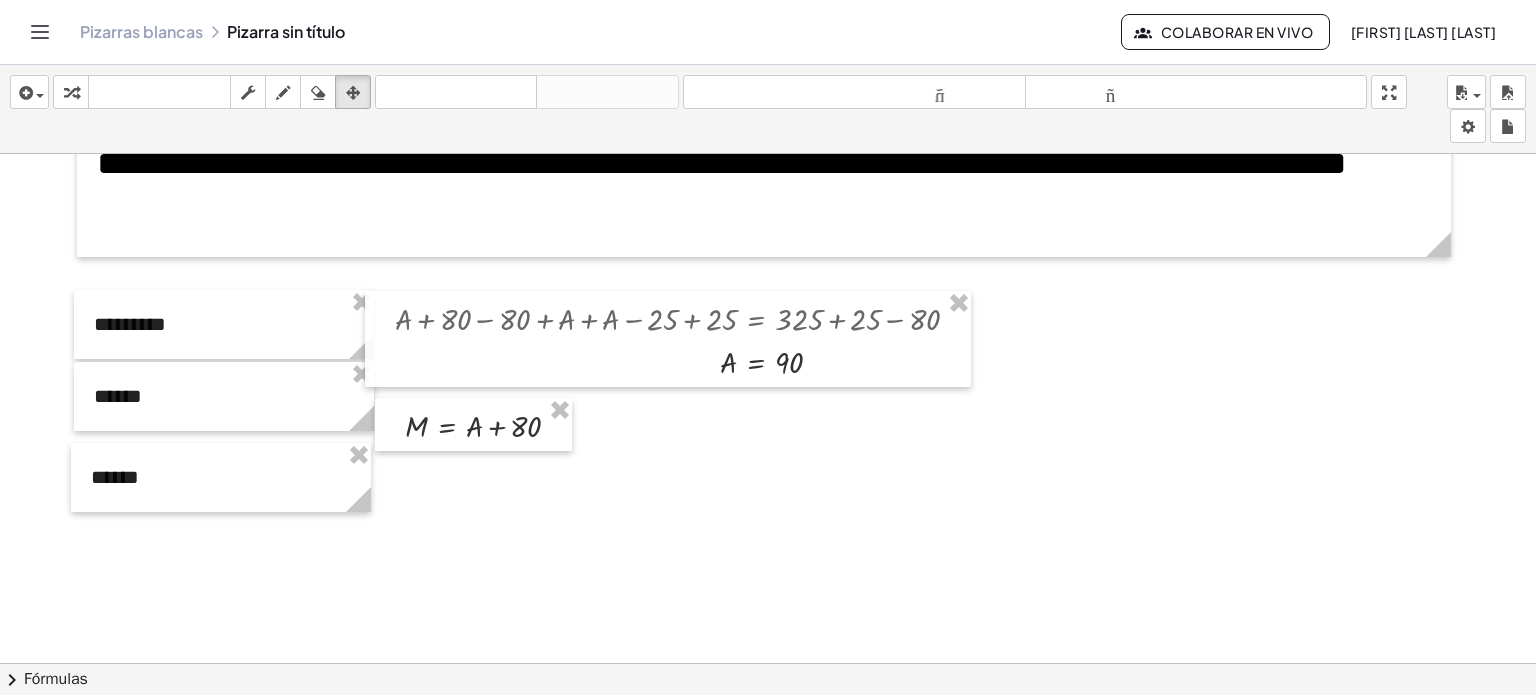 click at bounding box center [768, 564] 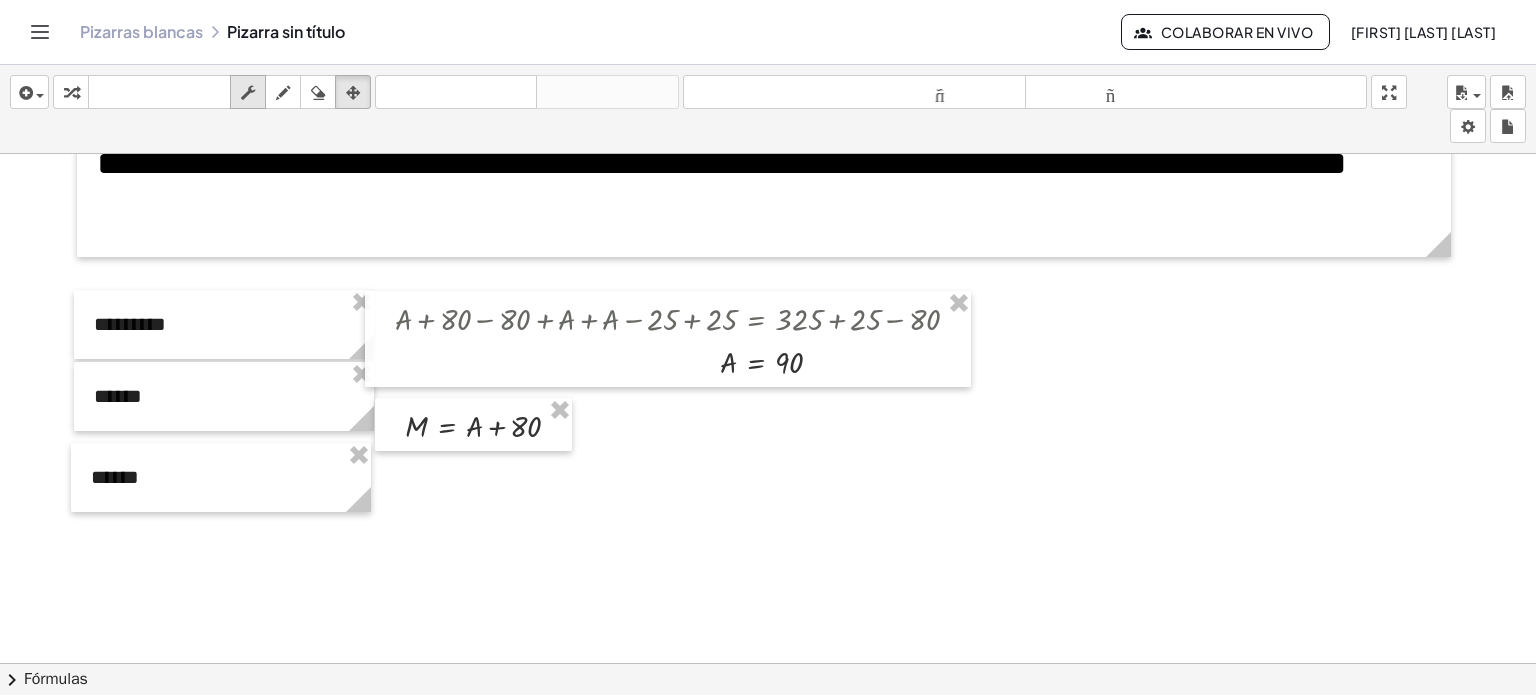 click at bounding box center [248, 93] 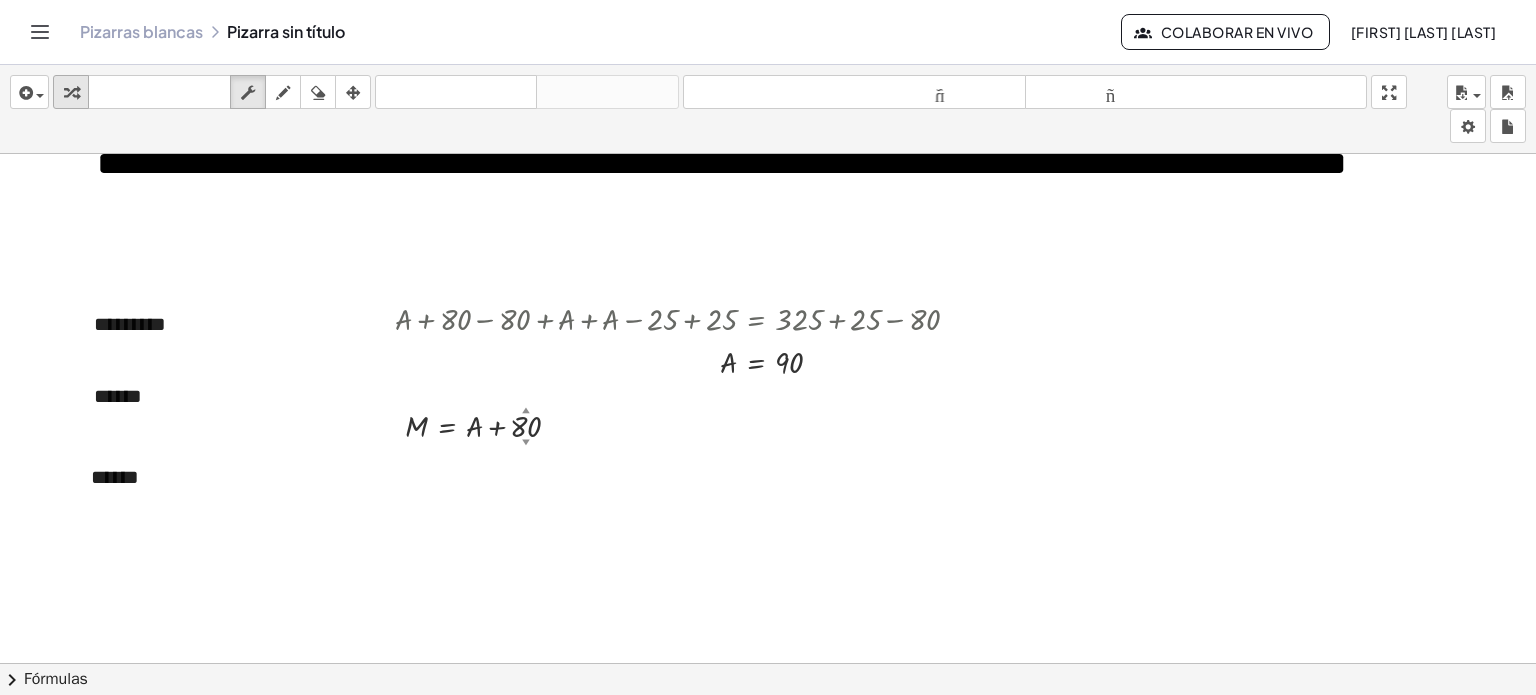click at bounding box center (71, 93) 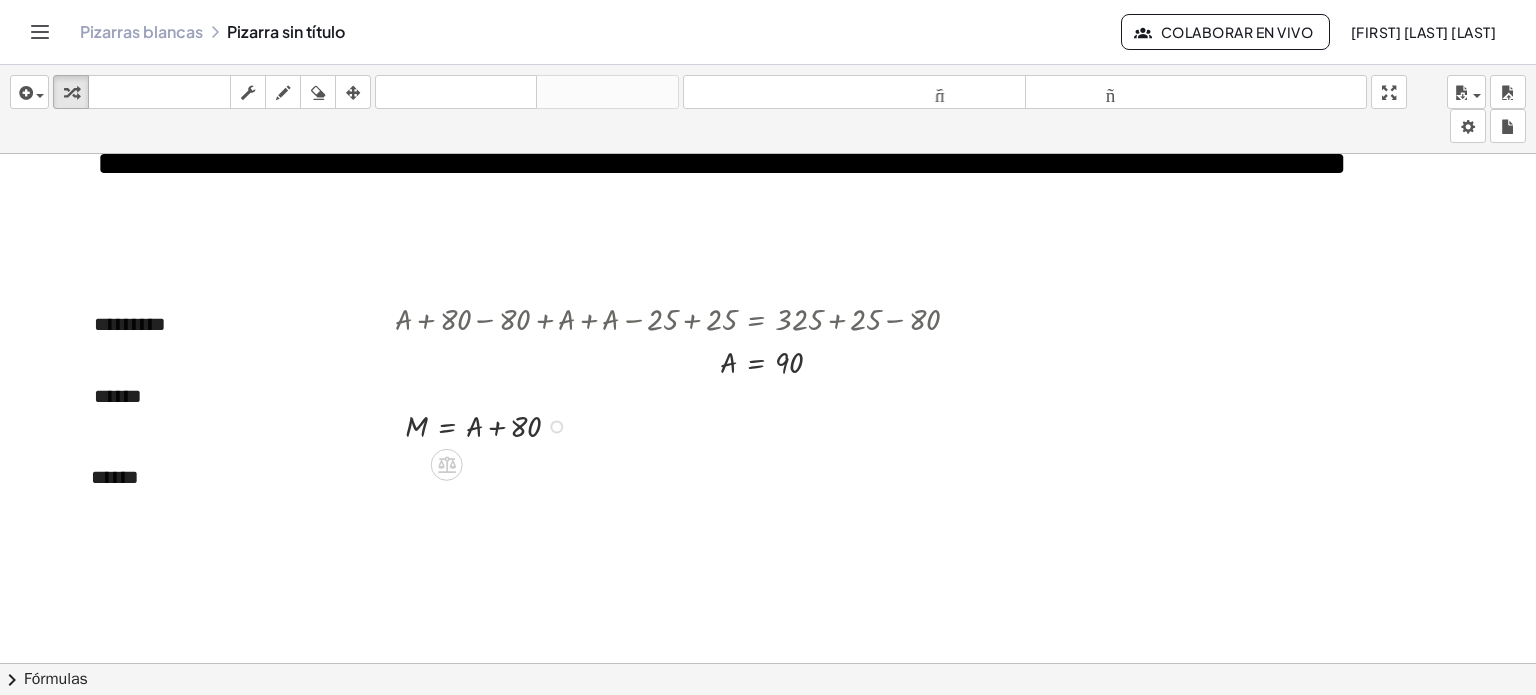 click at bounding box center [556, 426] 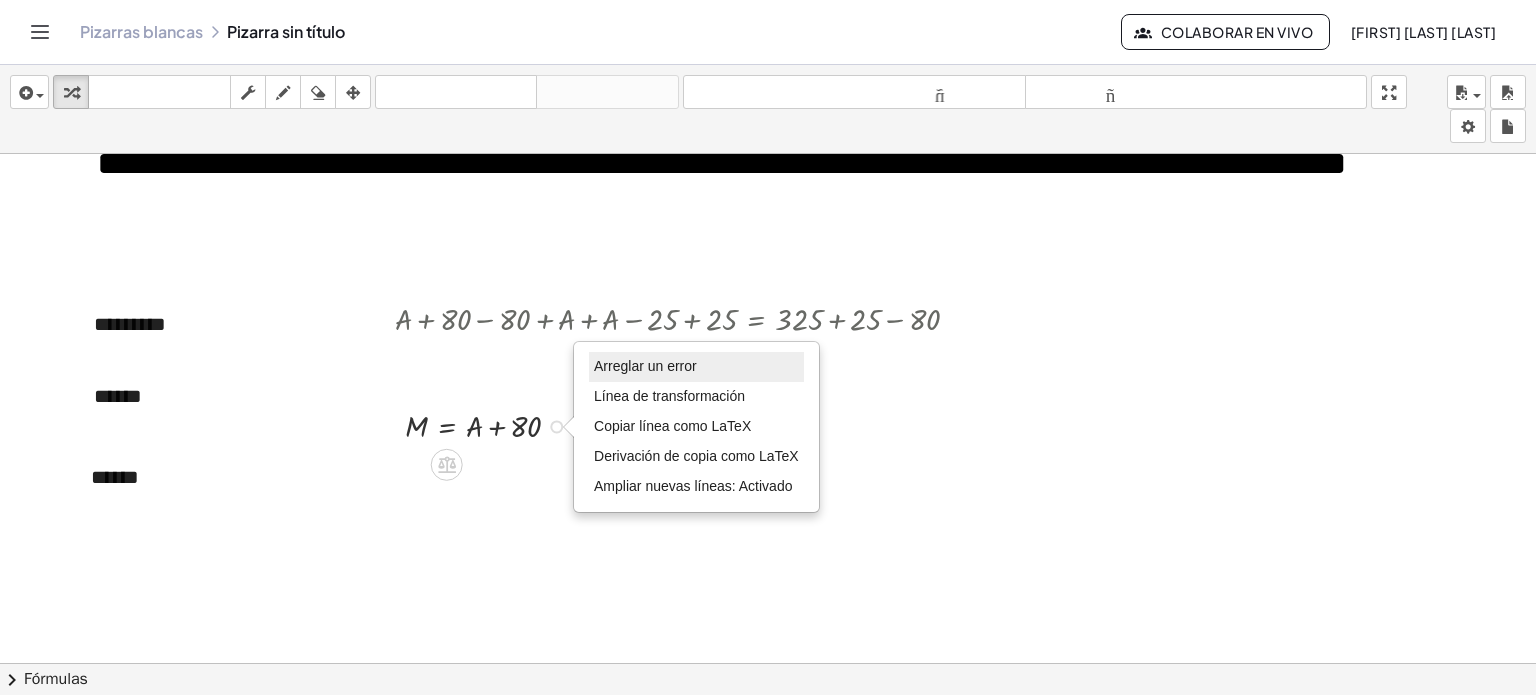 click on "Arreglar un error" at bounding box center (645, 366) 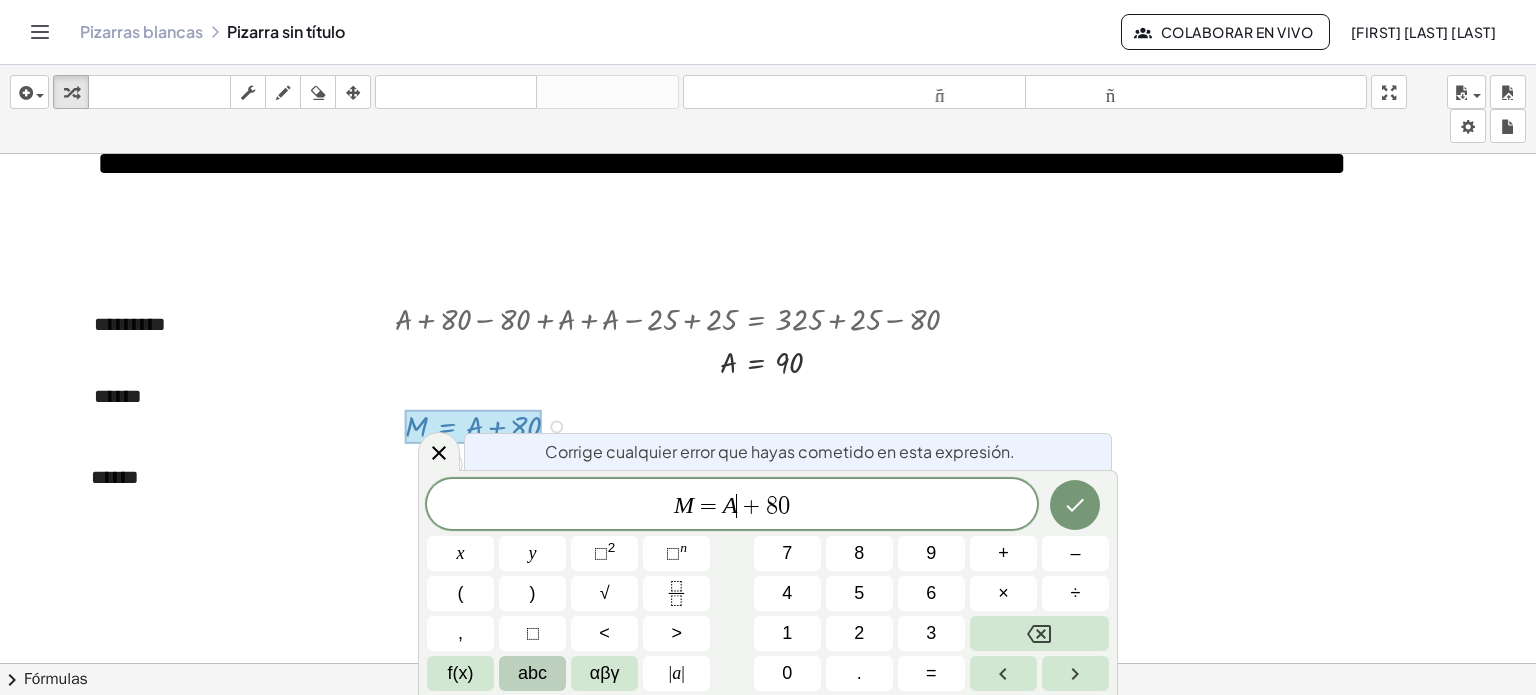 click on "M = A ​ + 8 0" at bounding box center (732, 506) 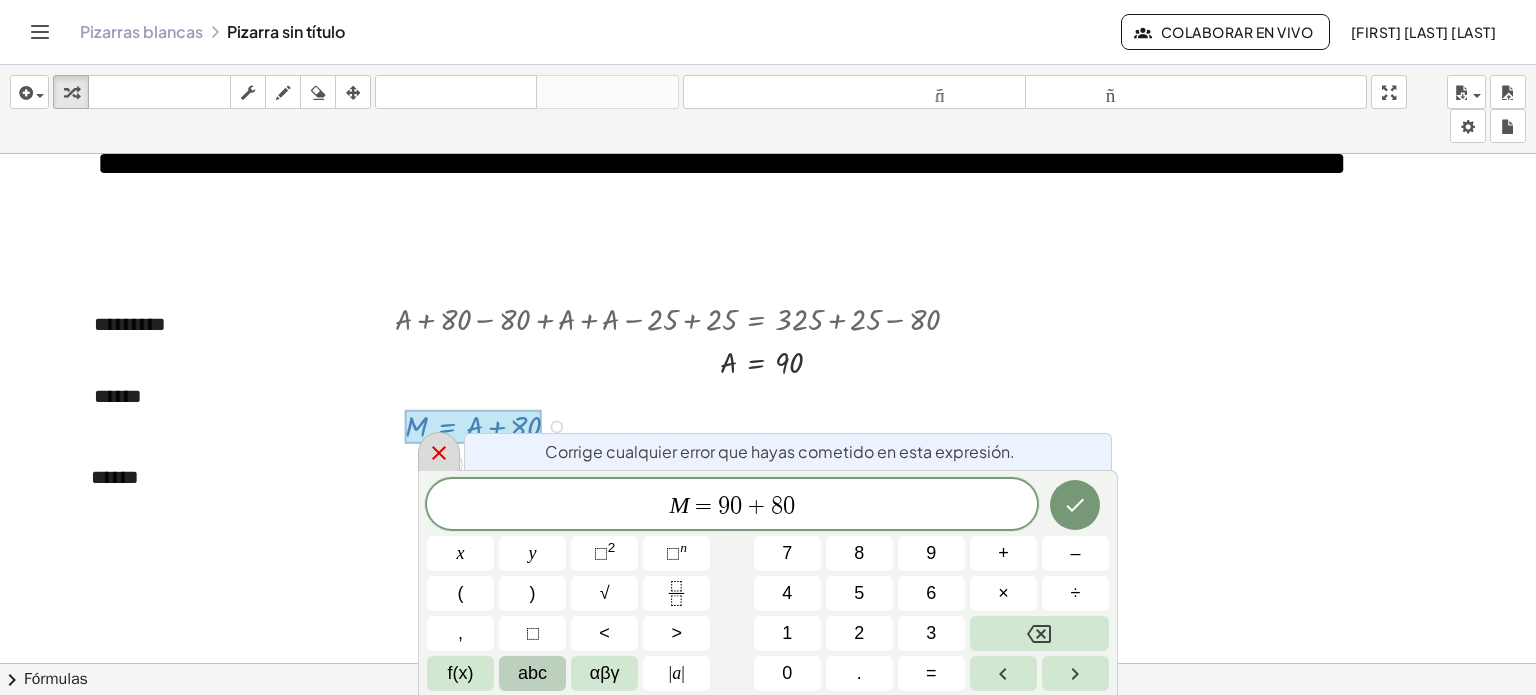 click 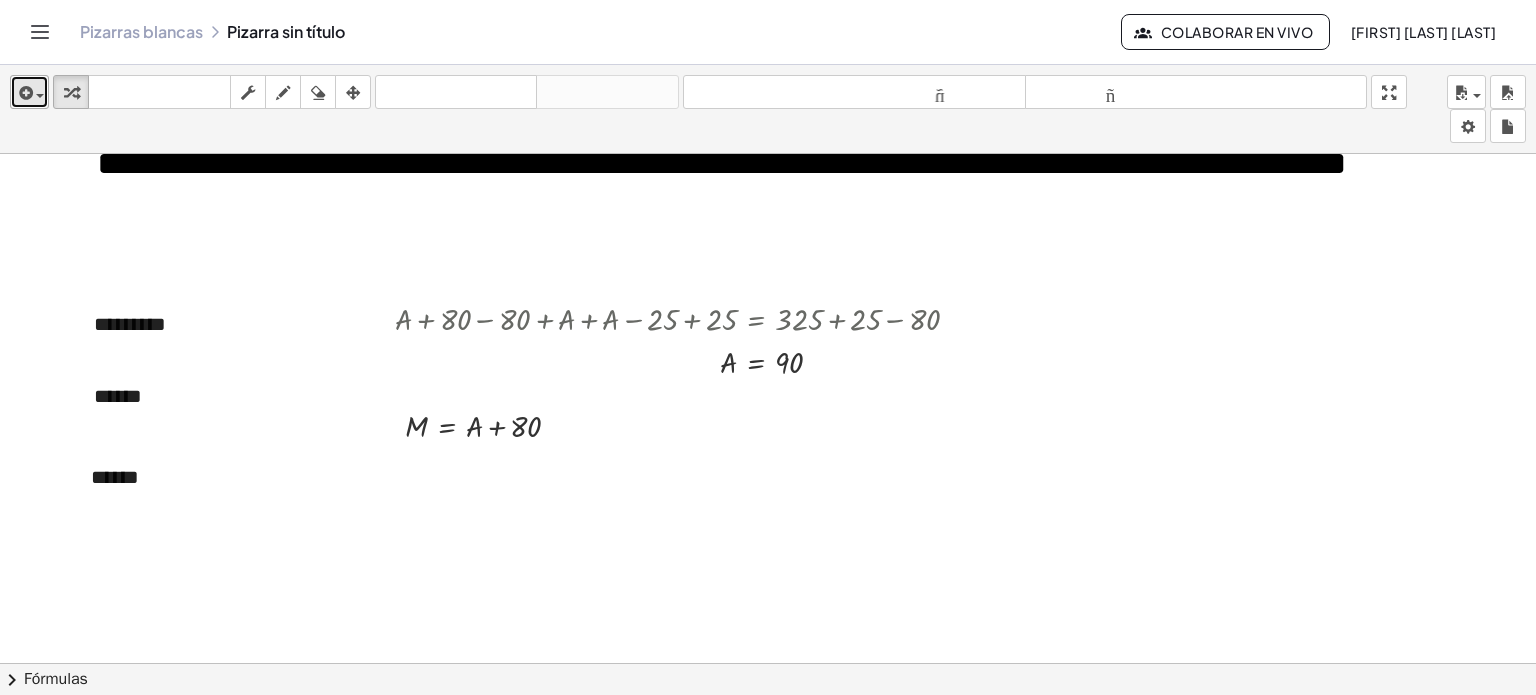 click at bounding box center (24, 93) 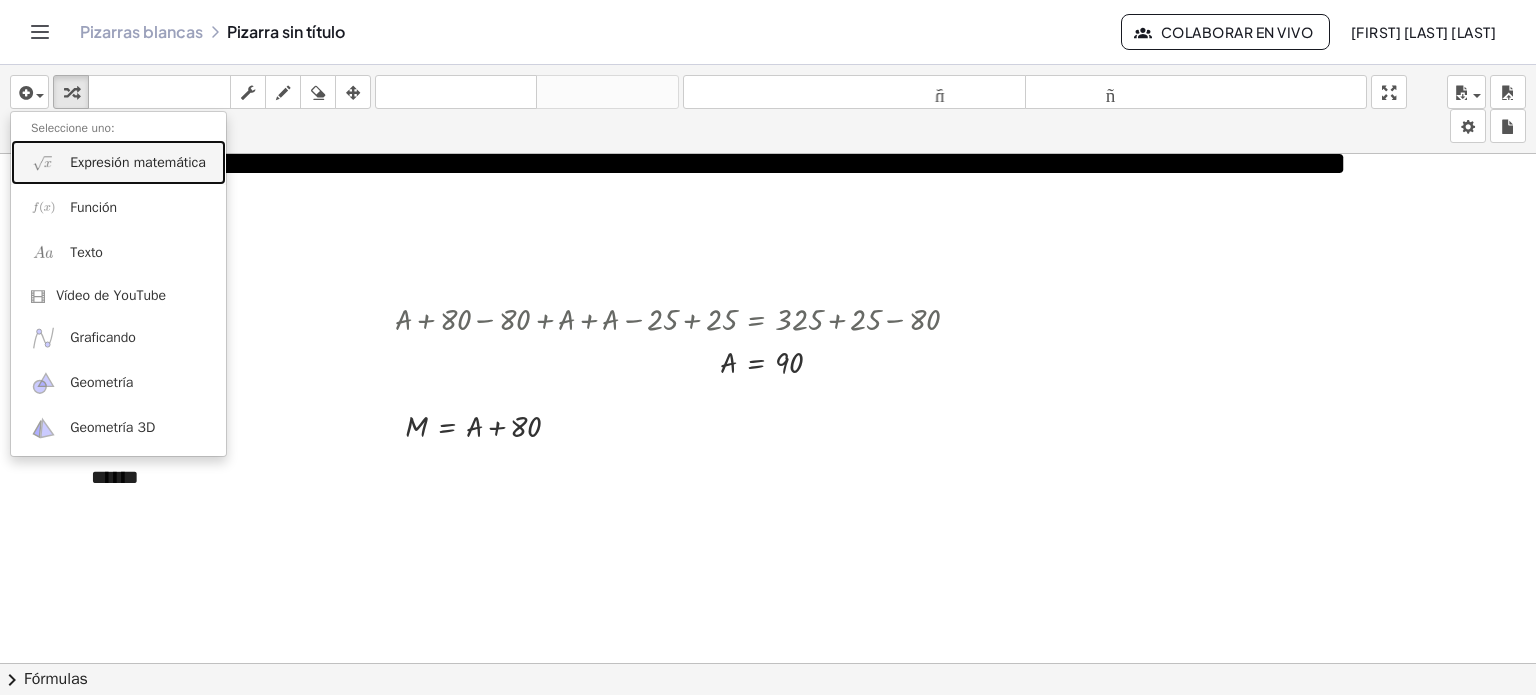 click on "Expresión matemática" at bounding box center (138, 162) 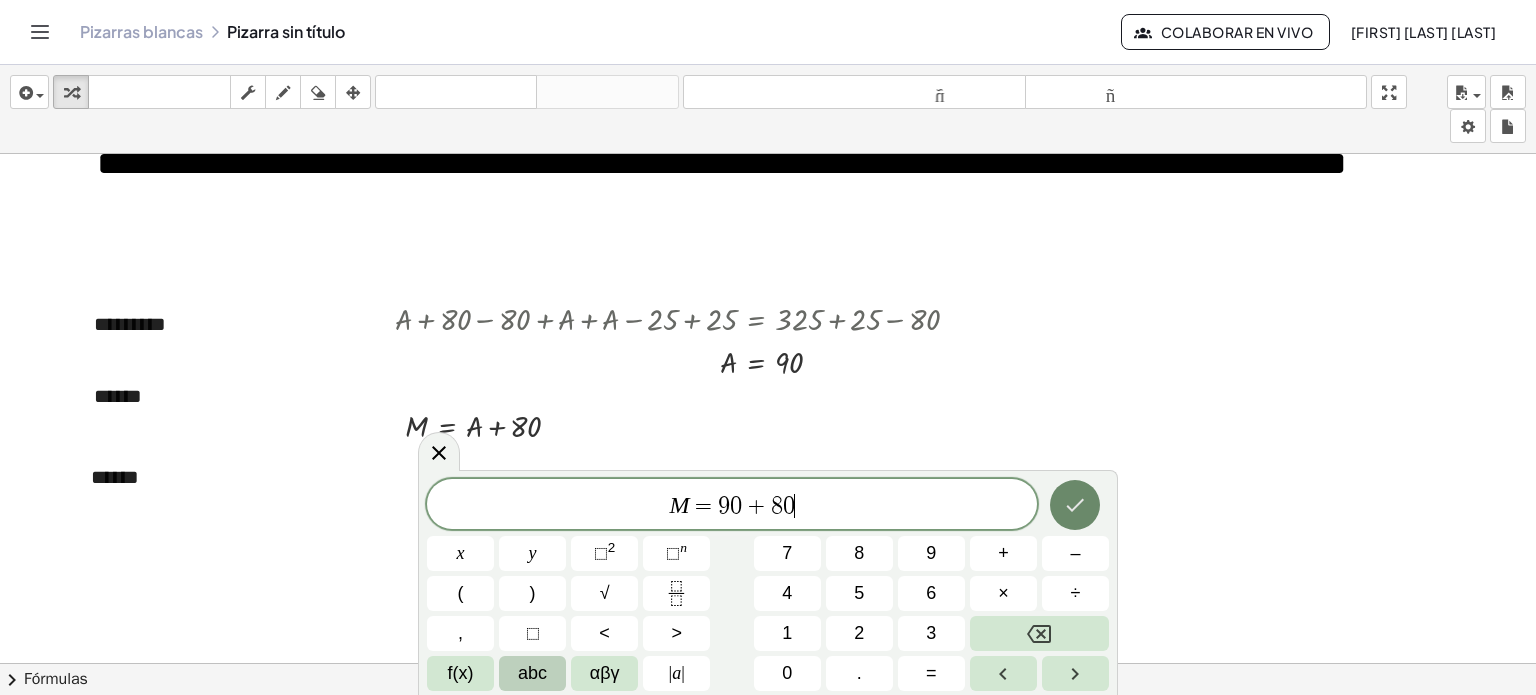 click at bounding box center (1075, 505) 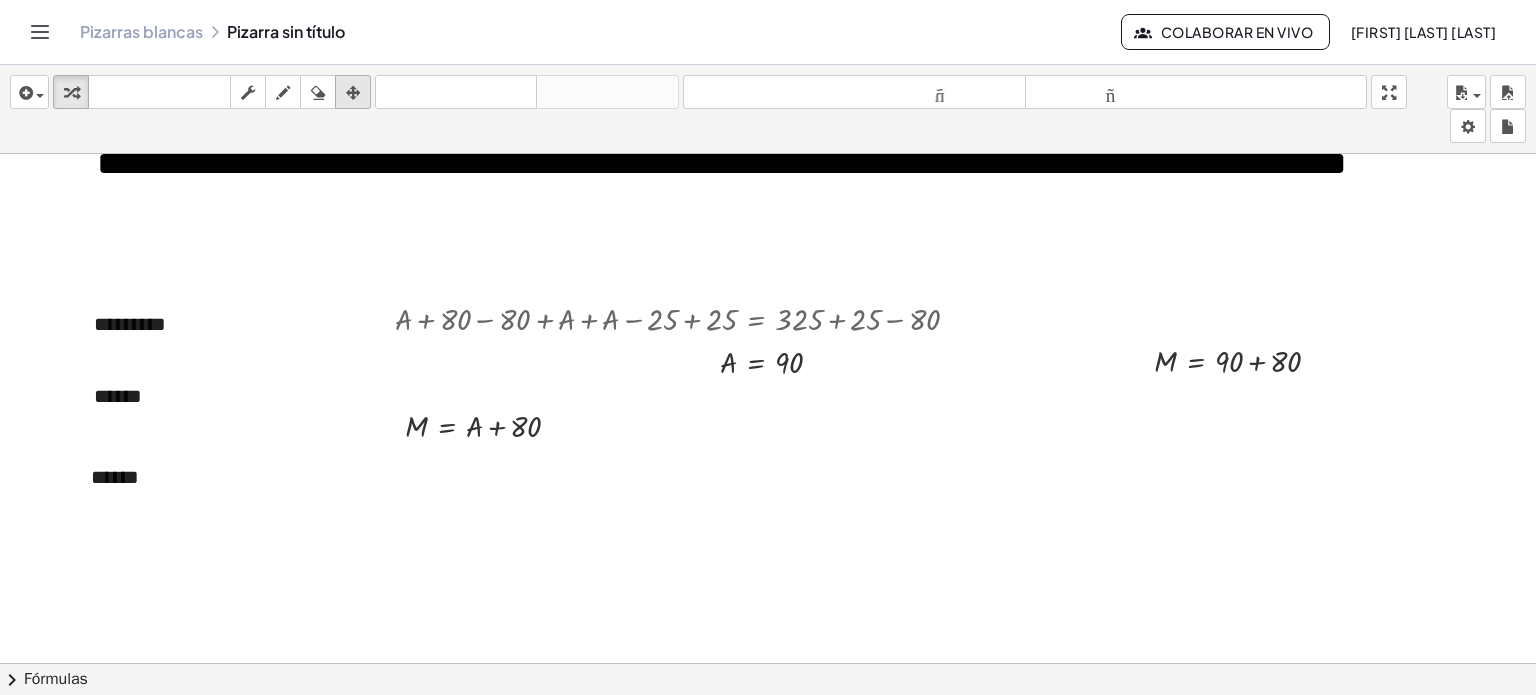 click at bounding box center [353, 93] 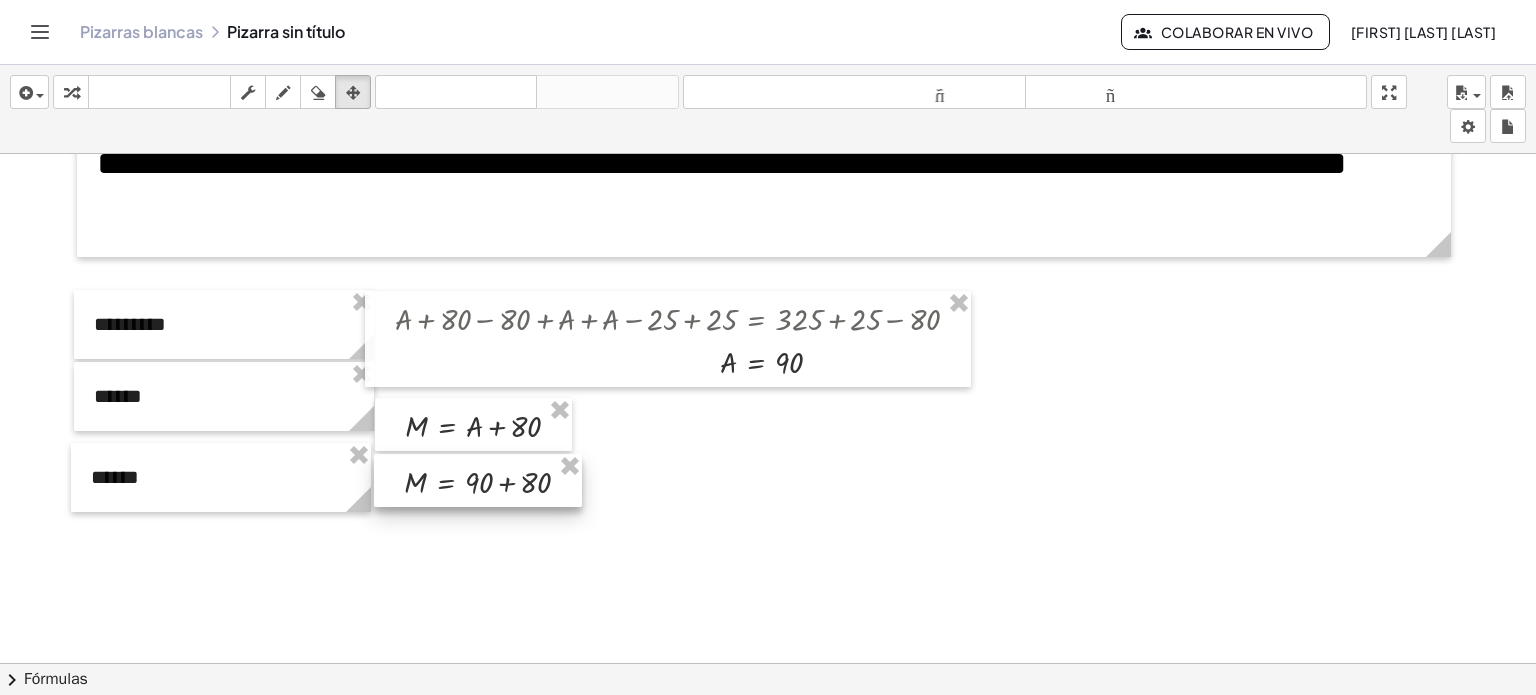 drag, startPoint x: 1201, startPoint y: 376, endPoint x: 450, endPoint y: 498, distance: 760.8449 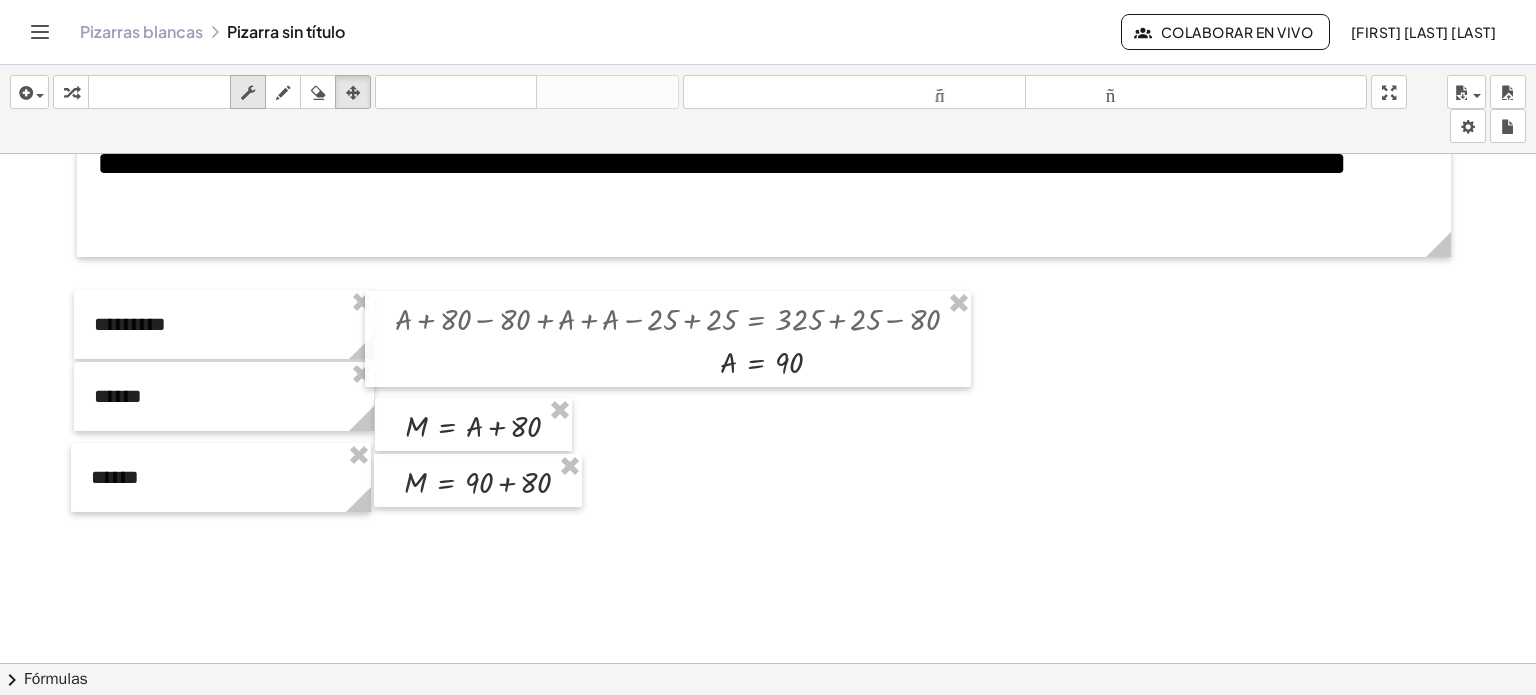 click at bounding box center [248, 93] 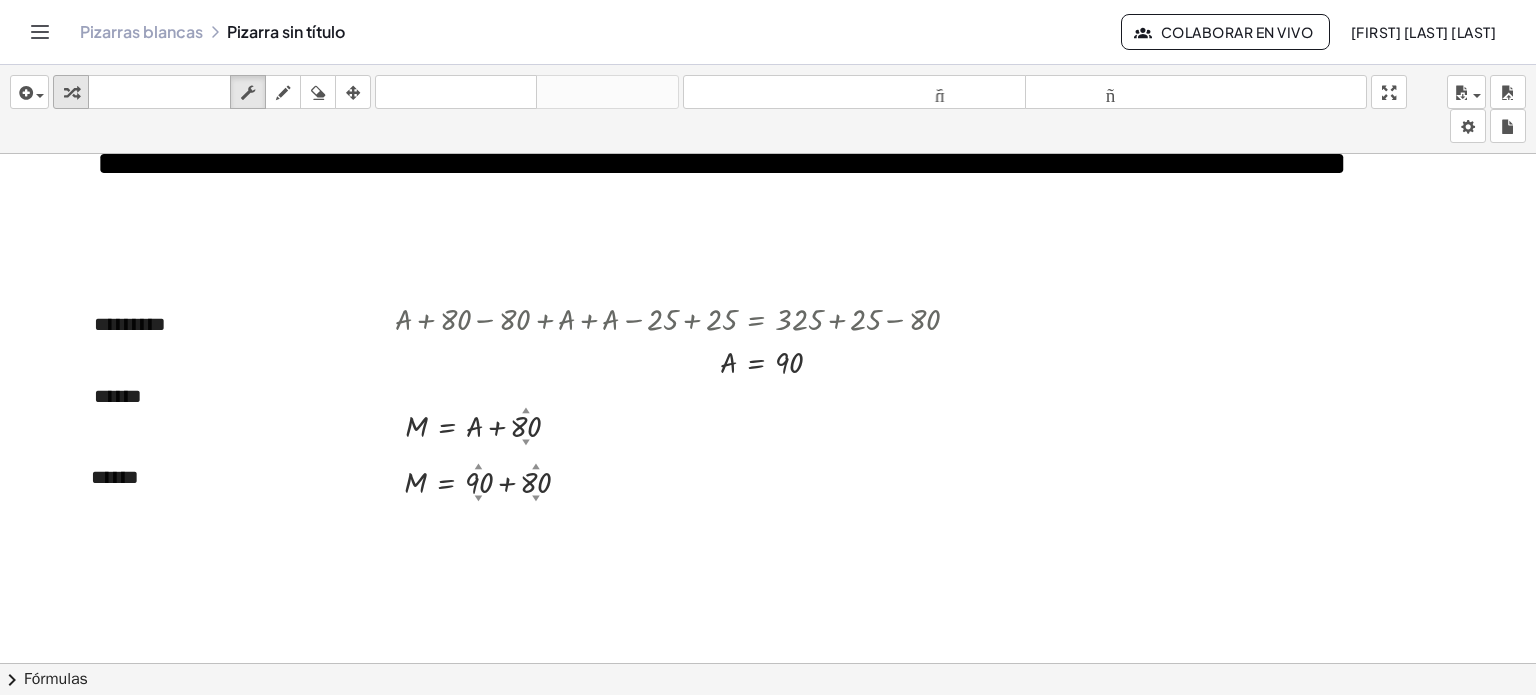 click on "transformar" at bounding box center [71, 92] 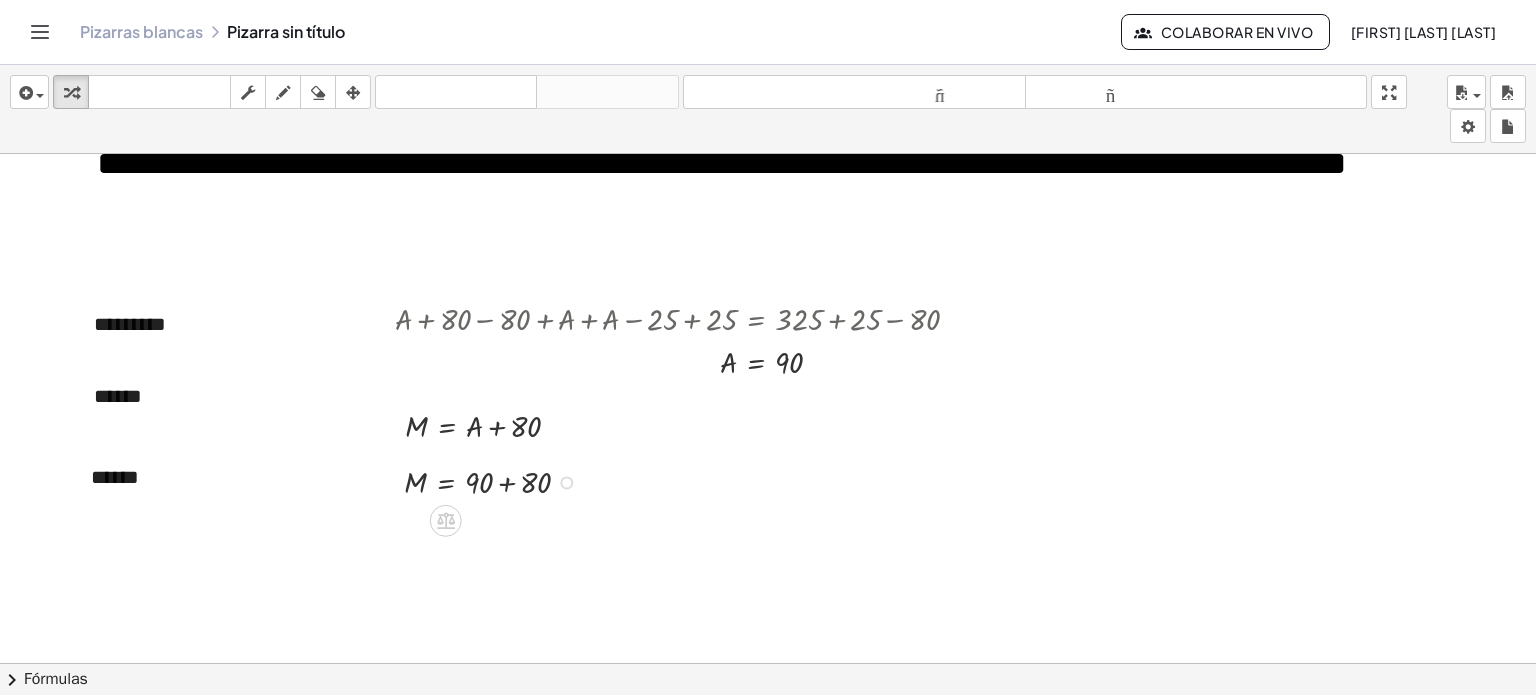 click at bounding box center (495, 481) 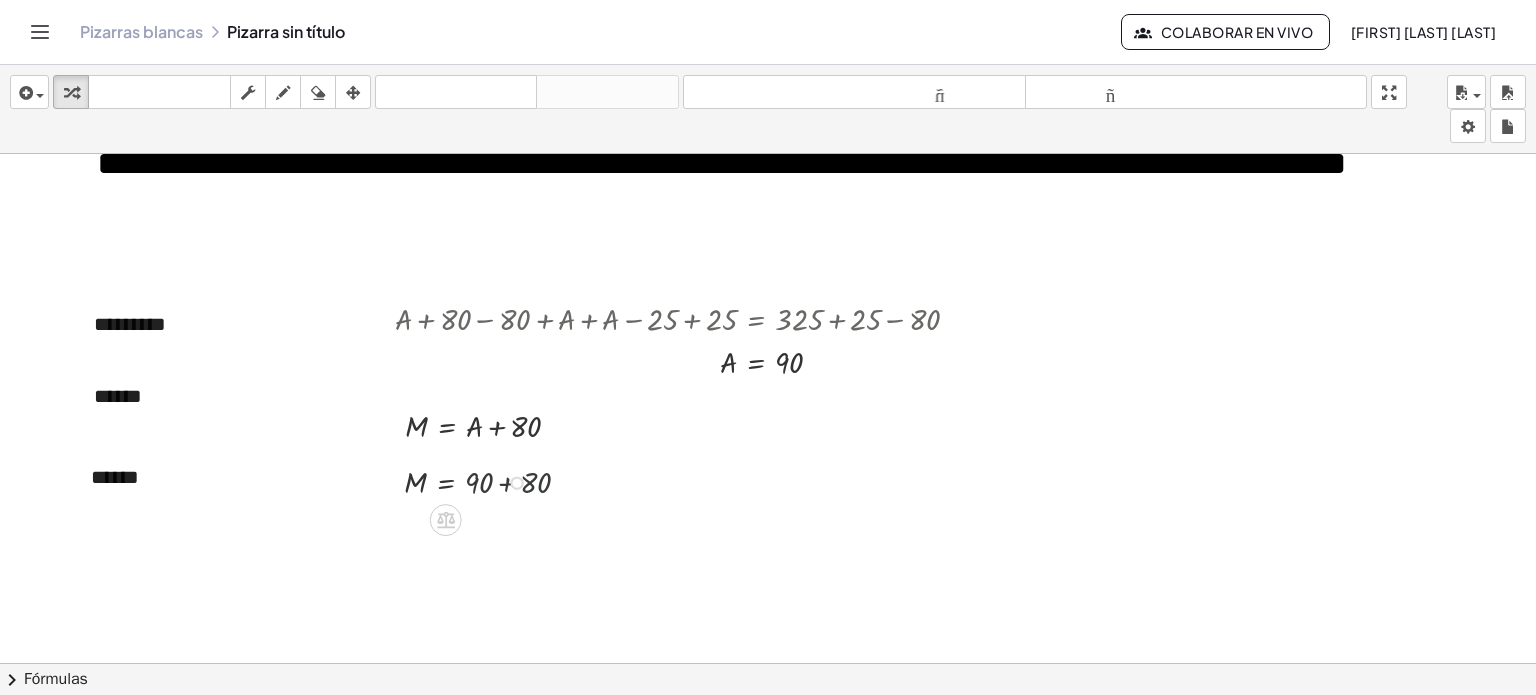 click at bounding box center (470, 481) 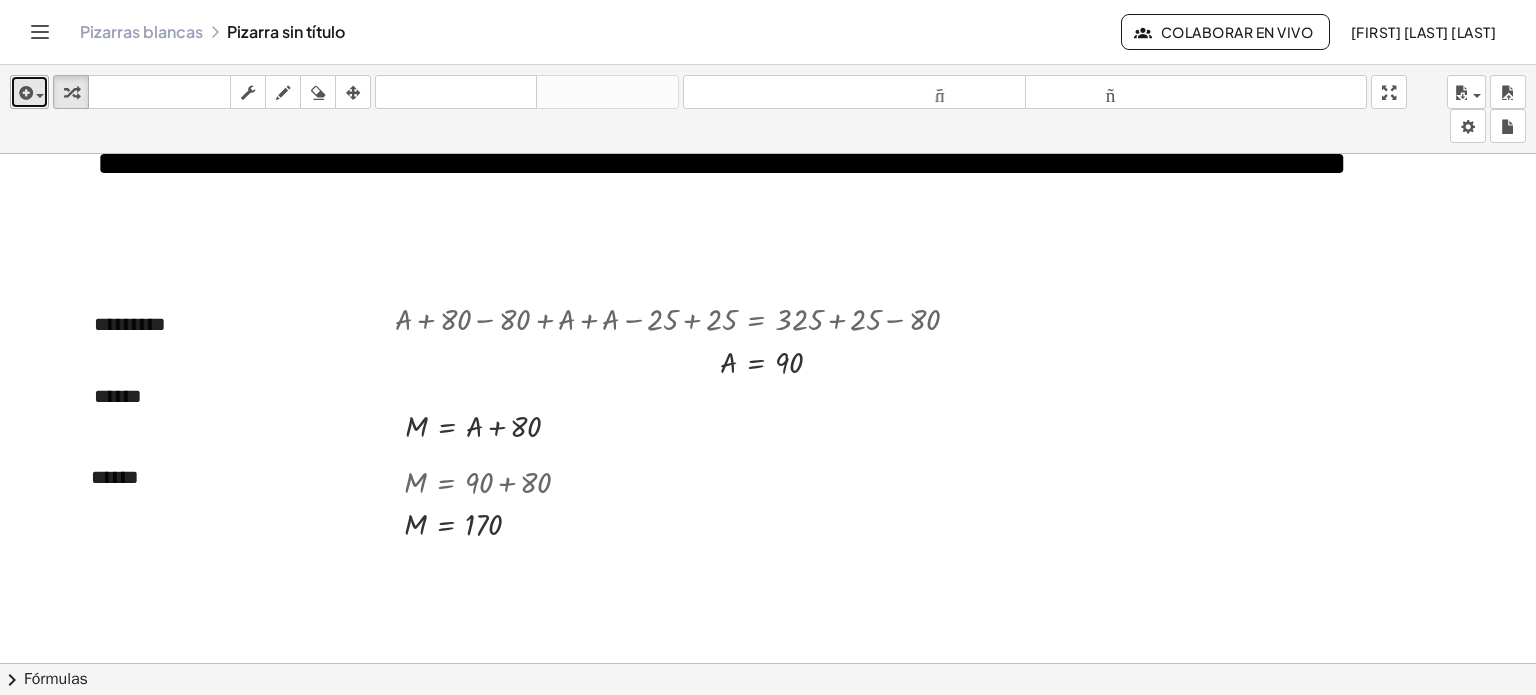 click at bounding box center (29, 92) 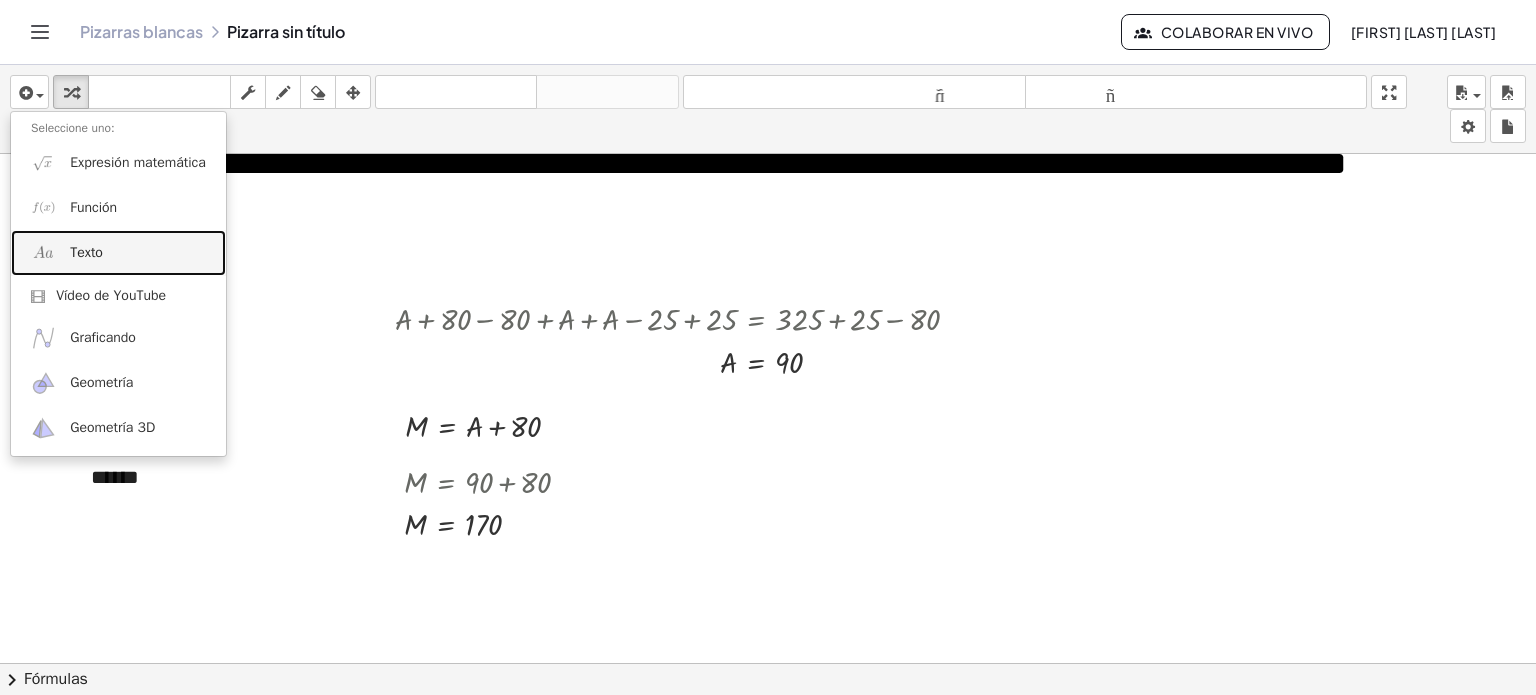 click on "Texto" at bounding box center (118, 252) 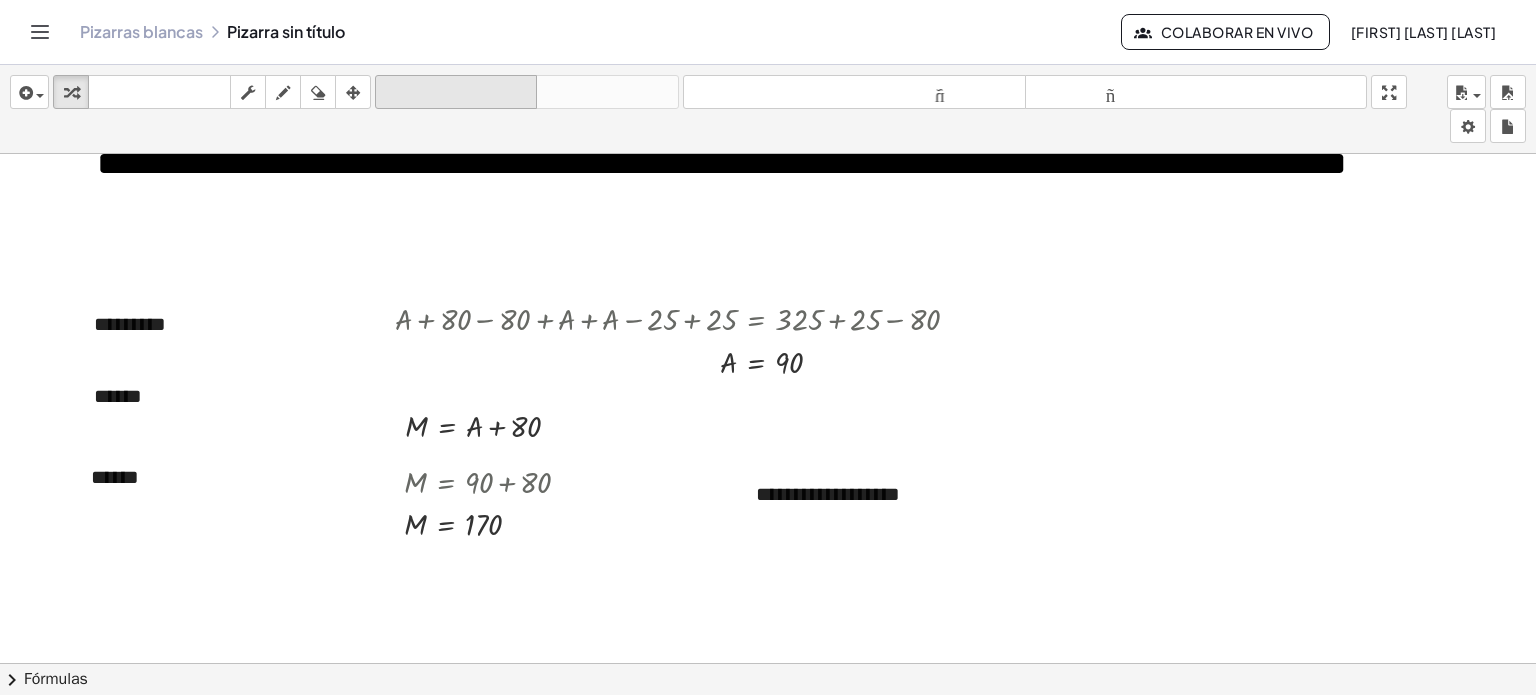 click on "deshacer" at bounding box center [456, 92] 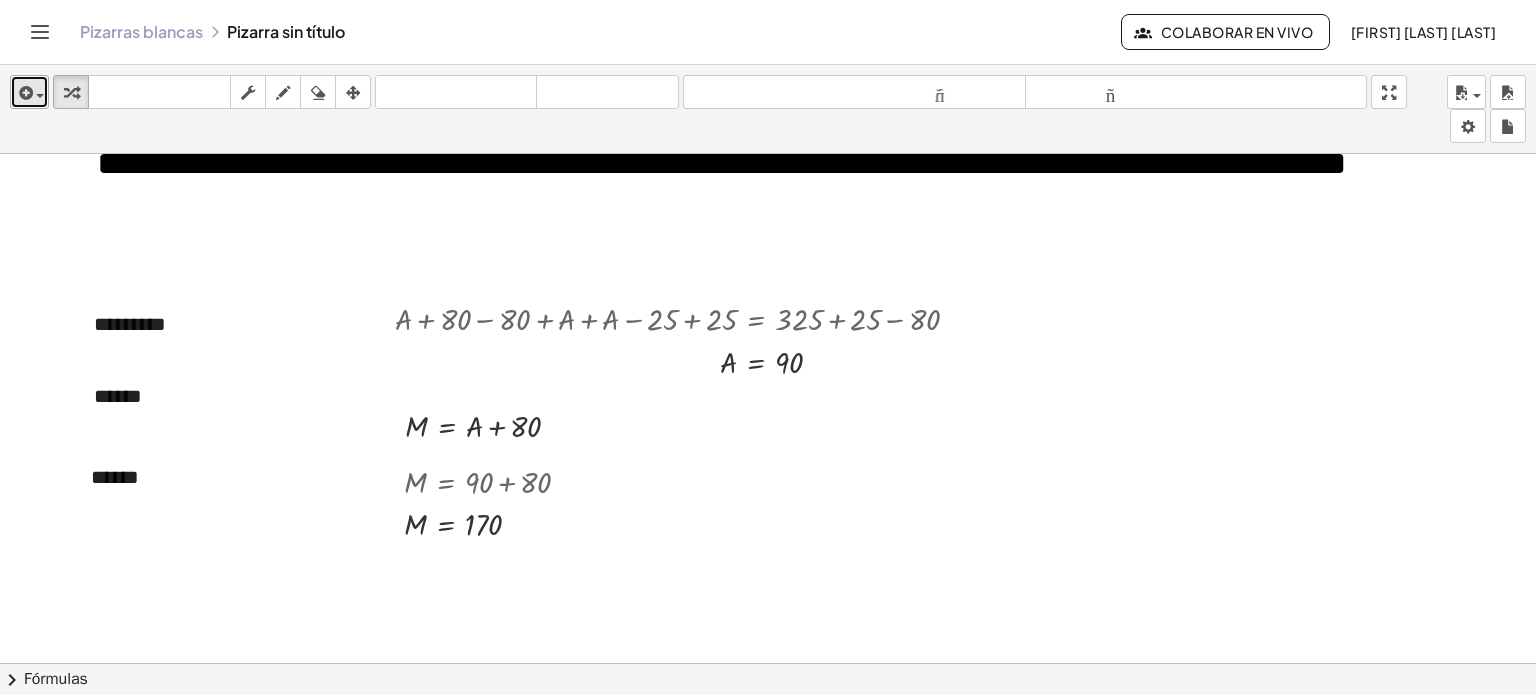 click at bounding box center [35, 95] 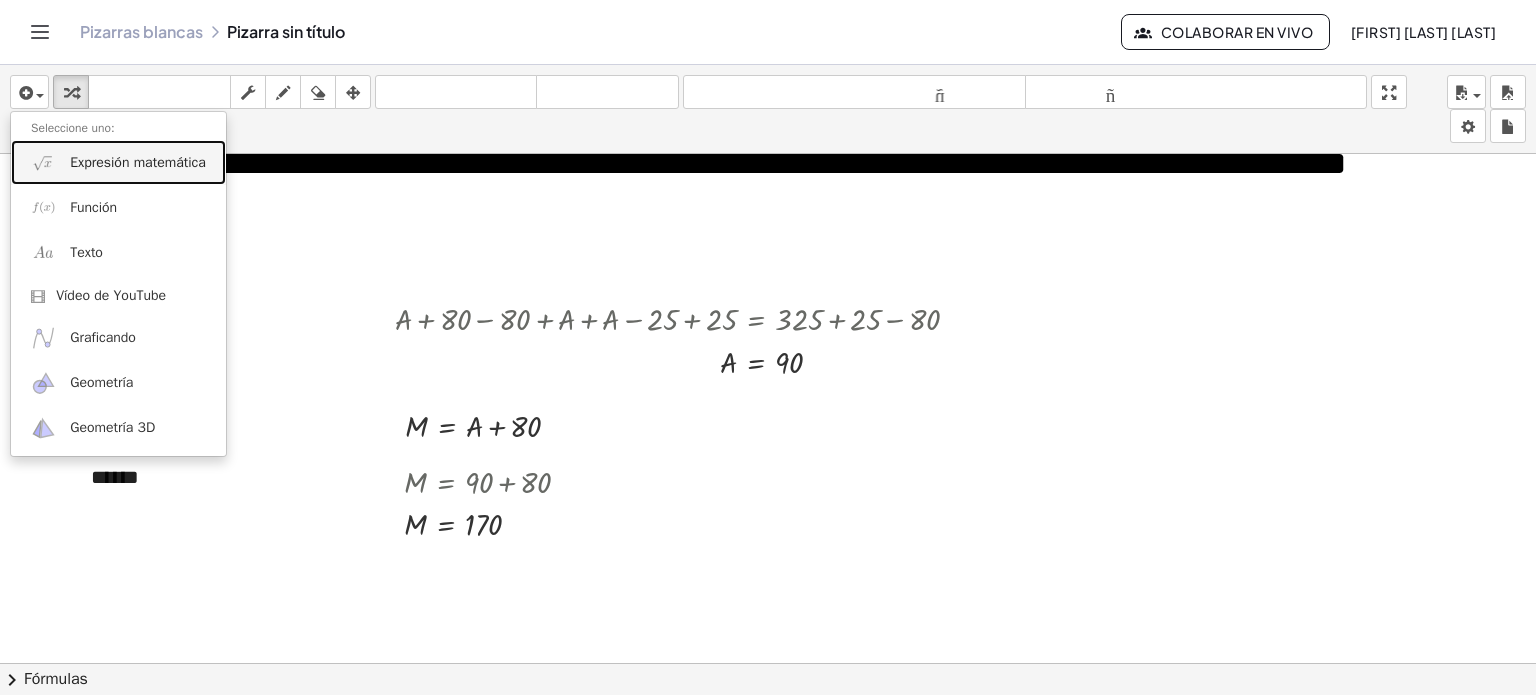 click on "Expresión matemática" at bounding box center (118, 162) 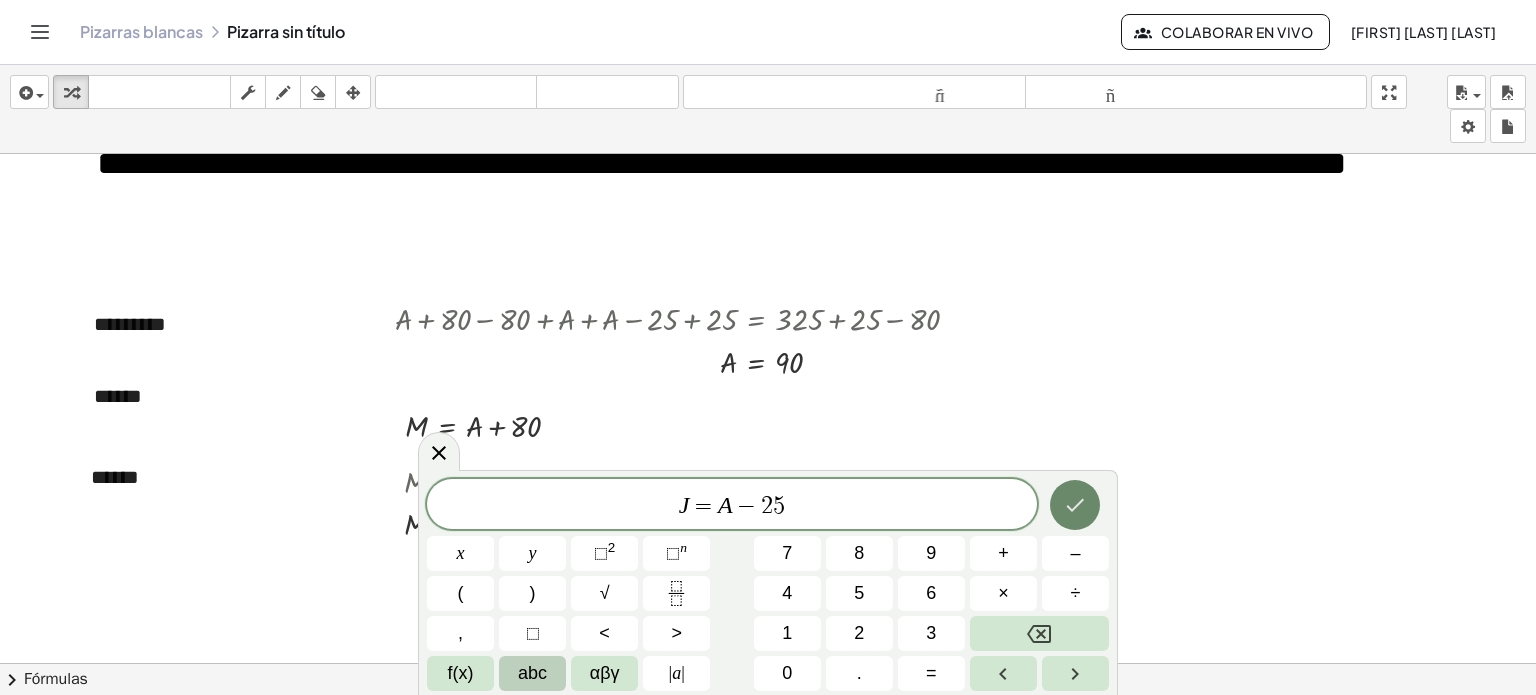 click 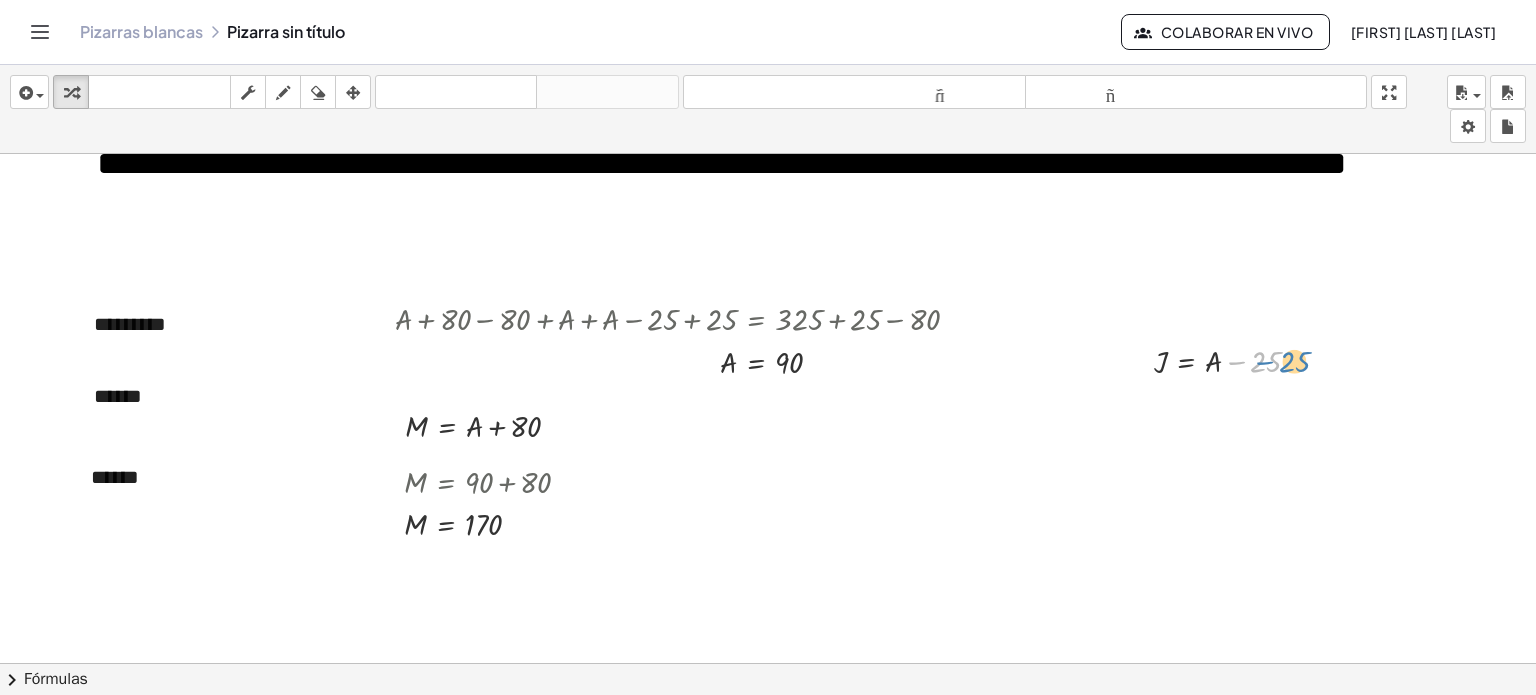 drag, startPoint x: 1248, startPoint y: 351, endPoint x: 1269, endPoint y: 349, distance: 21.095022 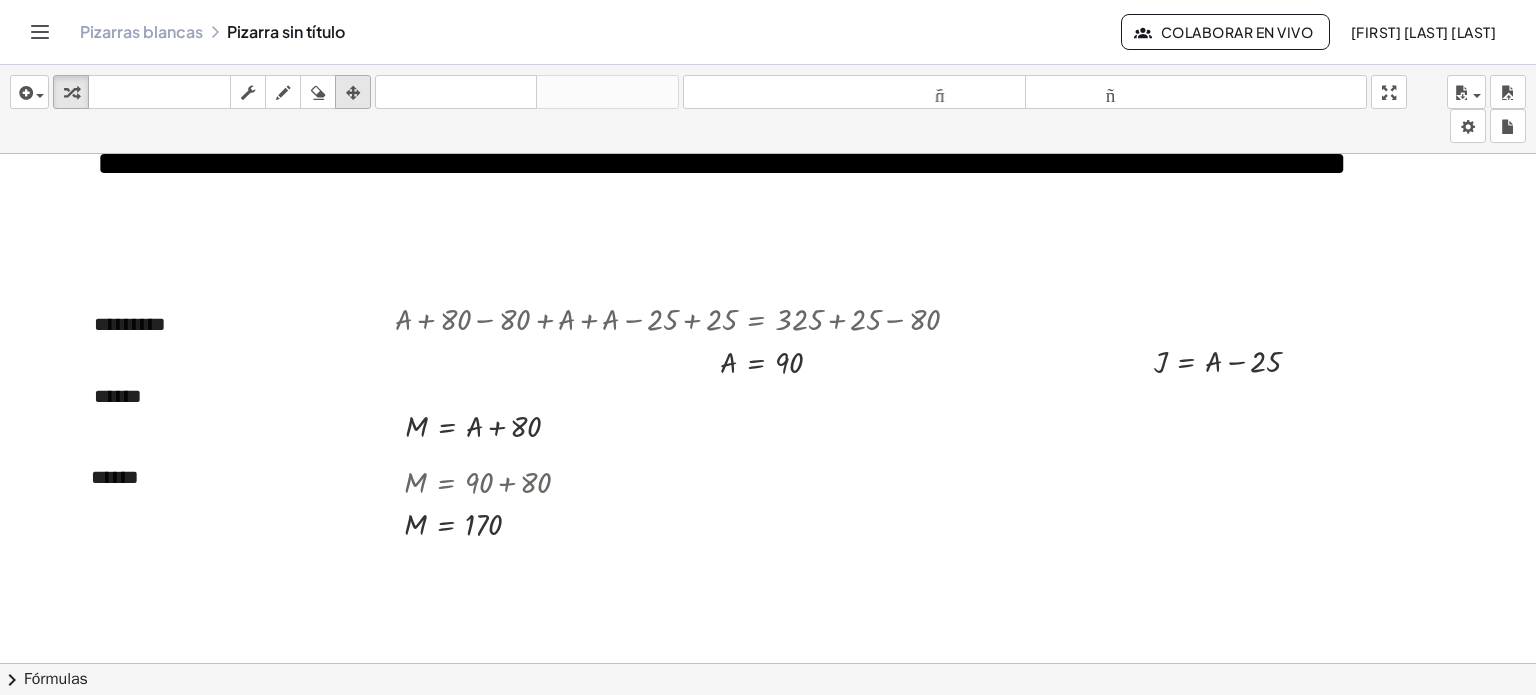 click at bounding box center [353, 93] 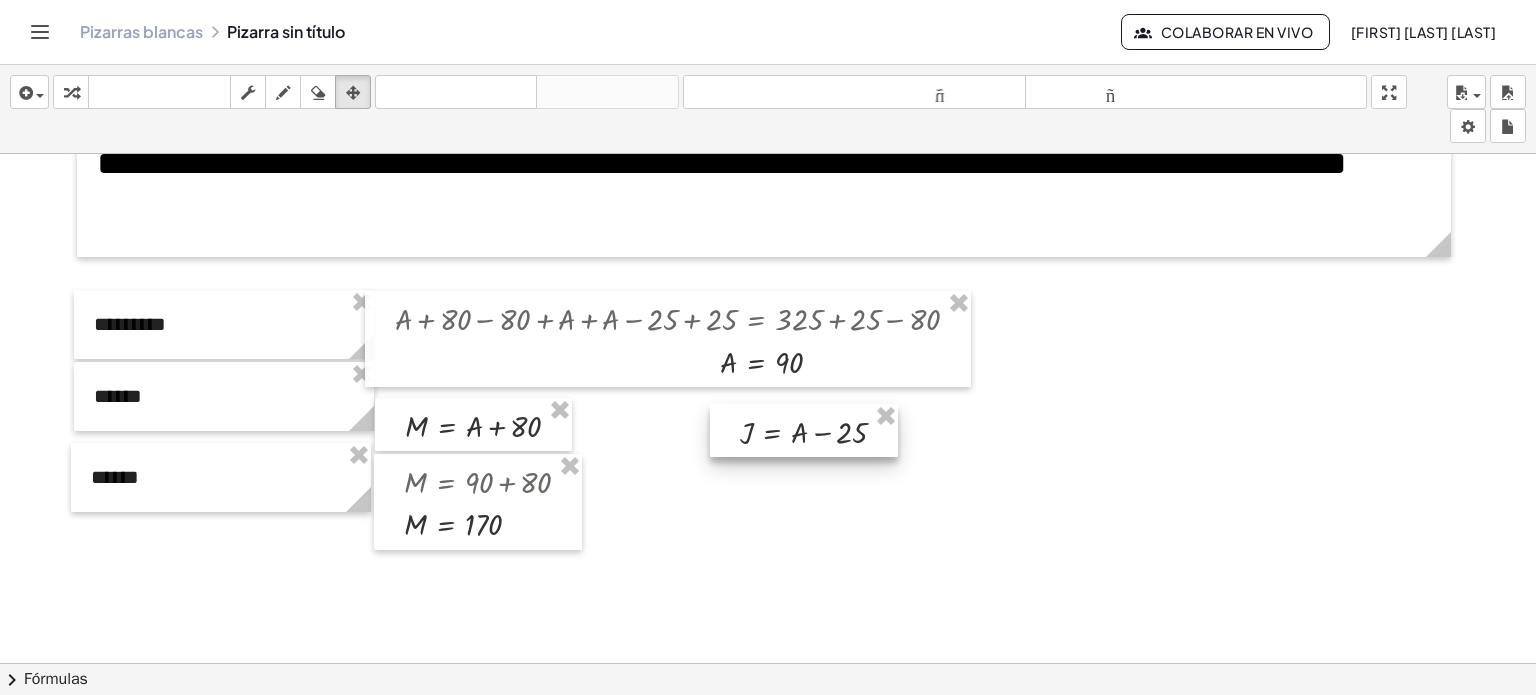 drag, startPoint x: 1231, startPoint y: 368, endPoint x: 818, endPoint y: 439, distance: 419.05847 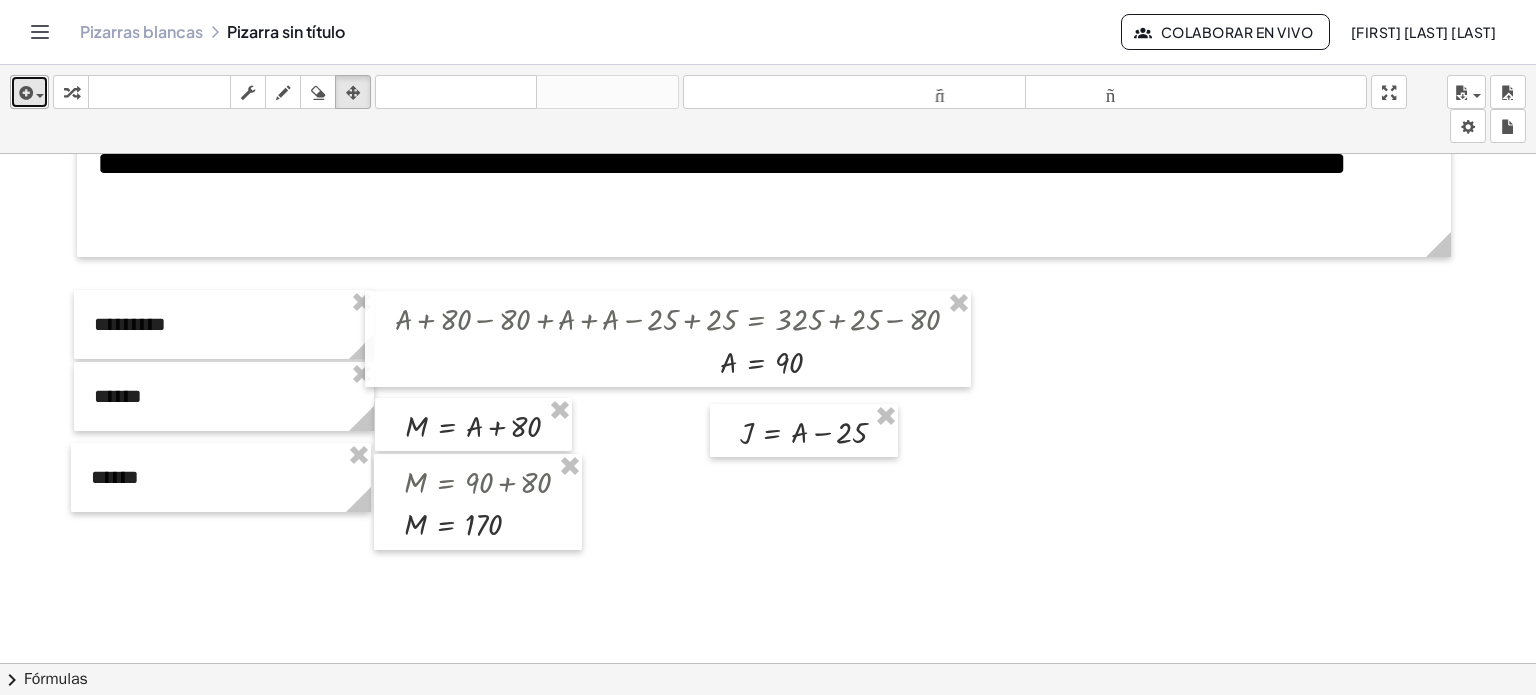 click on "insertar" at bounding box center [29, 92] 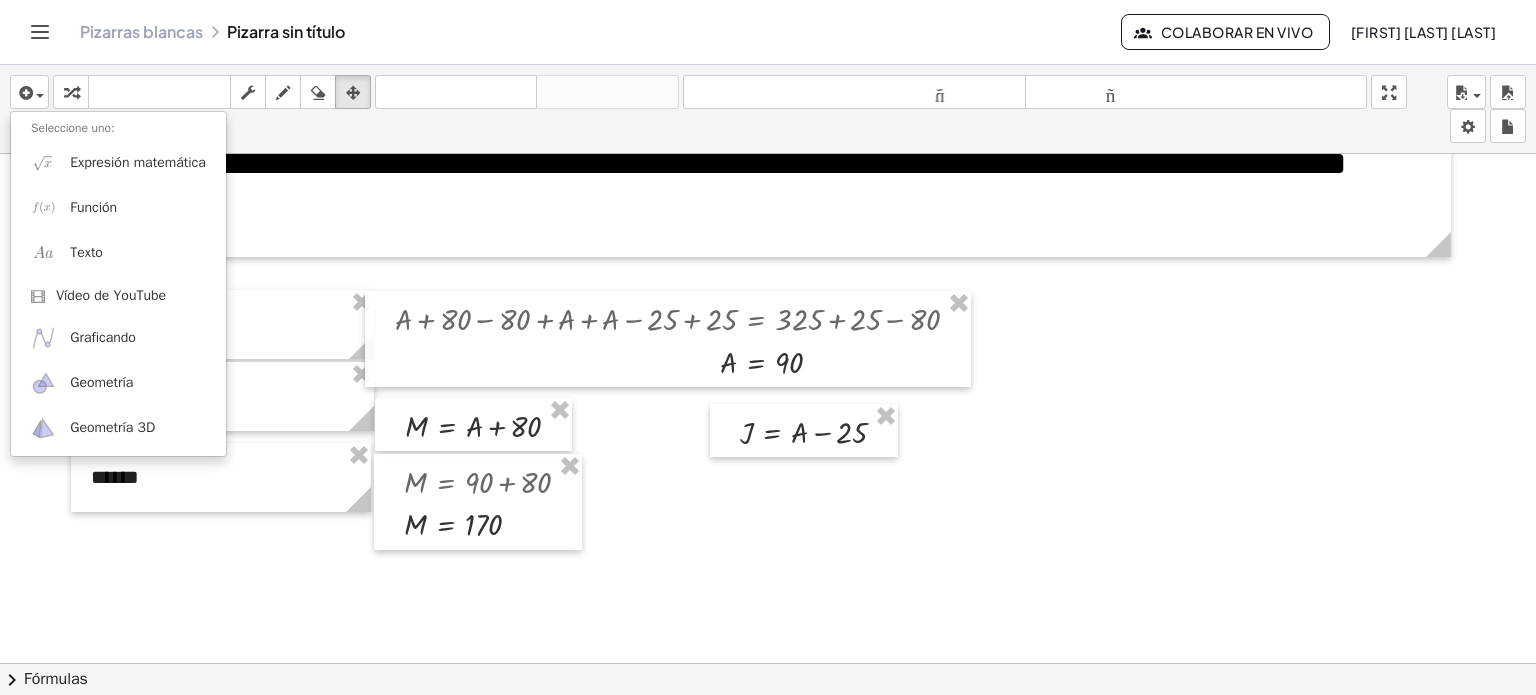 click on "insertar Seleccione uno: Expresión matemática Función Texto Vídeo de YouTube Graficando Geometría Geometría 3D transformar teclado teclado fregar dibujar borrar arreglar deshacer deshacer rehacer rehacer tamaño_del_formato menor tamaño_del_formato más grande pantalla completa carga   ahorrar nuevo ajustes" at bounding box center [768, 109] 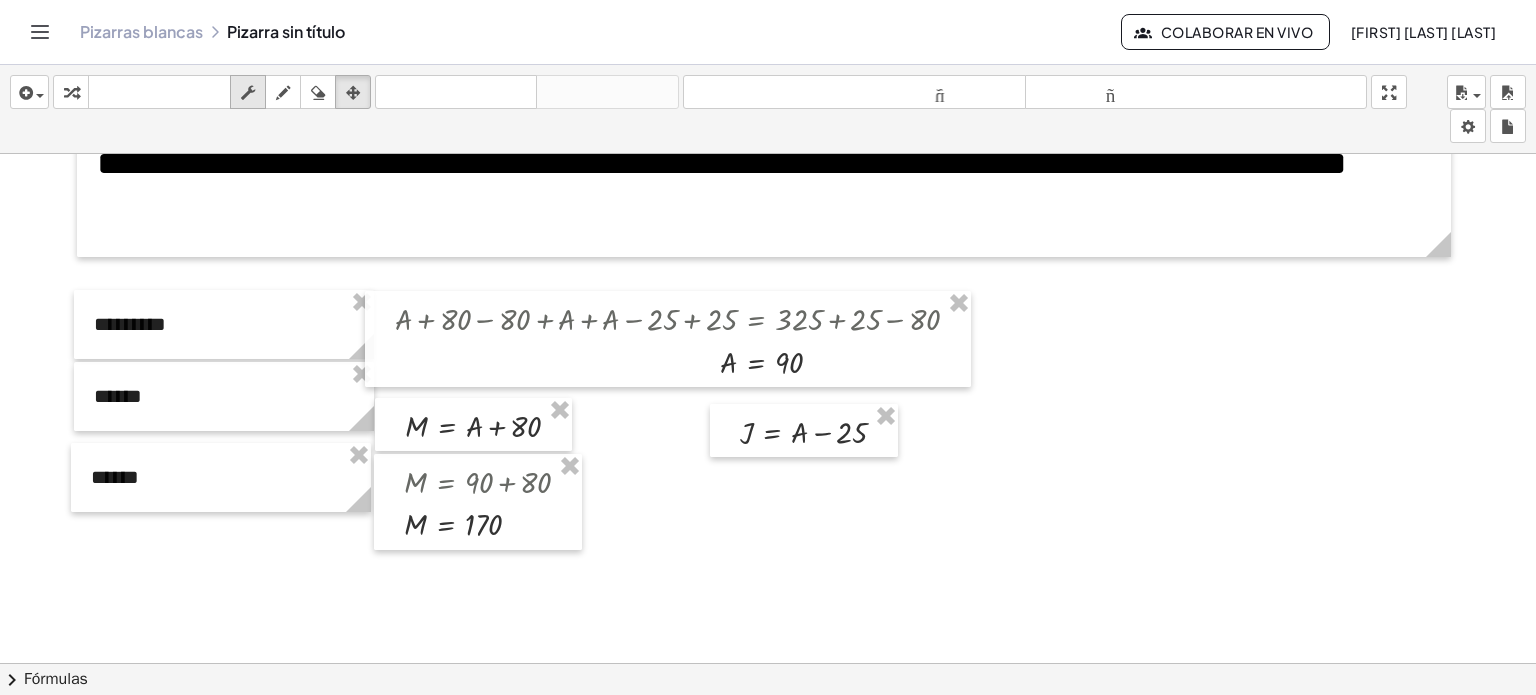 click on "fregar" at bounding box center (248, 92) 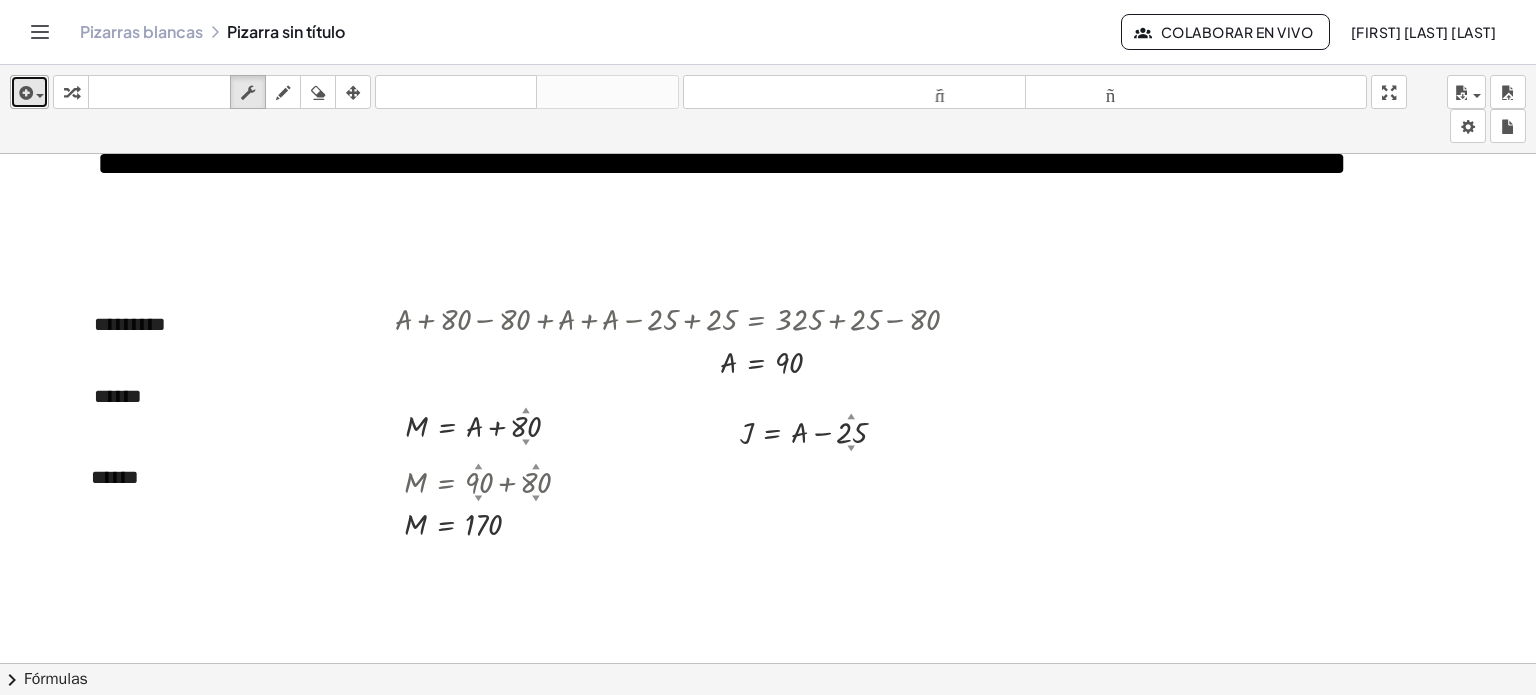 click at bounding box center [29, 92] 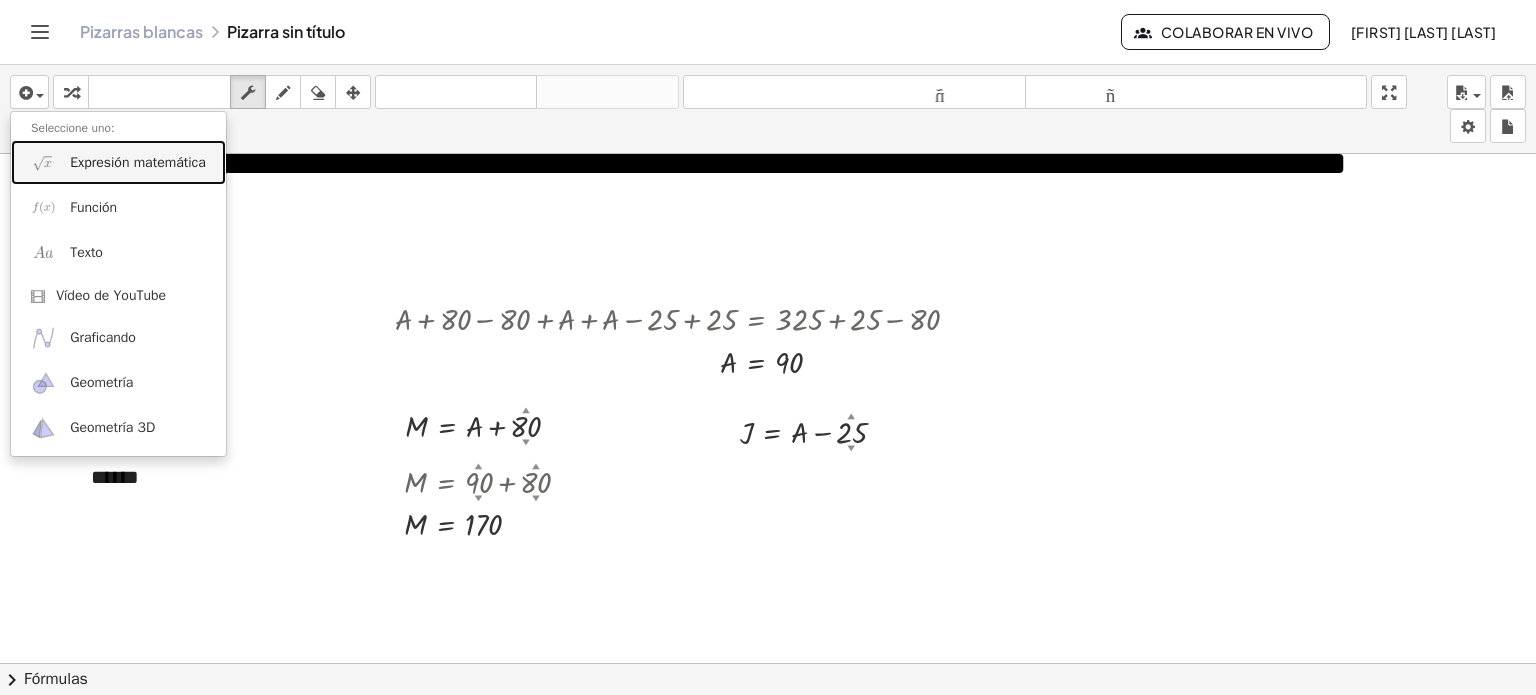 click on "Expresión matemática" at bounding box center [138, 162] 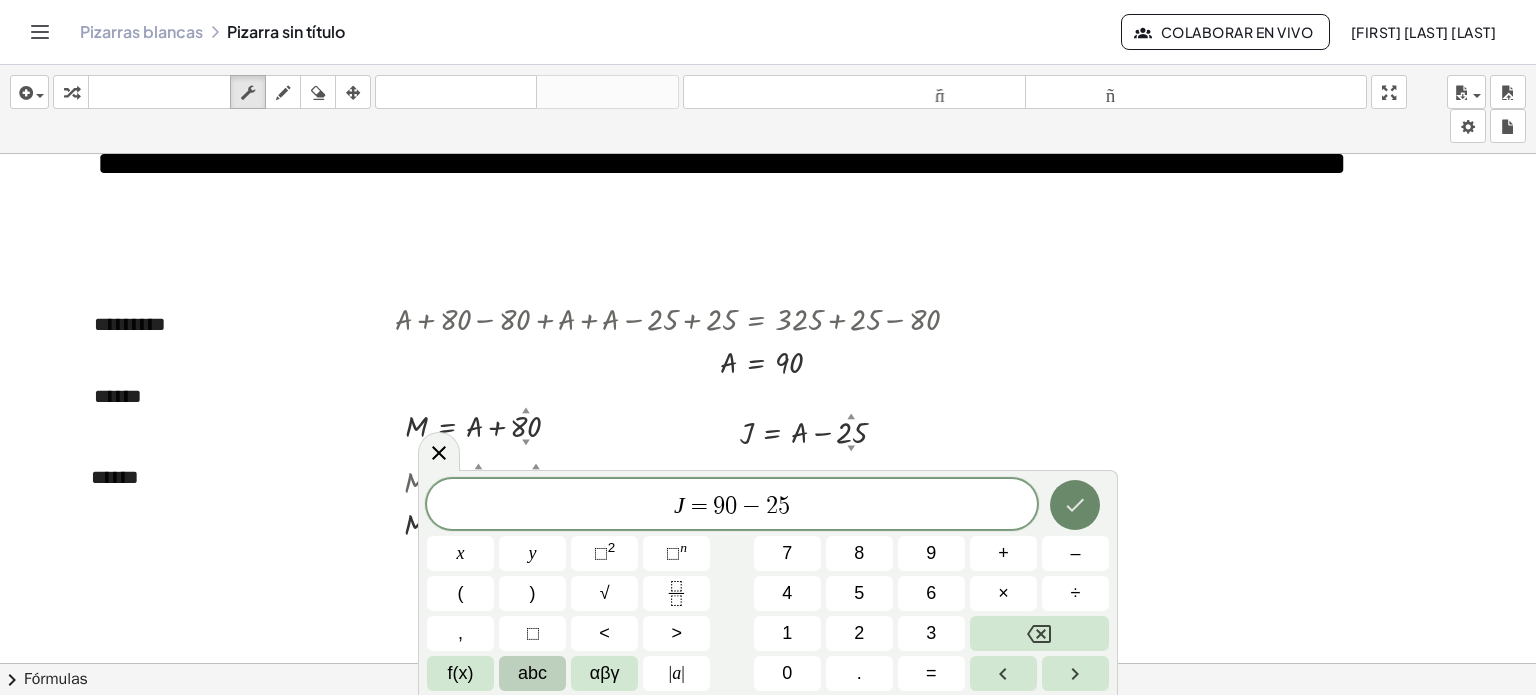 click at bounding box center (1075, 505) 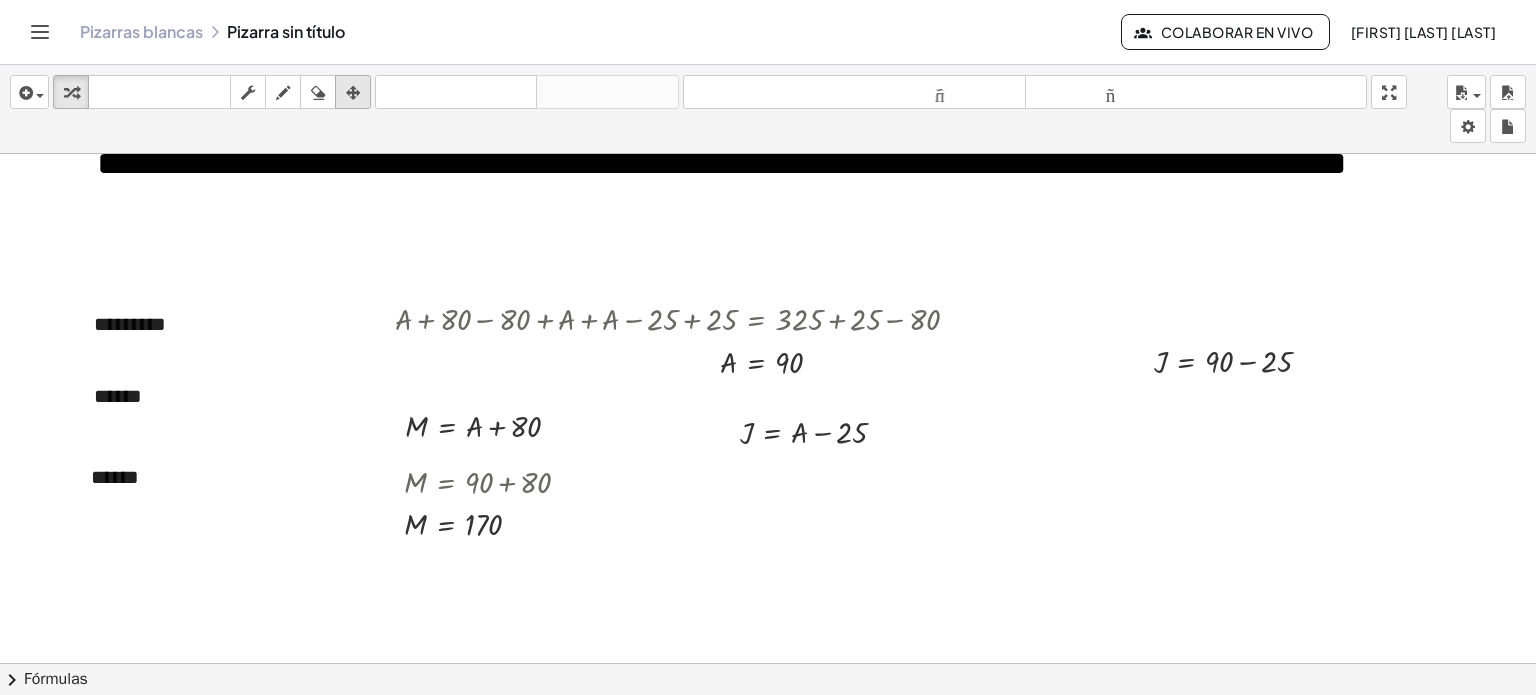 click at bounding box center [353, 92] 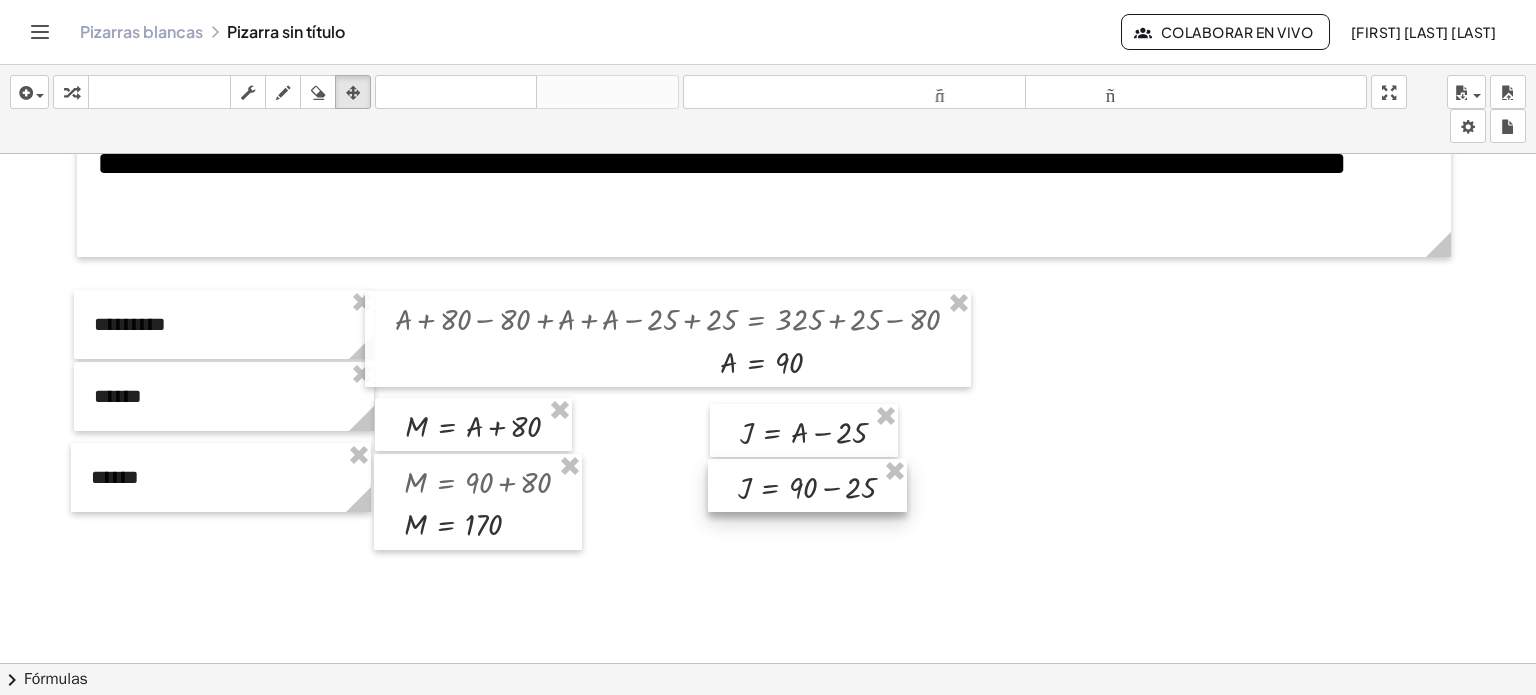 drag, startPoint x: 1172, startPoint y: 344, endPoint x: 757, endPoint y: 470, distance: 433.70612 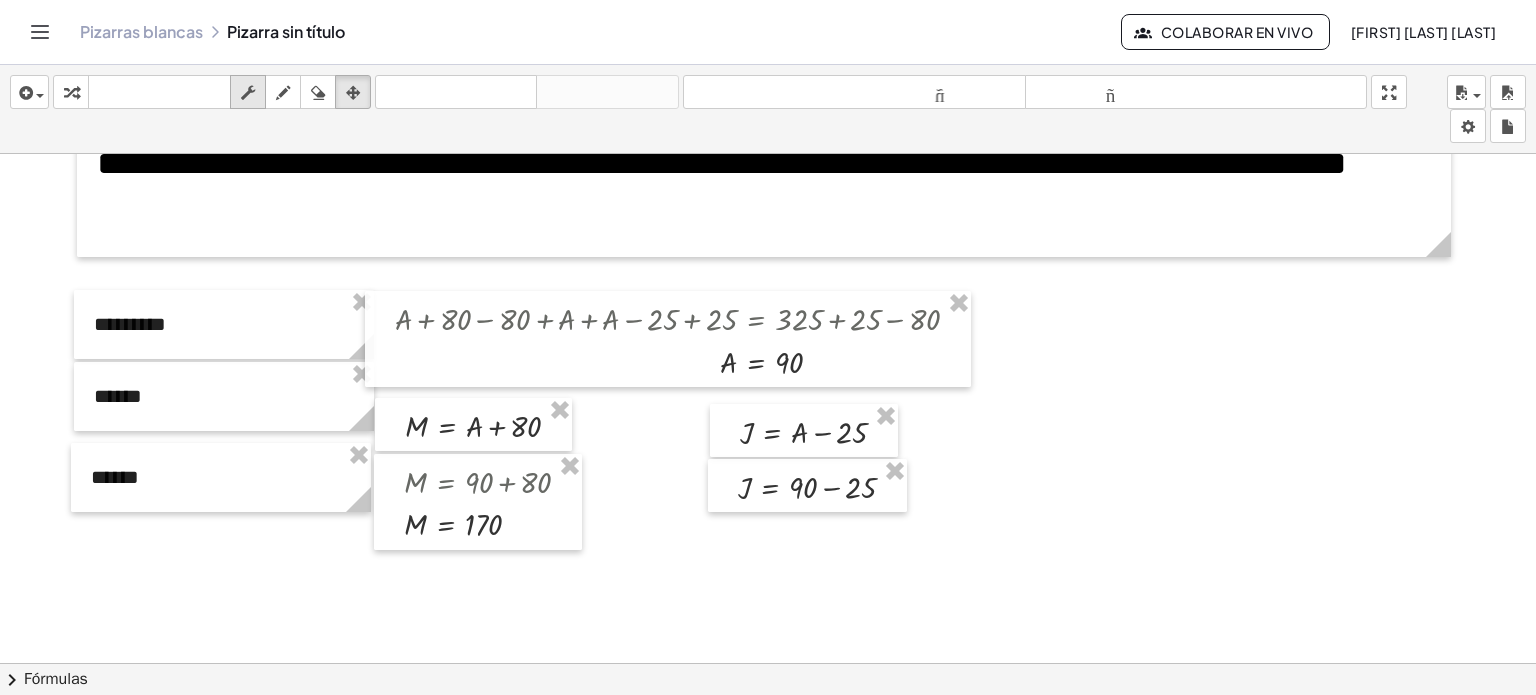 click at bounding box center (248, 93) 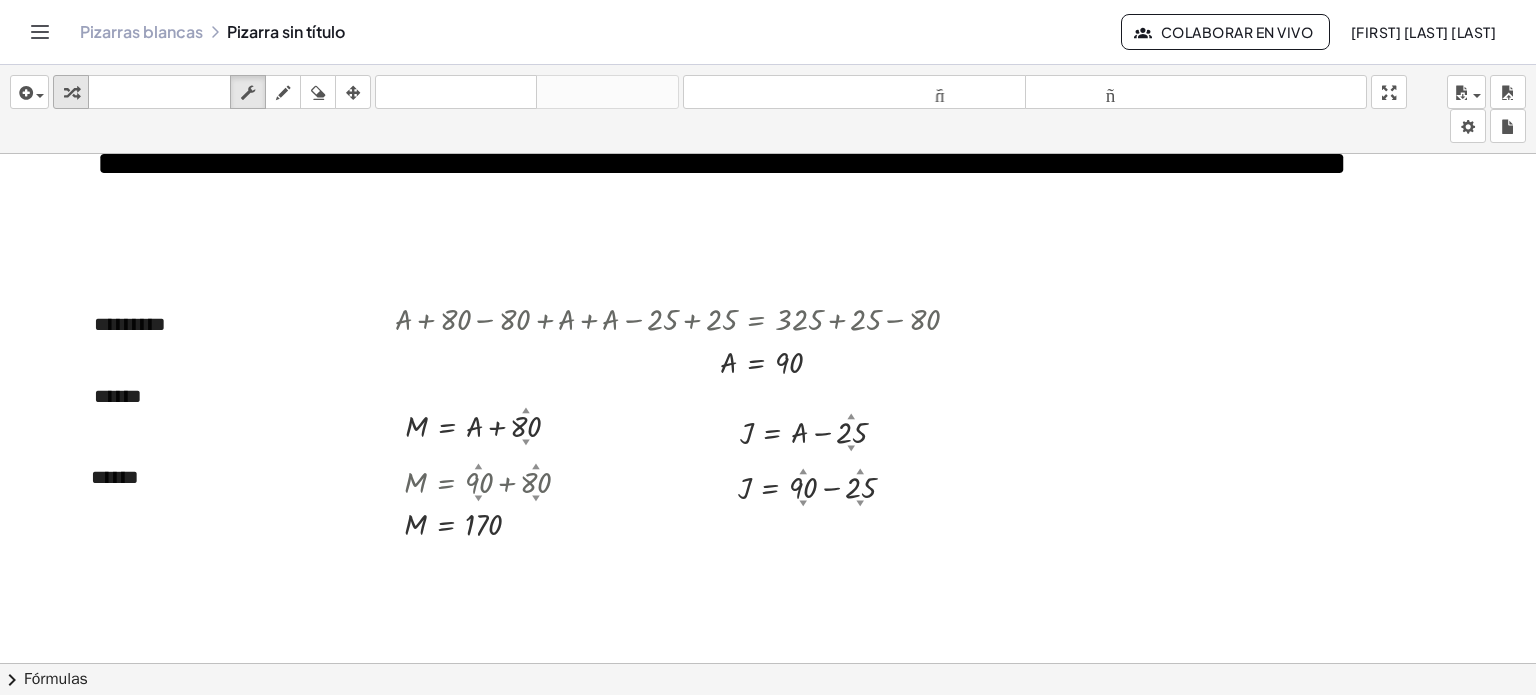 click at bounding box center [71, 93] 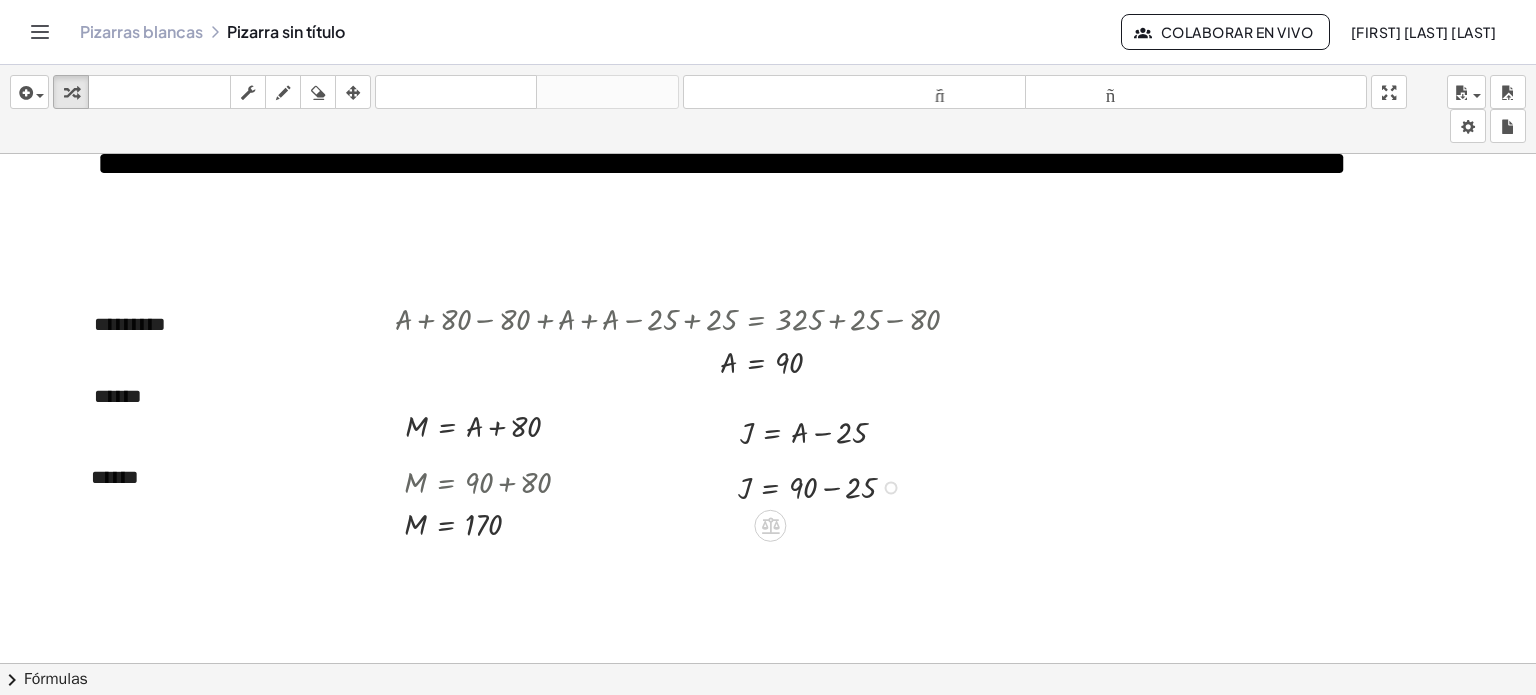 click at bounding box center (824, 486) 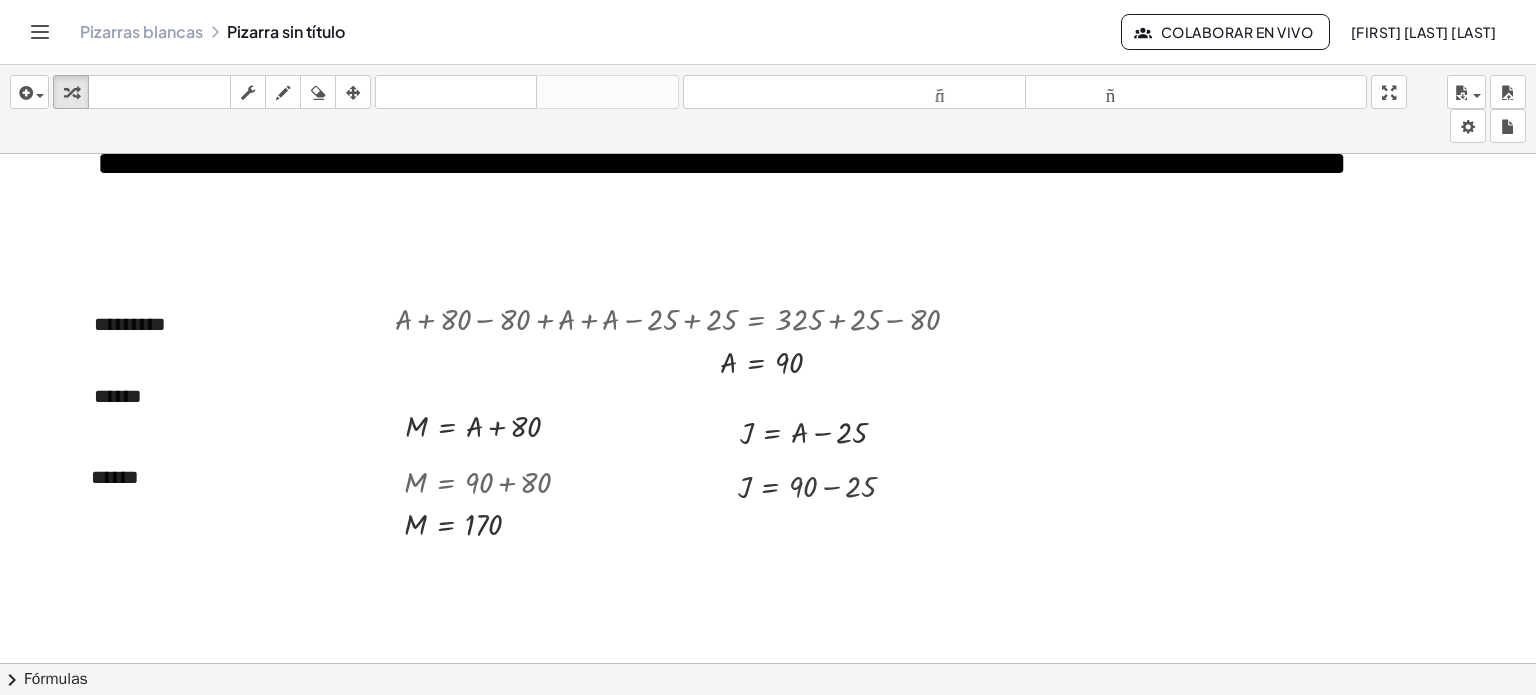 click at bounding box center (768, 564) 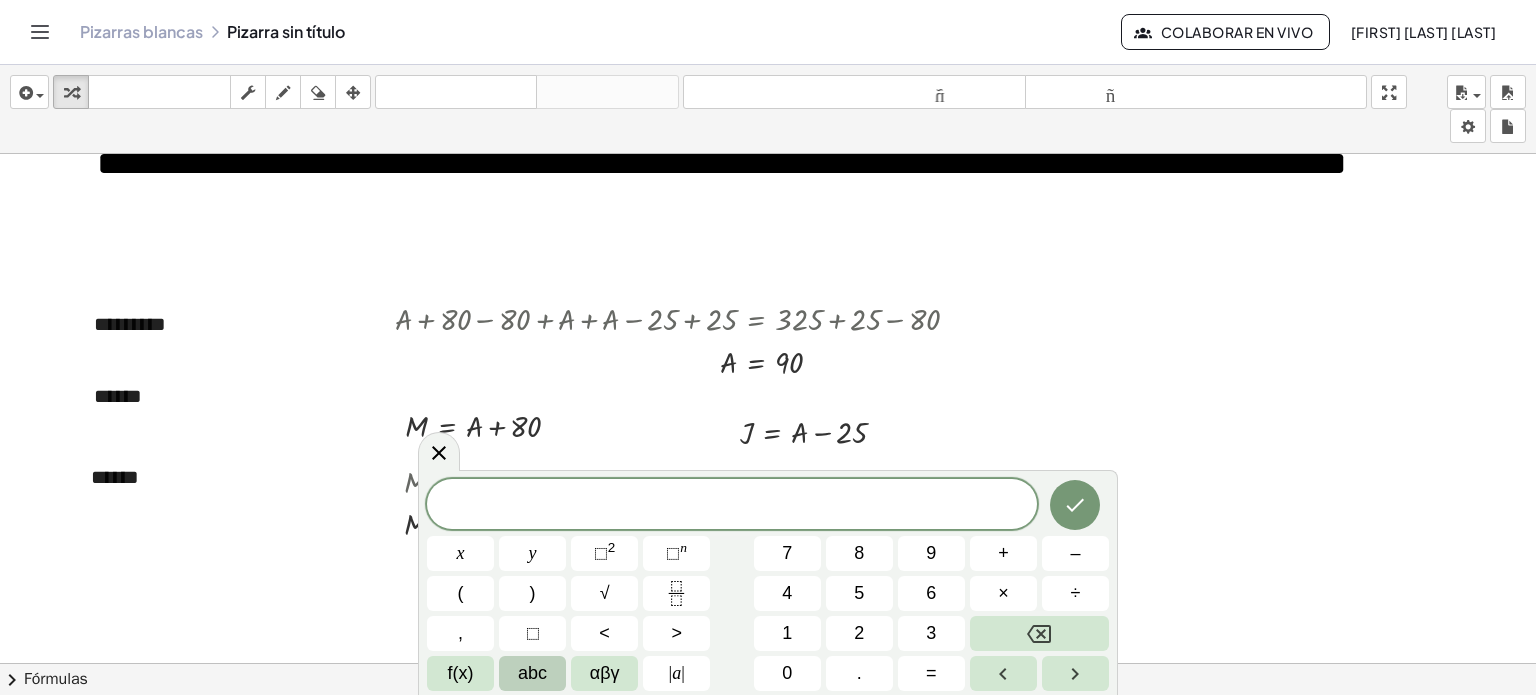 click at bounding box center [768, 564] 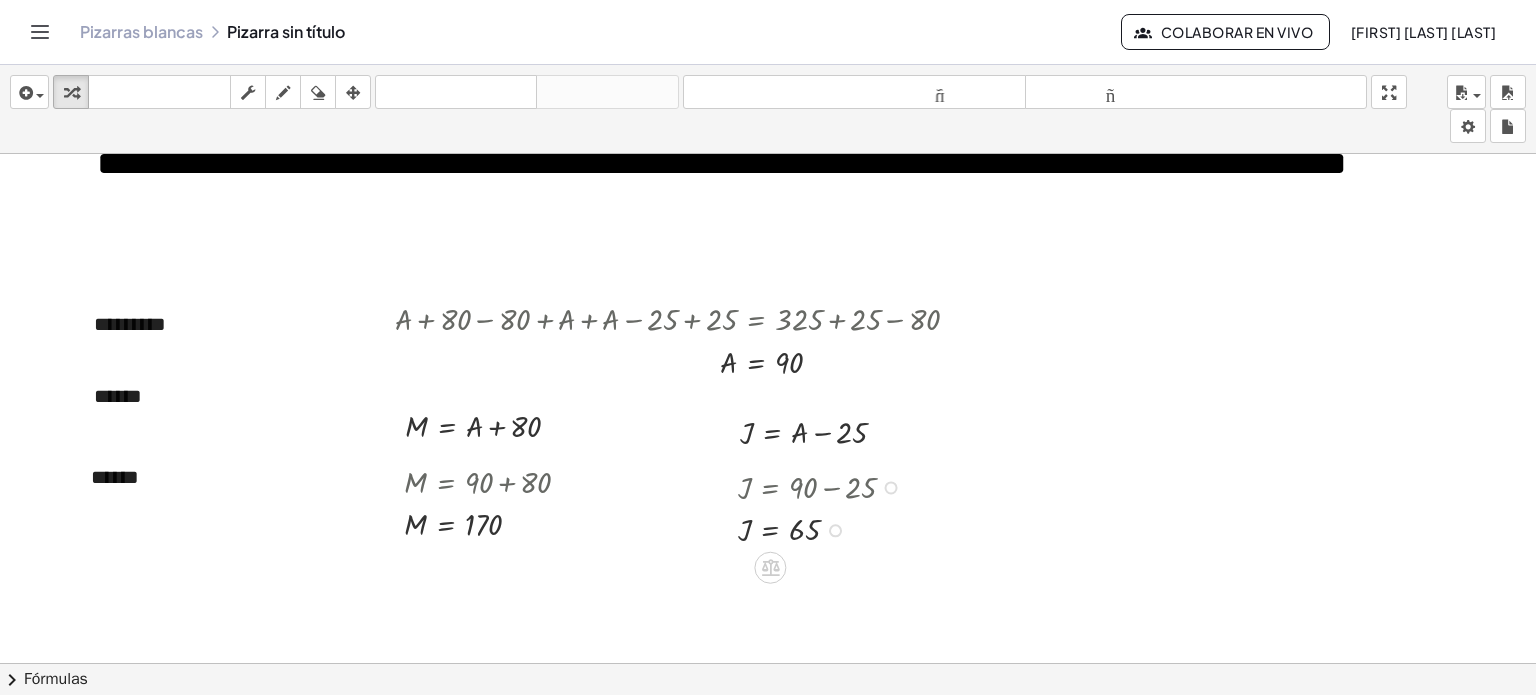 click at bounding box center (824, 528) 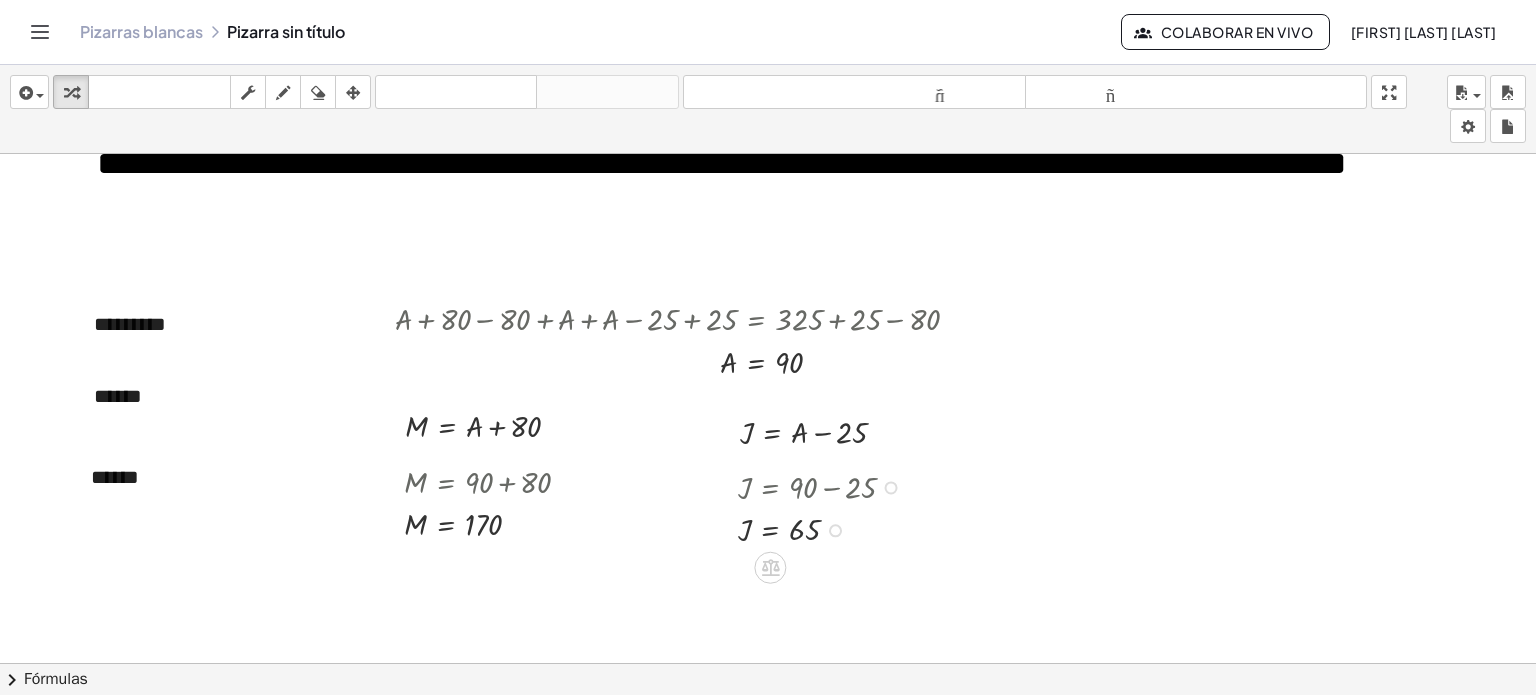 click at bounding box center [824, 528] 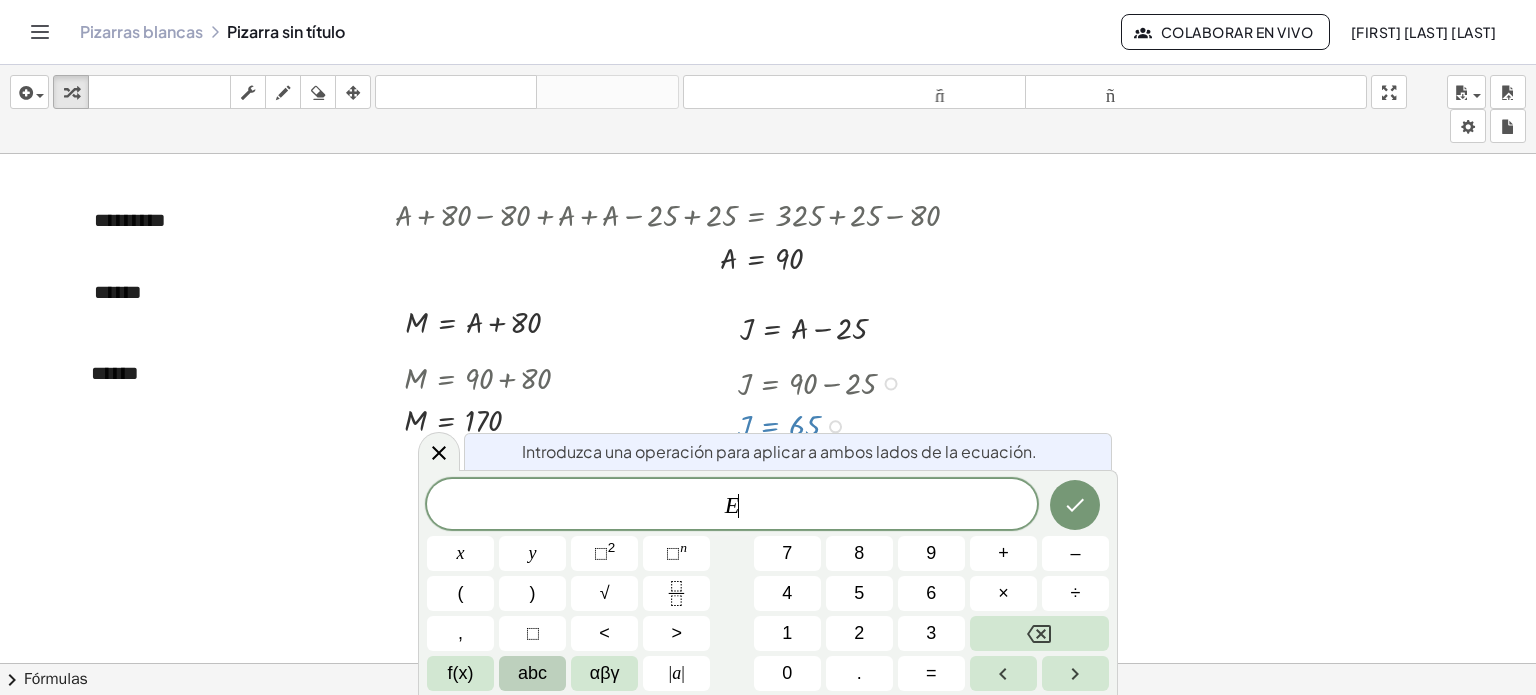 scroll, scrollTop: 233, scrollLeft: 0, axis: vertical 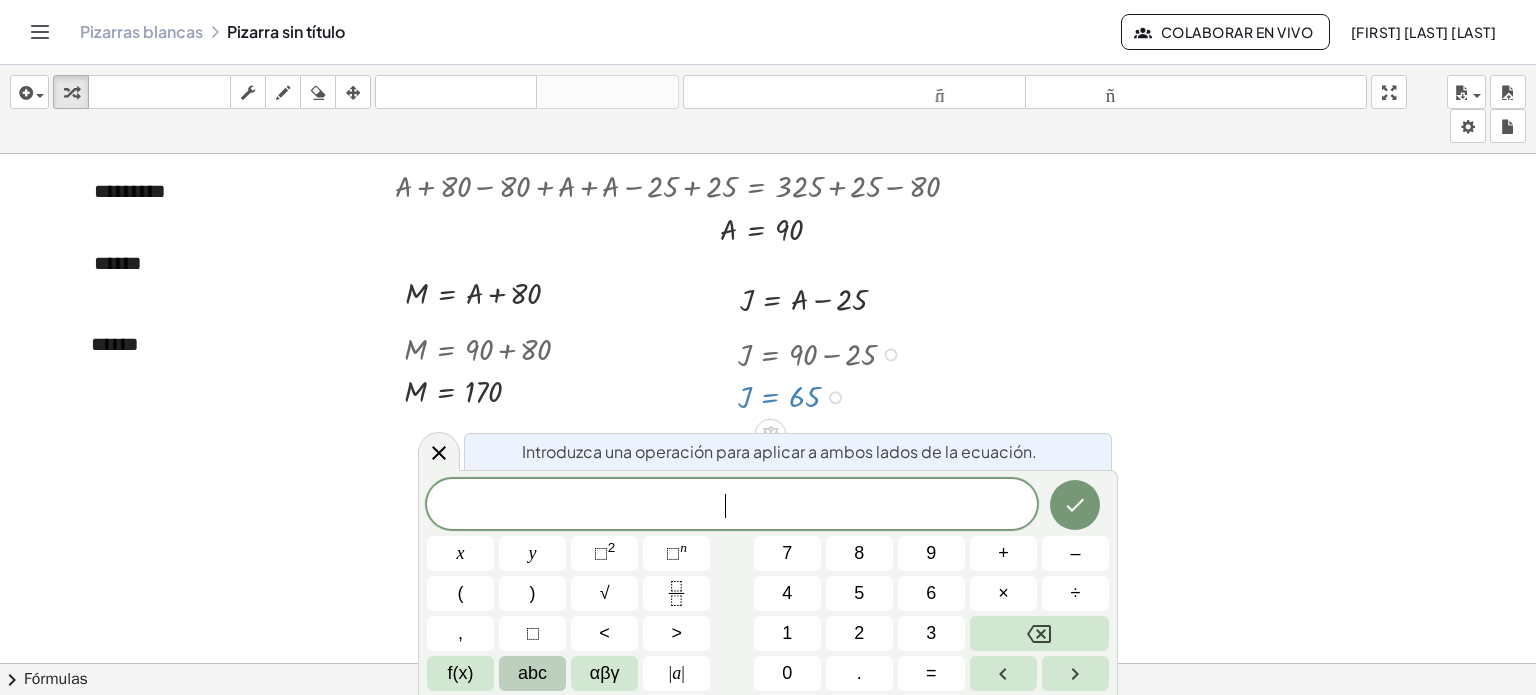 click at bounding box center [824, 395] 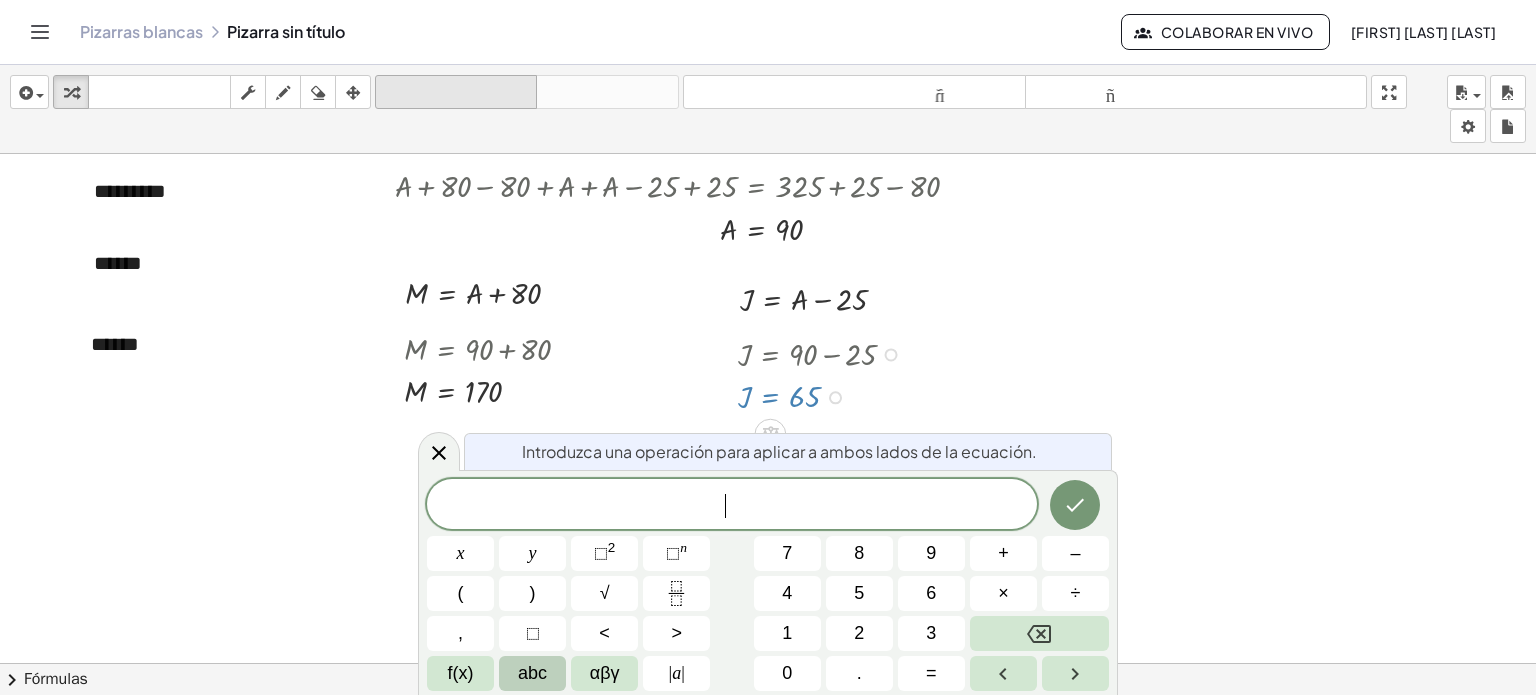 click on "deshacer" at bounding box center [456, 92] 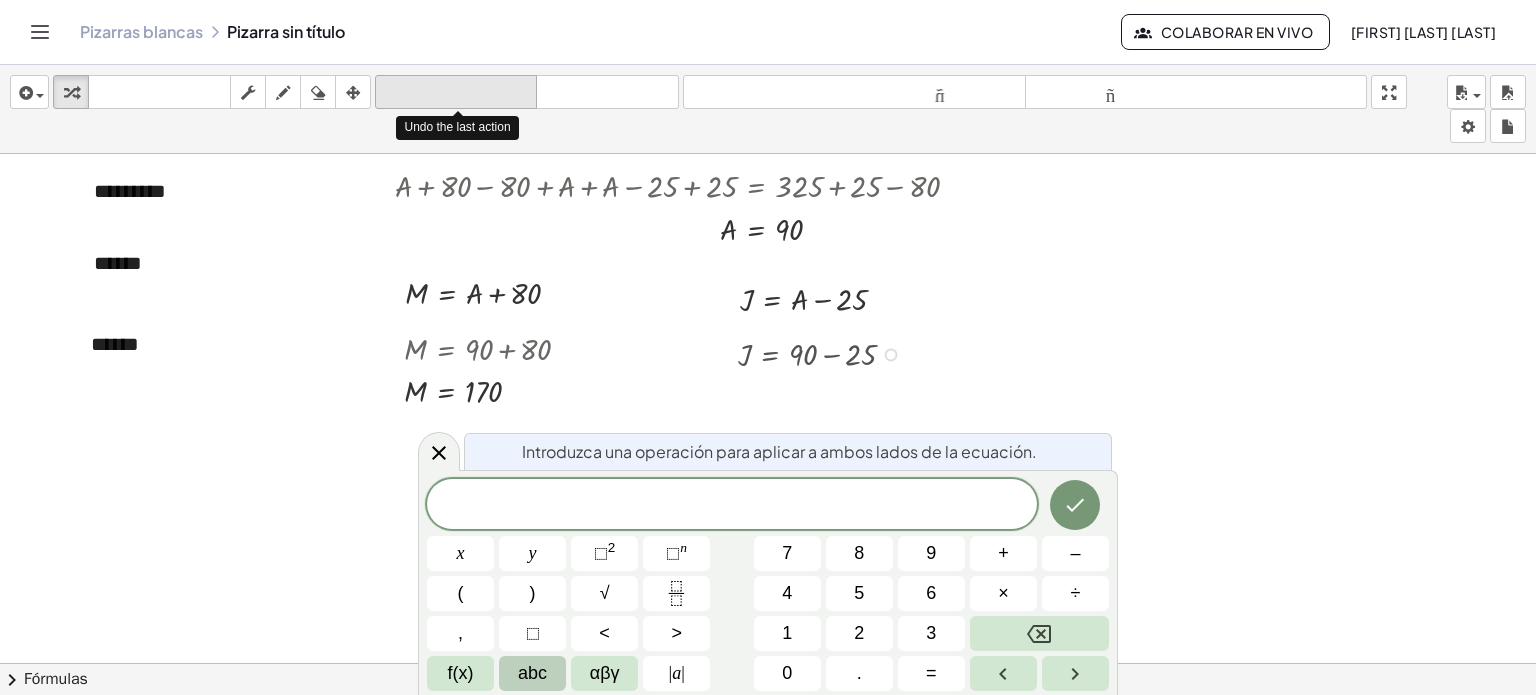 click on "deshacer" at bounding box center (456, 92) 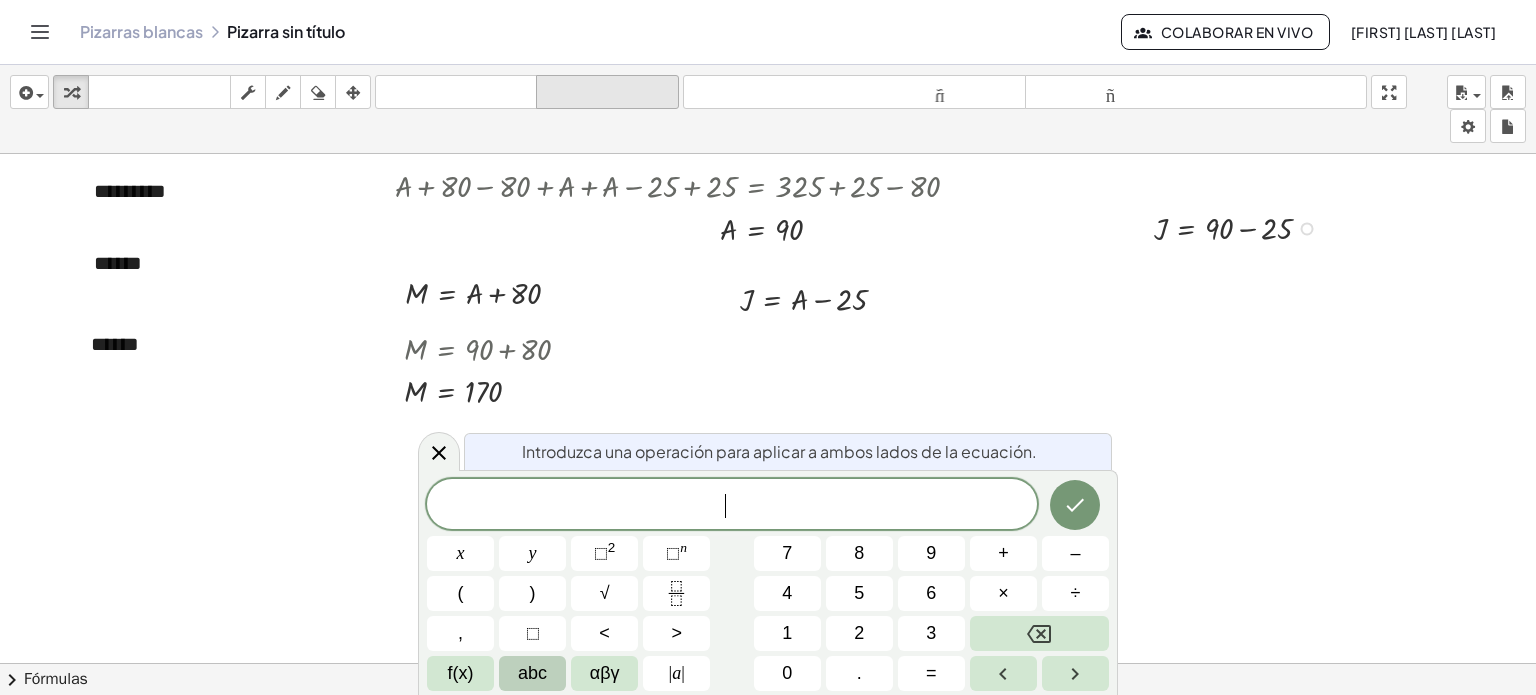 click on "rehacer" at bounding box center (607, 92) 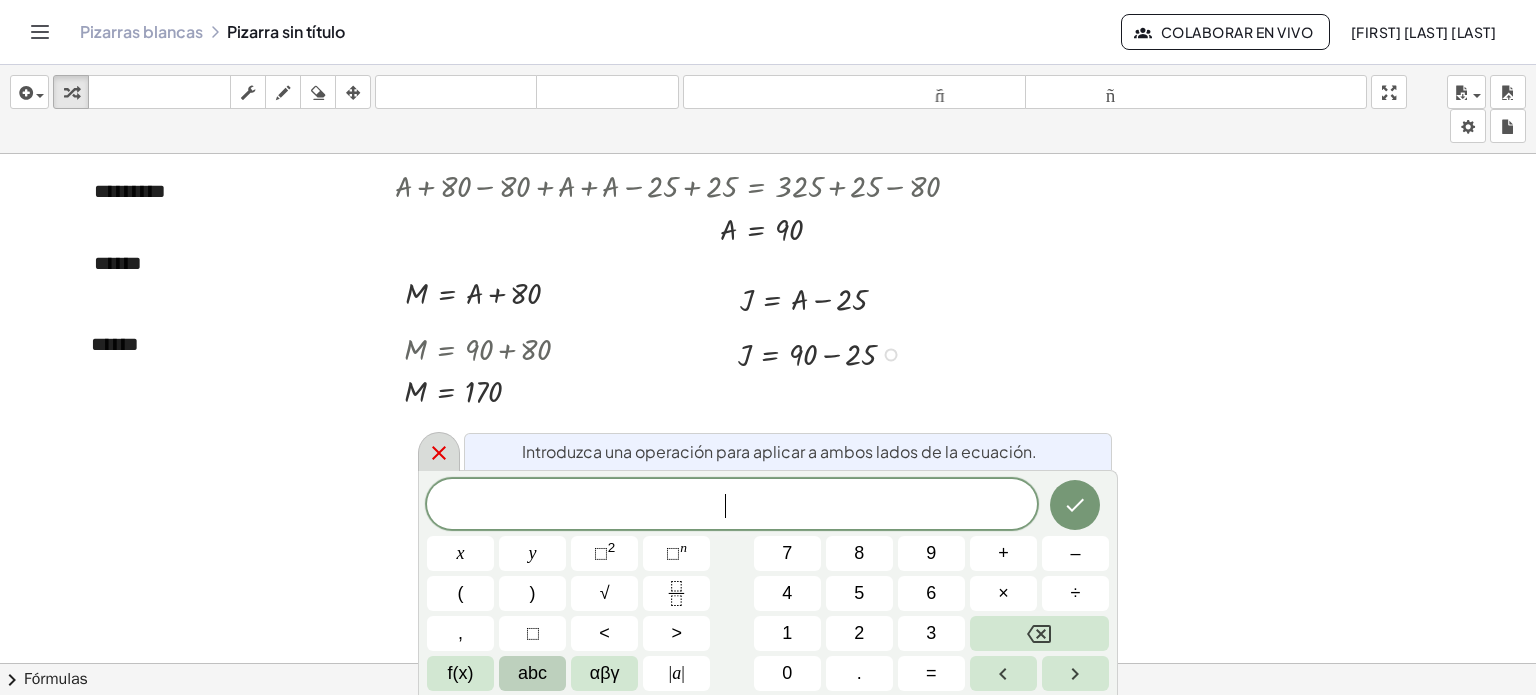 click at bounding box center (439, 451) 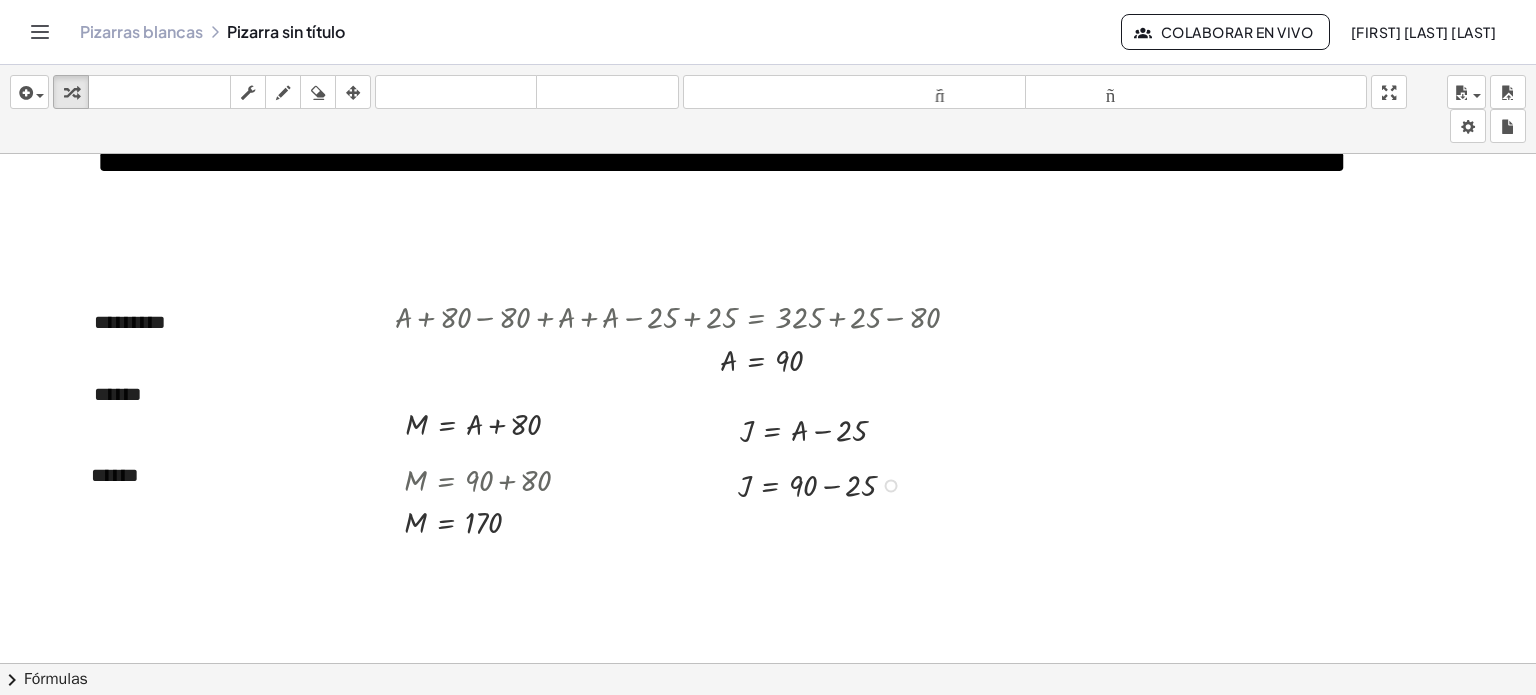 scroll, scrollTop: 100, scrollLeft: 0, axis: vertical 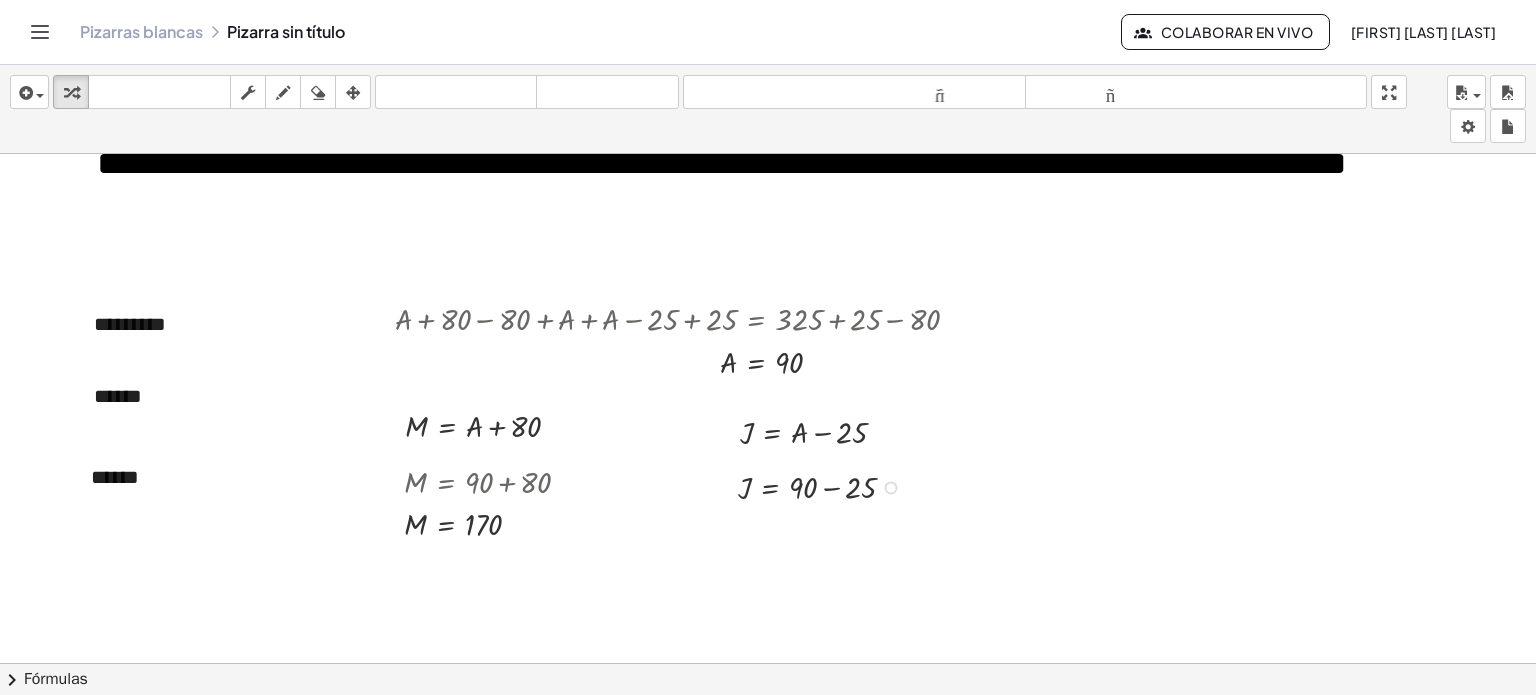 click at bounding box center (824, 486) 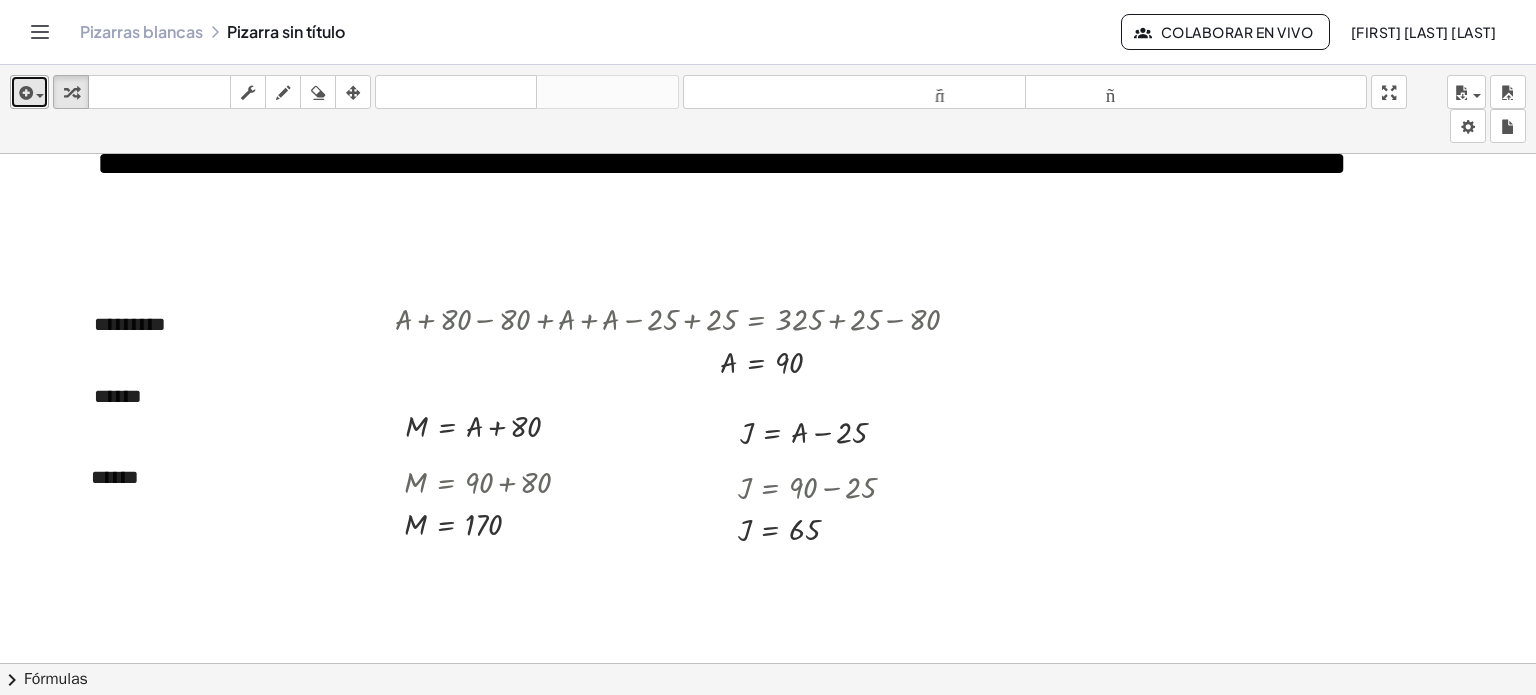 click on "insertar" at bounding box center [29, 92] 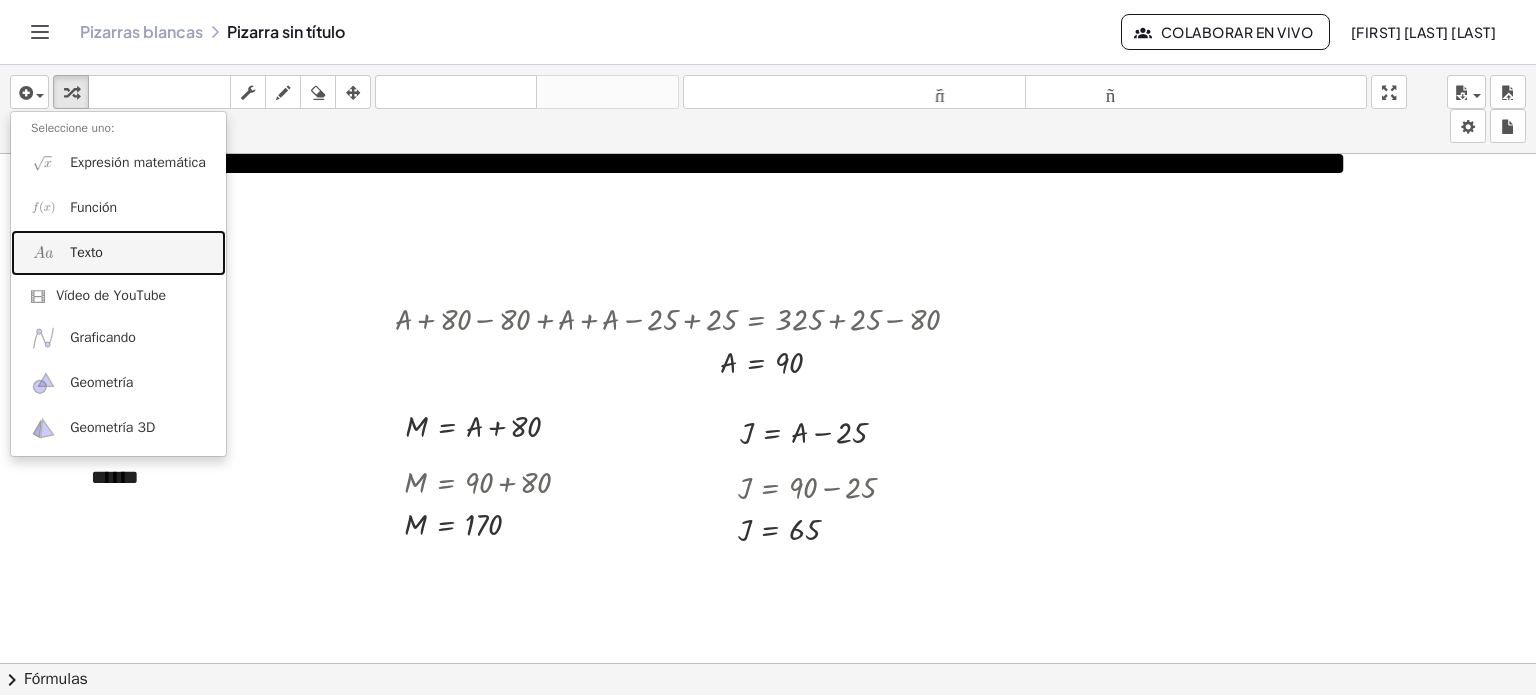 click on "Texto" at bounding box center [86, 252] 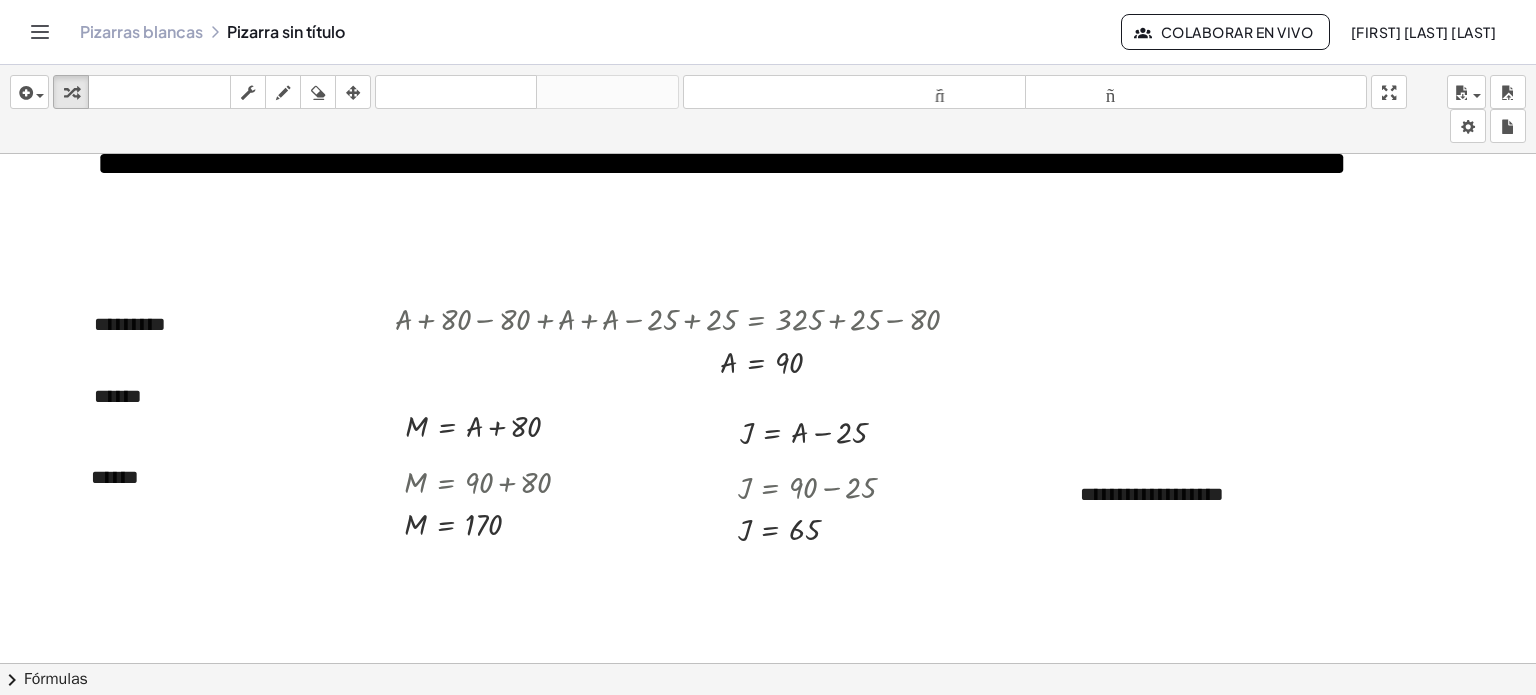 click at bounding box center (768, 564) 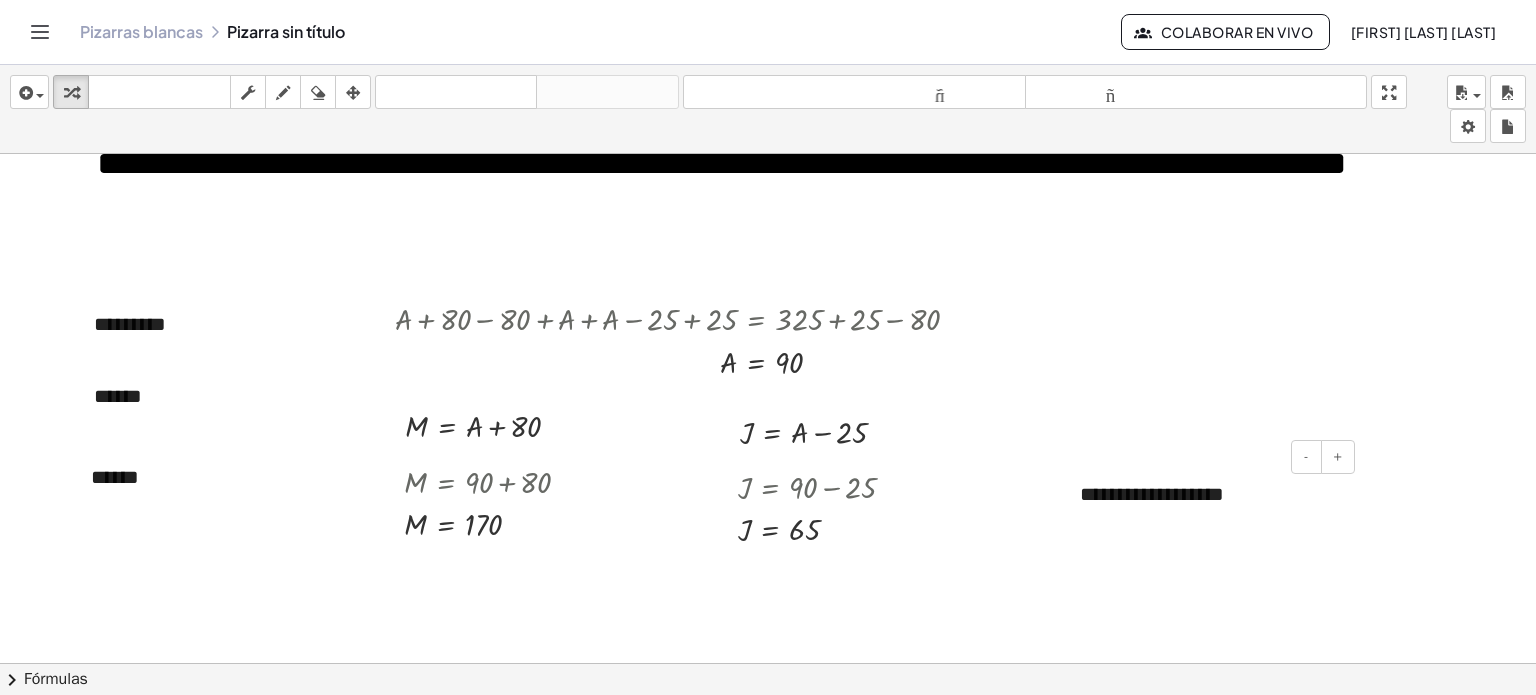 click on "**********" at bounding box center (1210, 494) 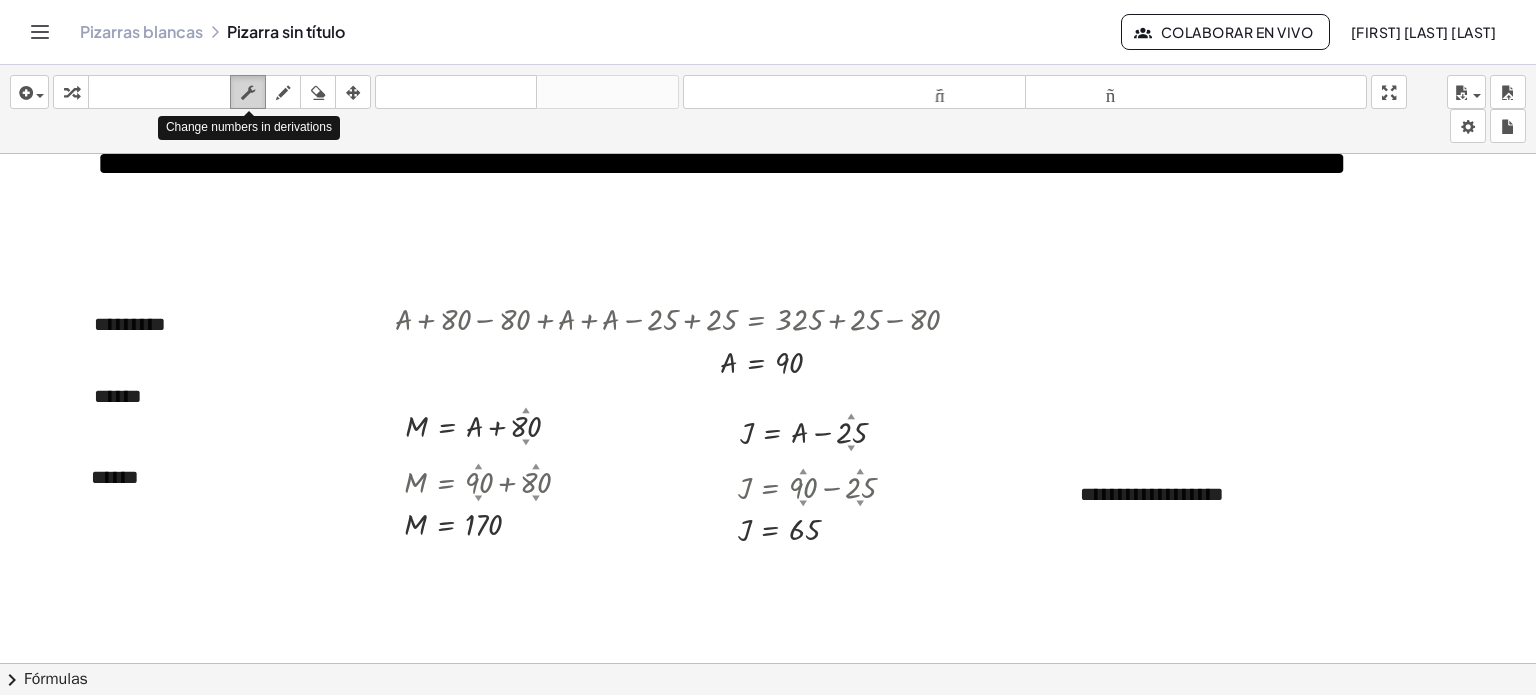 click at bounding box center [248, 92] 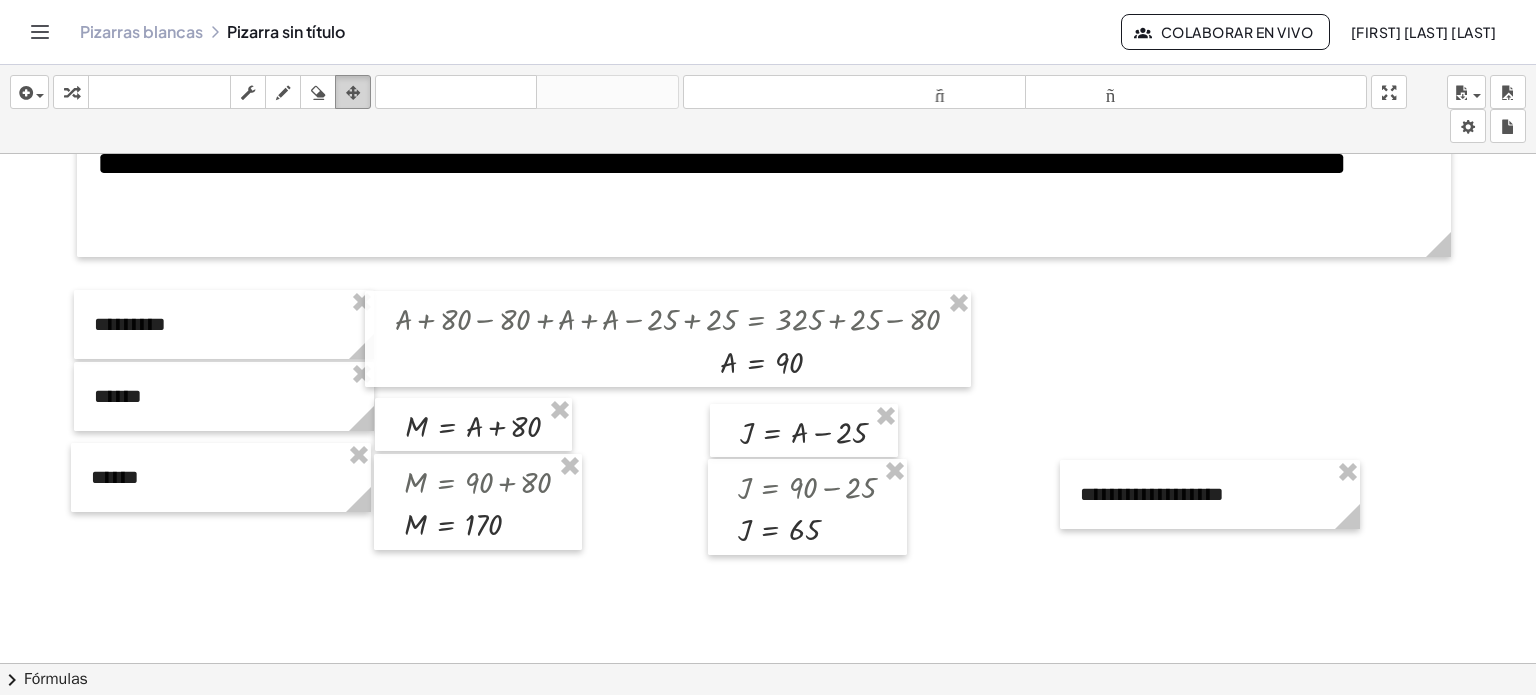 click at bounding box center (353, 93) 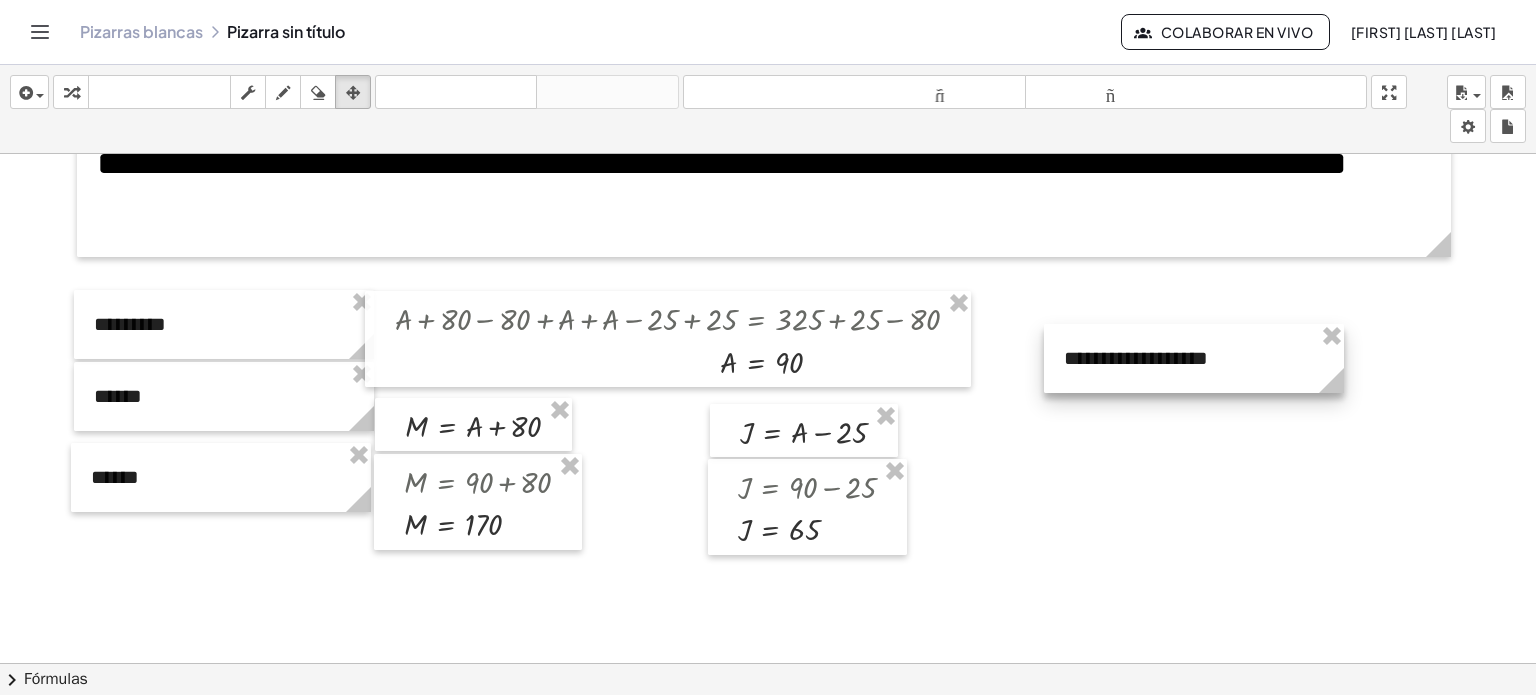 drag, startPoint x: 1116, startPoint y: 503, endPoint x: 1100, endPoint y: 368, distance: 135.94484 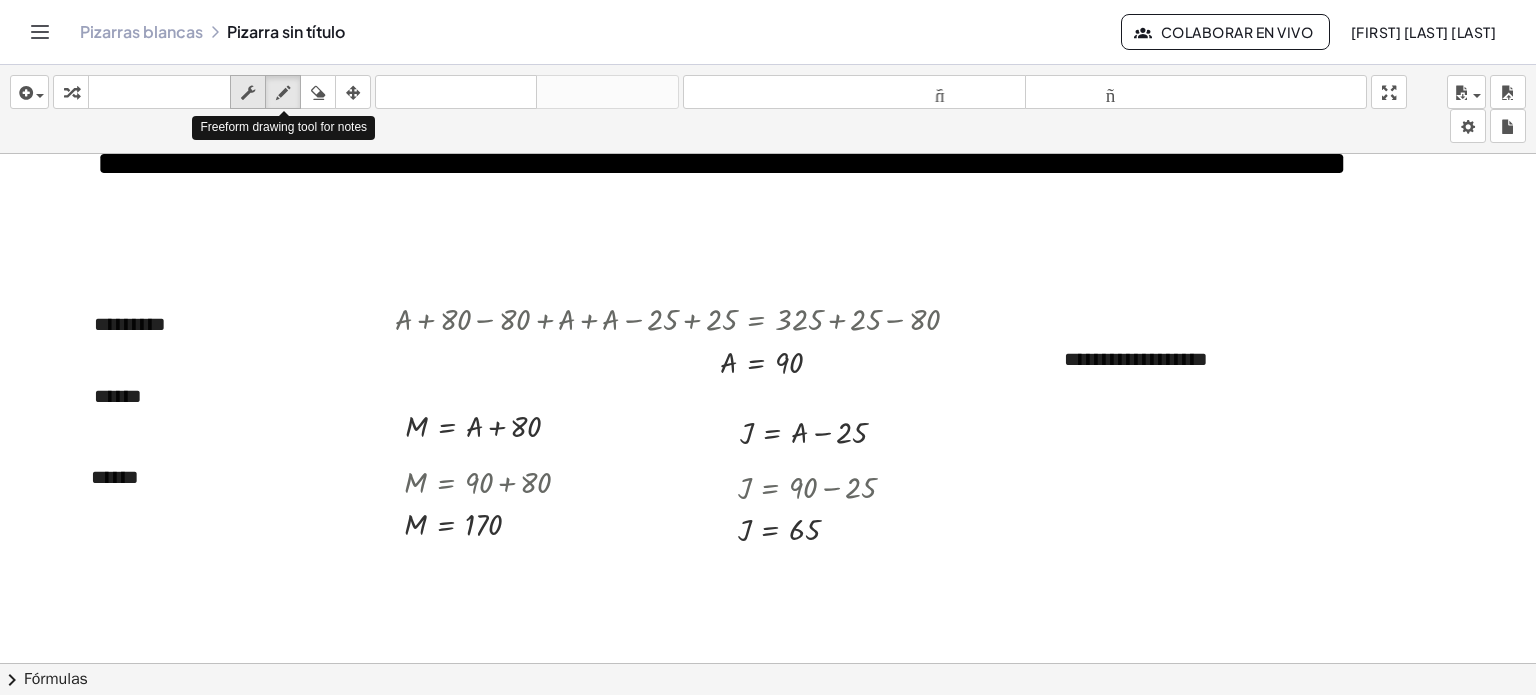 drag, startPoint x: 271, startPoint y: 99, endPoint x: 245, endPoint y: 90, distance: 27.513634 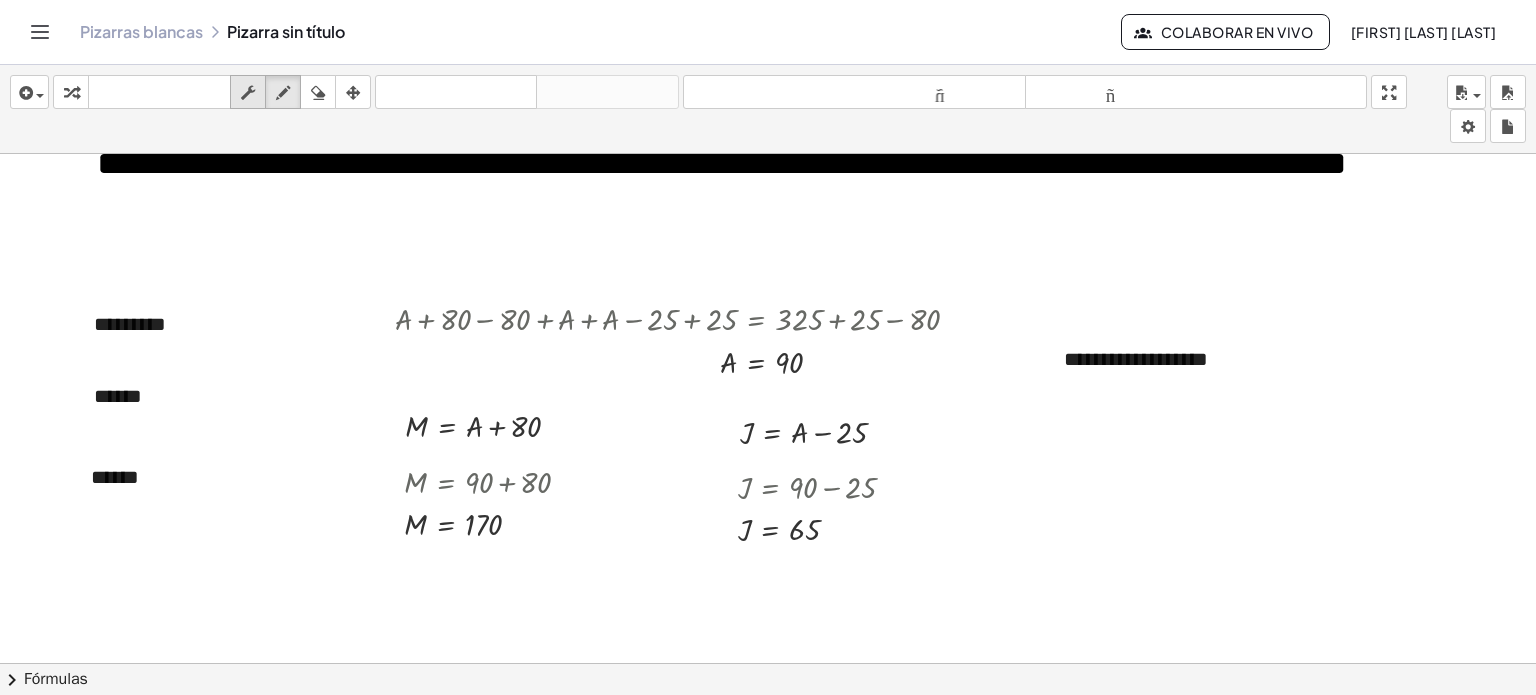 click at bounding box center (248, 93) 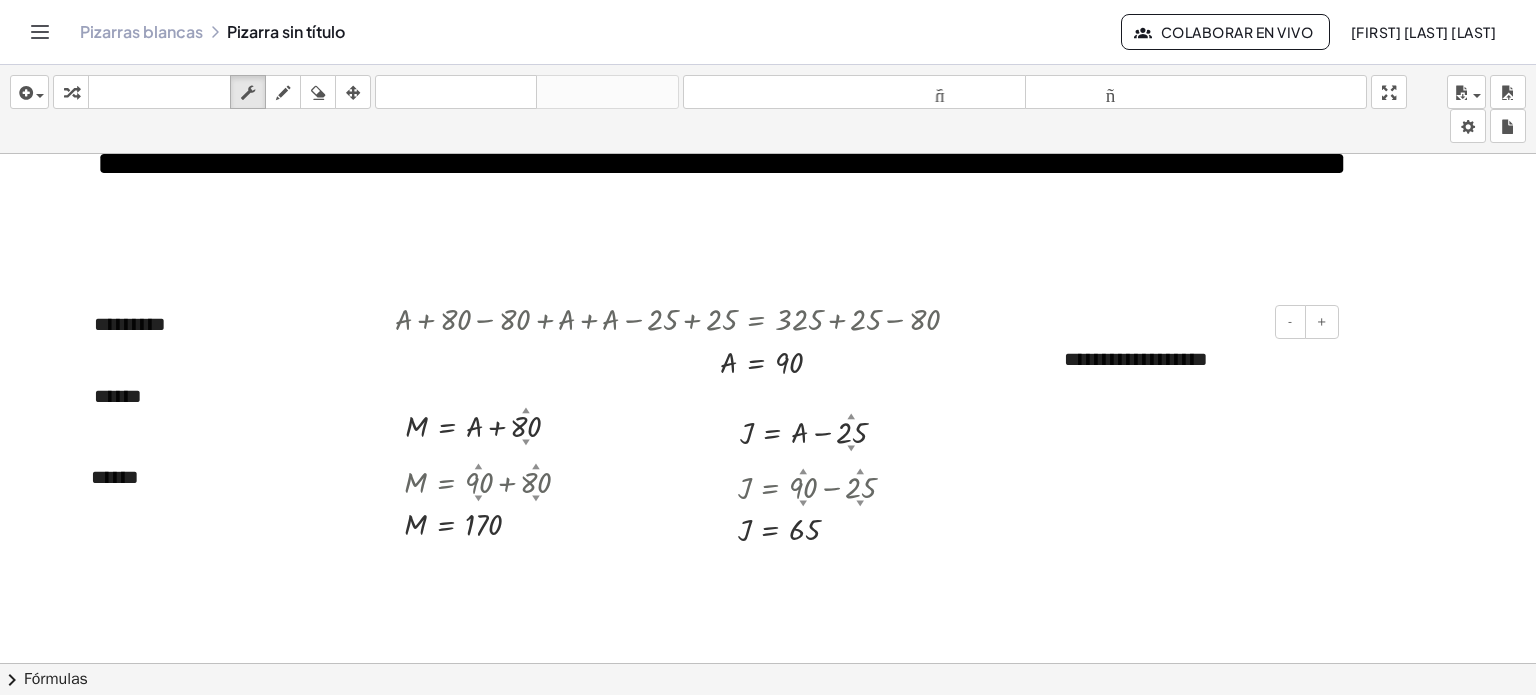 click on "**********" at bounding box center [1136, 359] 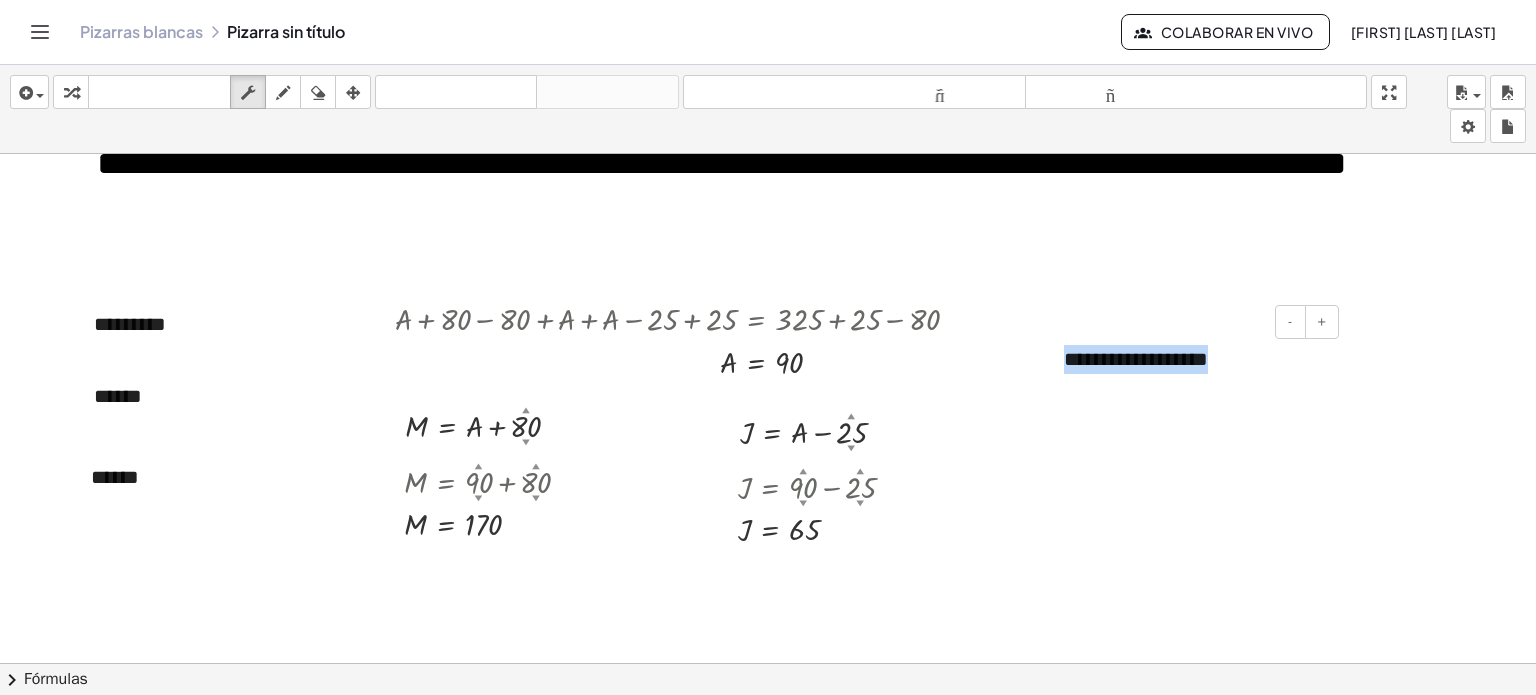 drag, startPoint x: 1216, startPoint y: 359, endPoint x: 1048, endPoint y: 363, distance: 168.0476 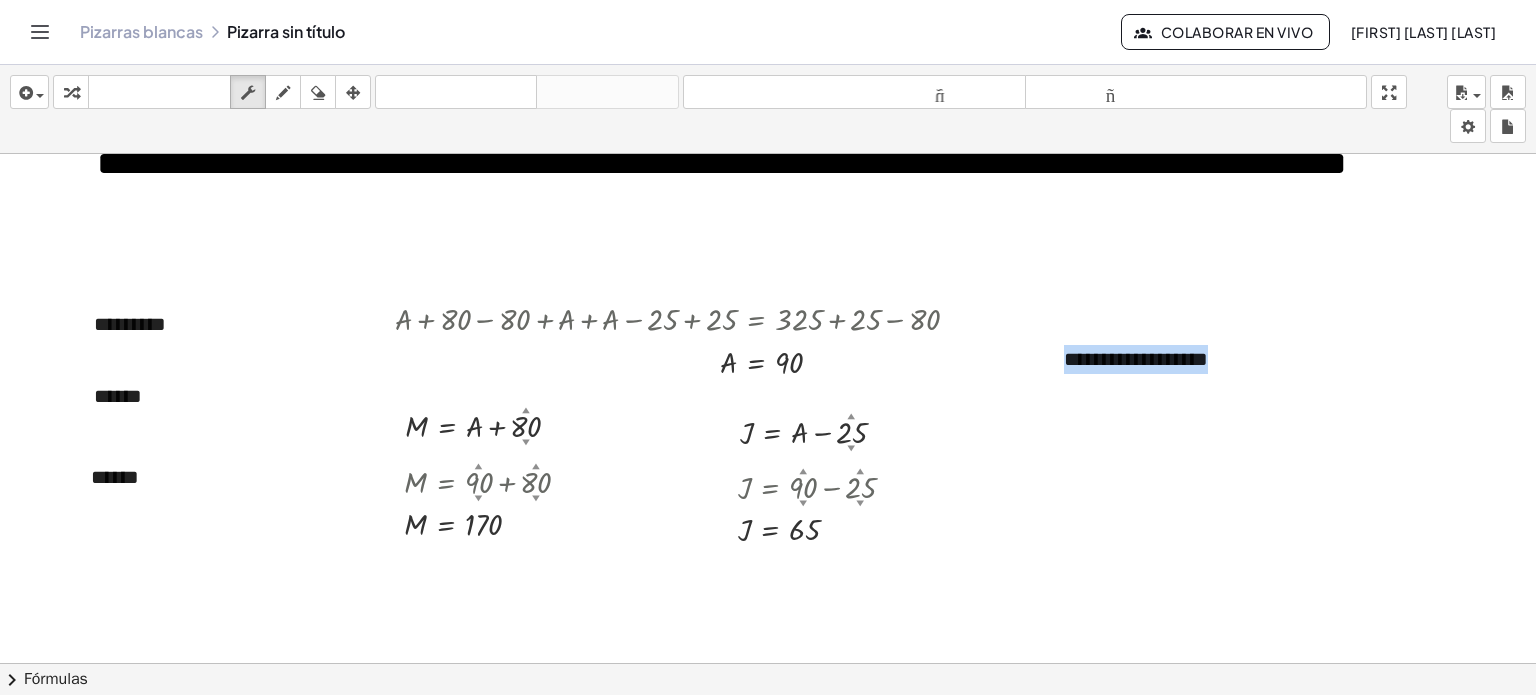 type 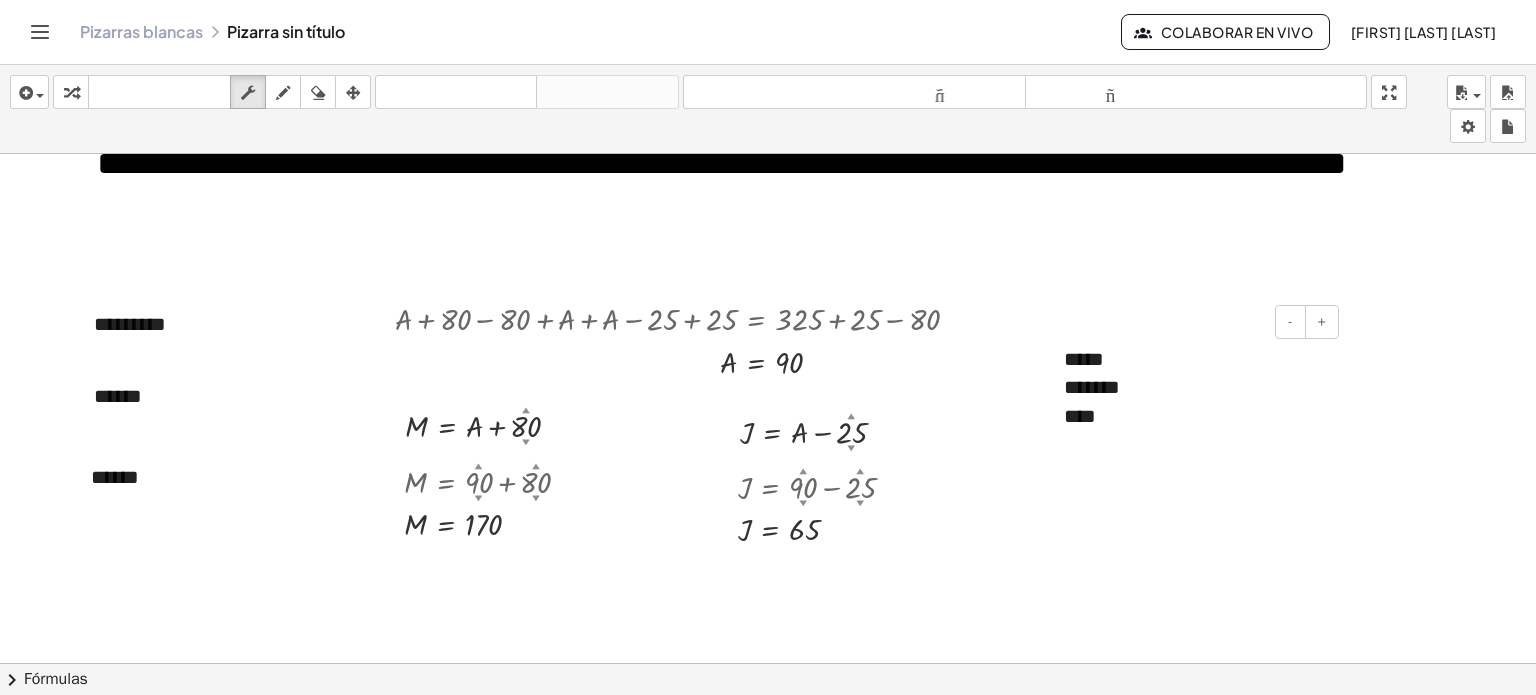 click on "***** ******* ****" at bounding box center [1194, 388] 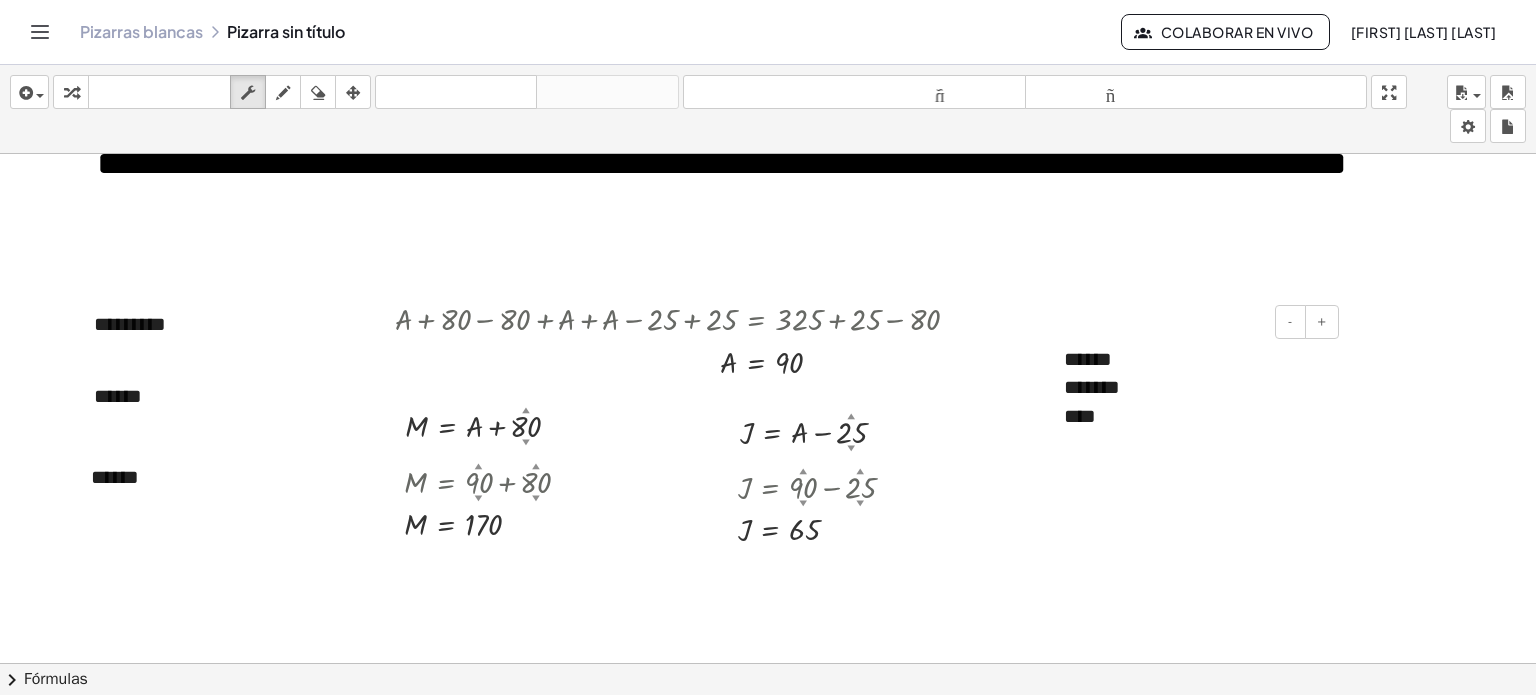 click on "*******" at bounding box center (1194, 387) 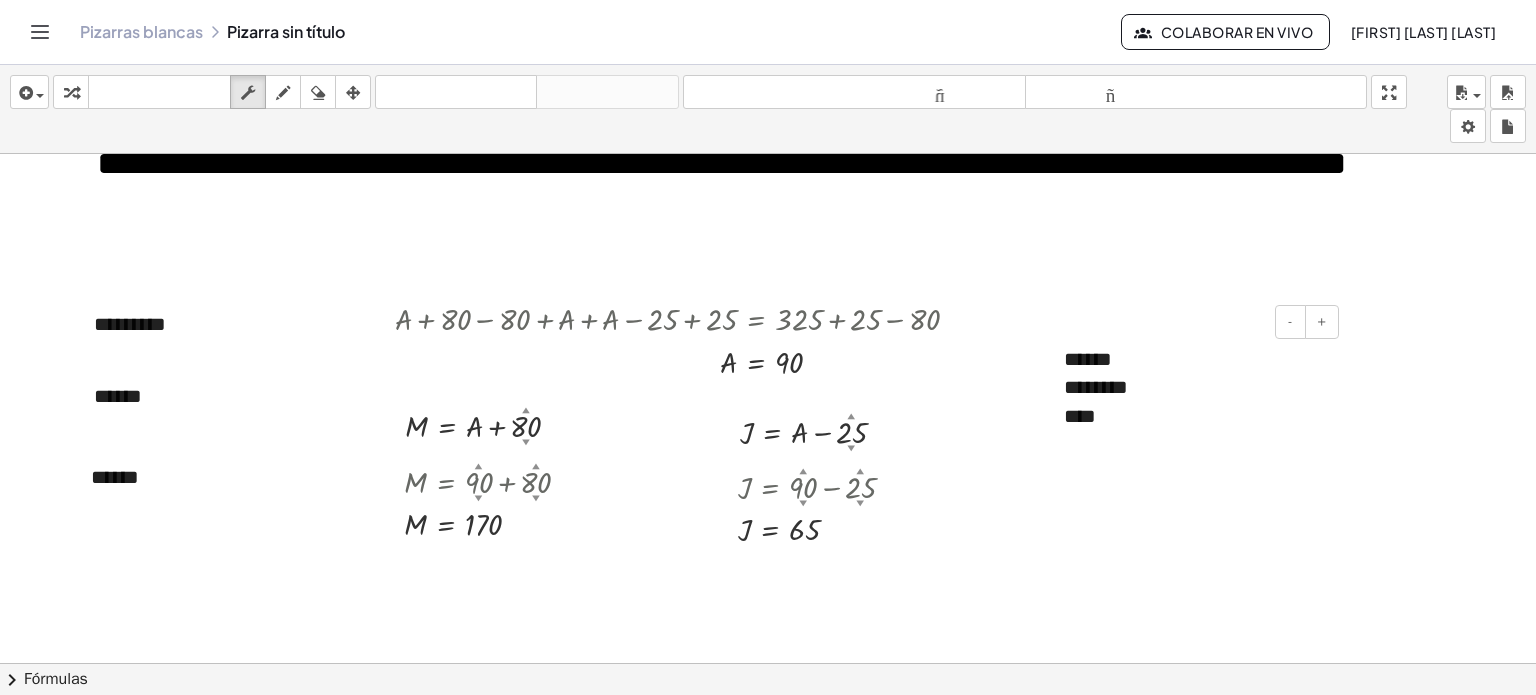click on "****" at bounding box center [1194, 416] 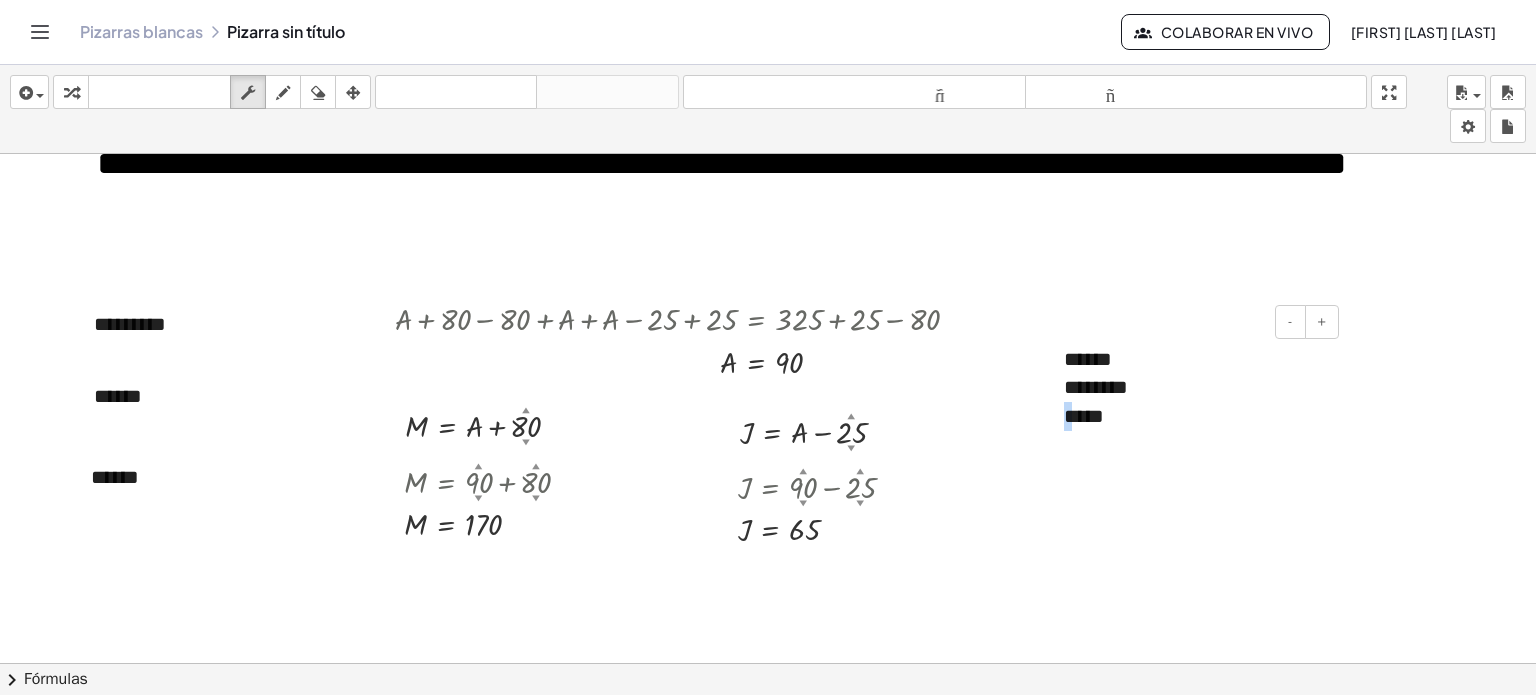 click on "- + ****** ******** *****" at bounding box center (1194, 388) 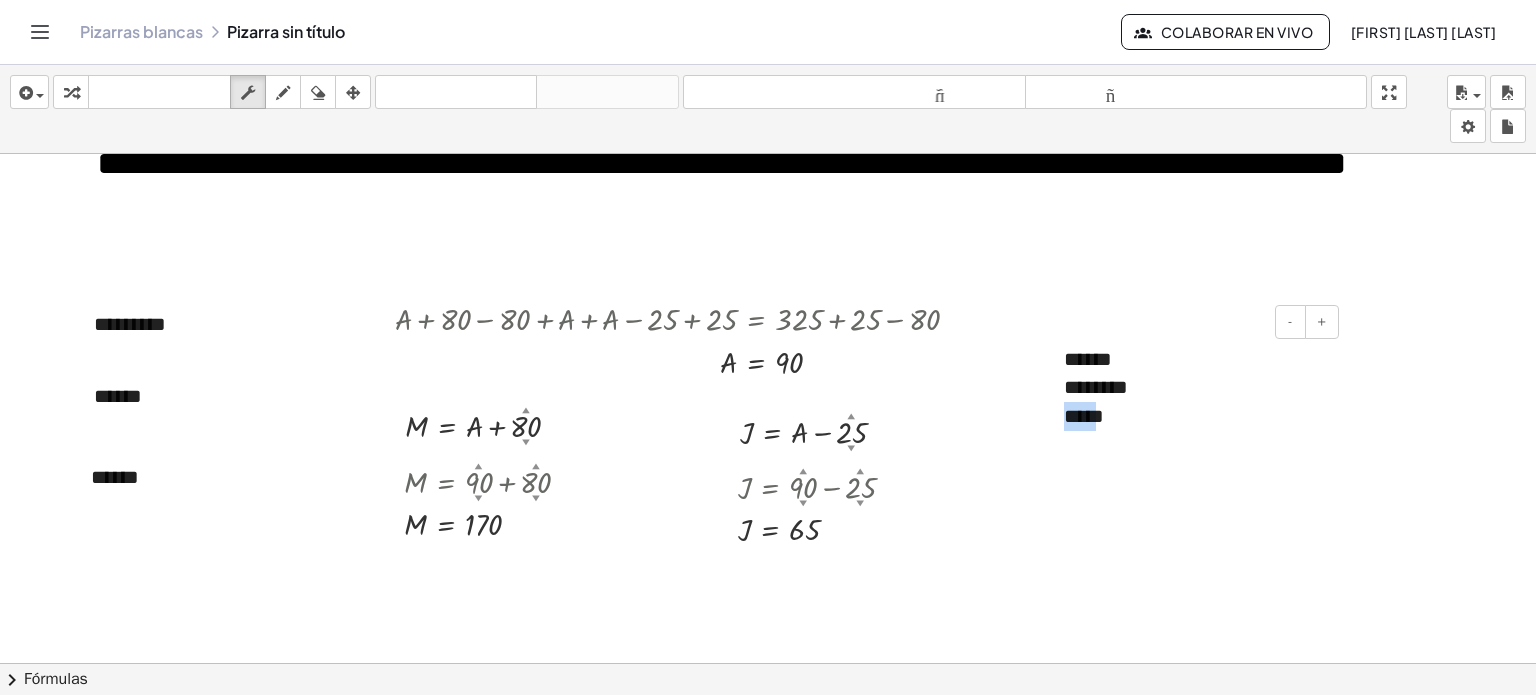 drag, startPoint x: 1090, startPoint y: 433, endPoint x: 1073, endPoint y: 412, distance: 27.018513 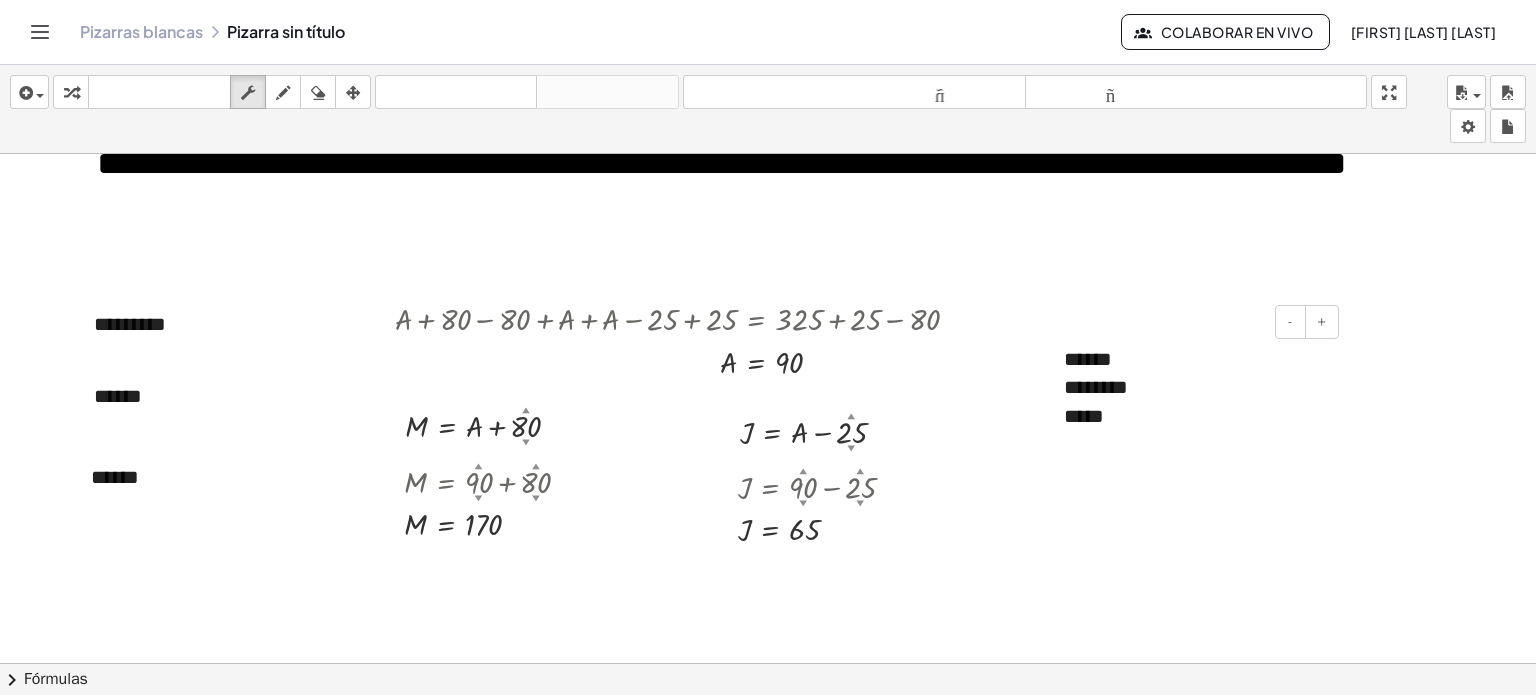 click on "****** ******** *****" at bounding box center (1194, 388) 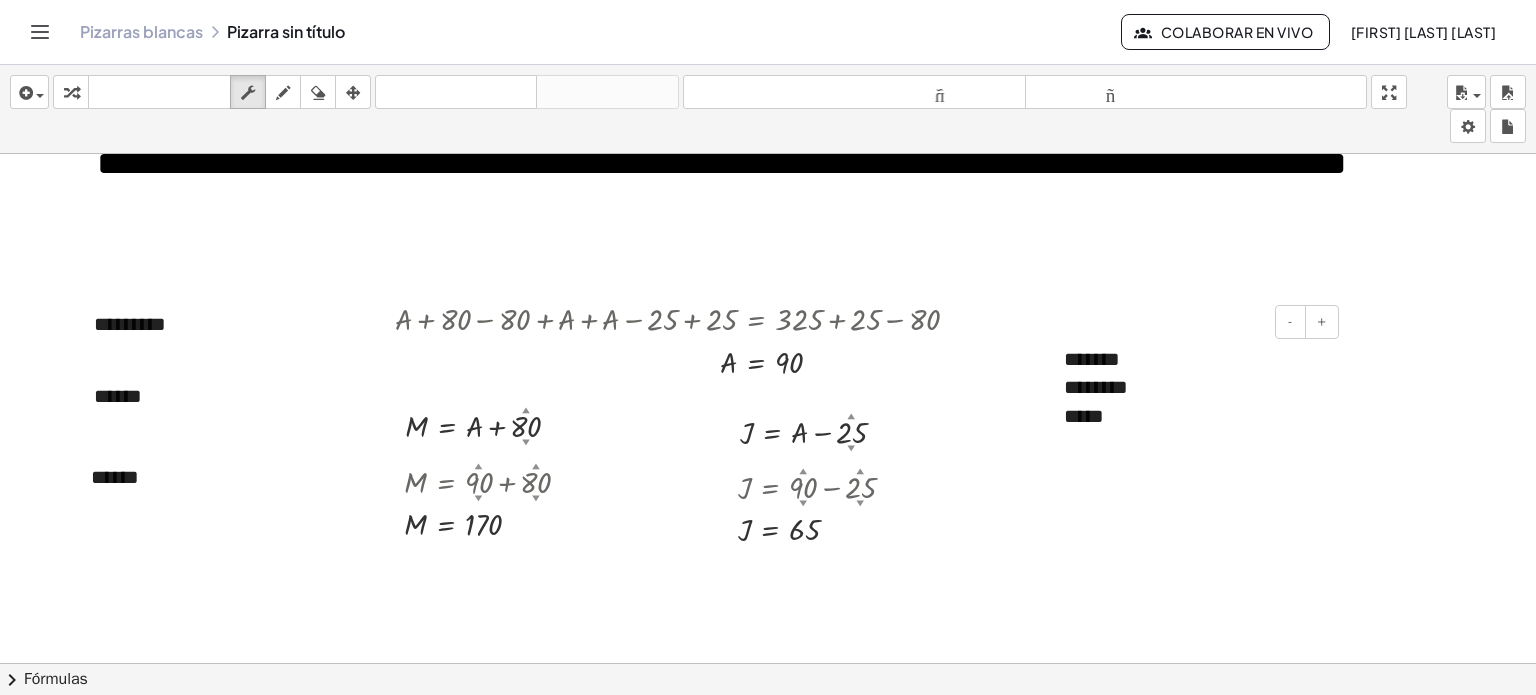 click on "********" at bounding box center [1096, 387] 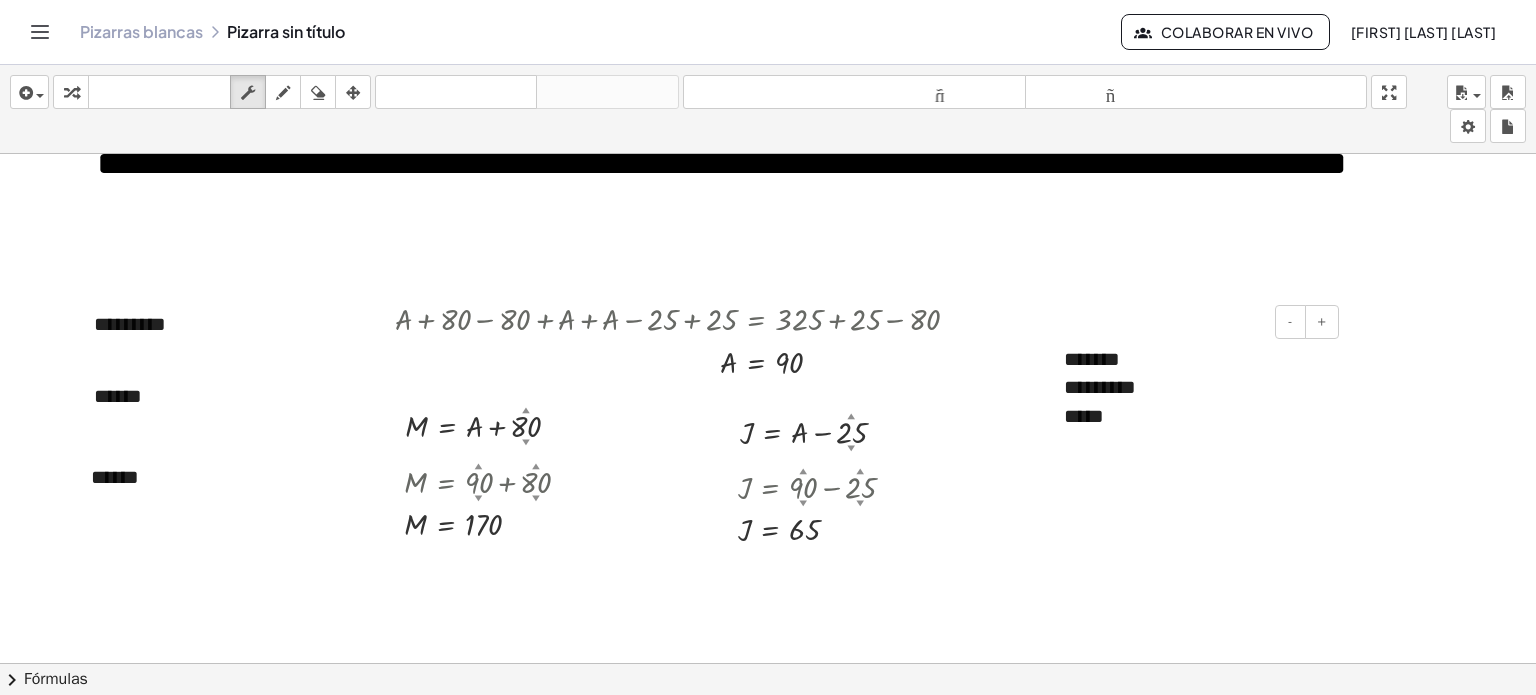 click on "*****" at bounding box center (1084, 416) 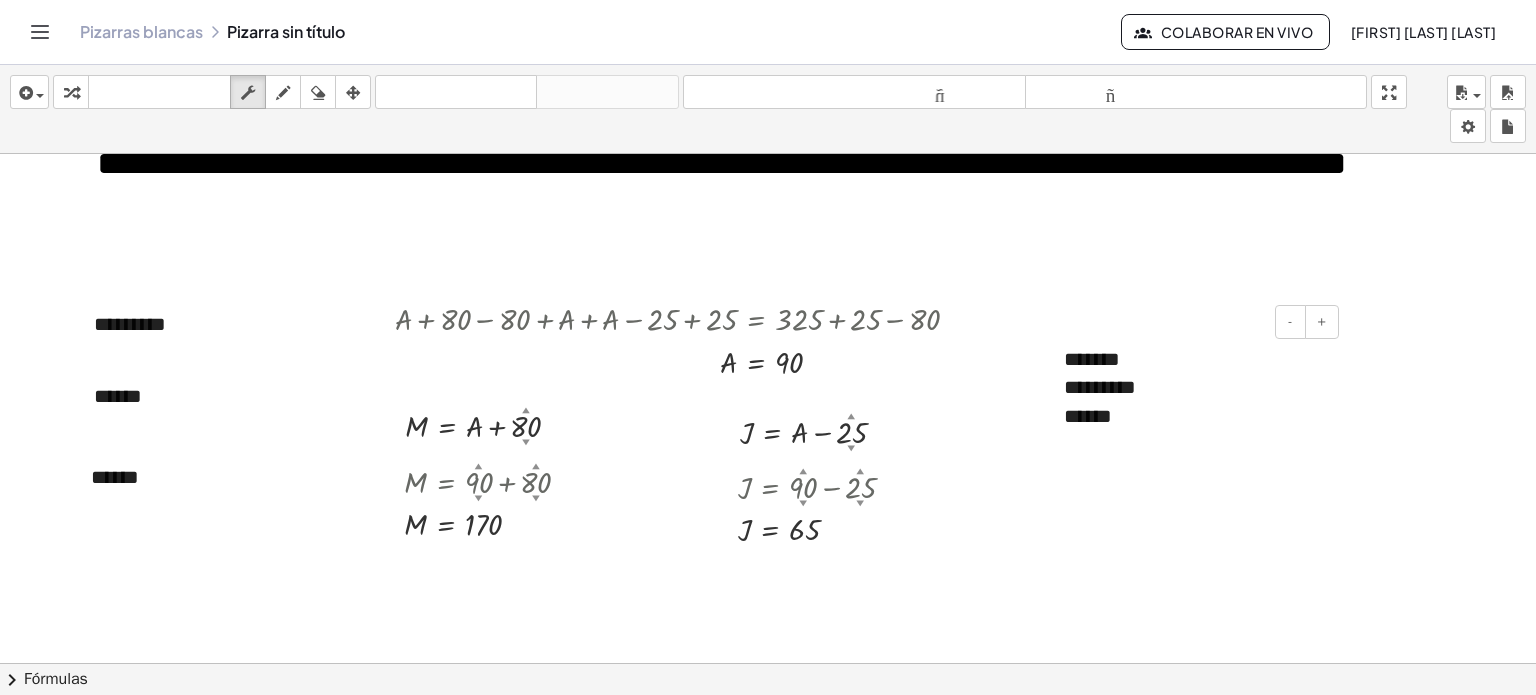 click on "******" at bounding box center (1088, 416) 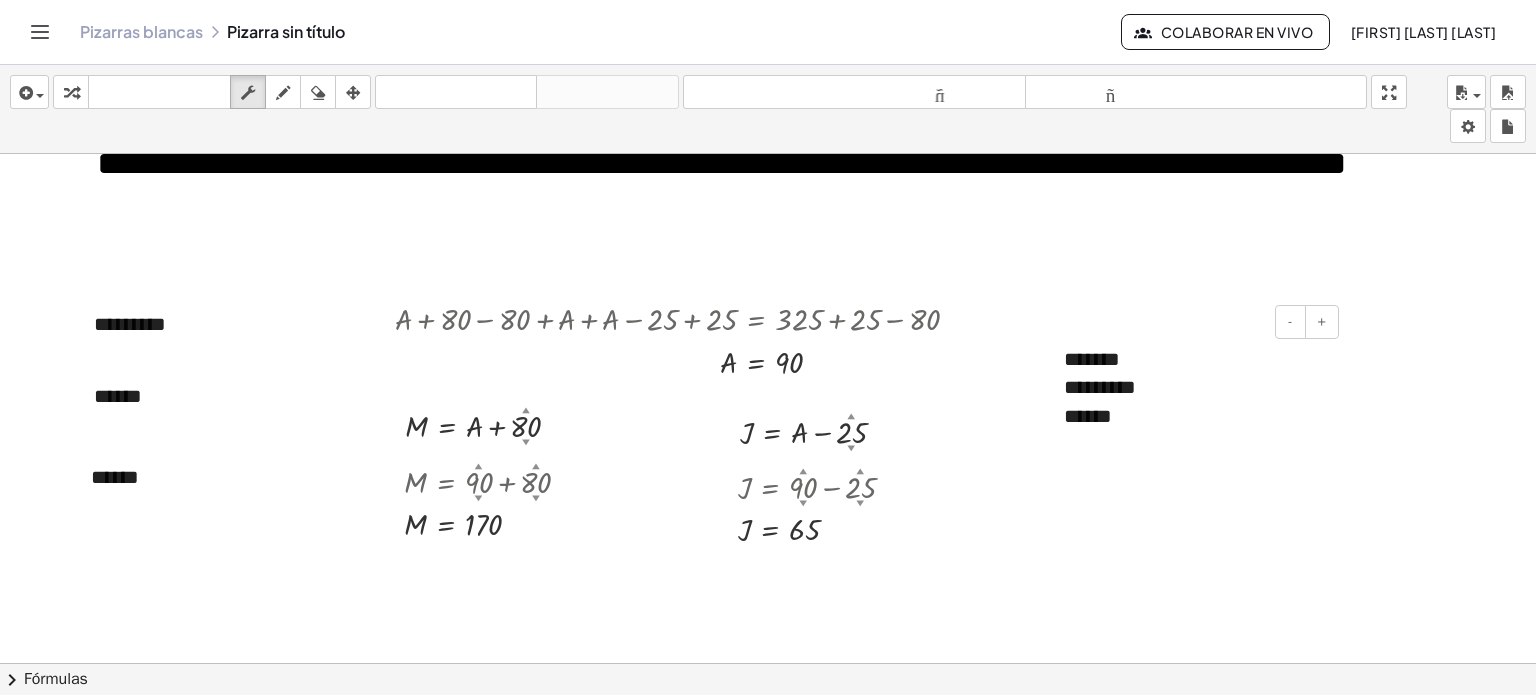 click on "******* ********* ******" at bounding box center [1194, 388] 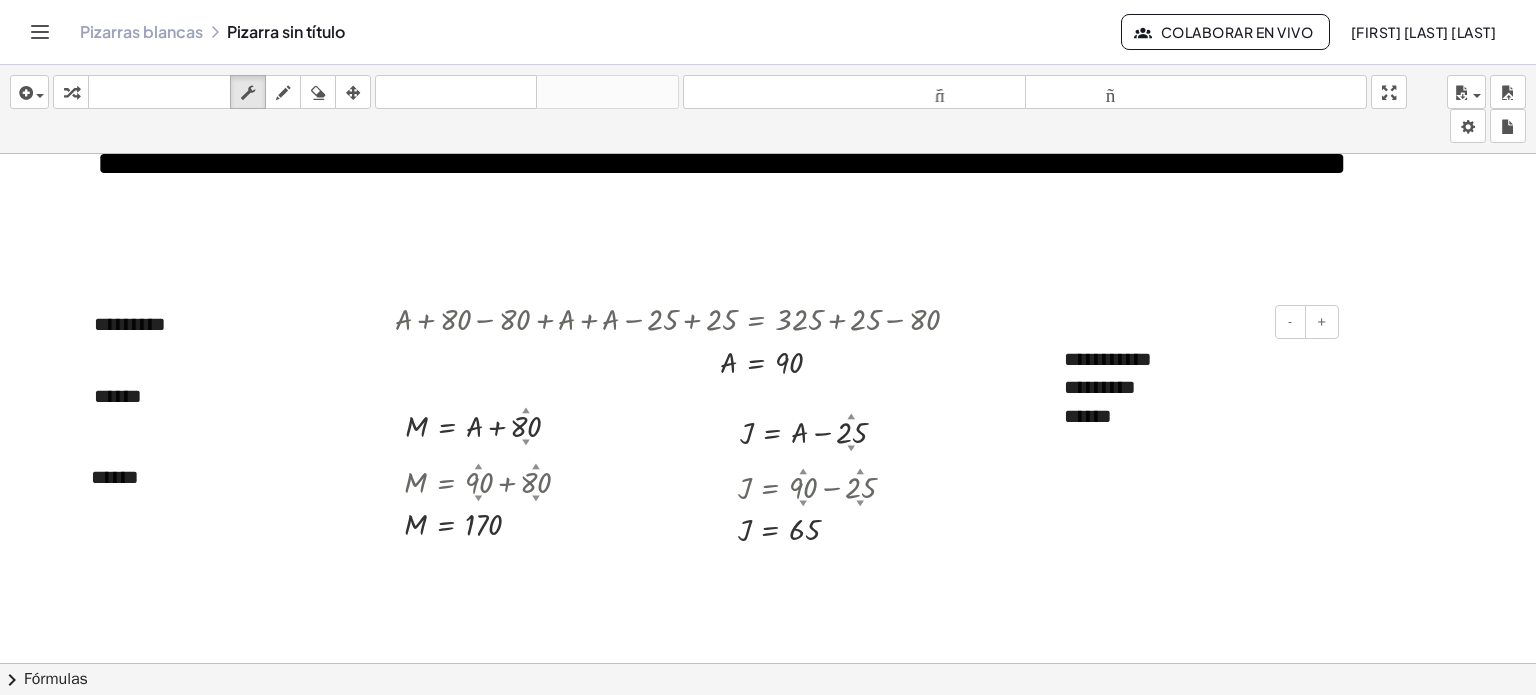 click on "*********" at bounding box center [1194, 387] 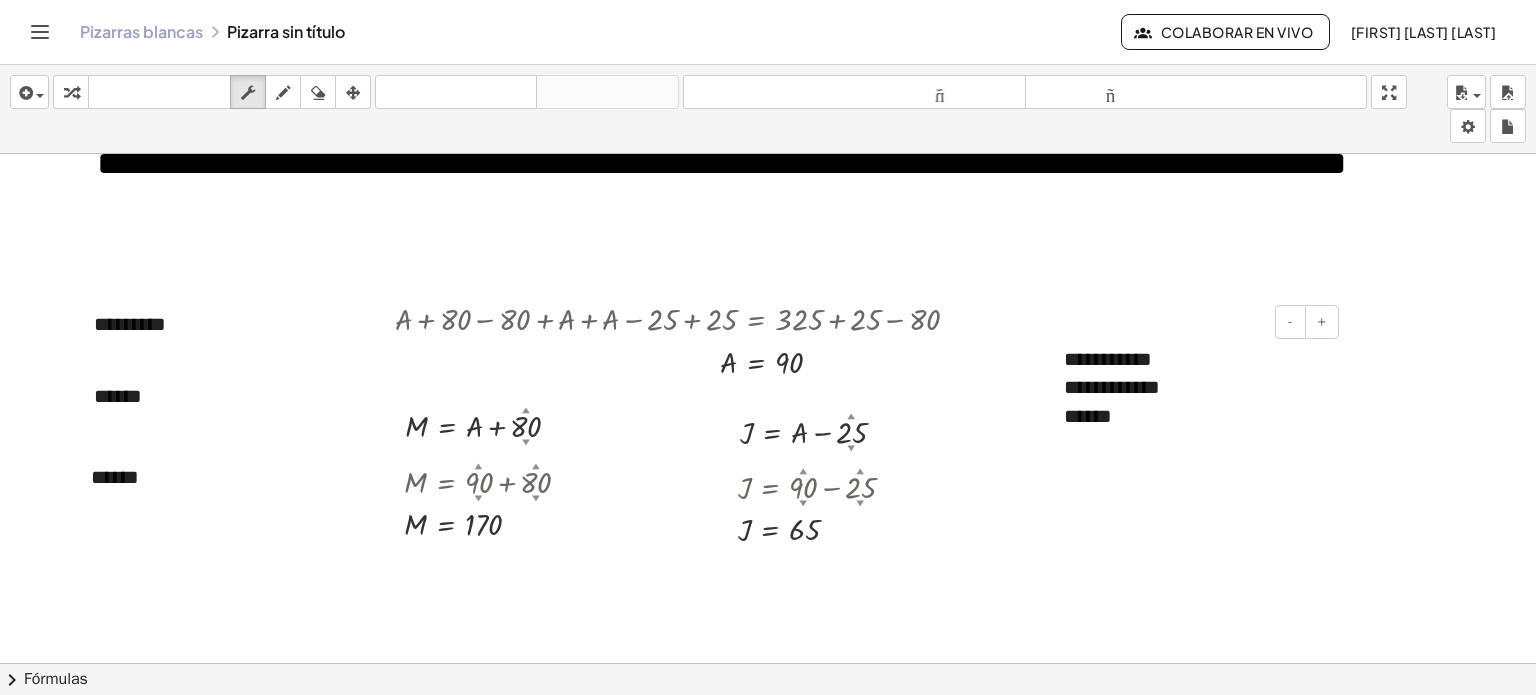 click on "******" at bounding box center [1194, 416] 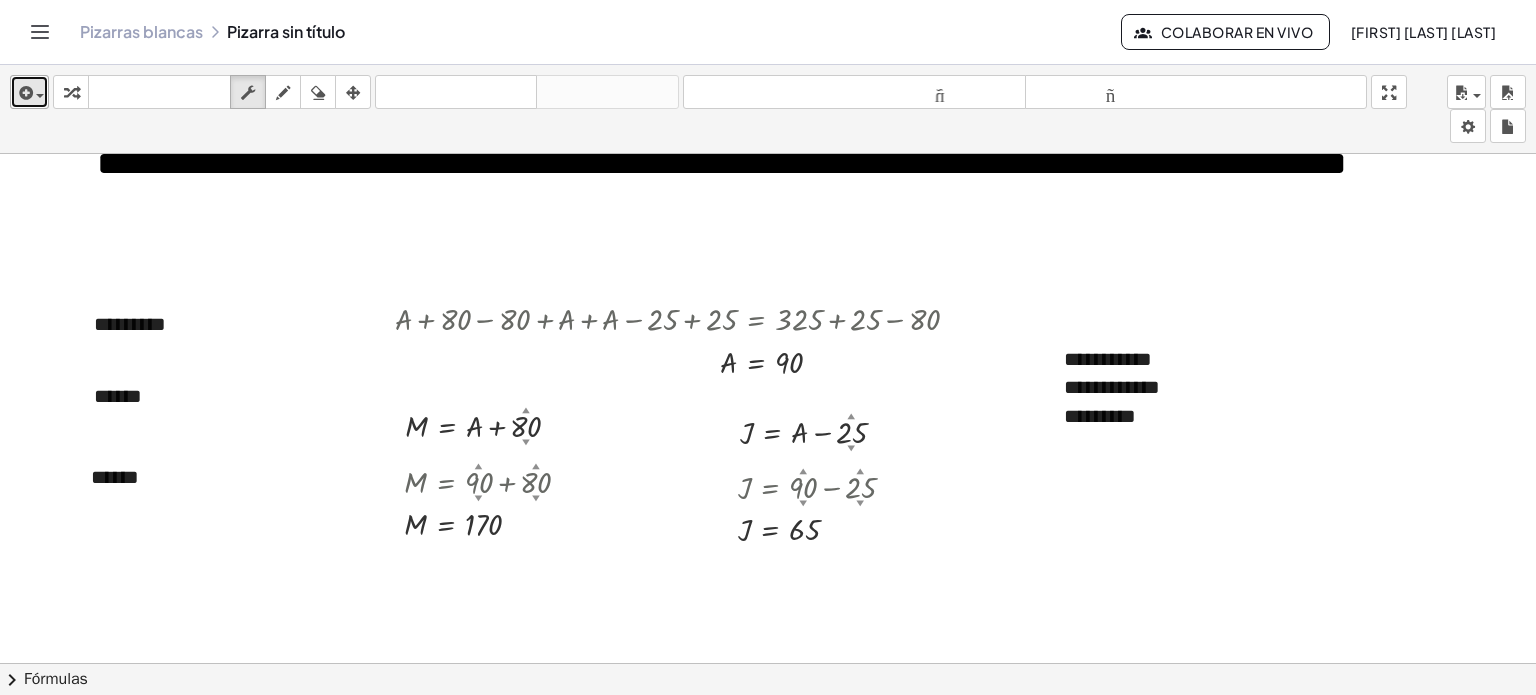 click on "insertar" at bounding box center [29, 92] 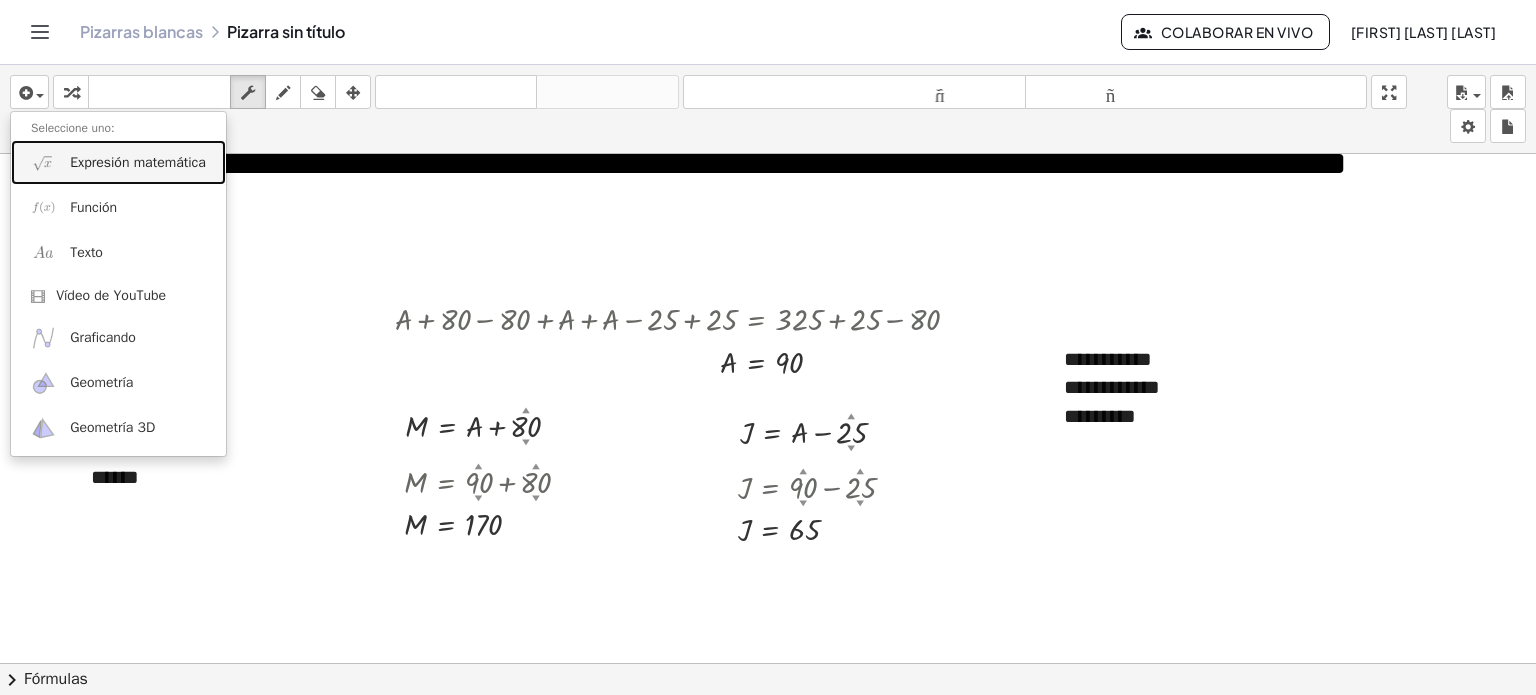 click on "Expresión matemática" at bounding box center (138, 163) 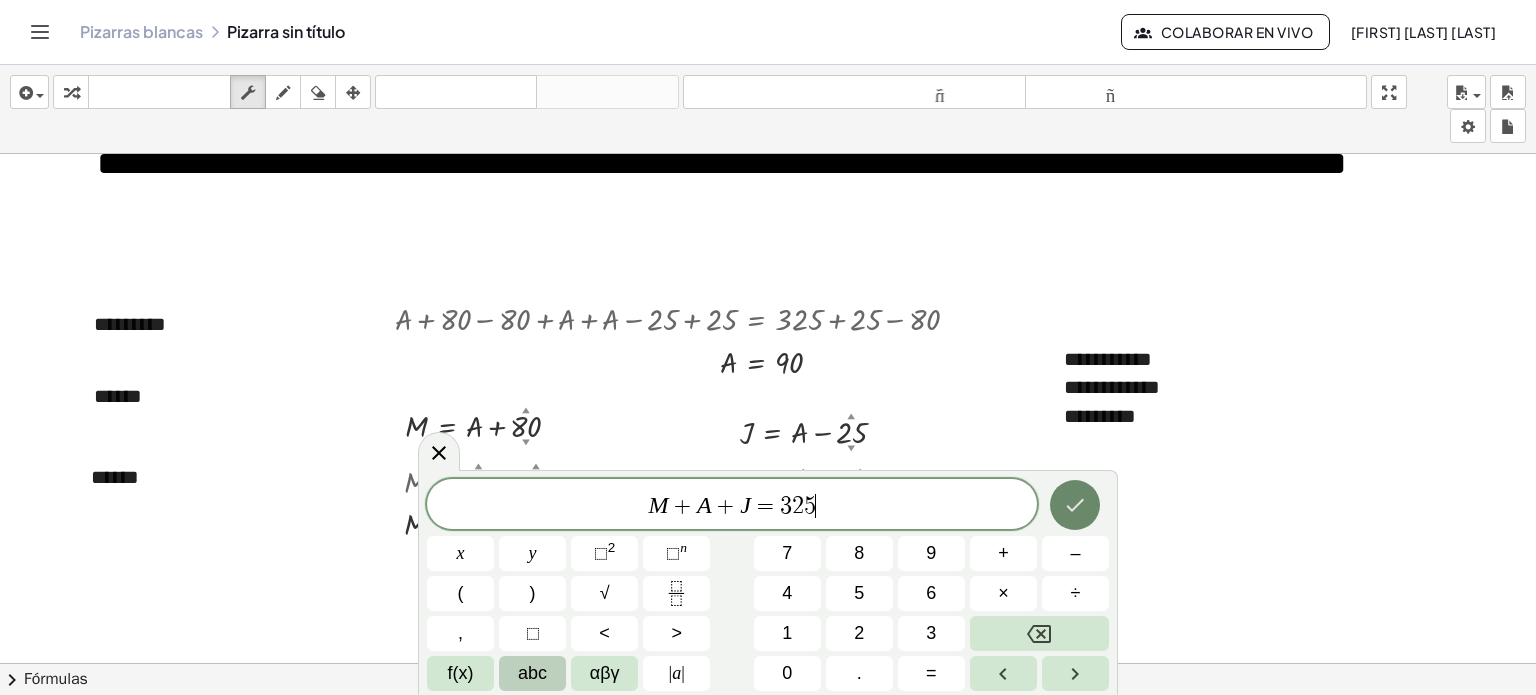 click 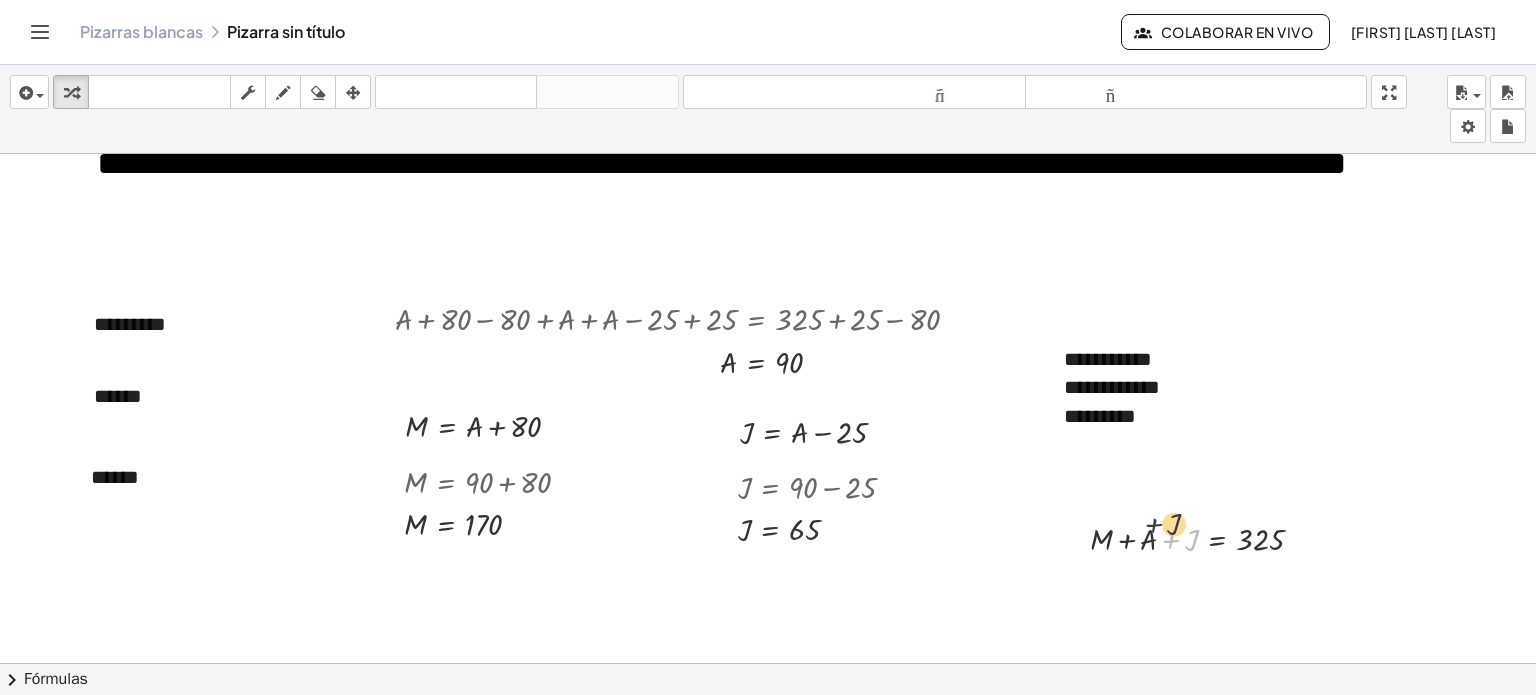 drag, startPoint x: 1160, startPoint y: 548, endPoint x: 1143, endPoint y: 535, distance: 21.400934 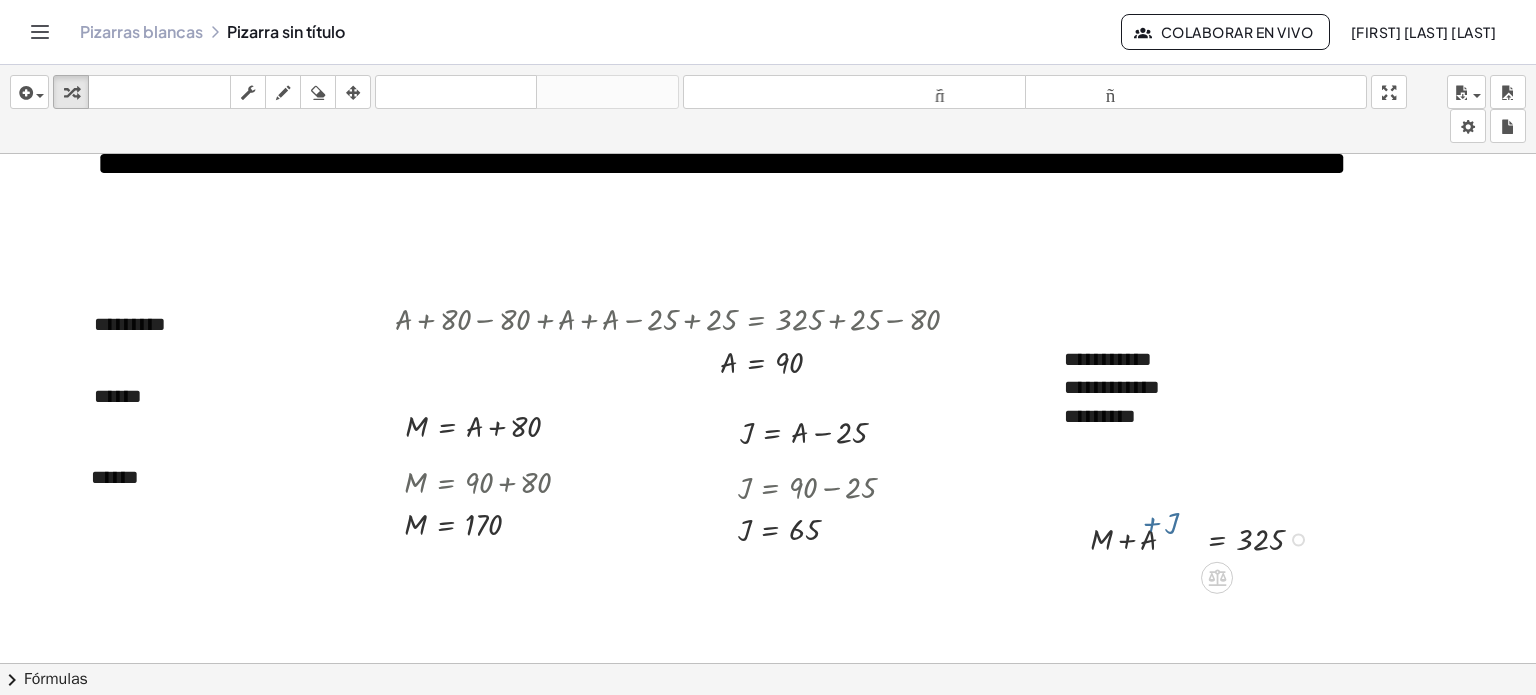 click at bounding box center (1204, 538) 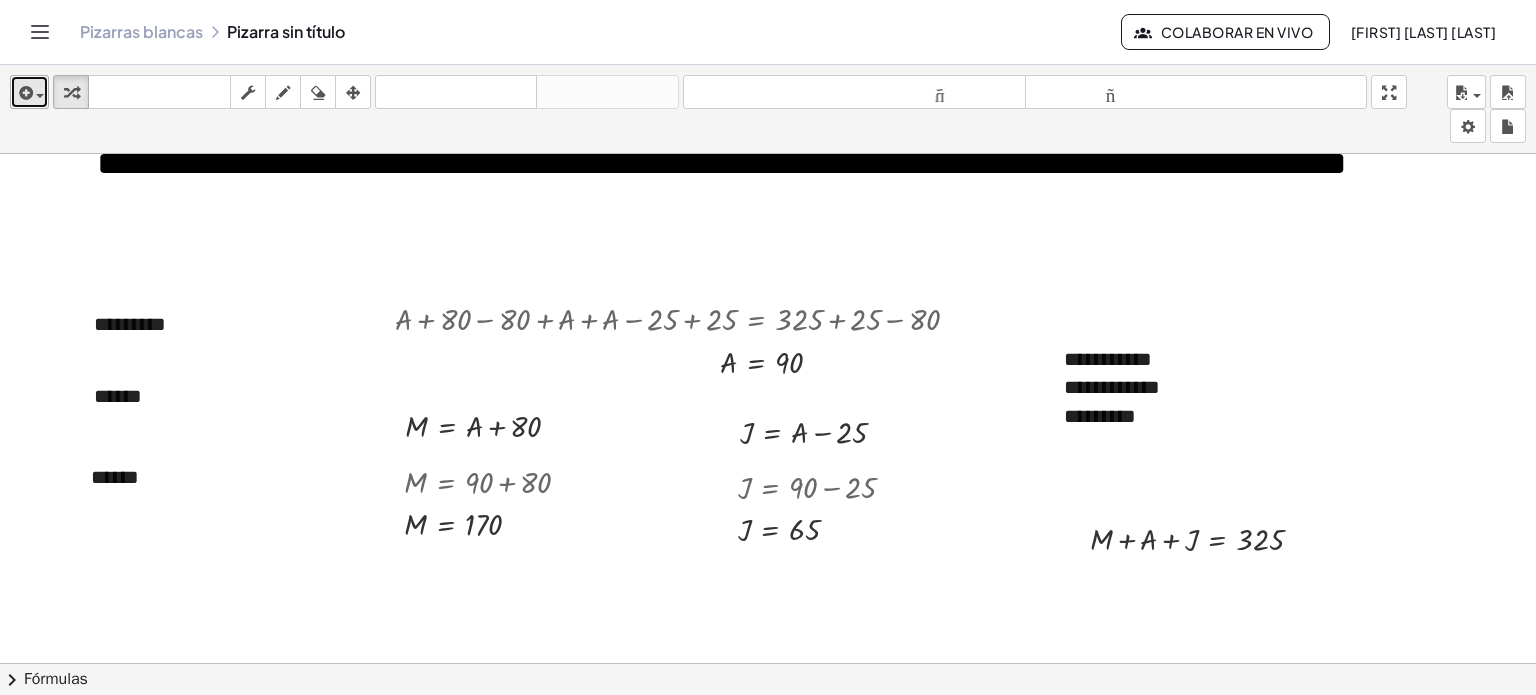 click at bounding box center (24, 93) 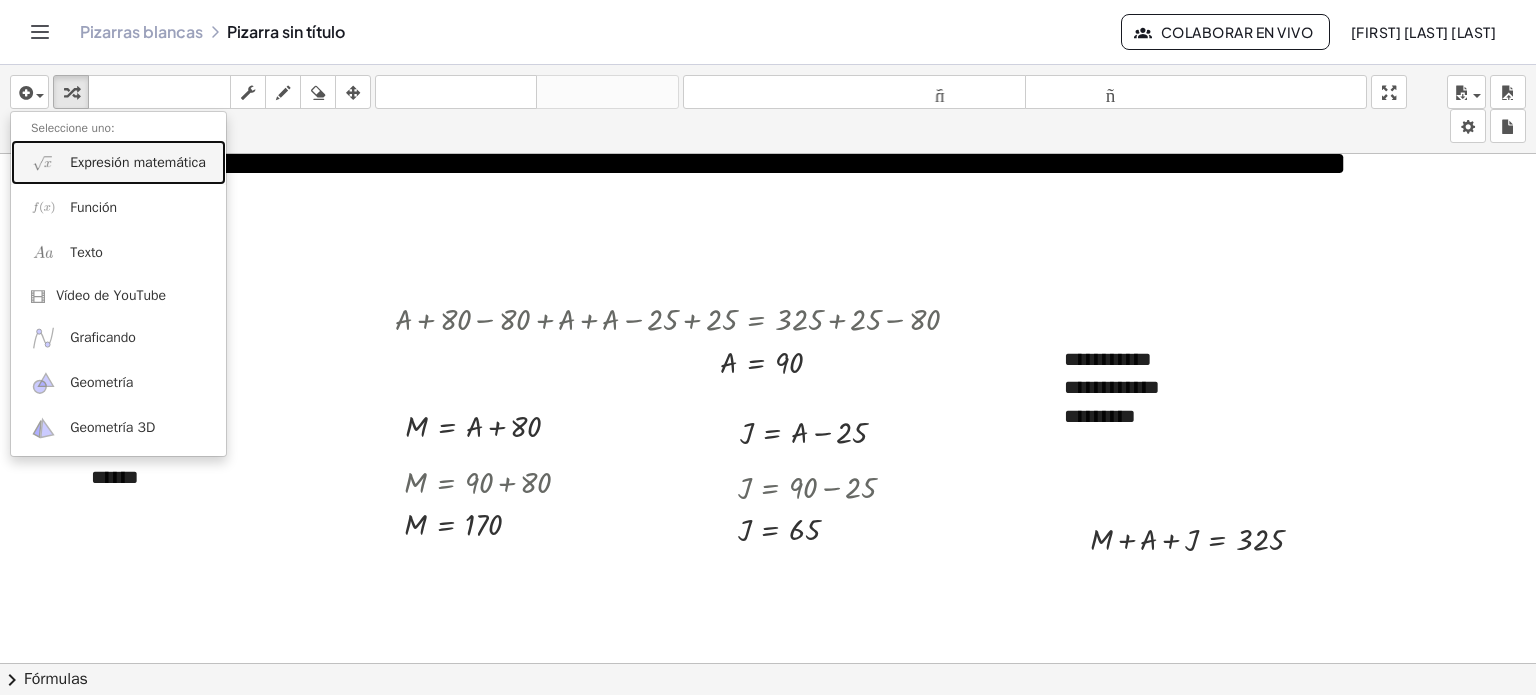 click on "Expresión matemática" at bounding box center (118, 162) 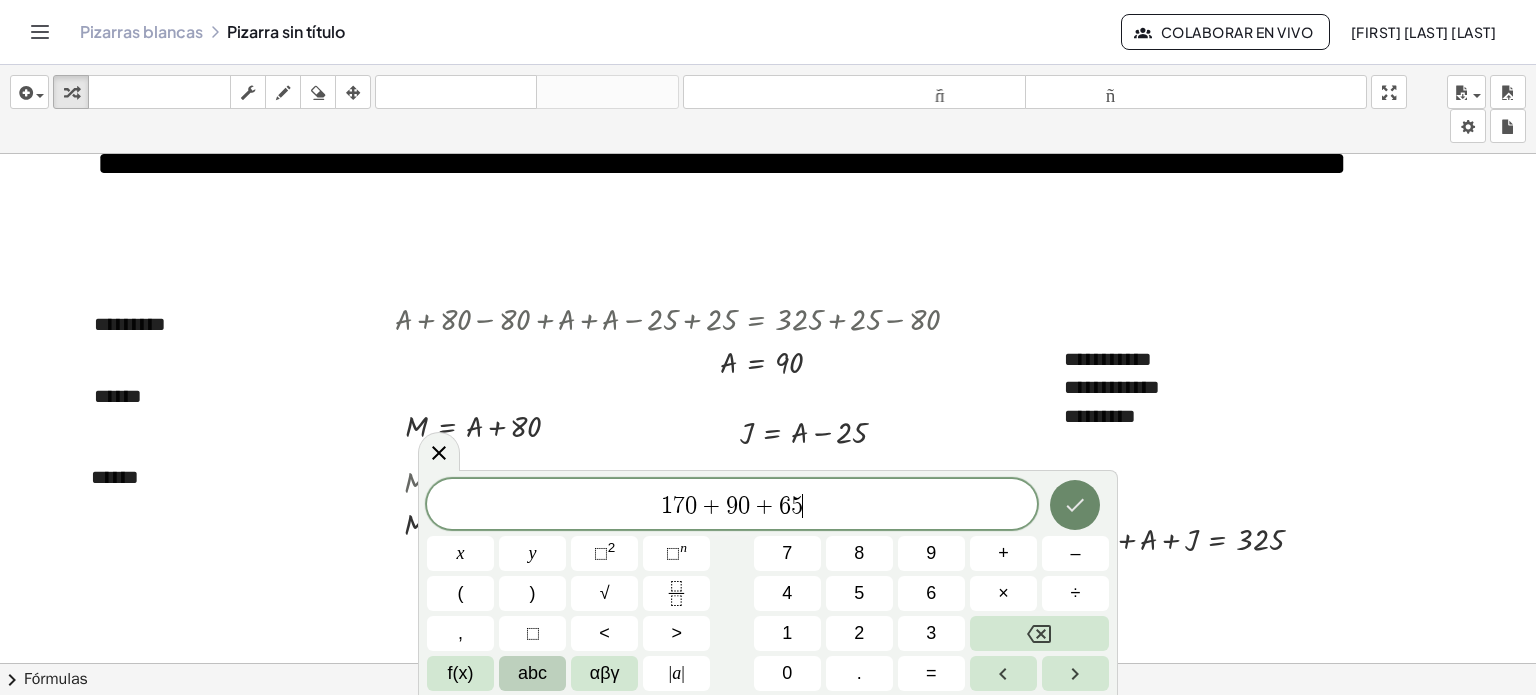 click 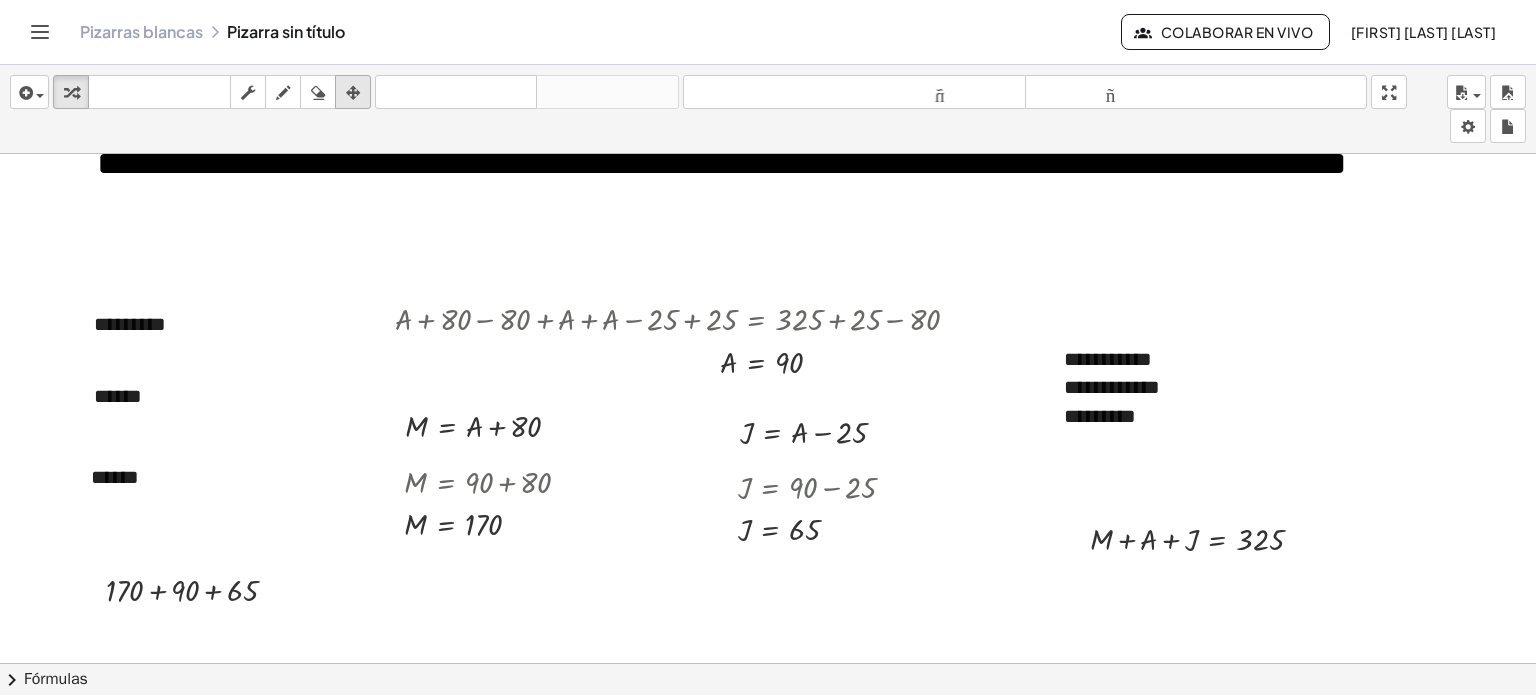 click at bounding box center [353, 93] 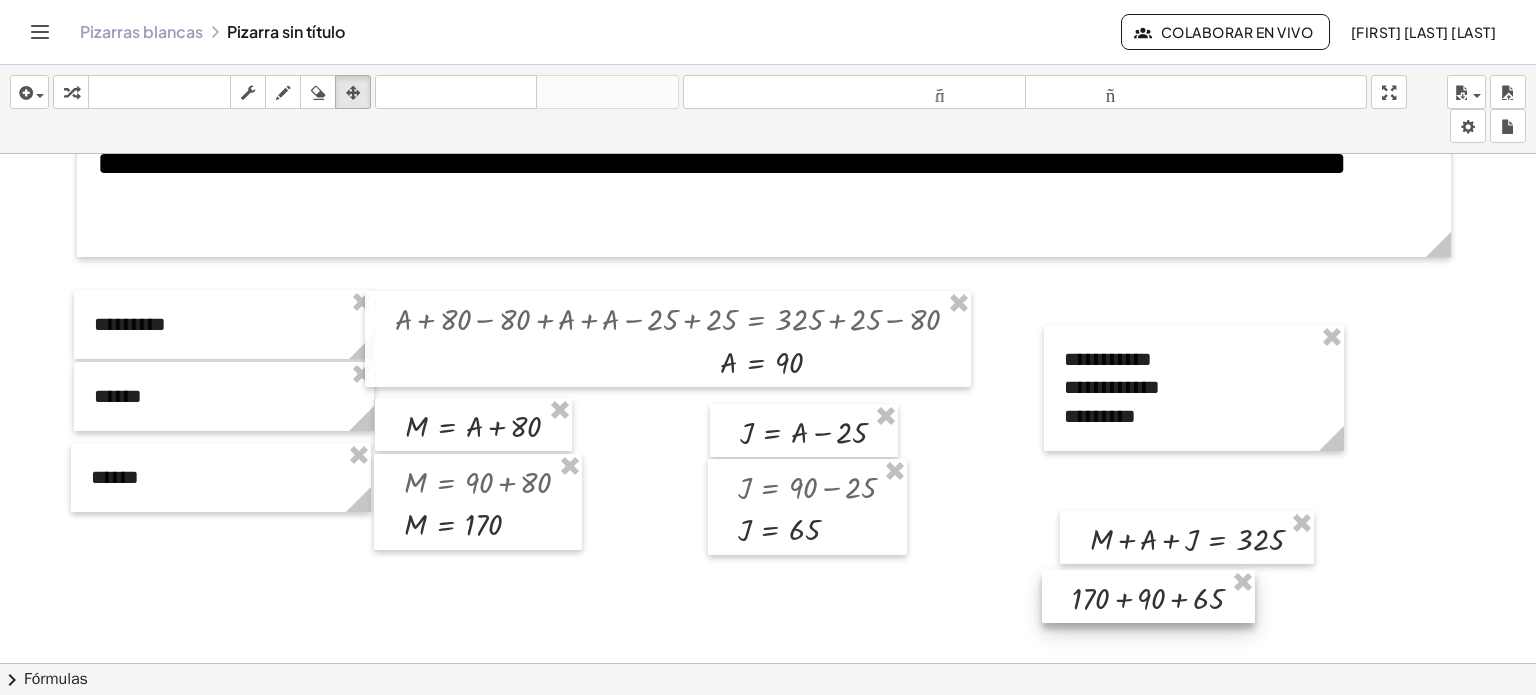 drag, startPoint x: 393, startPoint y: 596, endPoint x: 1156, endPoint y: 583, distance: 763.1107 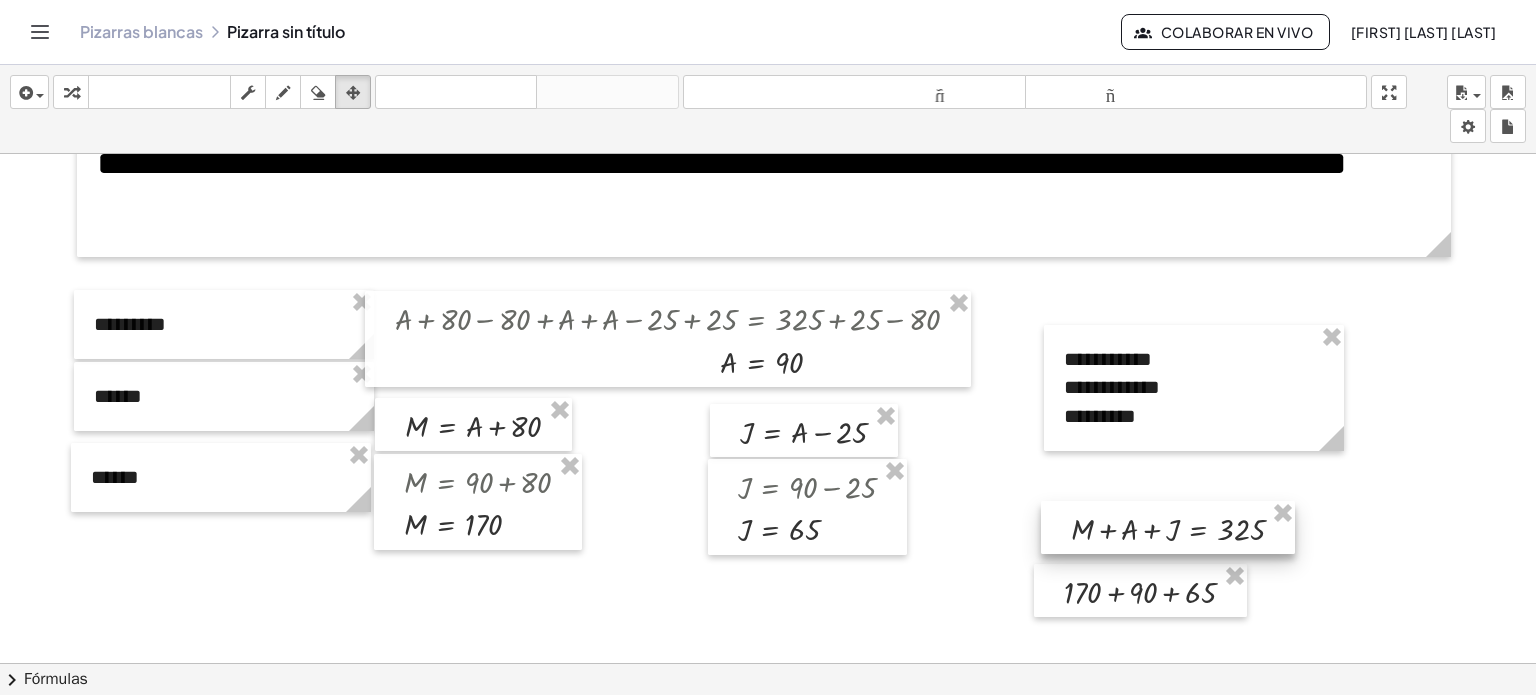 drag, startPoint x: 1149, startPoint y: 541, endPoint x: 1130, endPoint y: 531, distance: 21.470911 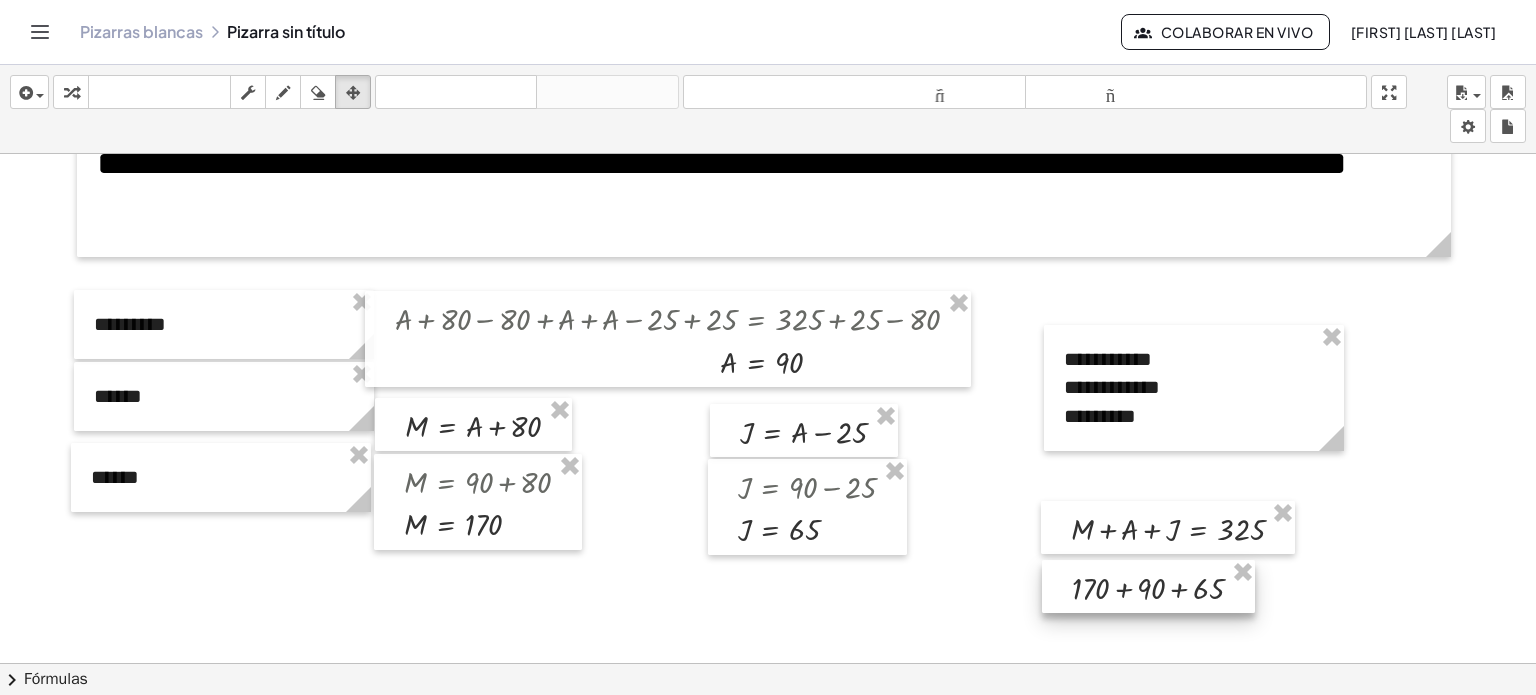 click at bounding box center [1148, 587] 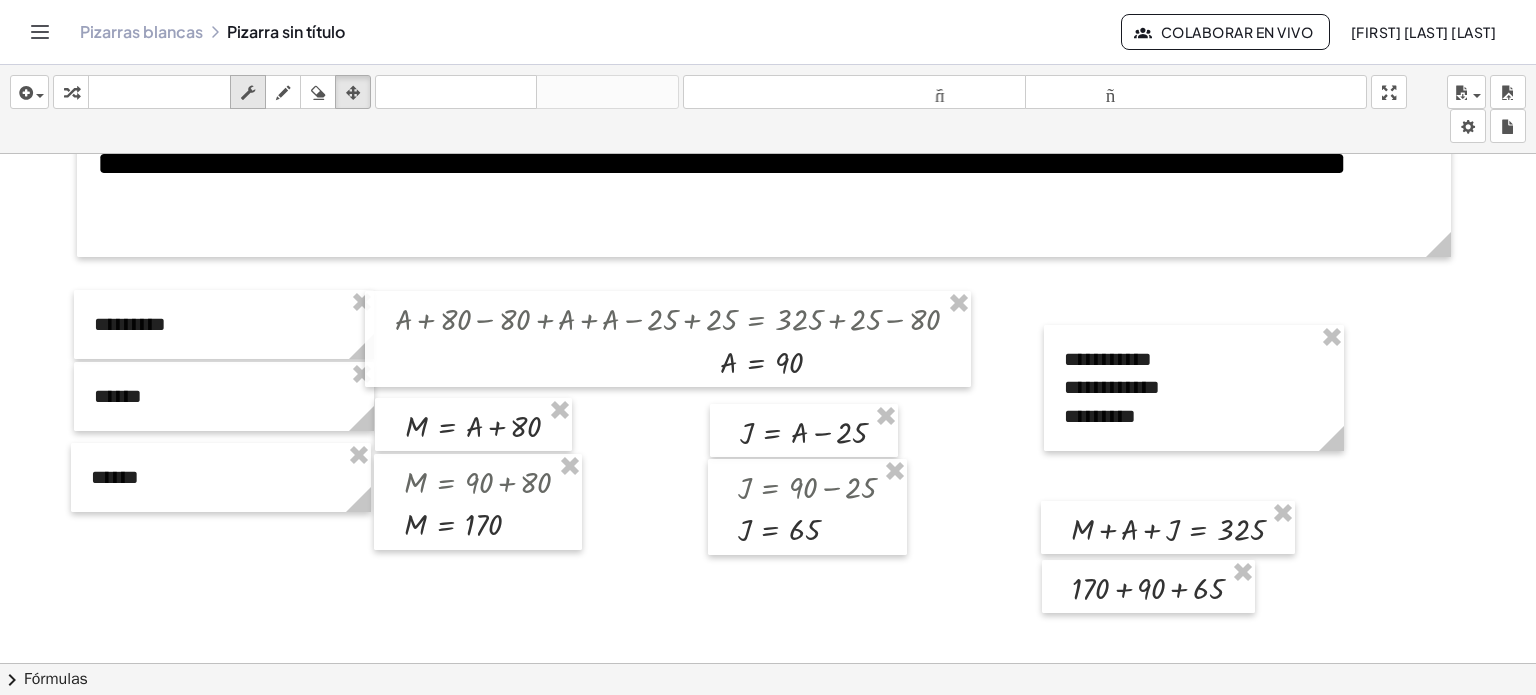 click at bounding box center (248, 93) 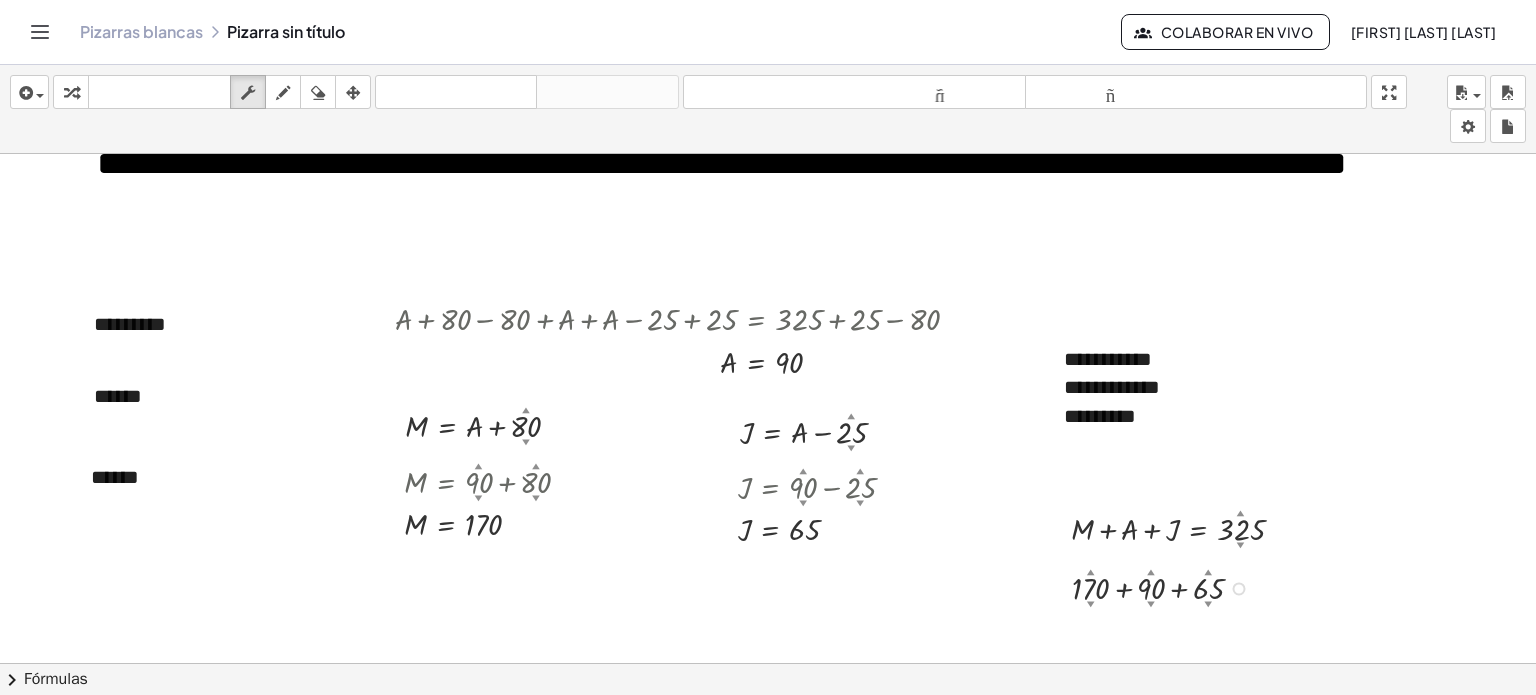 click at bounding box center (1165, 587) 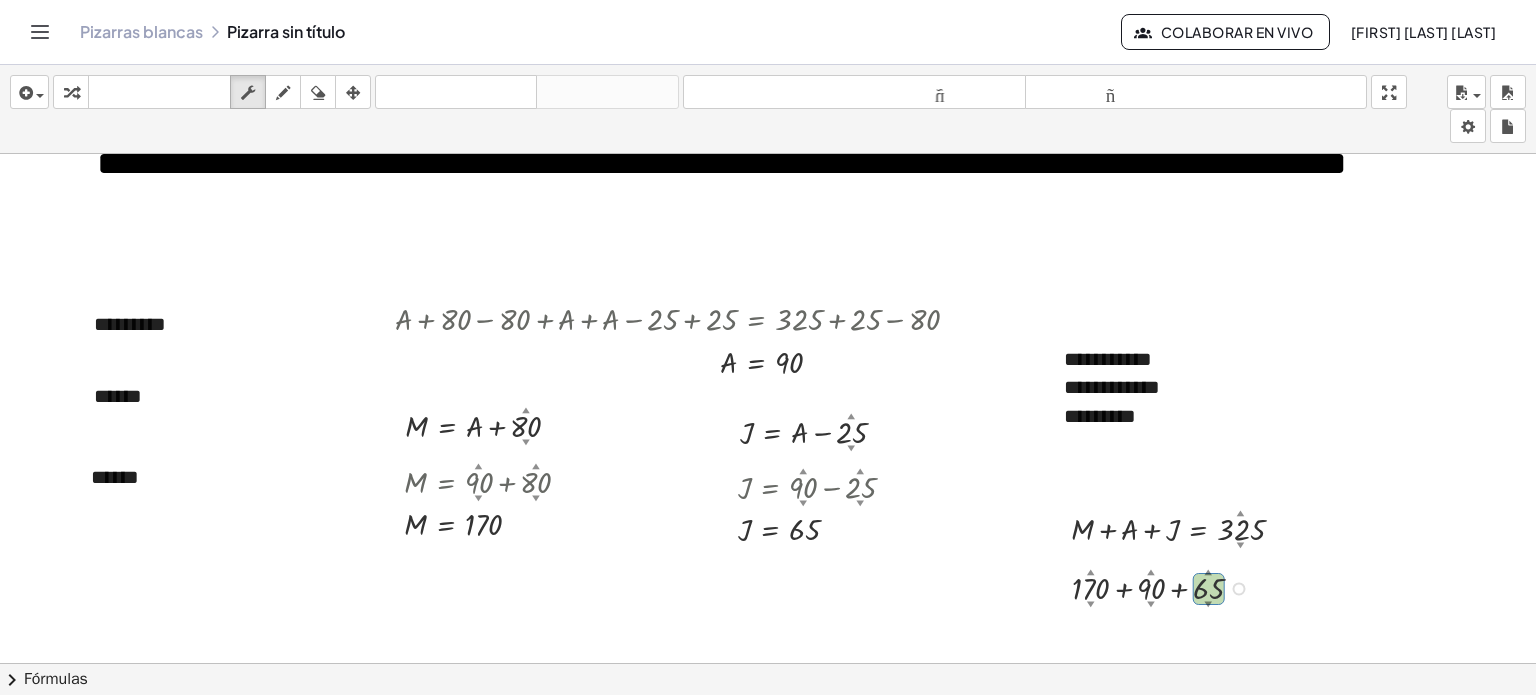 click at bounding box center [1165, 587] 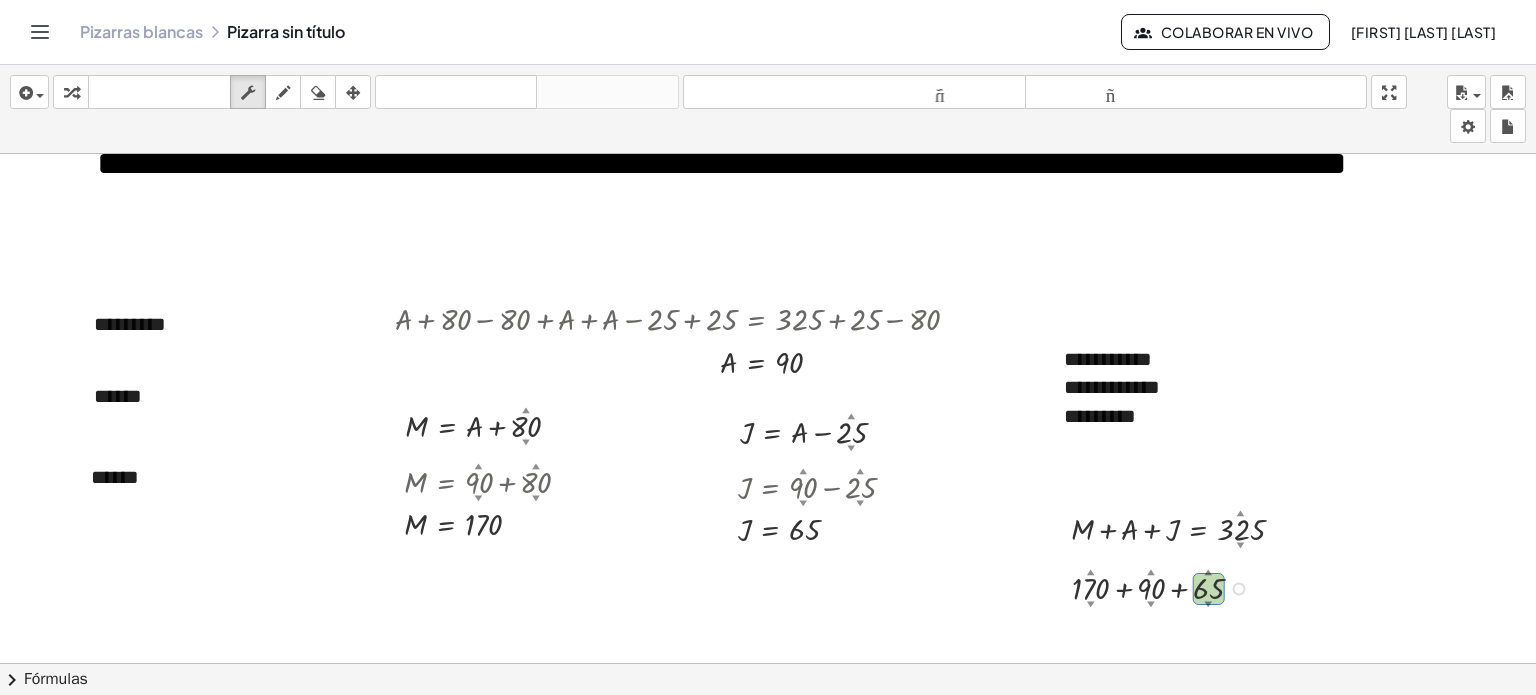 click at bounding box center (1165, 587) 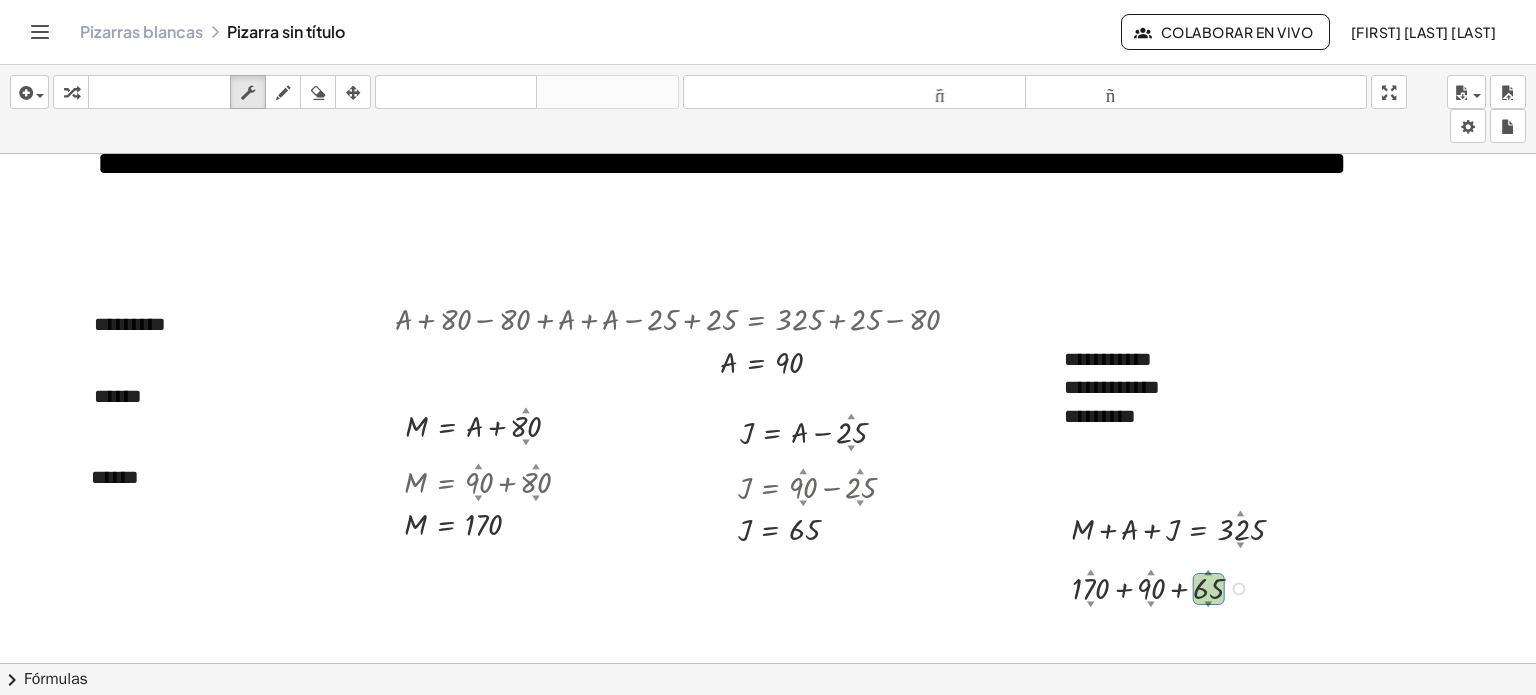 click at bounding box center (1239, 588) 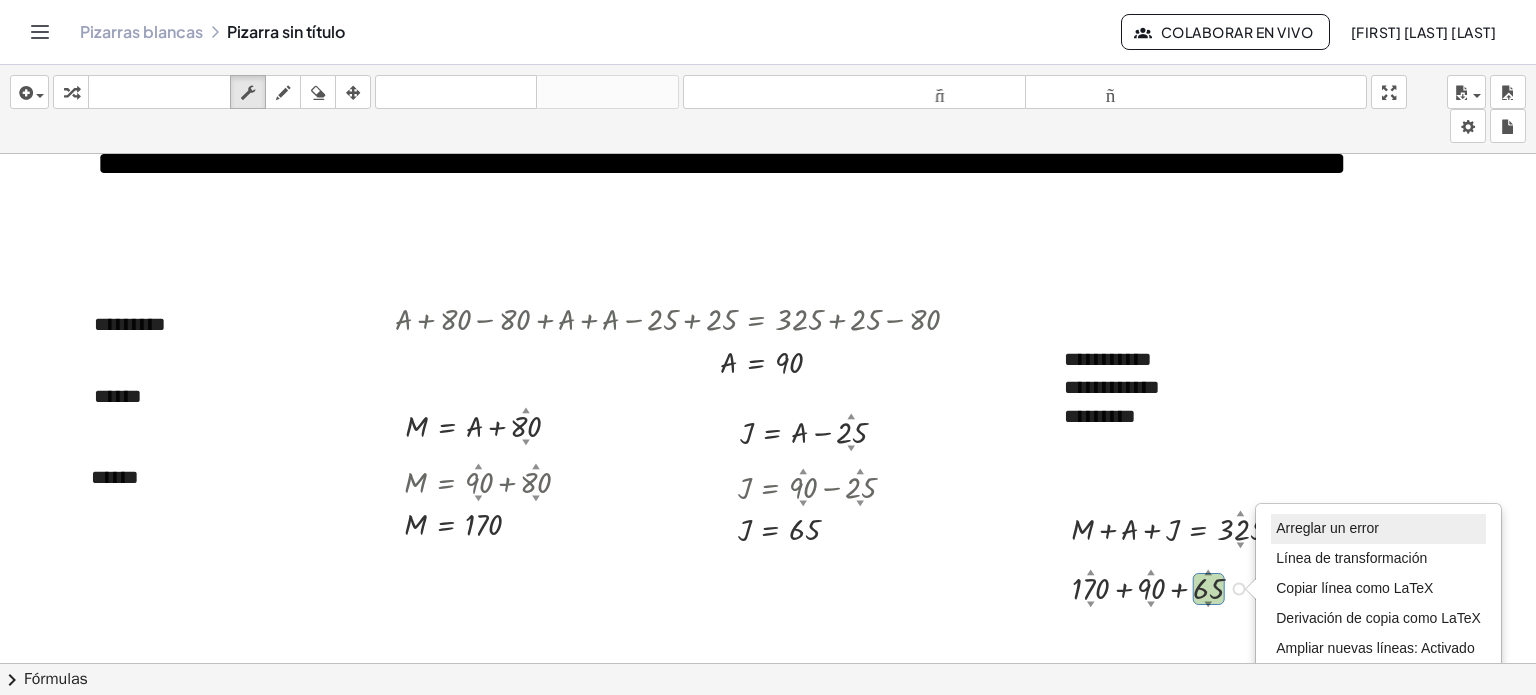 click on "Arreglar un error" at bounding box center [1327, 528] 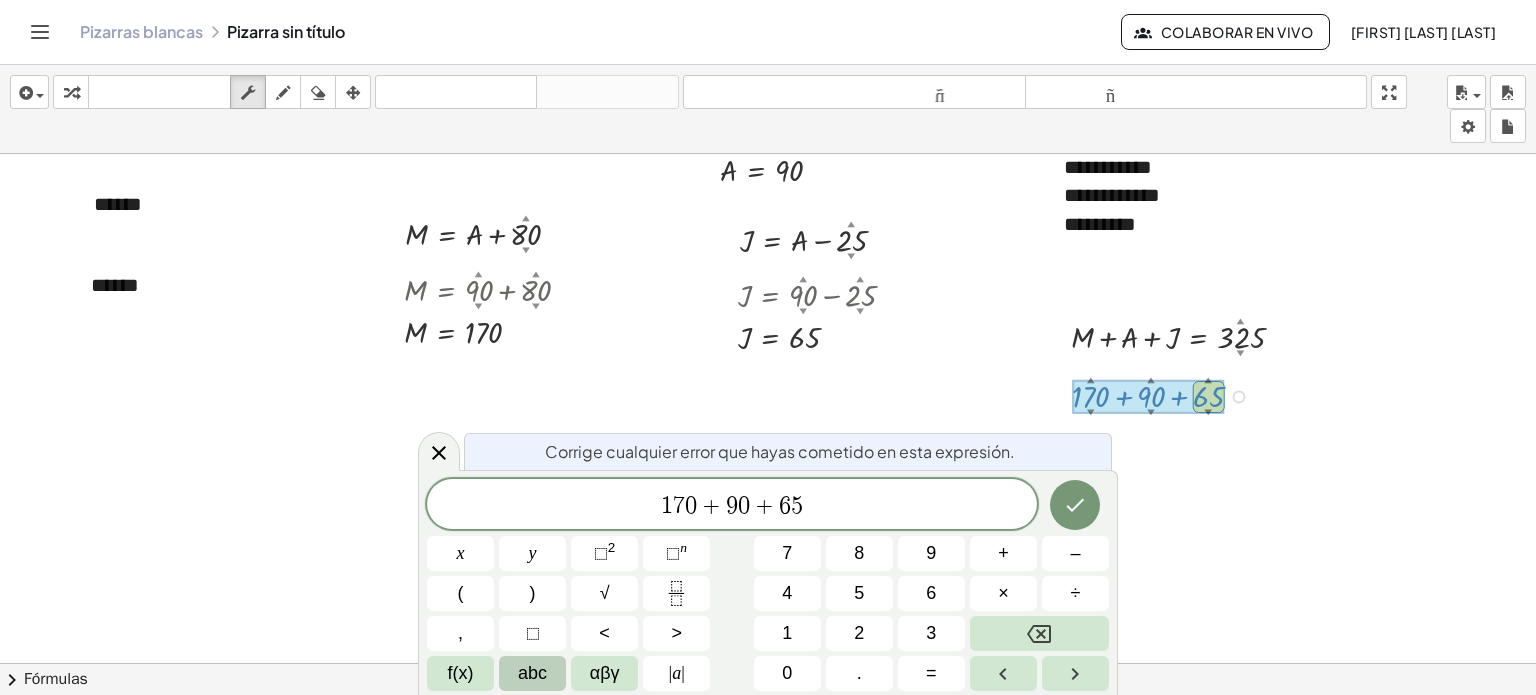 scroll, scrollTop: 292, scrollLeft: 0, axis: vertical 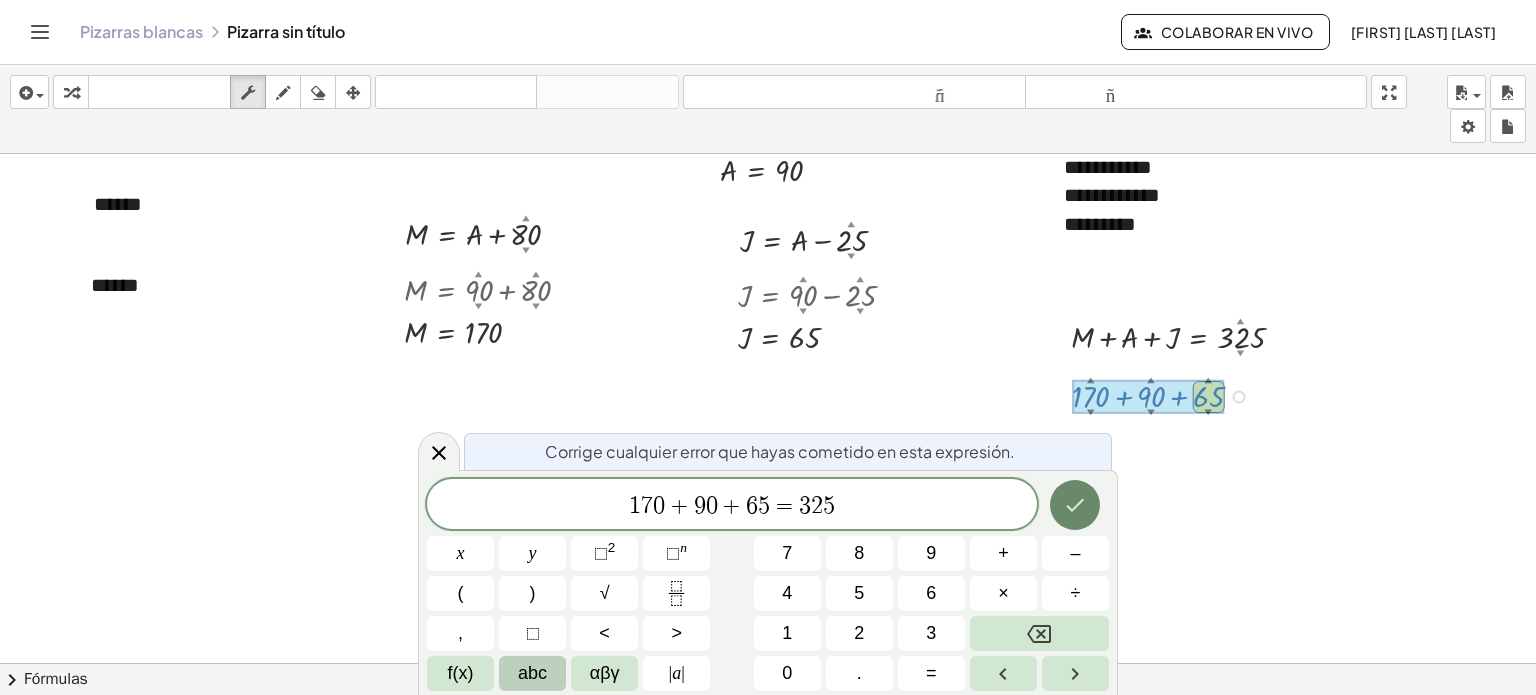click at bounding box center [1075, 505] 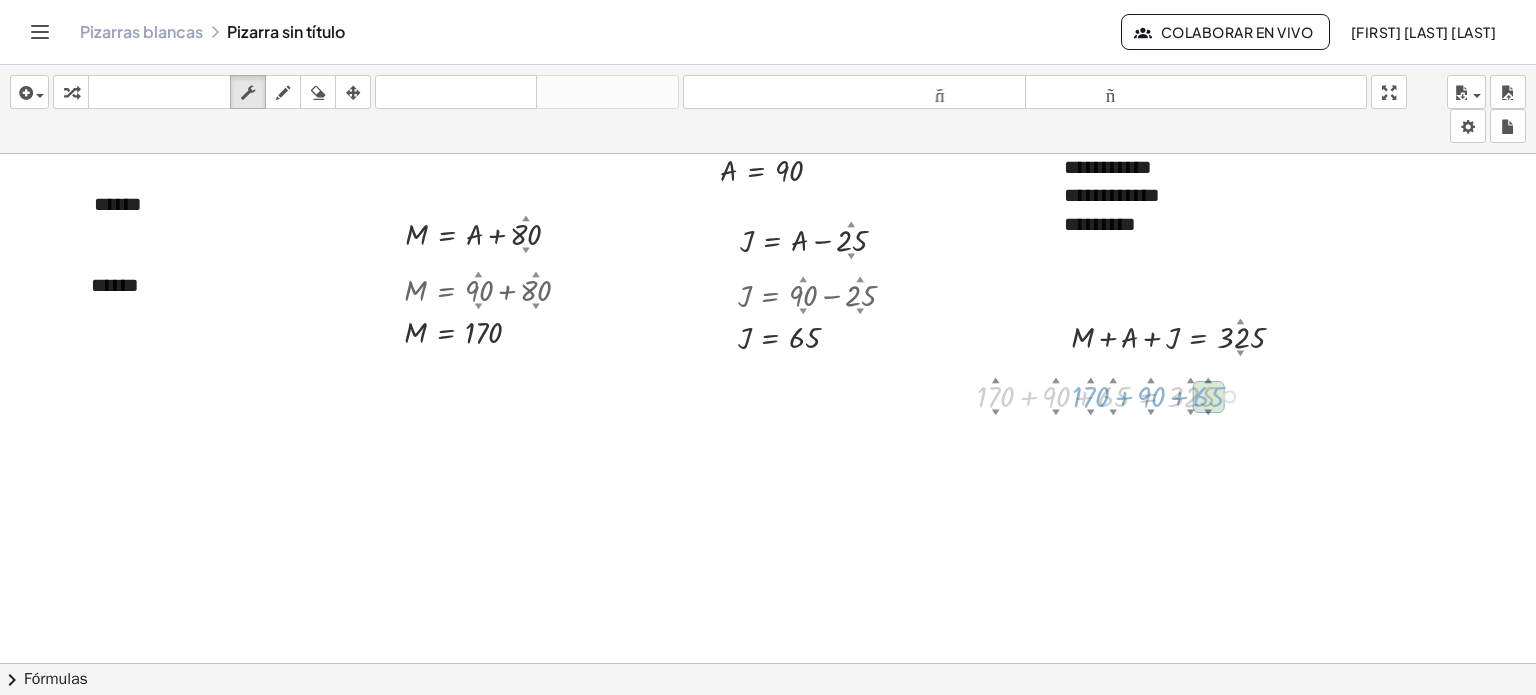 click at bounding box center (768, 372) 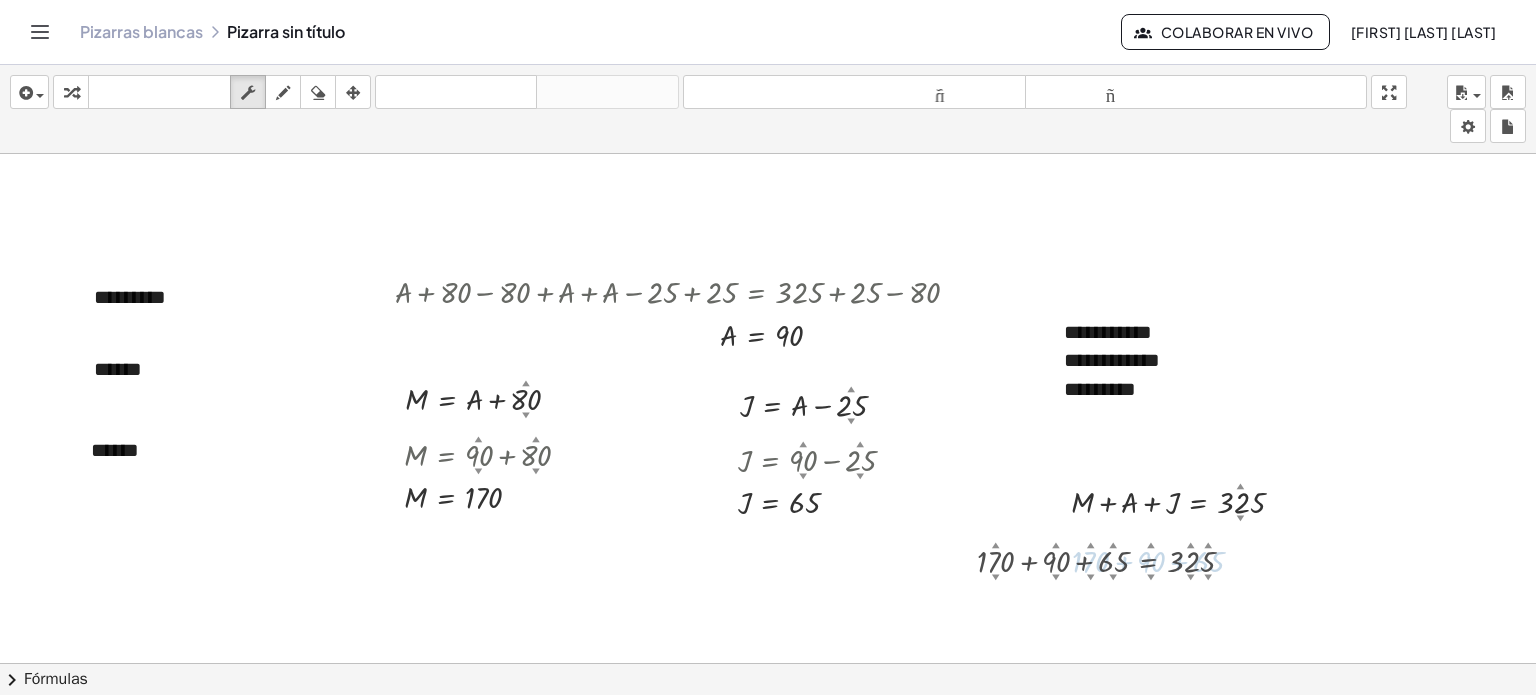 scroll, scrollTop: 100, scrollLeft: 0, axis: vertical 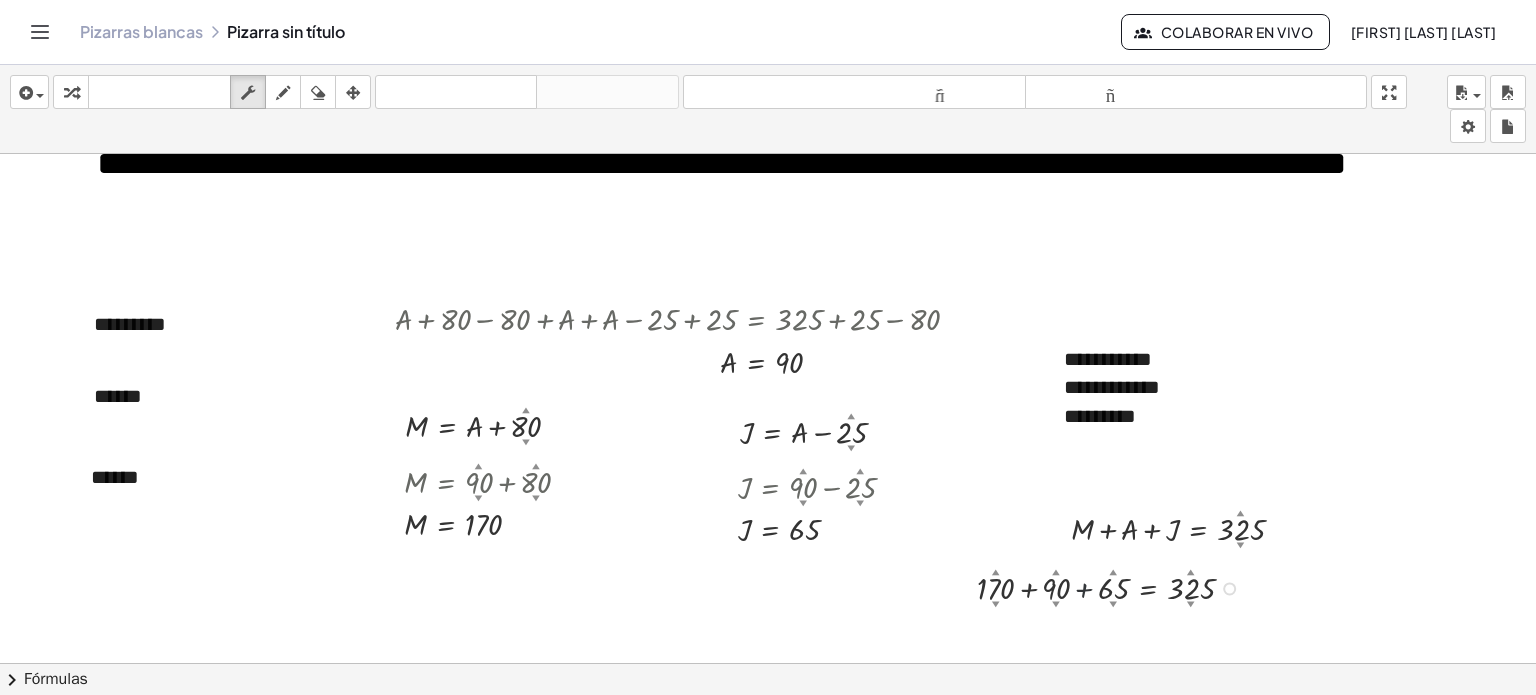 click at bounding box center (1113, 587) 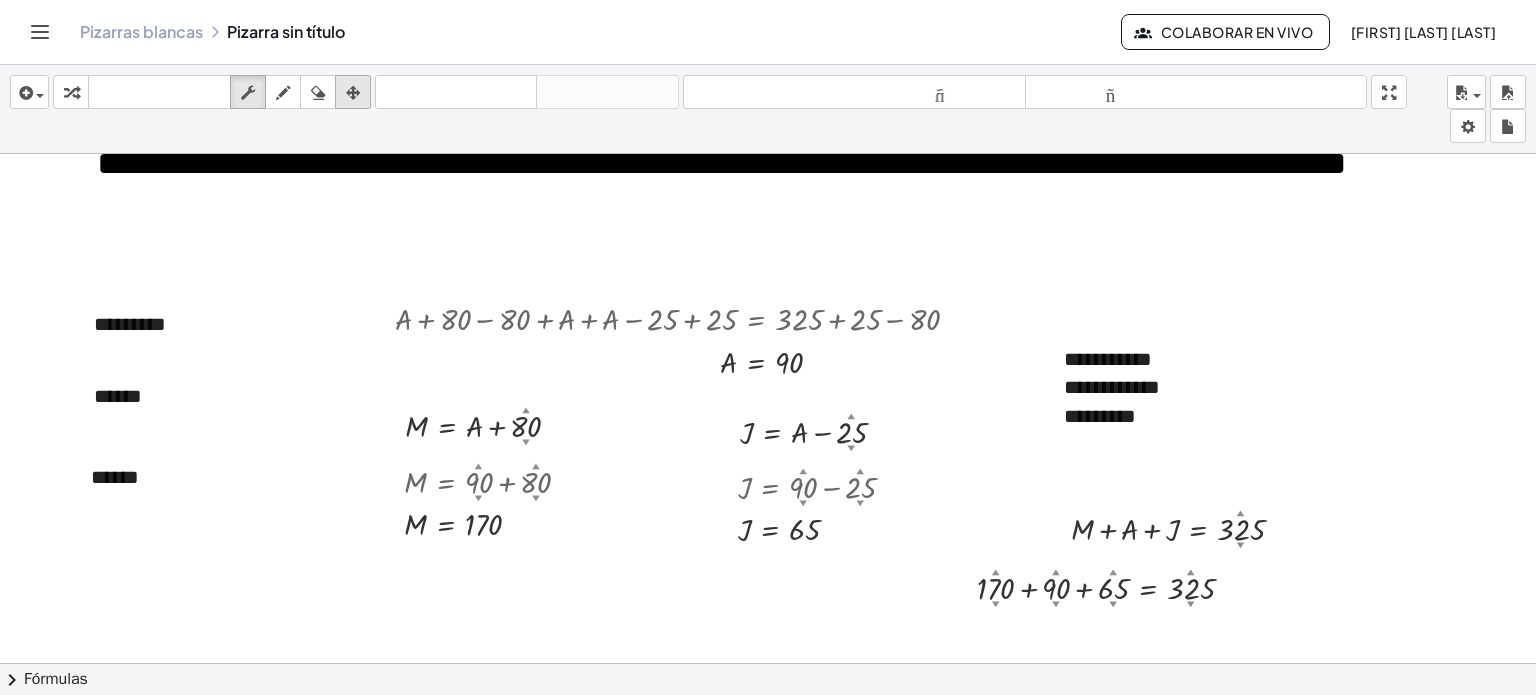 click at bounding box center (353, 92) 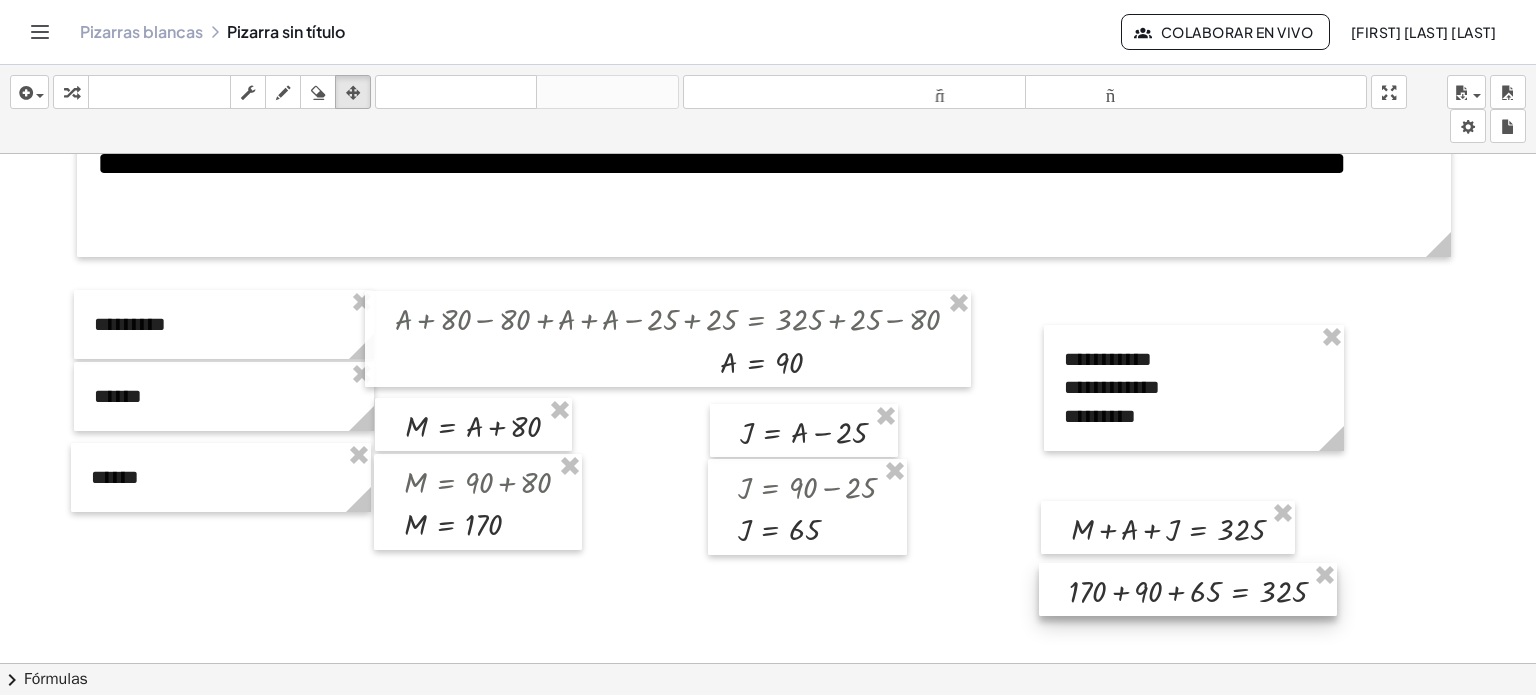 drag, startPoint x: 1125, startPoint y: 576, endPoint x: 1217, endPoint y: 579, distance: 92.0489 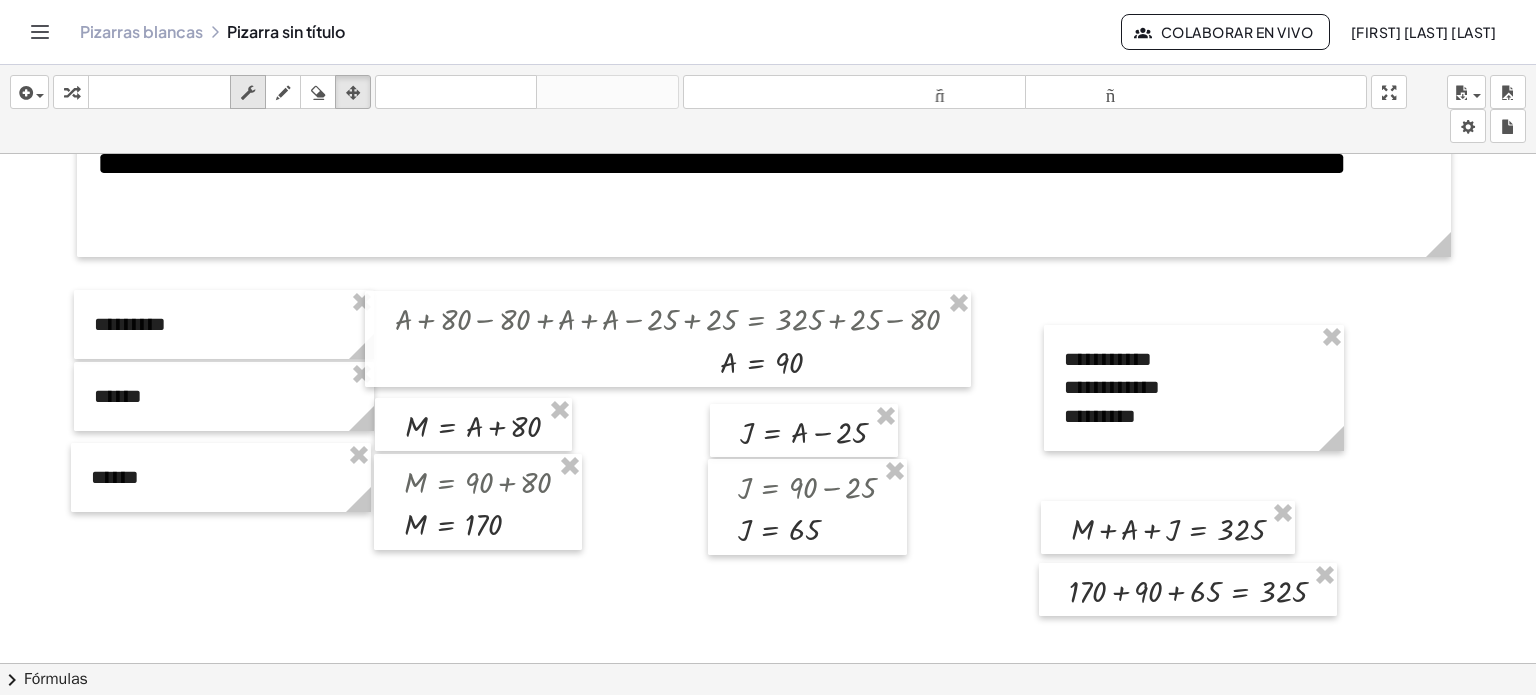 click on "fregar" at bounding box center (248, 92) 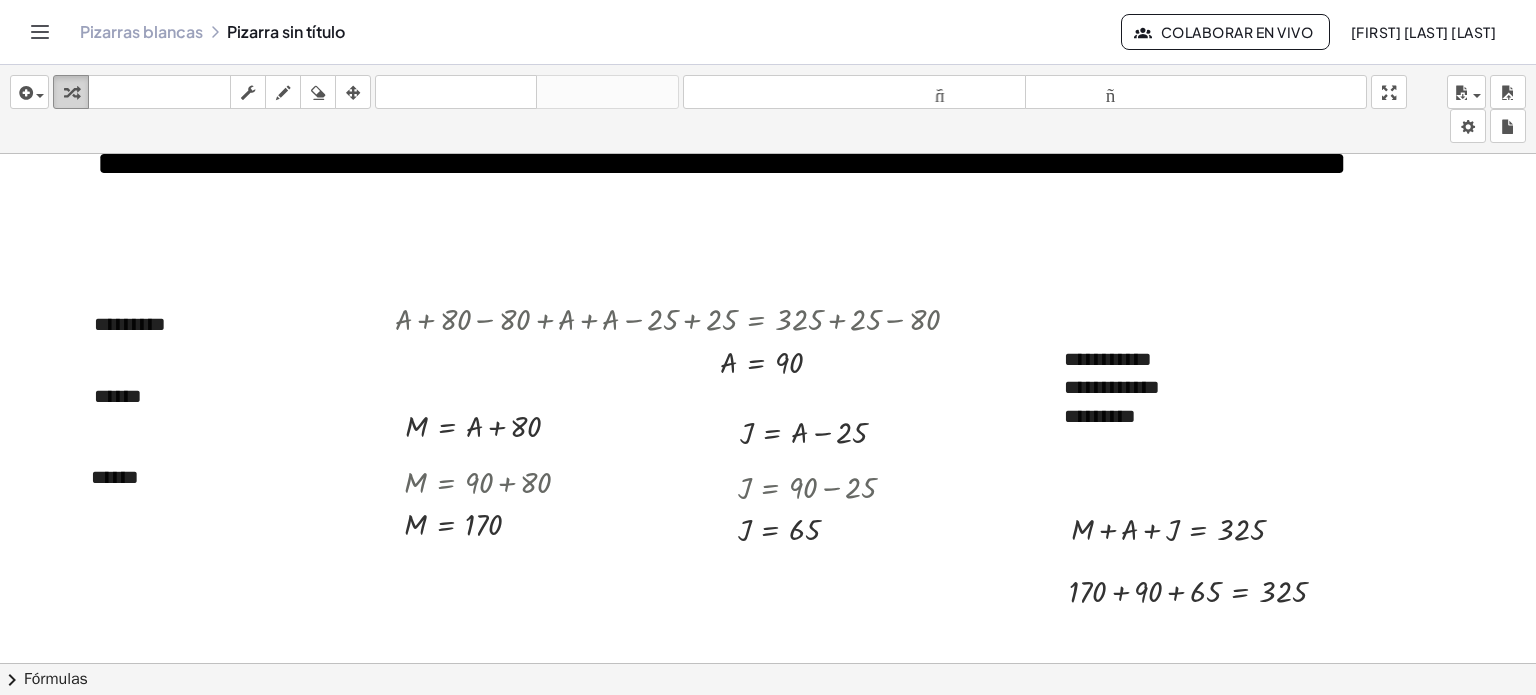 click at bounding box center [71, 93] 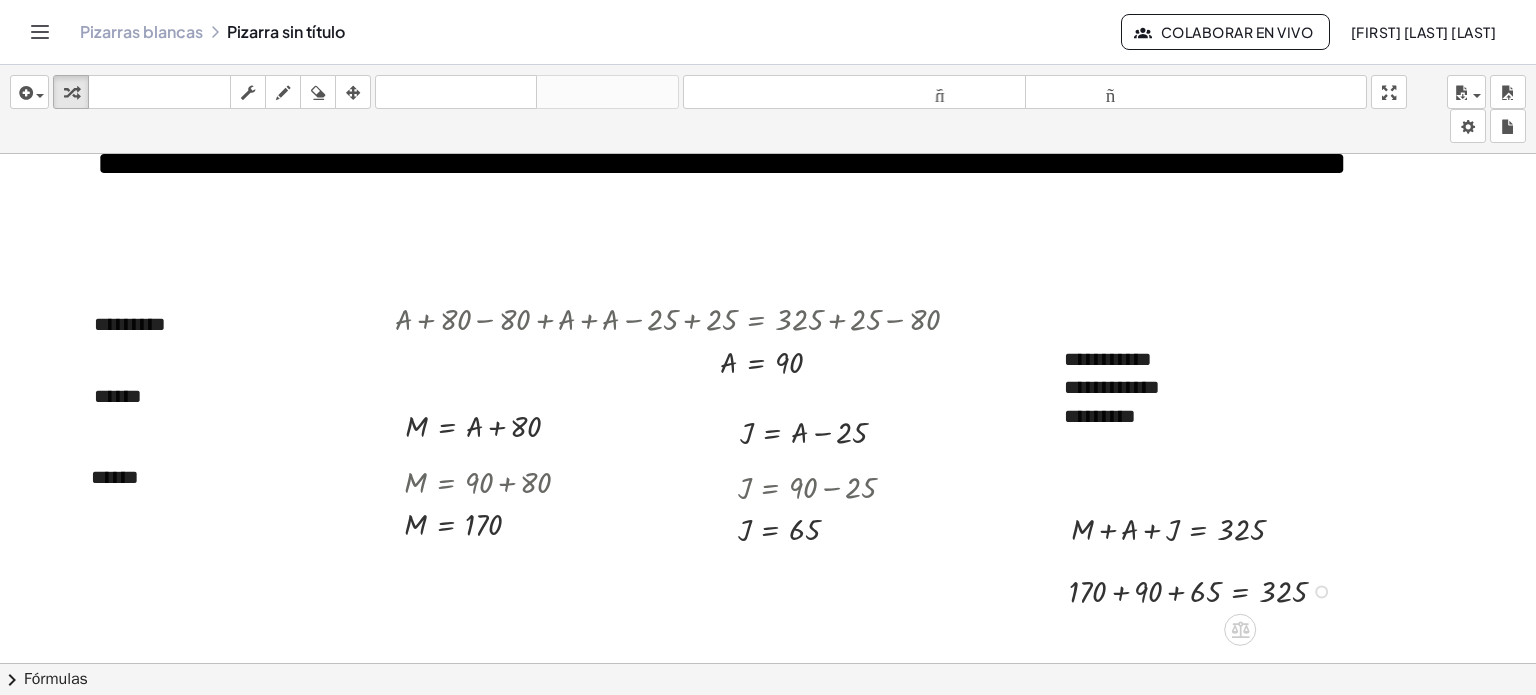 click at bounding box center (1205, 590) 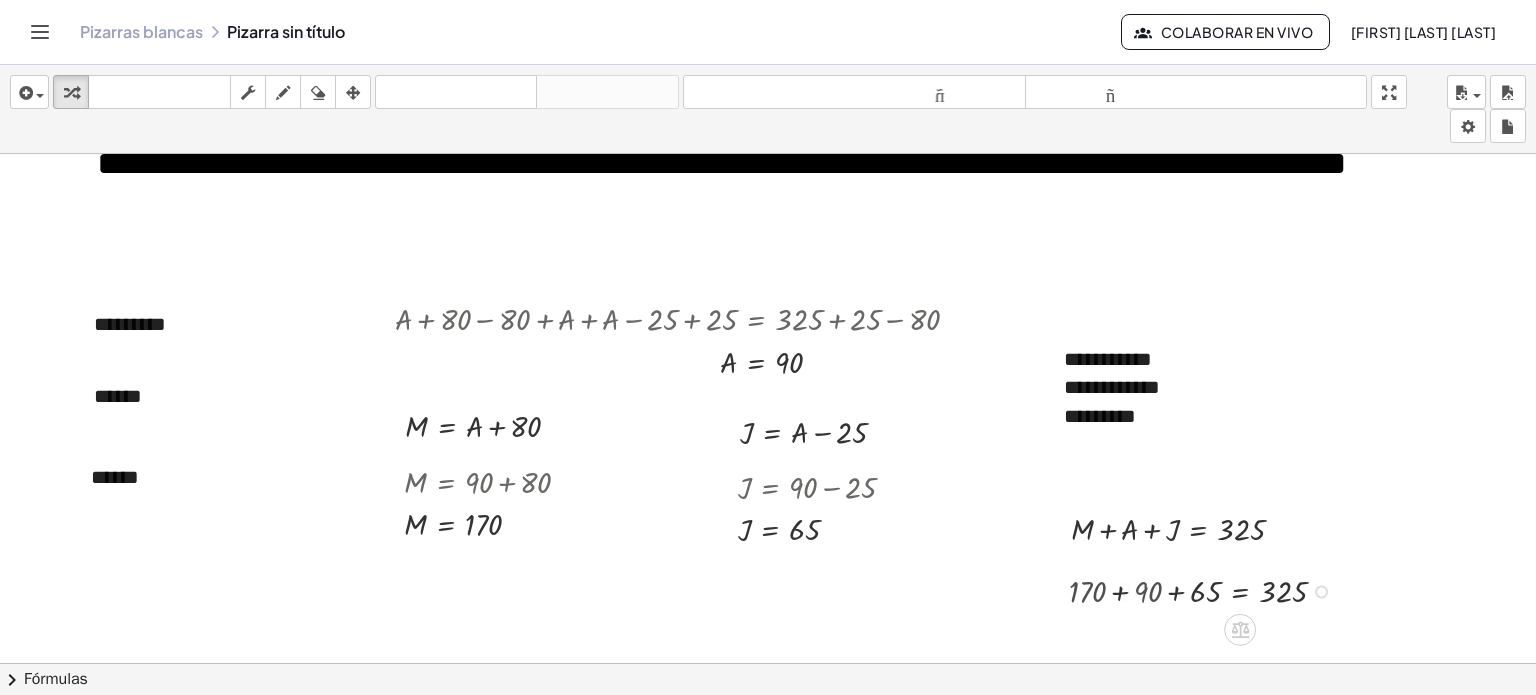 click at bounding box center (1229, 590) 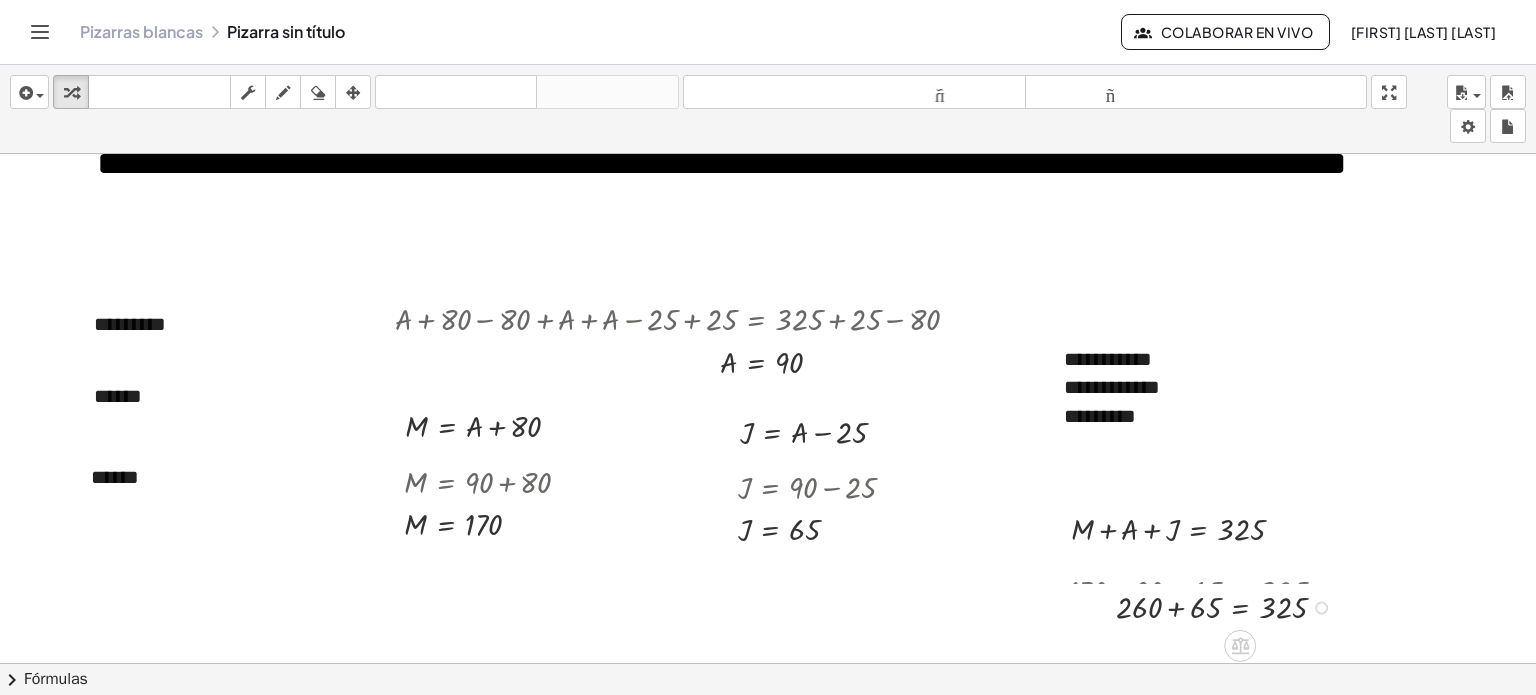 click at bounding box center [1205, 590] 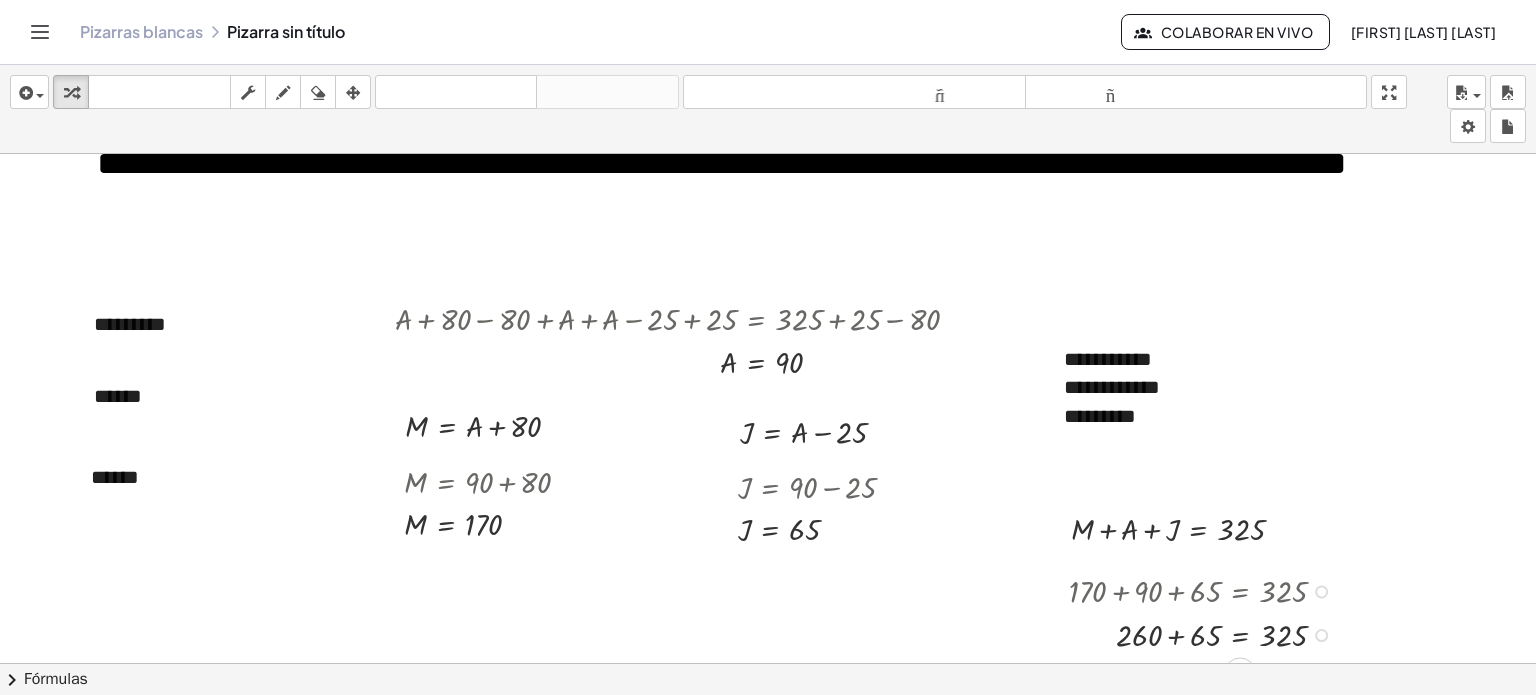 click at bounding box center [1205, 633] 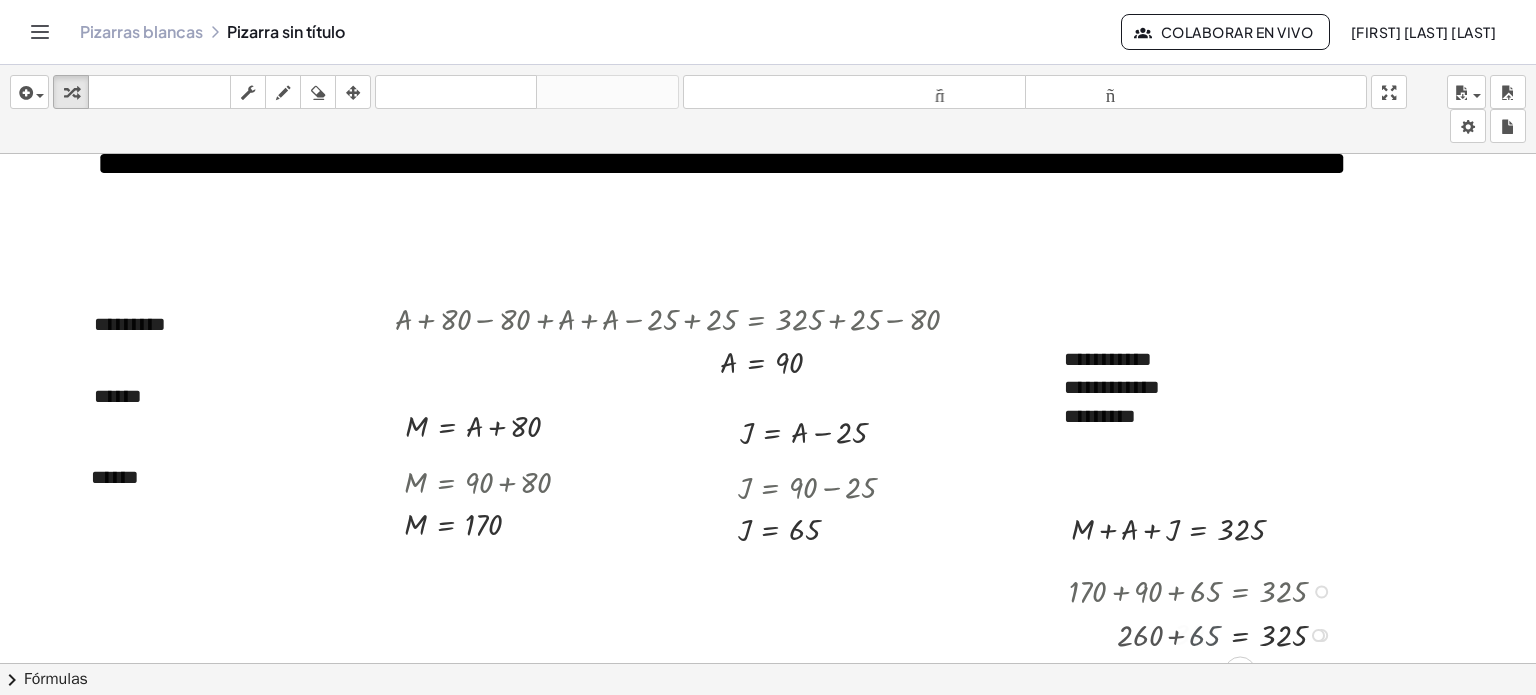 click at bounding box center (1205, 633) 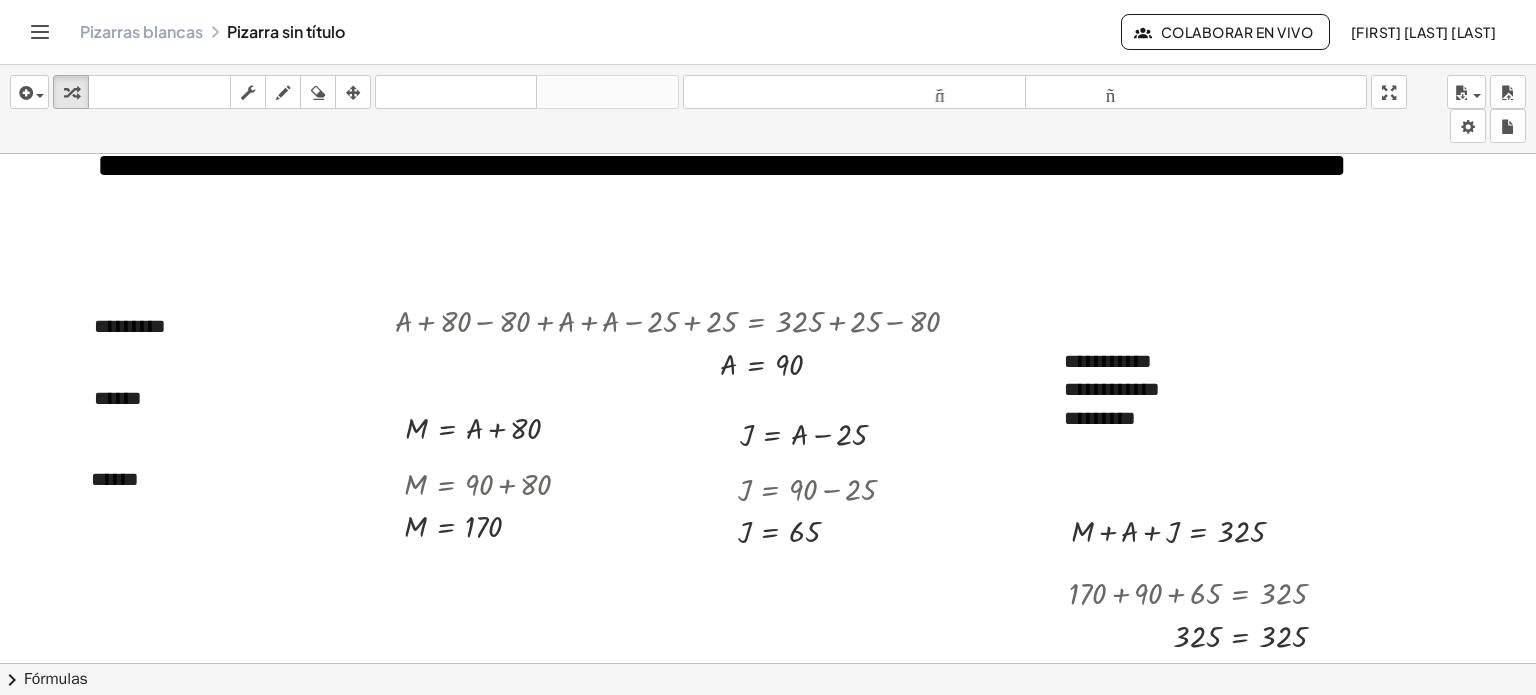 scroll, scrollTop: 0, scrollLeft: 0, axis: both 